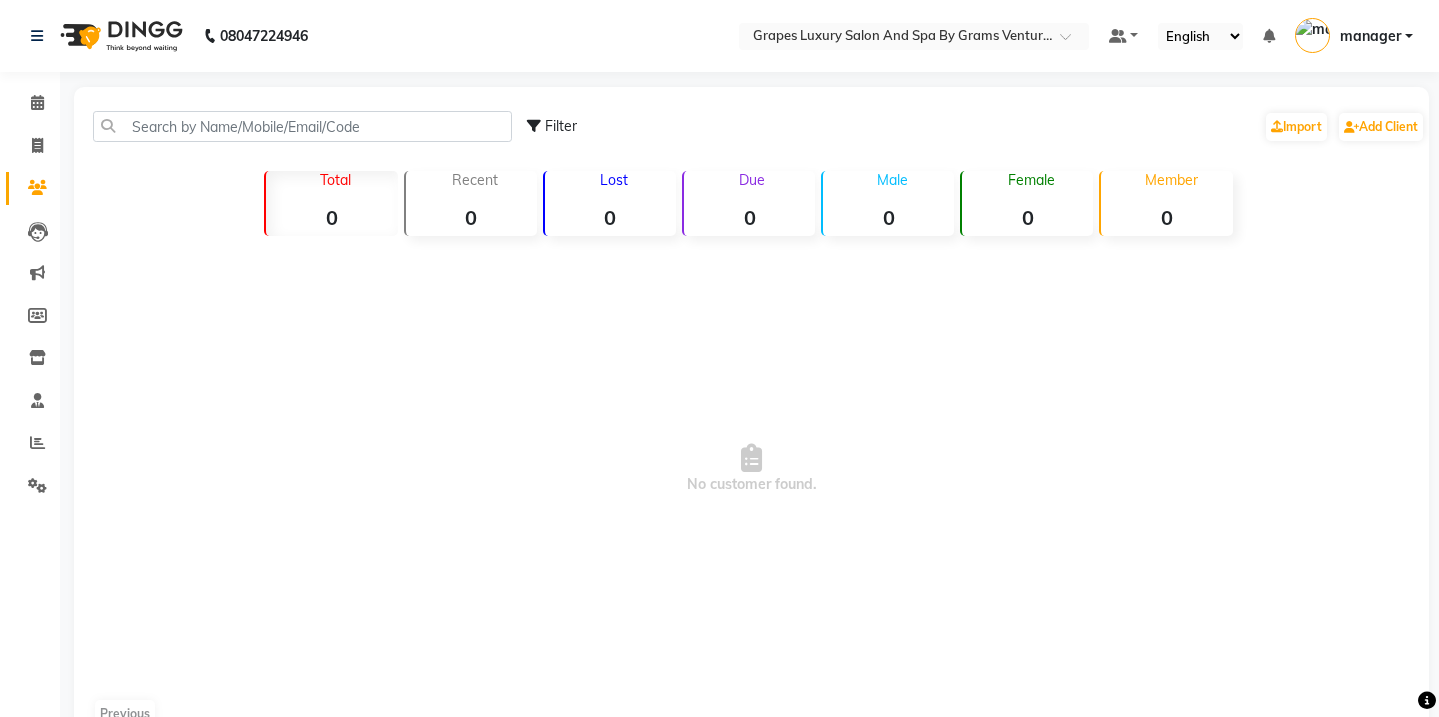scroll, scrollTop: 0, scrollLeft: 0, axis: both 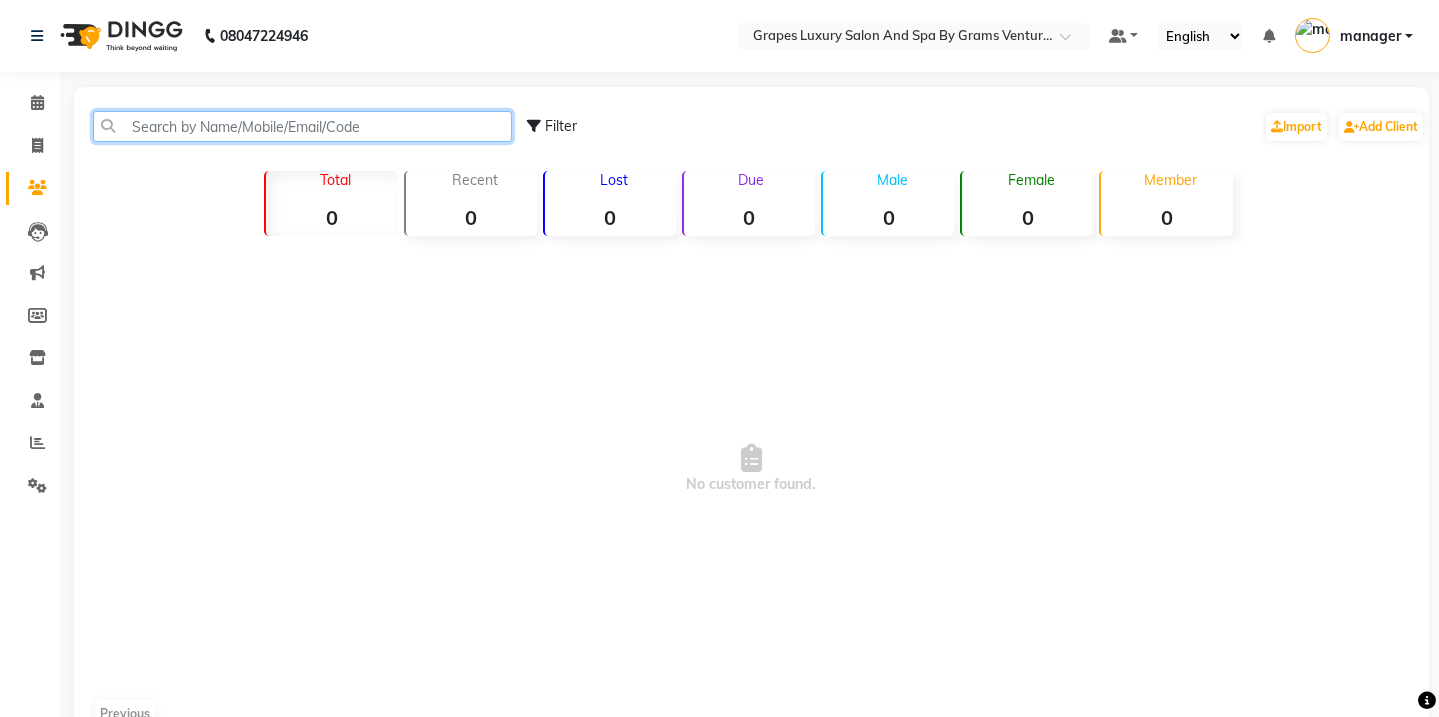 click 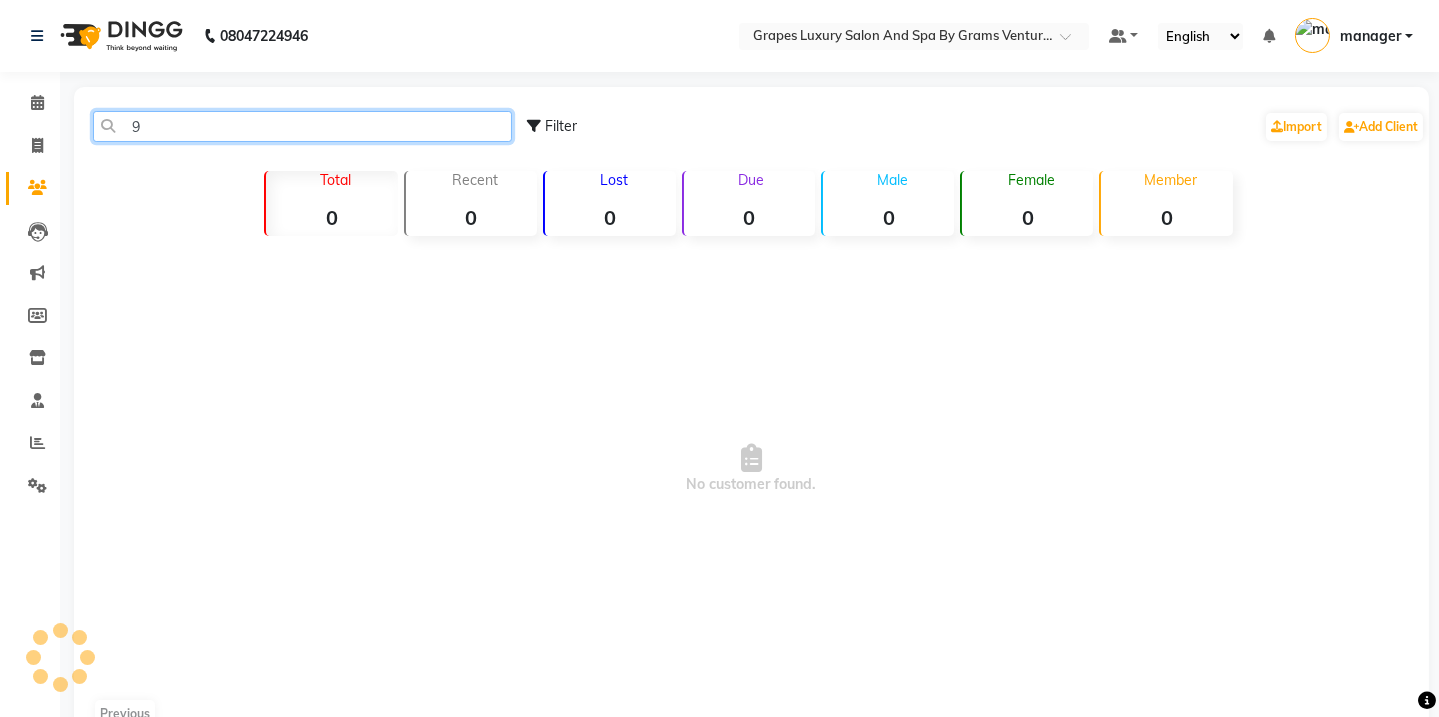 scroll, scrollTop: 0, scrollLeft: 0, axis: both 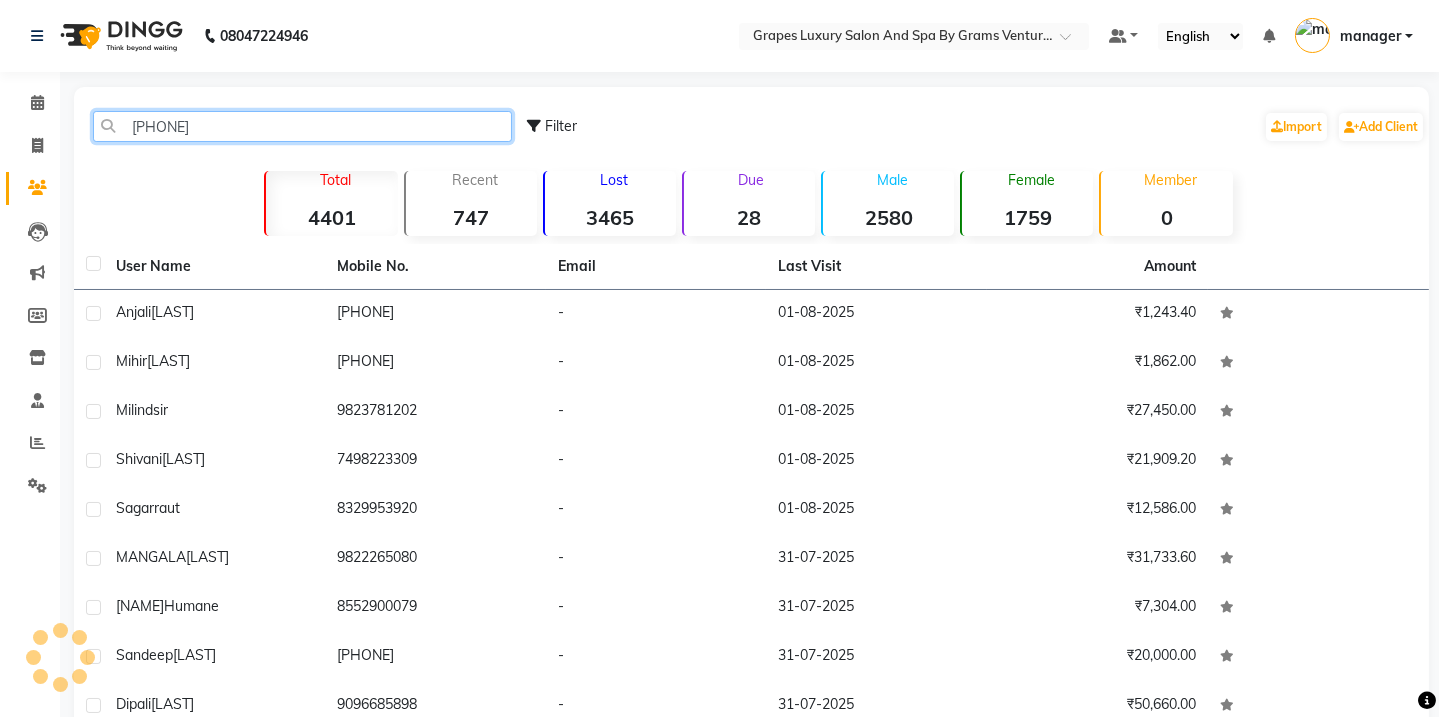 click on "[PHONE]" 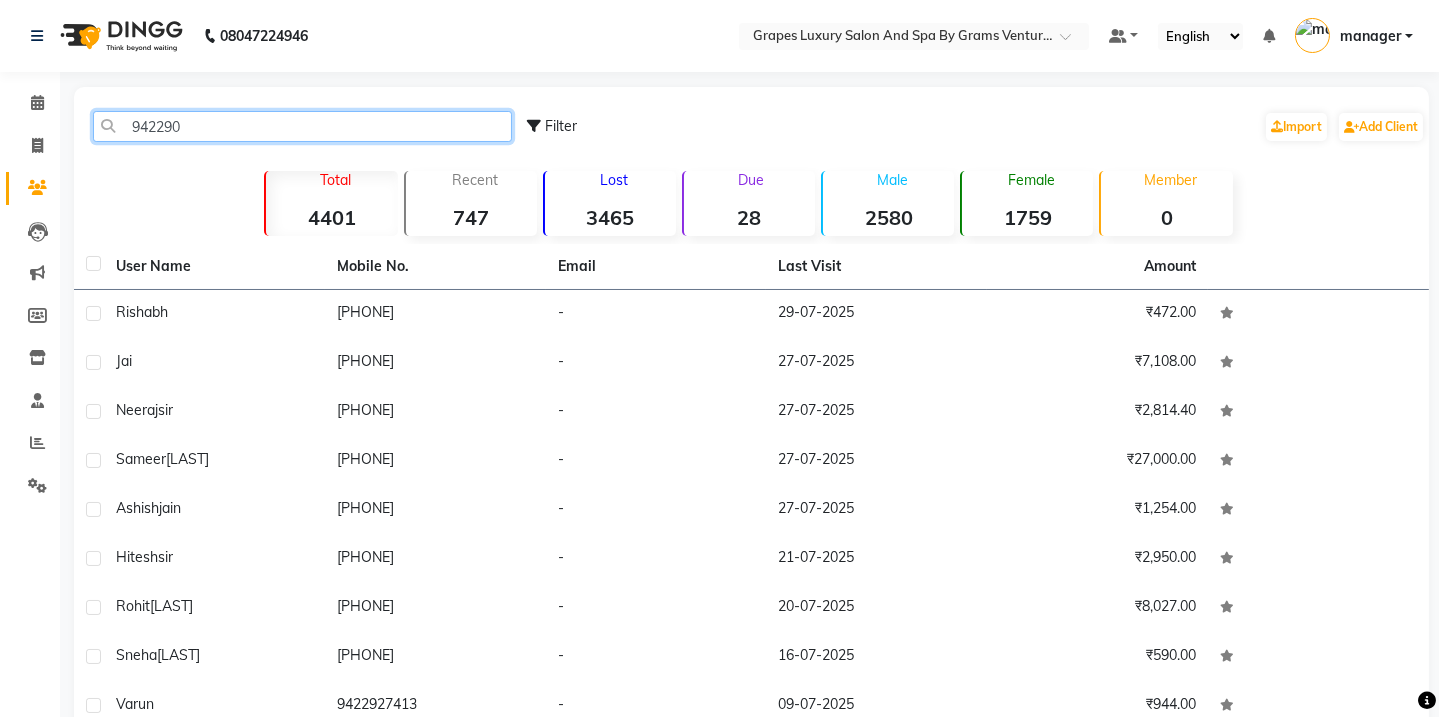 click on "942290" 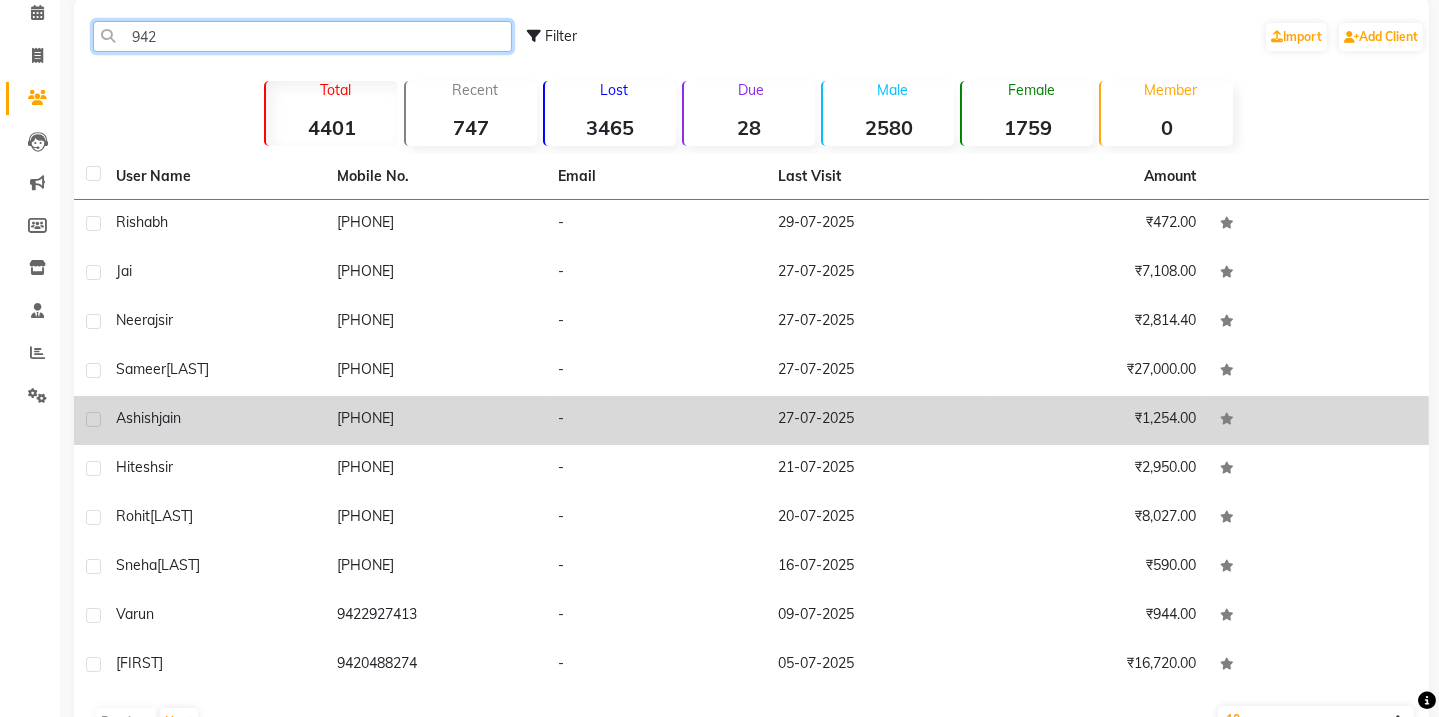 scroll, scrollTop: 148, scrollLeft: 0, axis: vertical 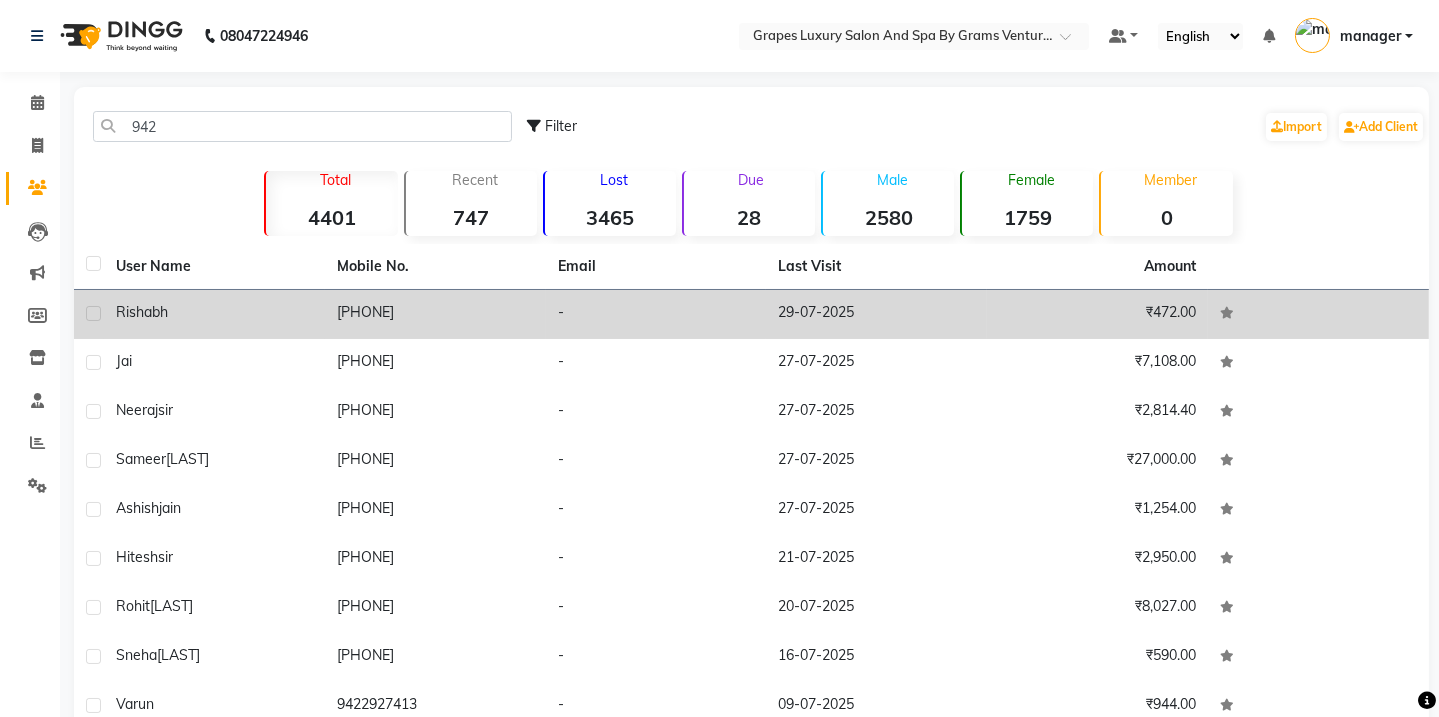 drag, startPoint x: 370, startPoint y: 299, endPoint x: 380, endPoint y: 300, distance: 10.049875 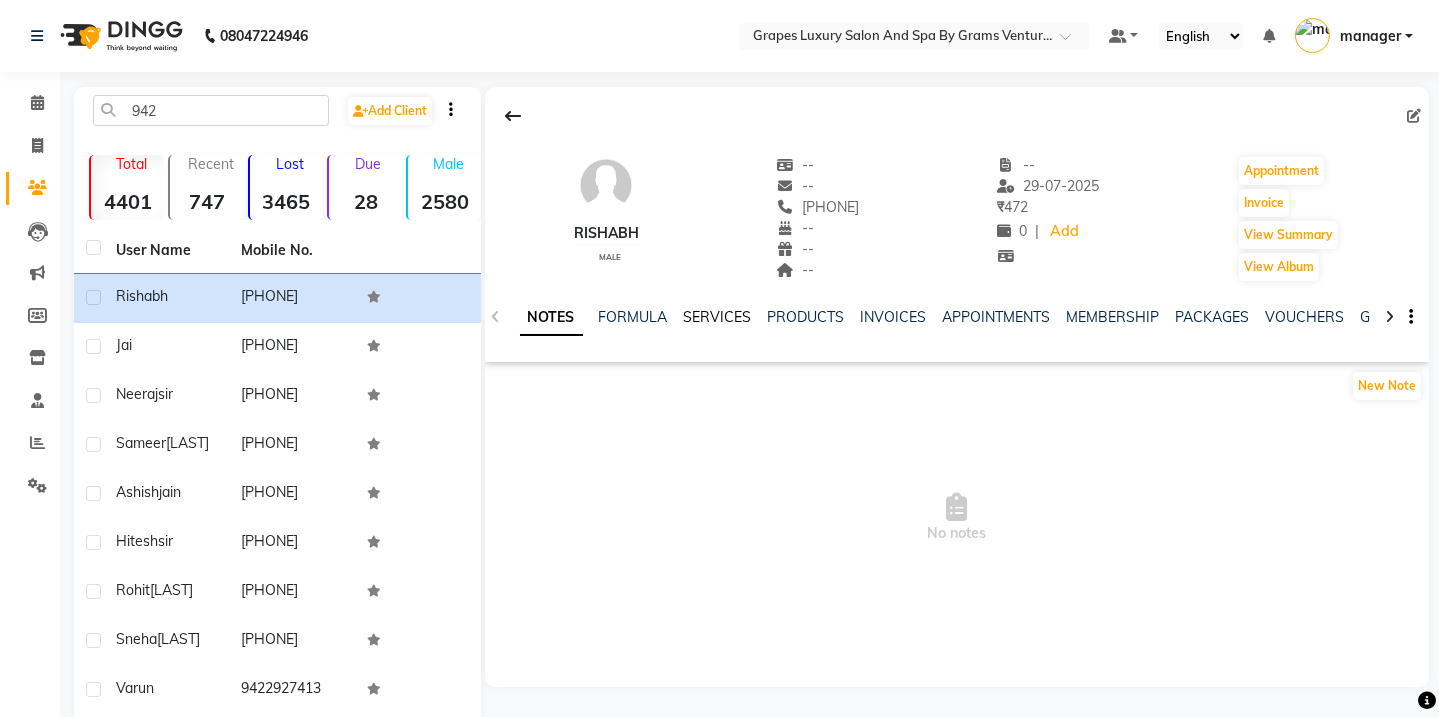 drag, startPoint x: 699, startPoint y: 315, endPoint x: 712, endPoint y: 315, distance: 13 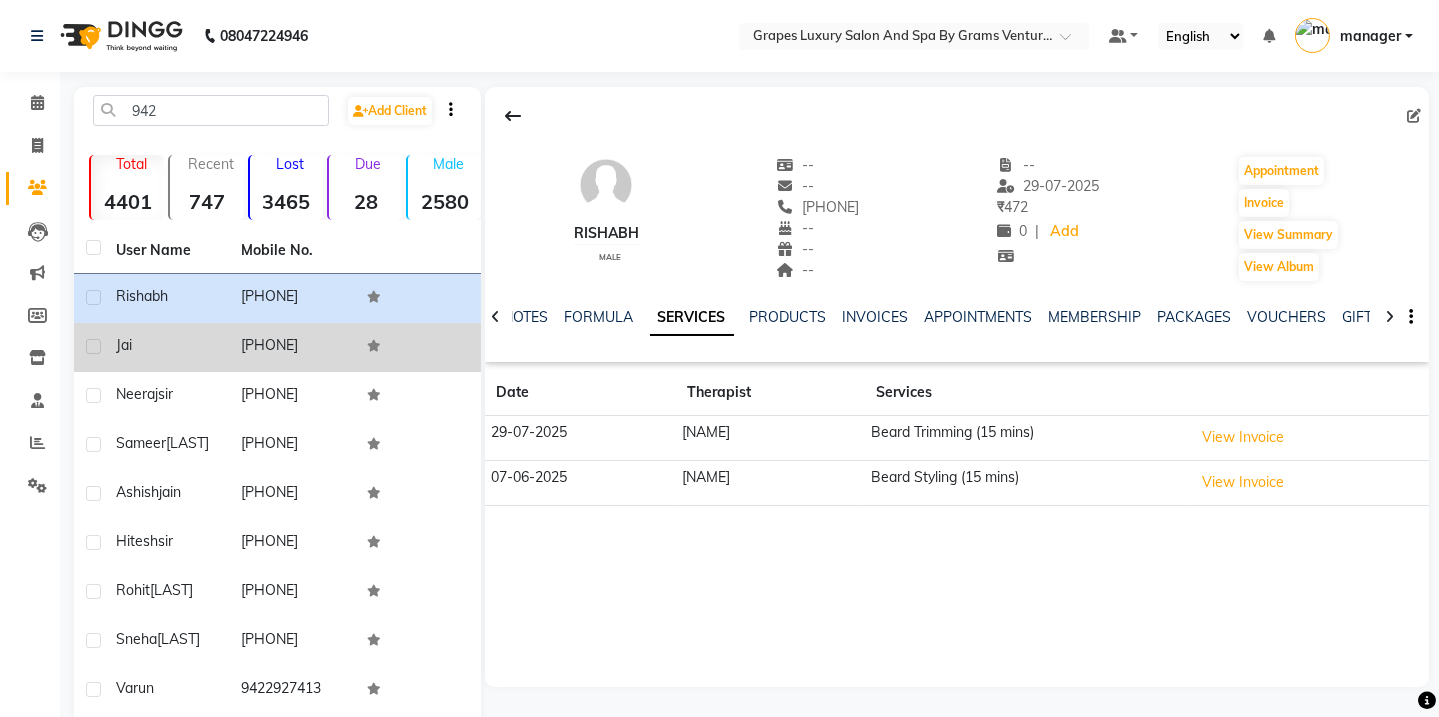 click on "jai" 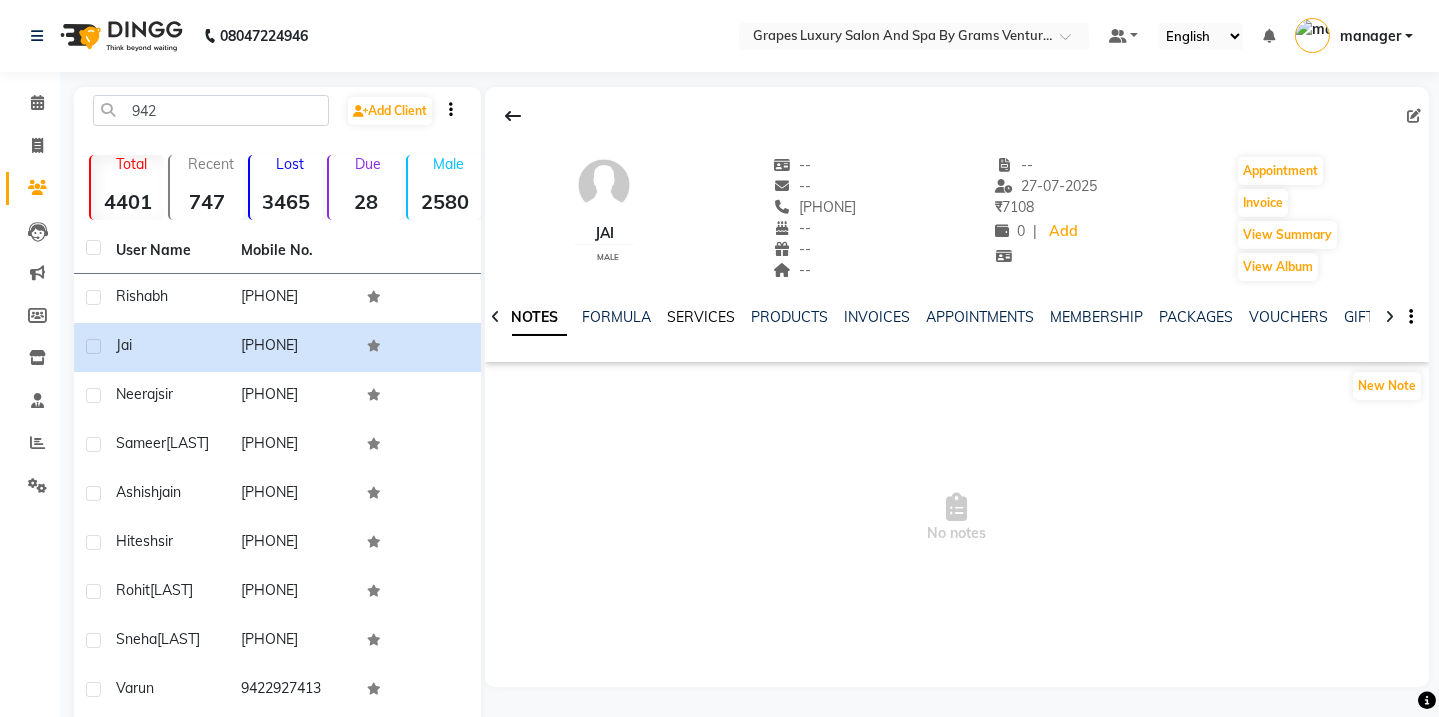click on "SERVICES" 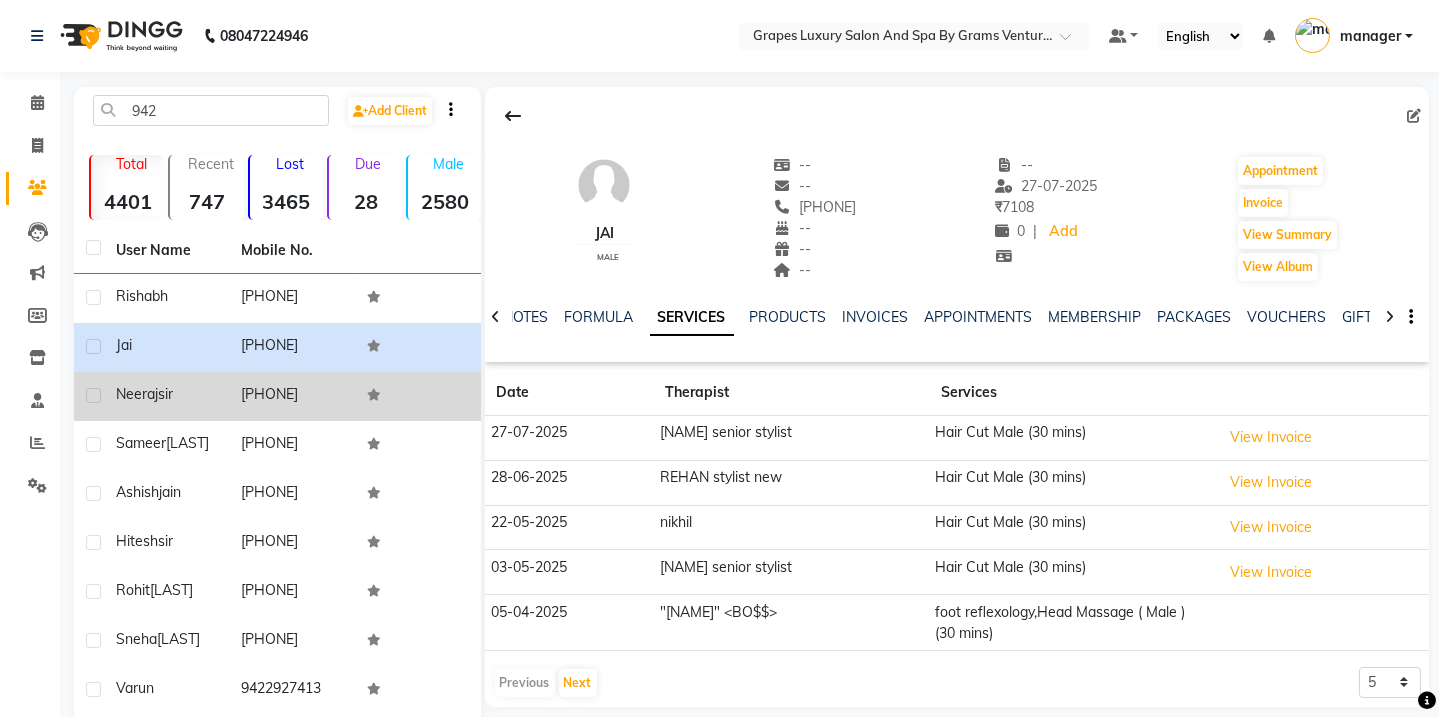 click on "[PHONE]" 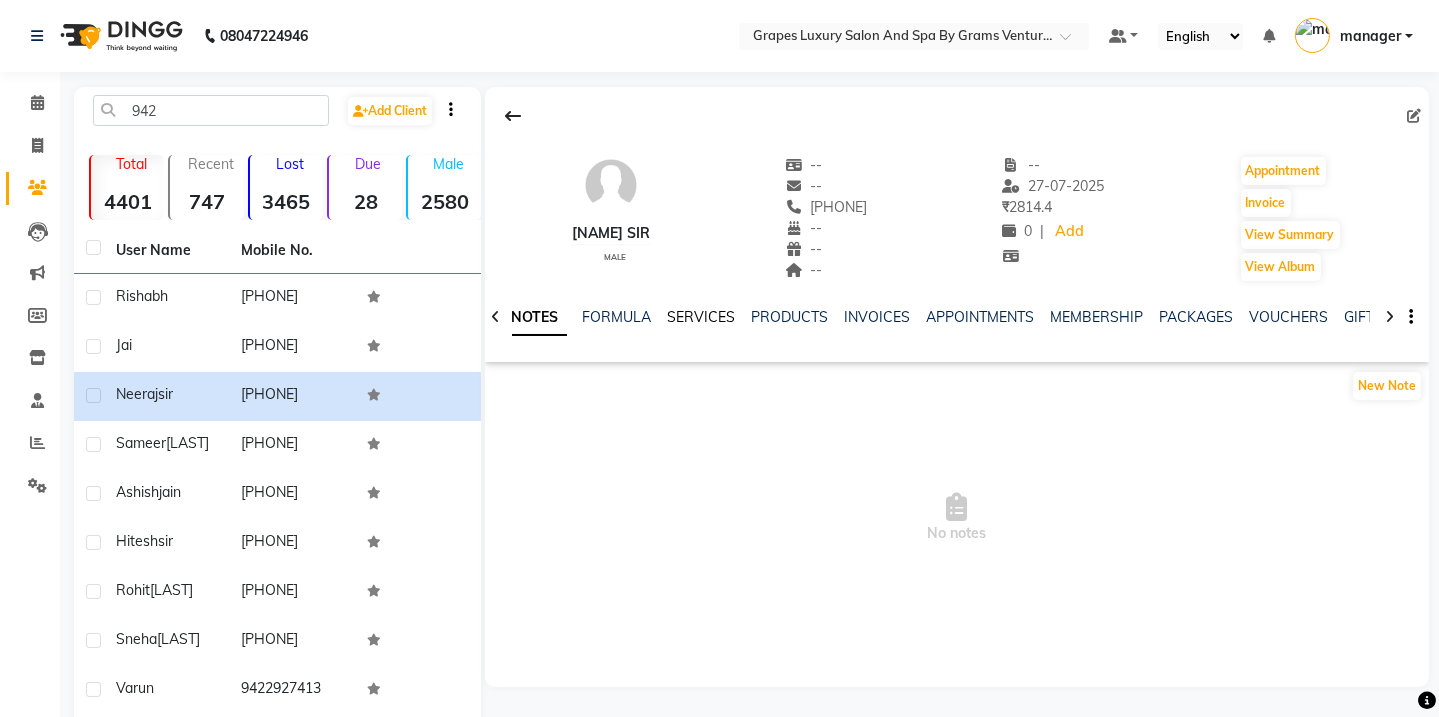 click on "SERVICES" 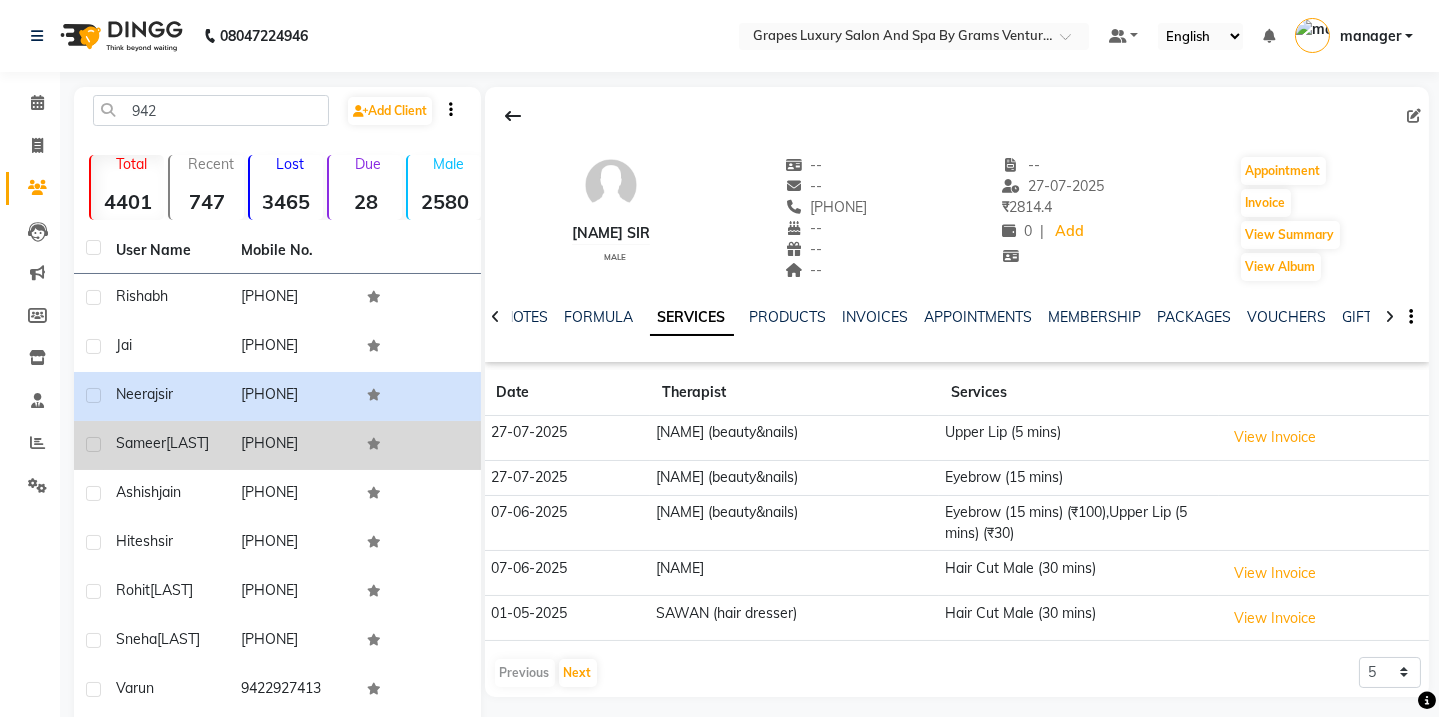 drag, startPoint x: 232, startPoint y: 438, endPoint x: 279, endPoint y: 430, distance: 47.67599 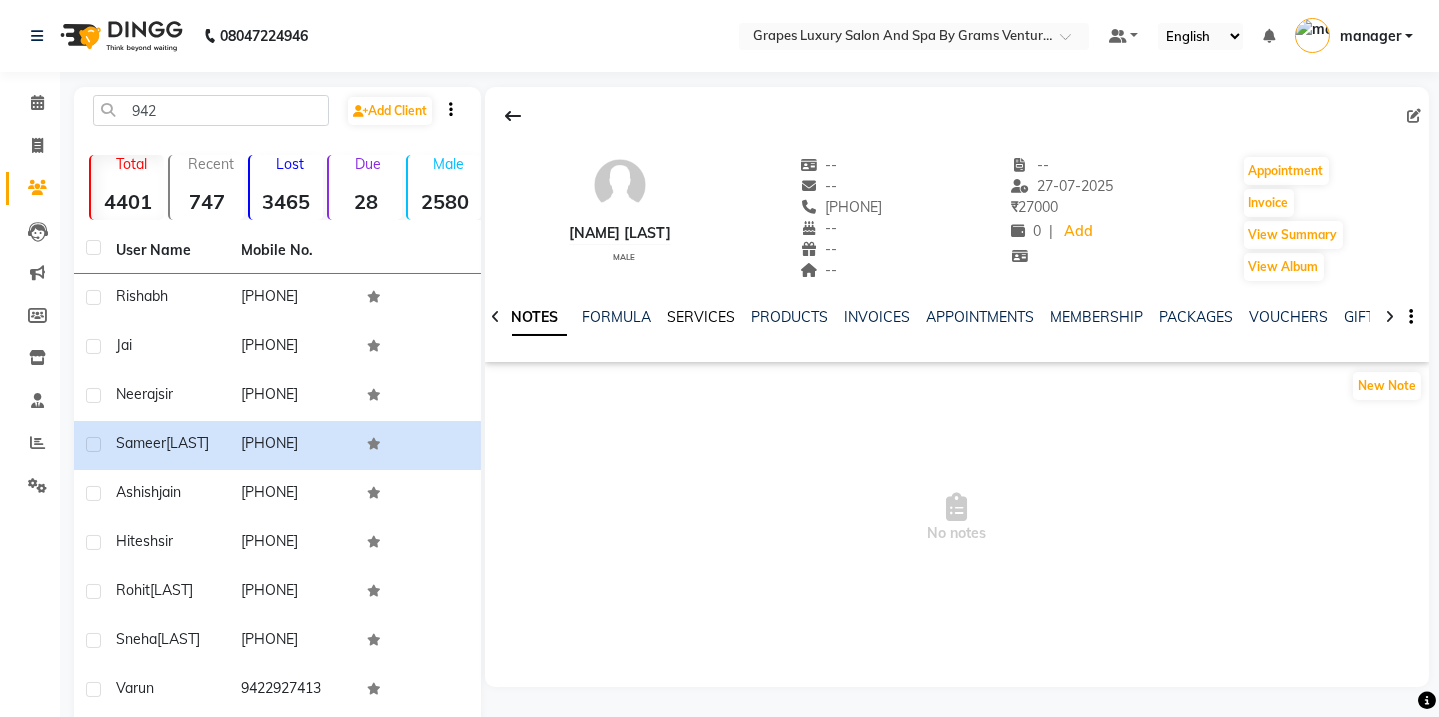 click on "SERVICES" 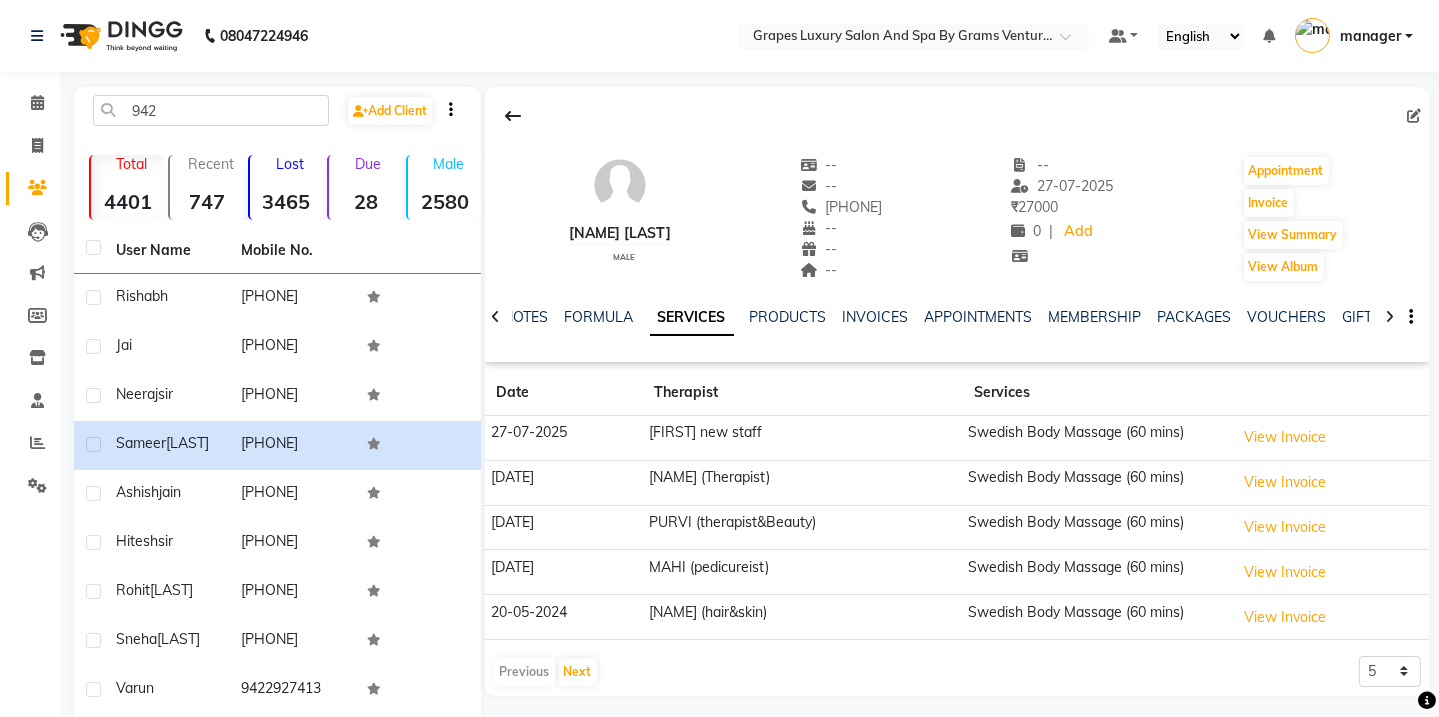 click on "NOTES FORMULA SERVICES PRODUCTS INVOICES APPOINTMENTS MEMBERSHIP PACKAGES VOUCHERS GIFTCARDS POINTS FORMS FAMILY CARDS WALLET" 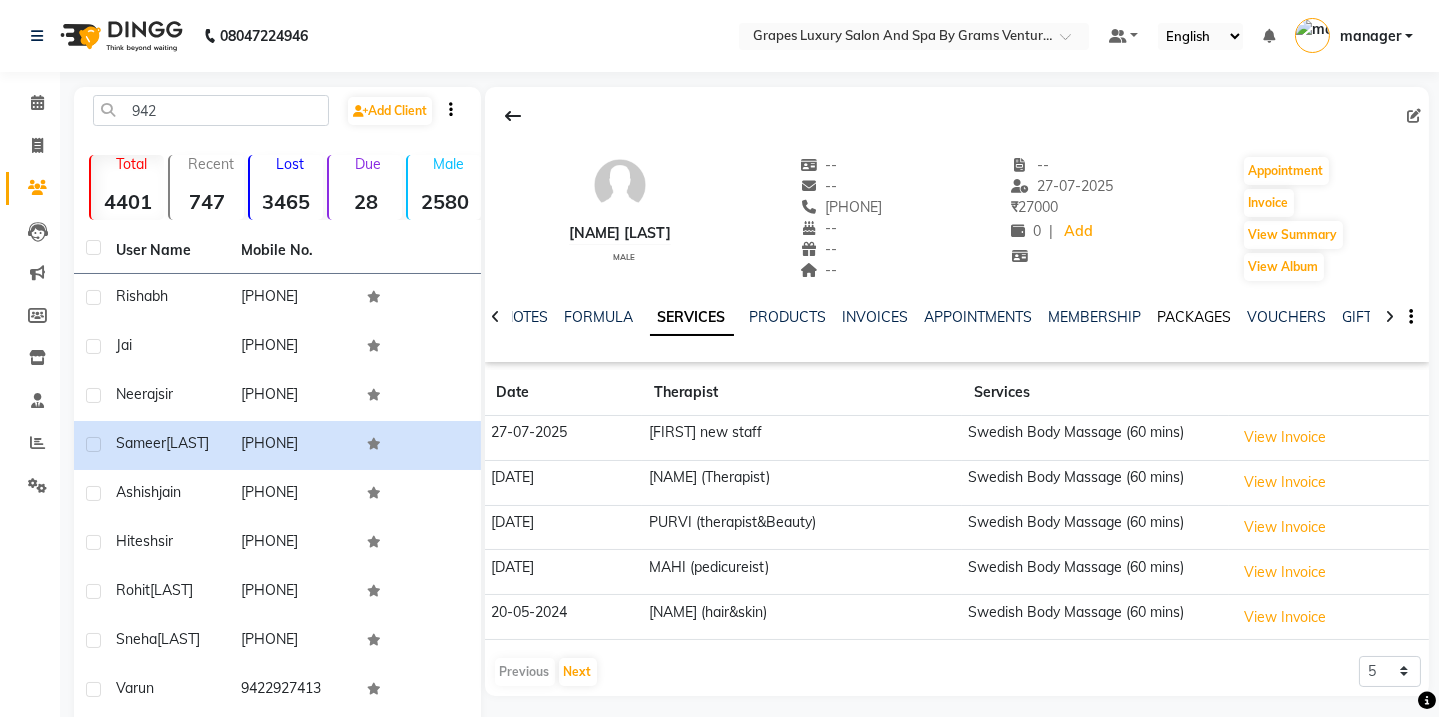 click on "PACKAGES" 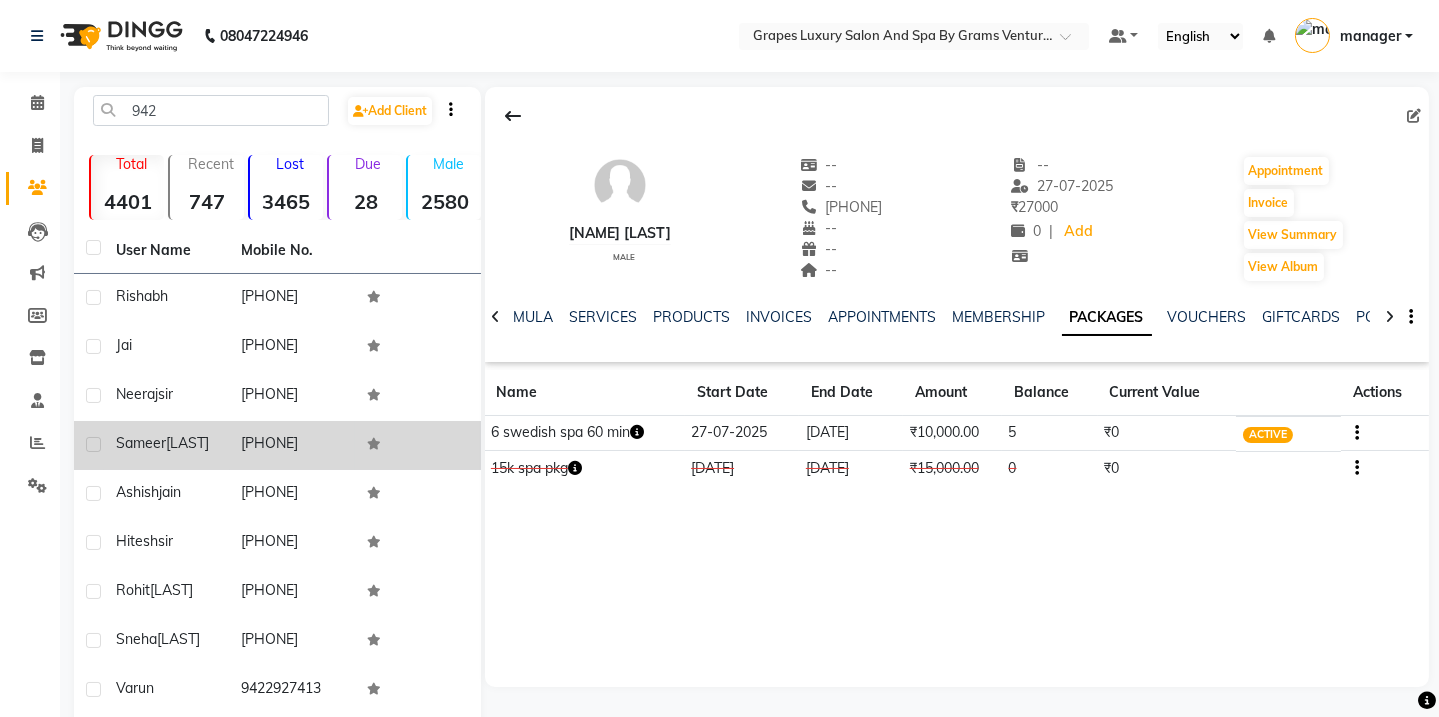 drag, startPoint x: 257, startPoint y: 479, endPoint x: 275, endPoint y: 468, distance: 21.095022 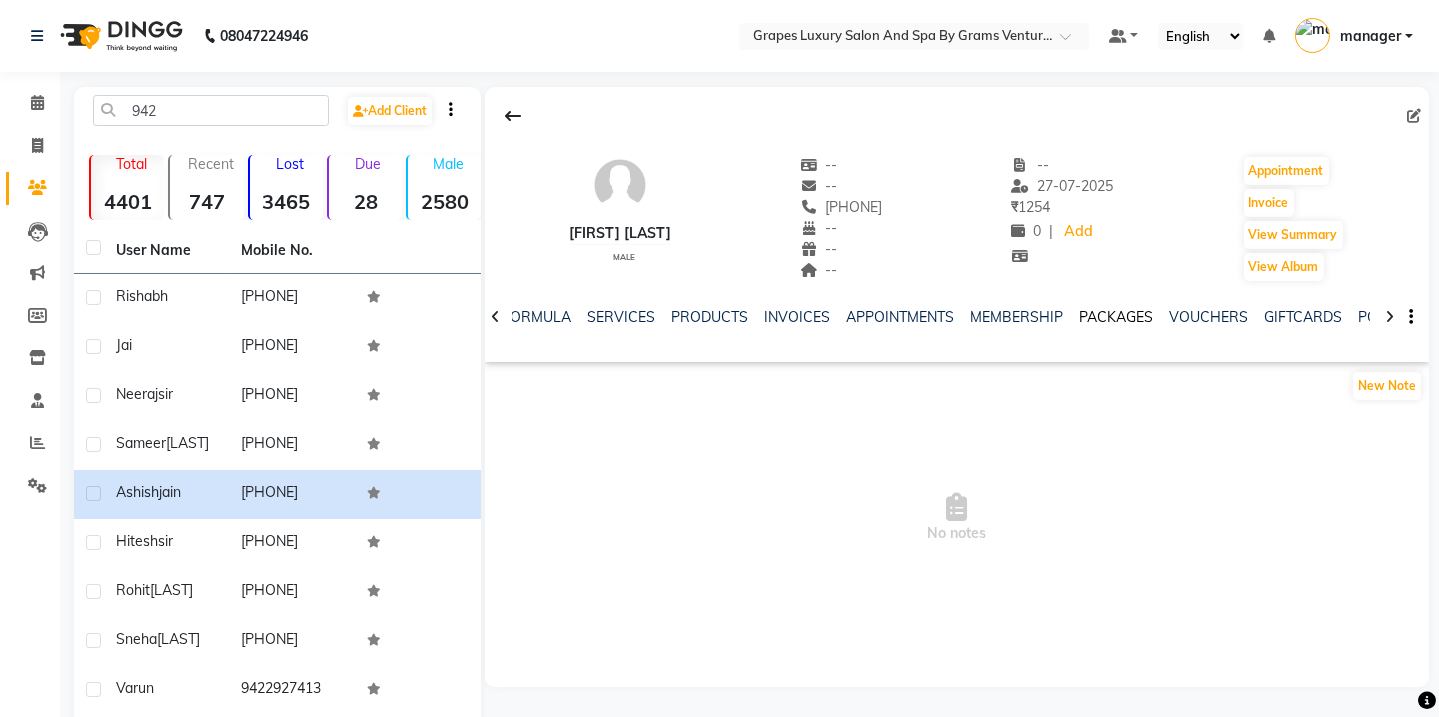 click on "PACKAGES" 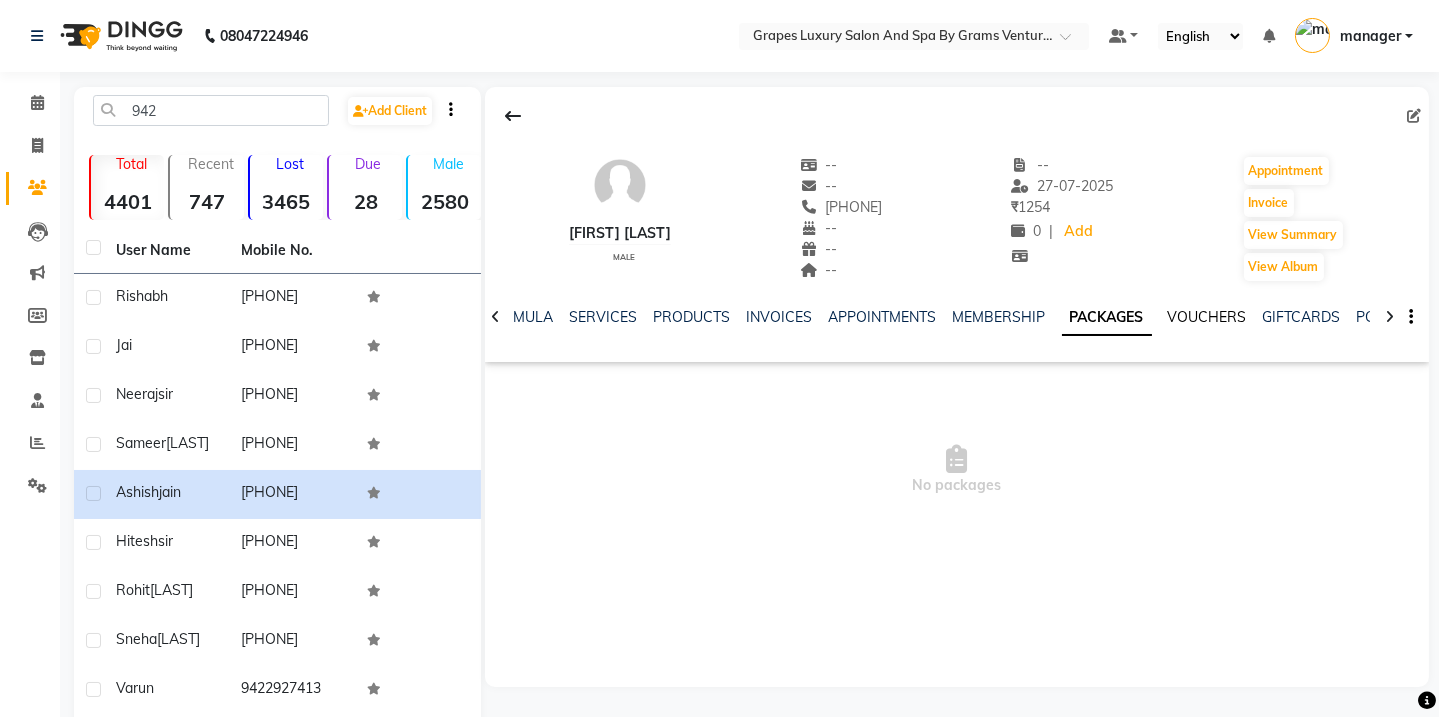 click on "VOUCHERS" 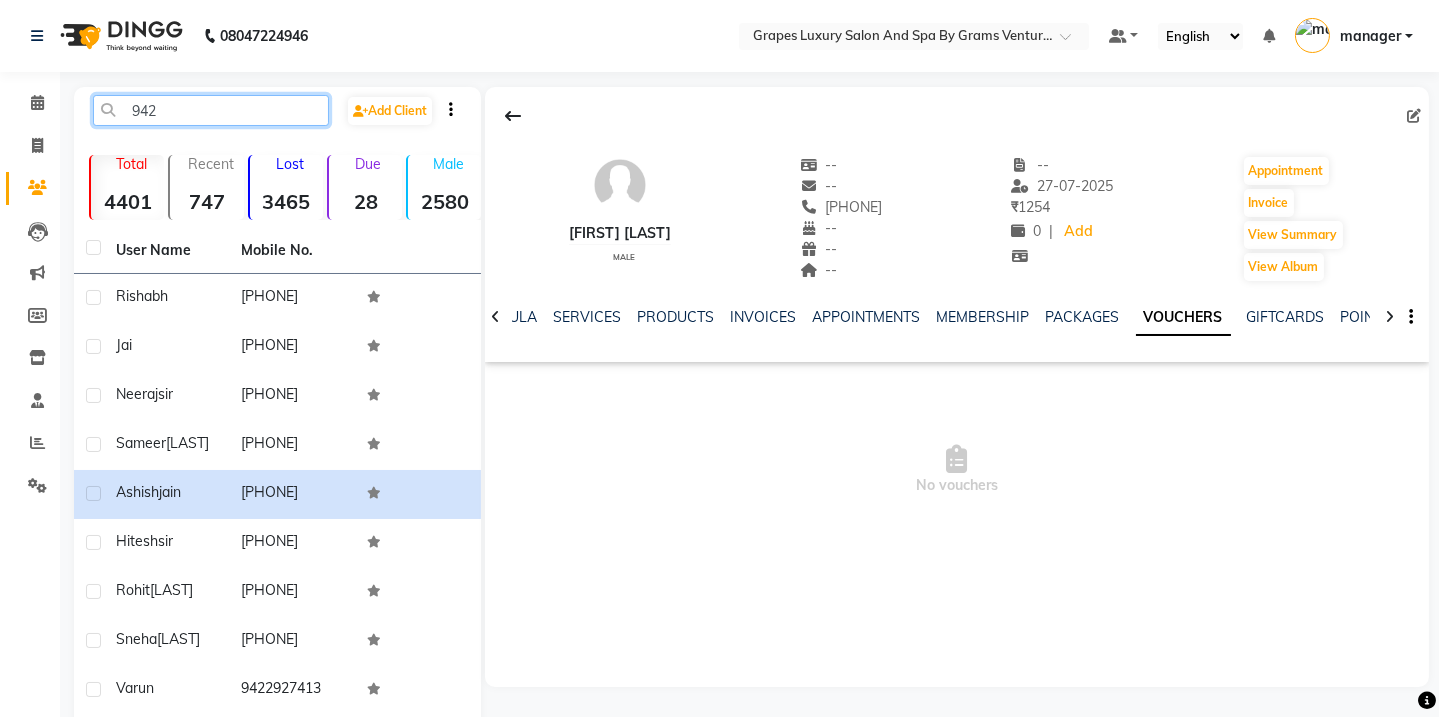 click on "942" 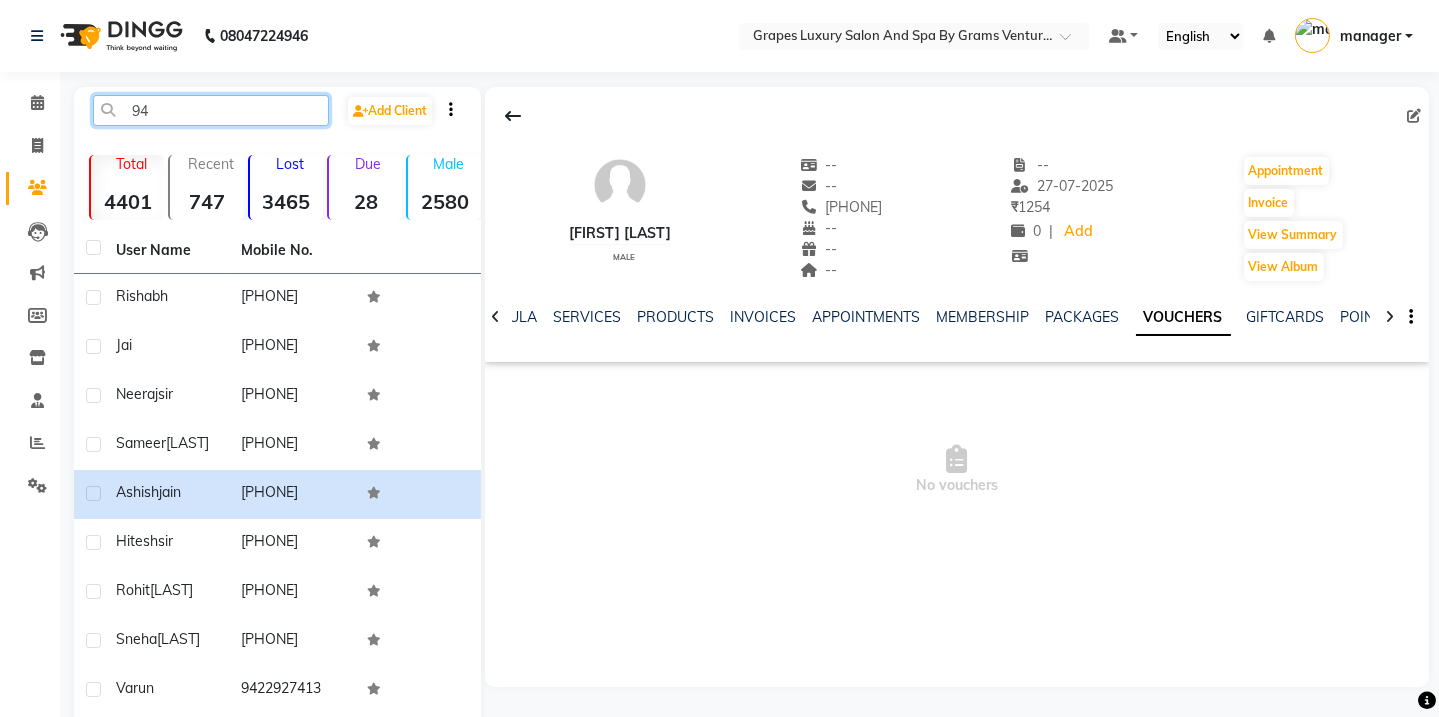 type on "9" 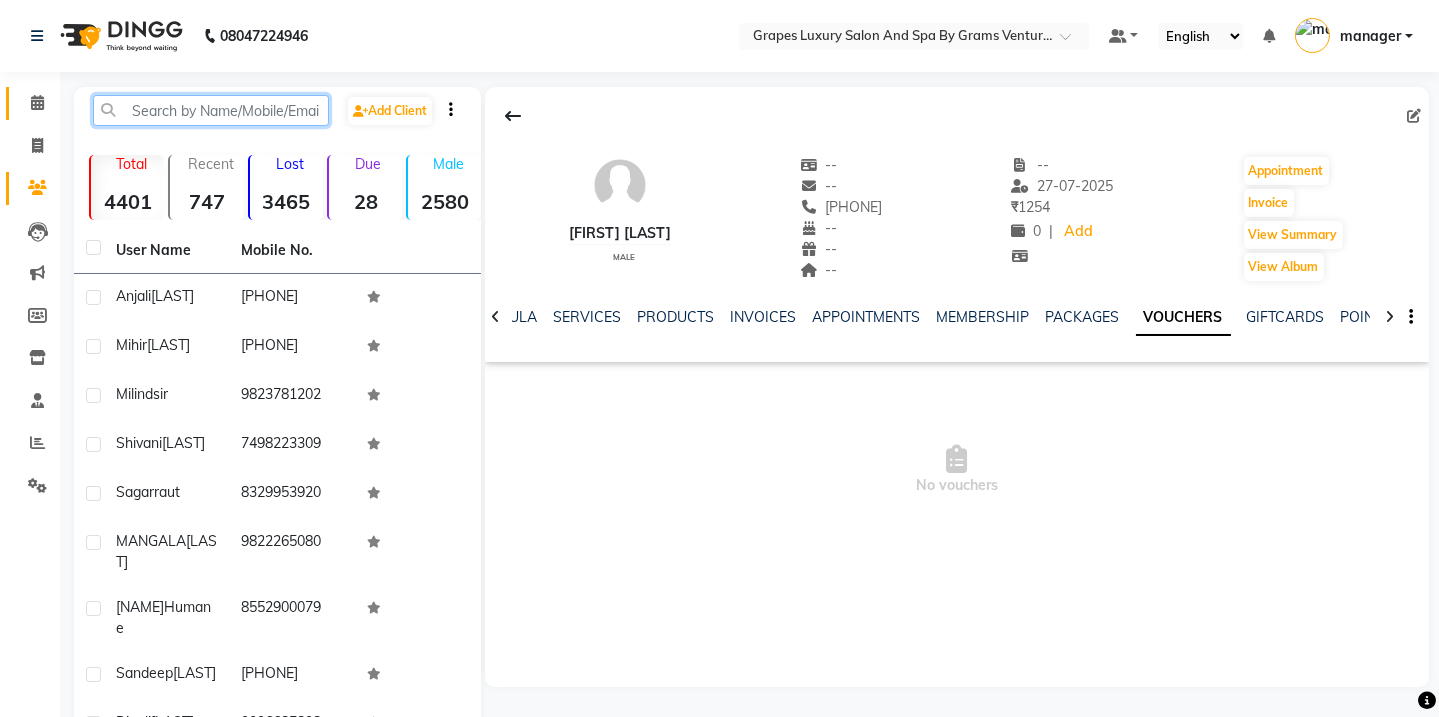type 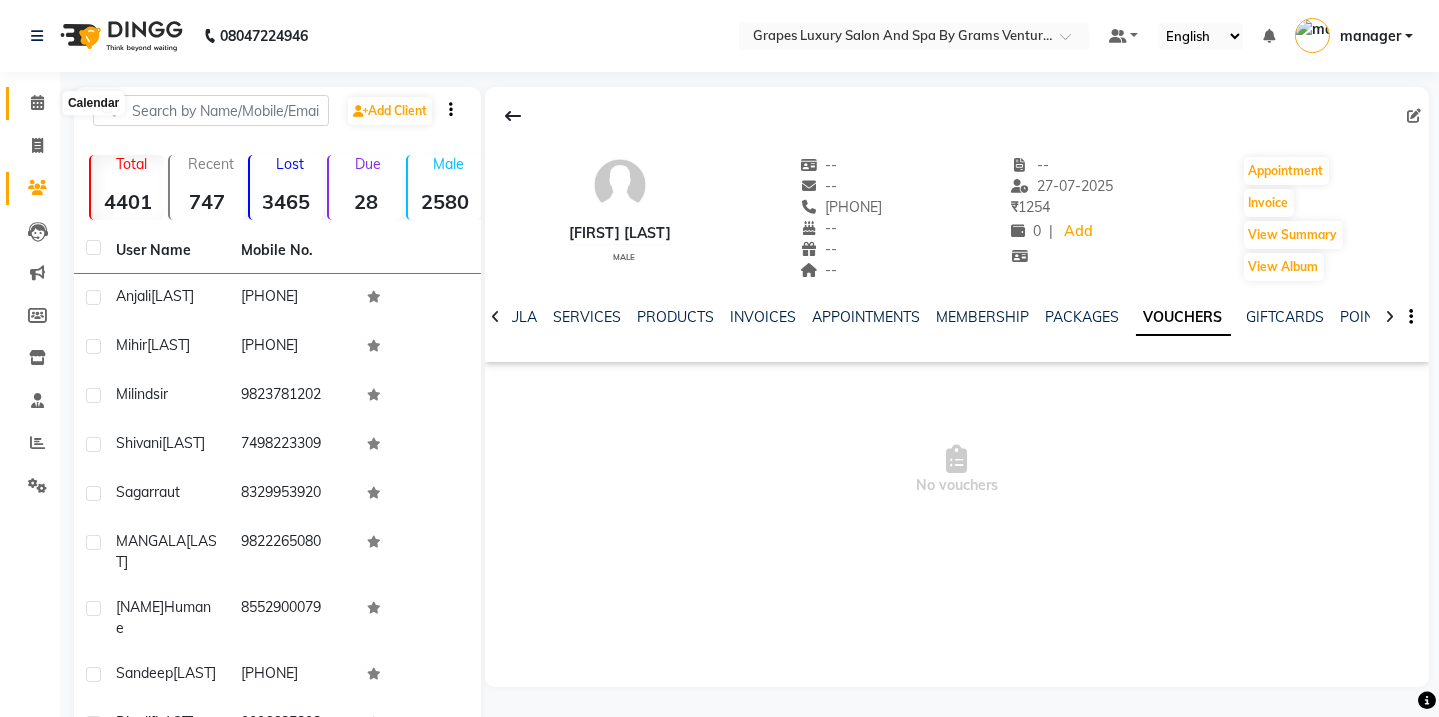 click 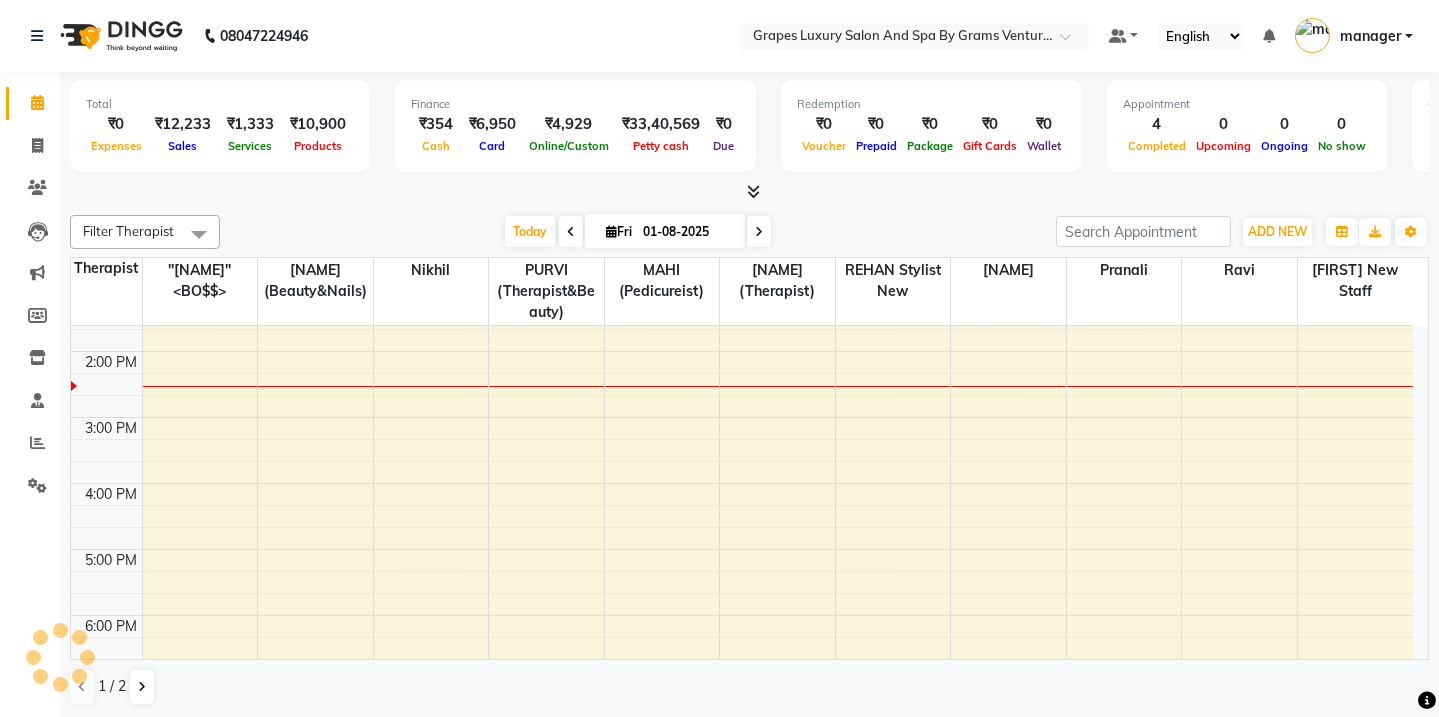 scroll, scrollTop: 0, scrollLeft: 0, axis: both 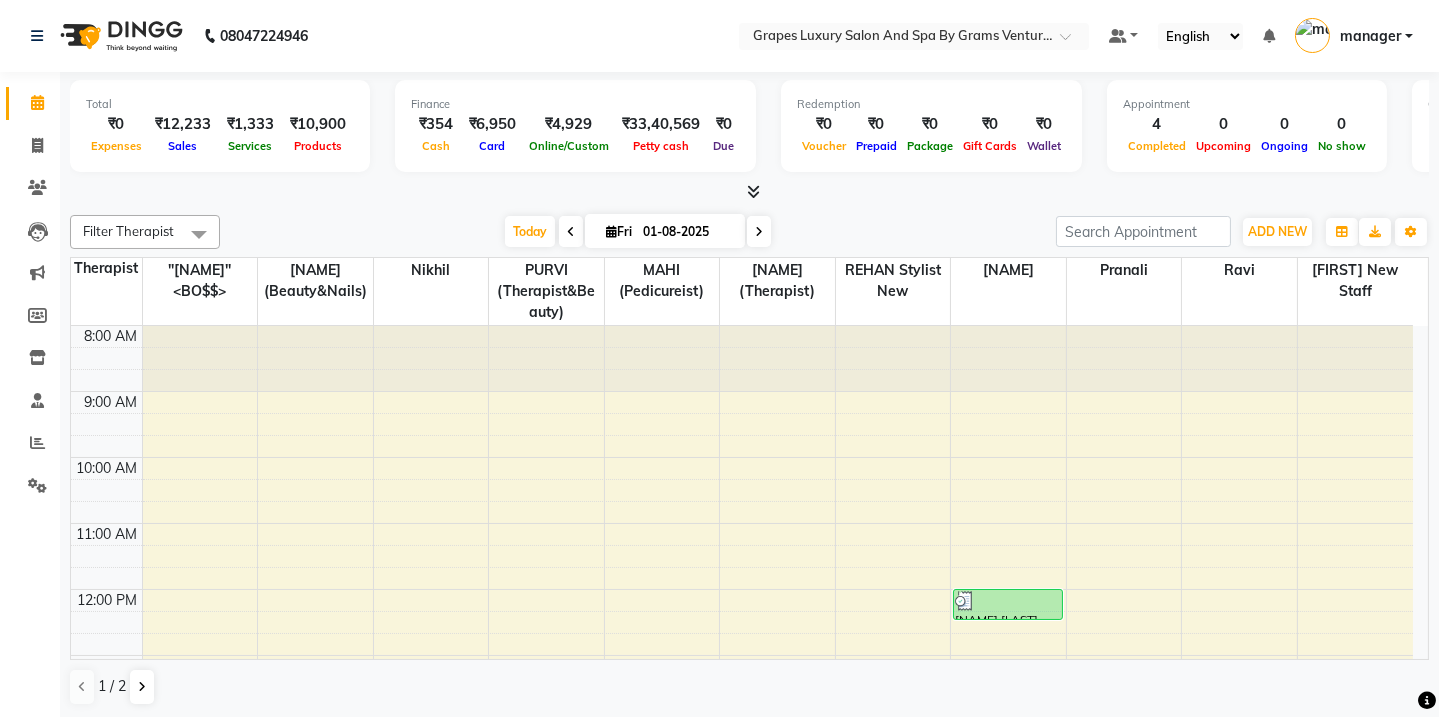 drag, startPoint x: 1417, startPoint y: 402, endPoint x: 1422, endPoint y: 438, distance: 36.345562 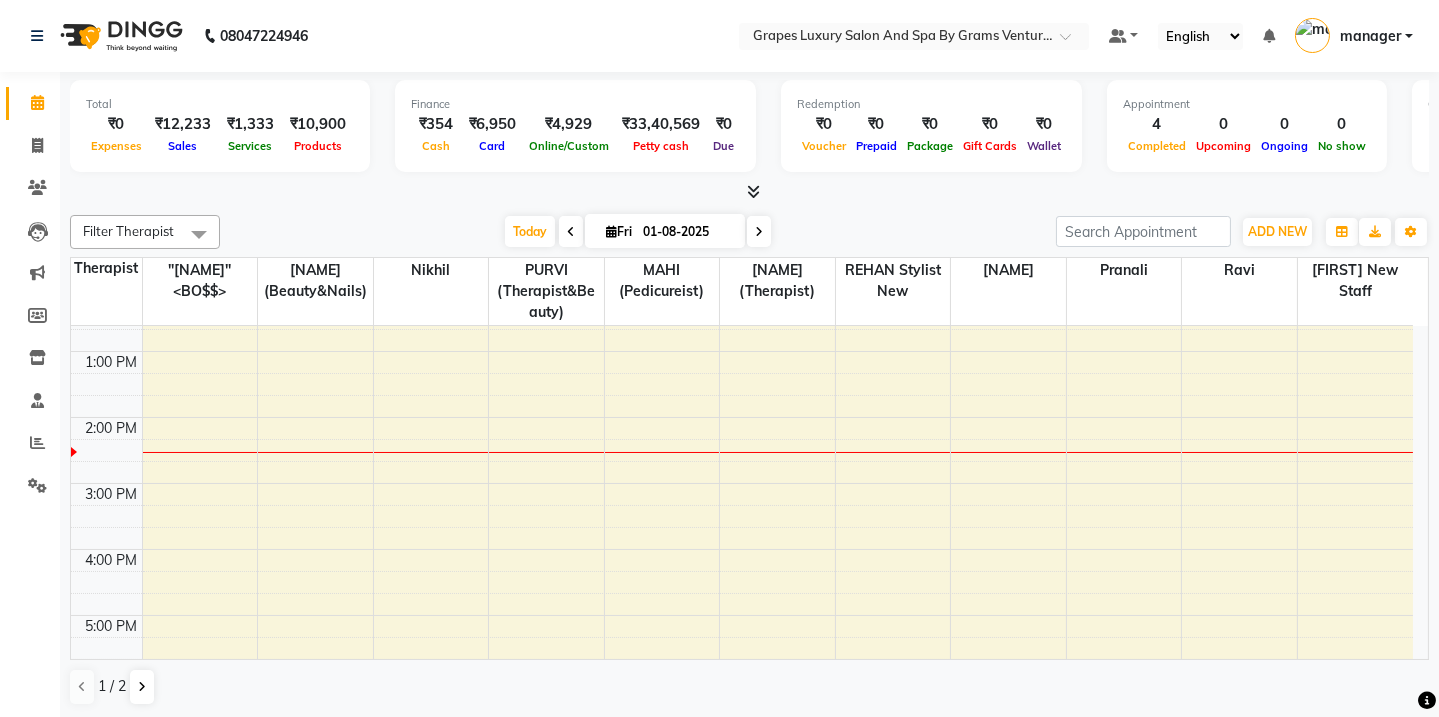 scroll, scrollTop: 520, scrollLeft: 0, axis: vertical 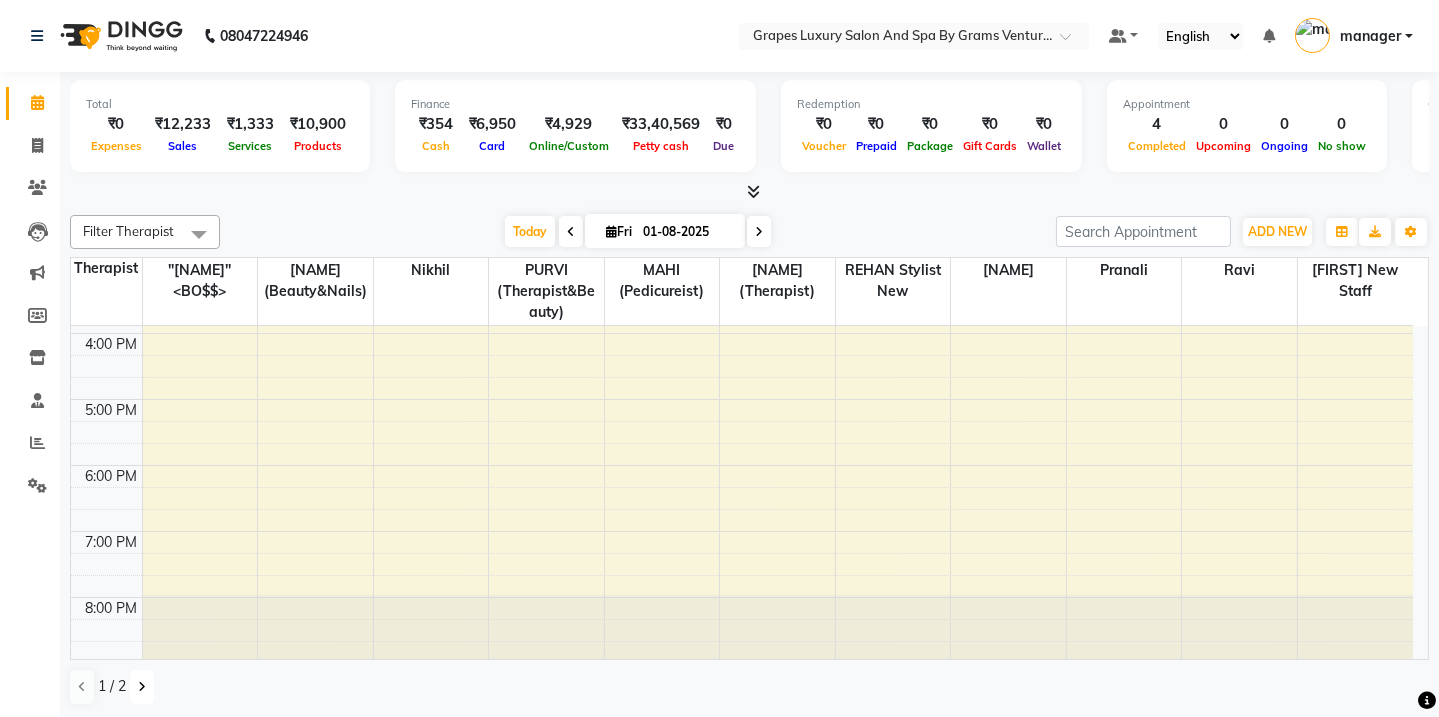 click at bounding box center [142, 687] 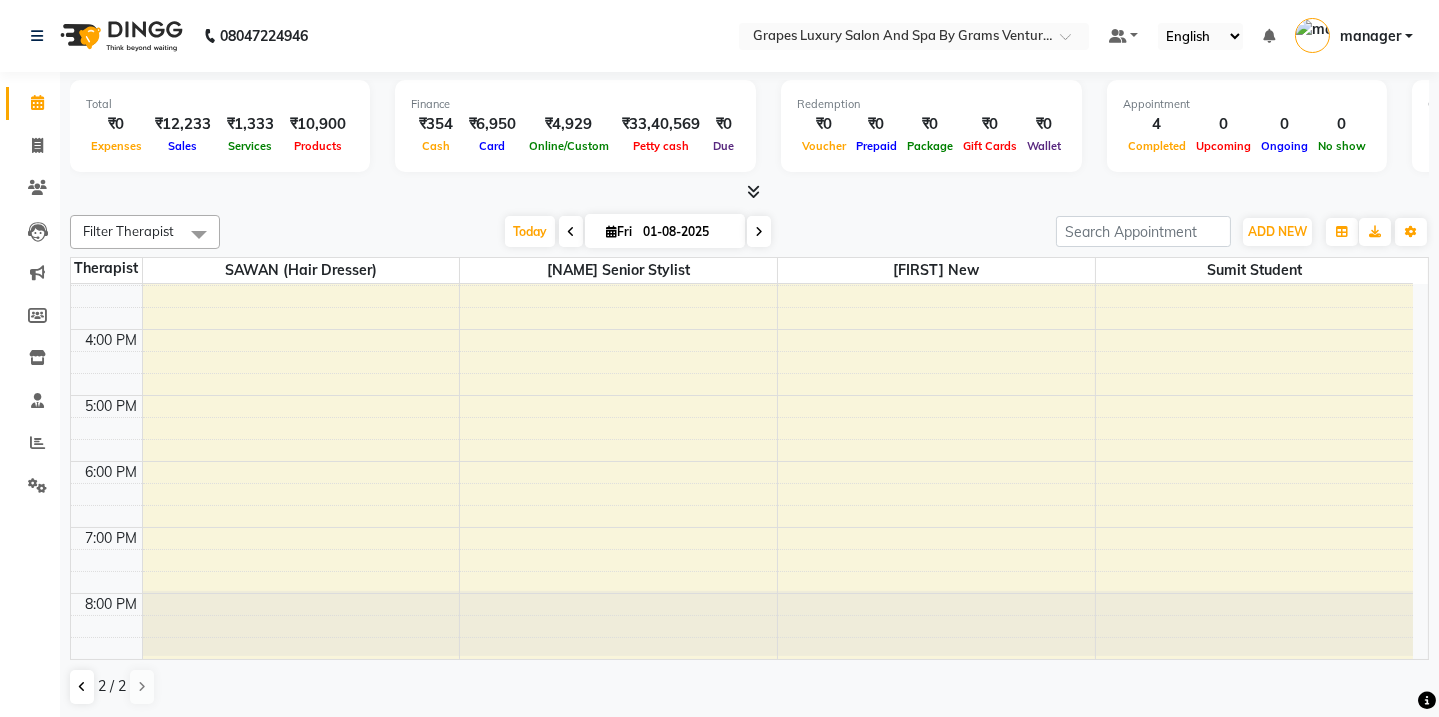 scroll, scrollTop: 478, scrollLeft: 0, axis: vertical 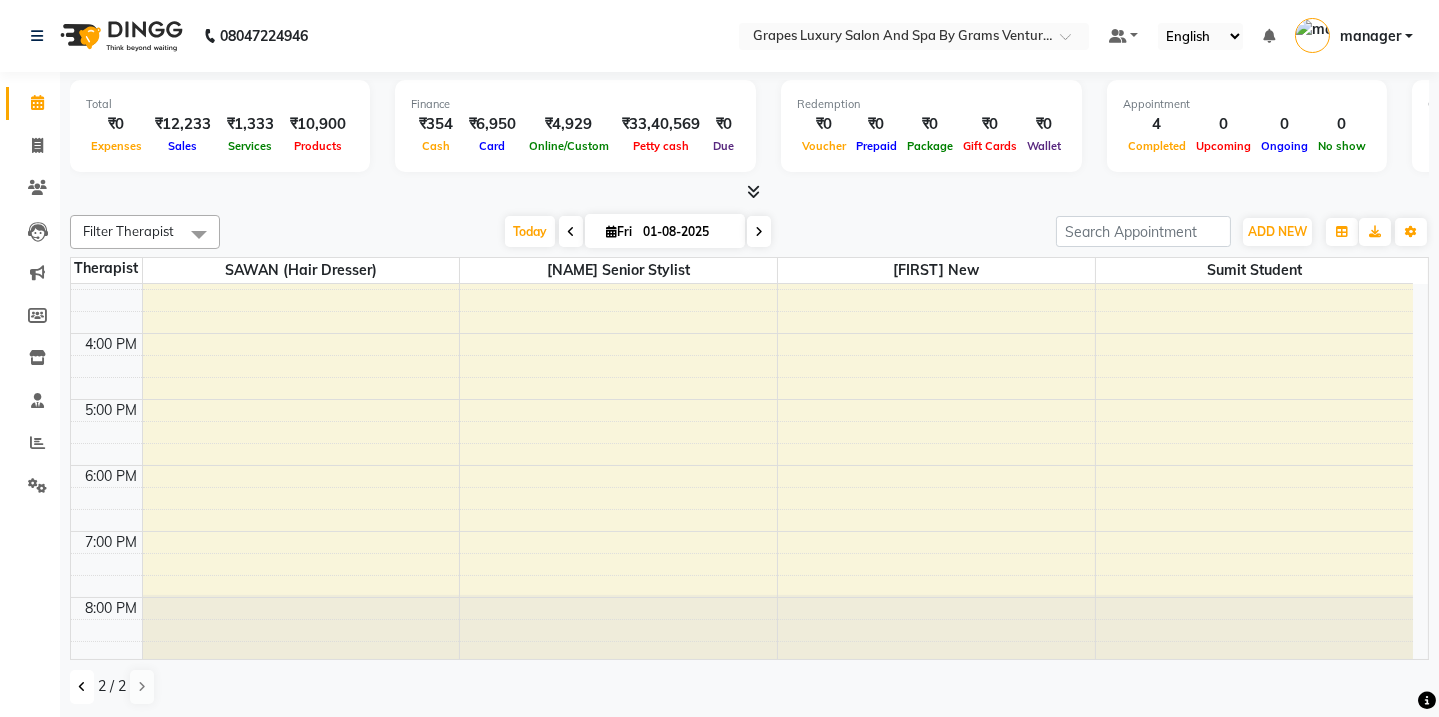 click at bounding box center [82, 687] 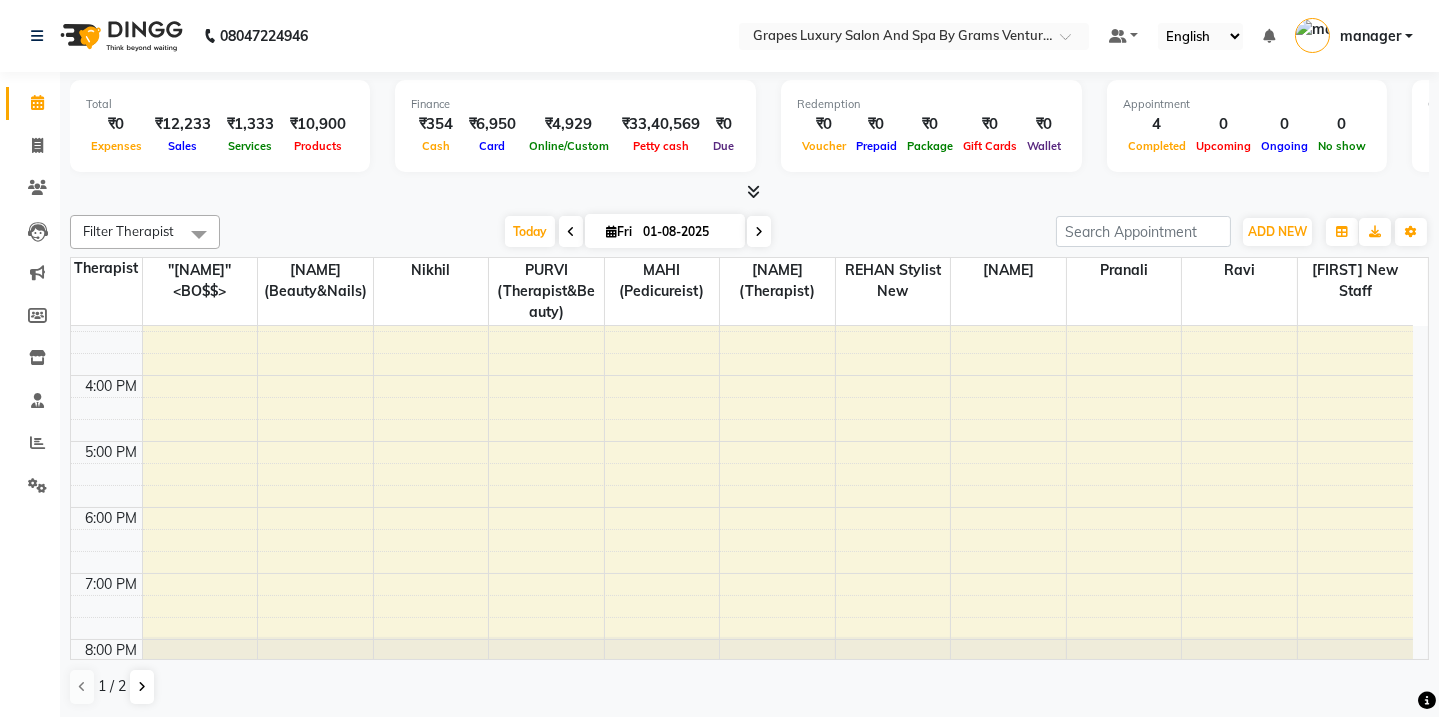scroll, scrollTop: 520, scrollLeft: 0, axis: vertical 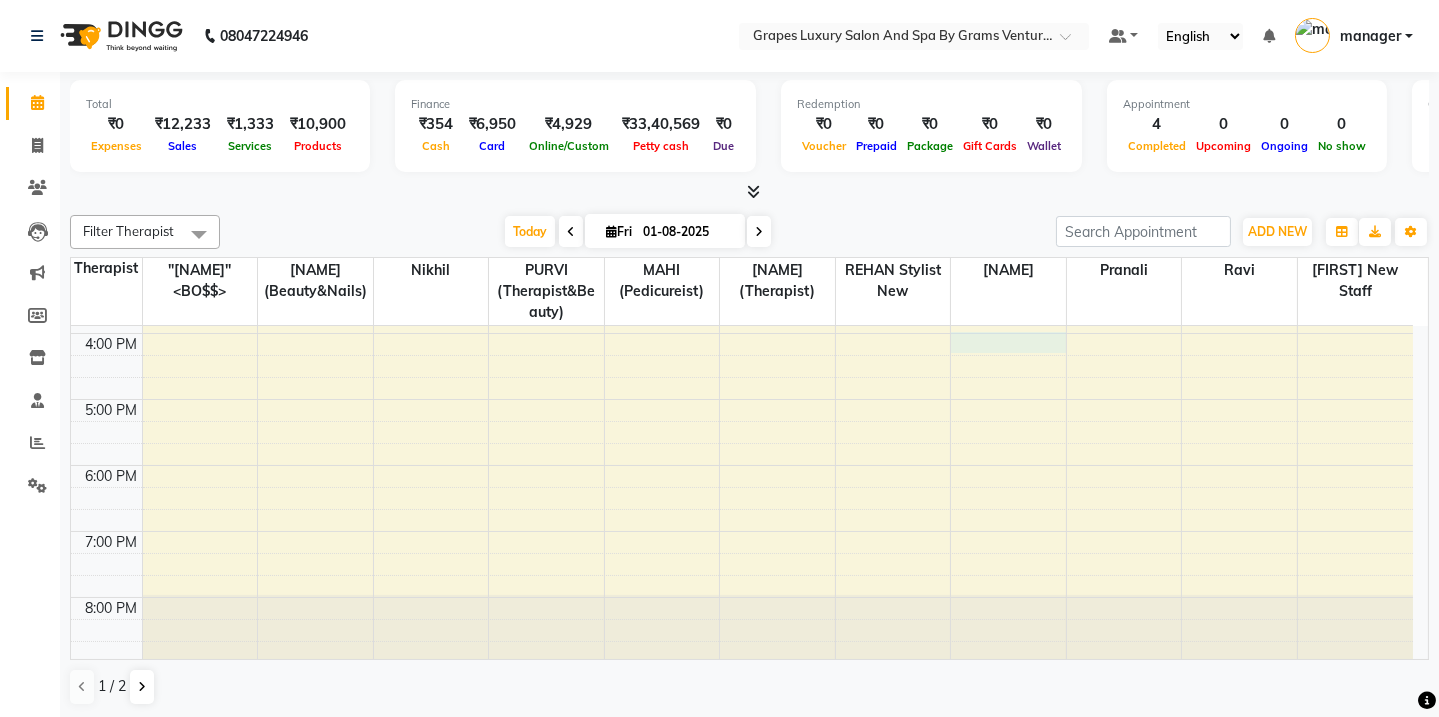 click on "8:00 AM 9:00 AM 10:00 AM 11:00 AM 12:00 PM 1:00 PM 2:00 PM 3:00 PM 4:00 PM 5:00 PM 6:00 PM 7:00 PM 8:00 PM     [FIRST] [LAST], TK02, 12:00 PM-12:30 PM, Hair Cut Male (30 mins)" at bounding box center [742, 234] 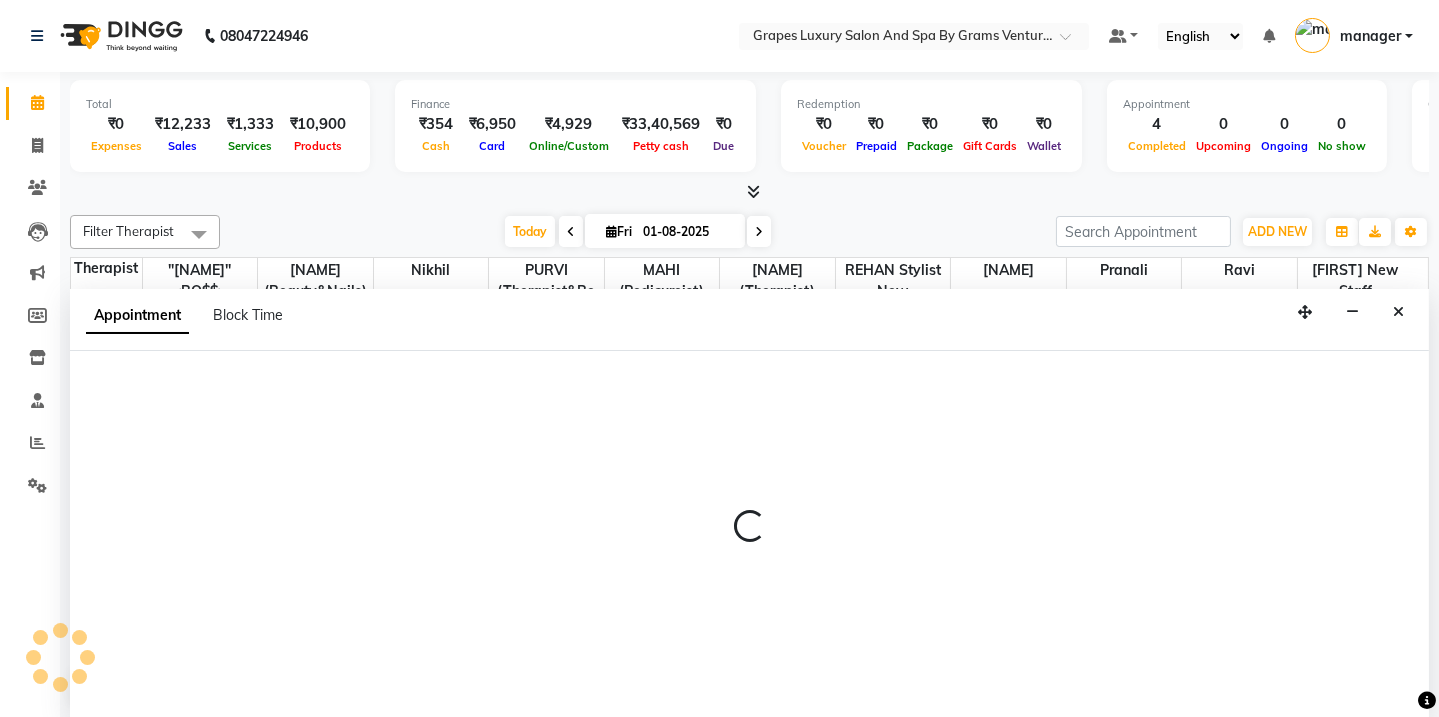 scroll, scrollTop: 0, scrollLeft: 0, axis: both 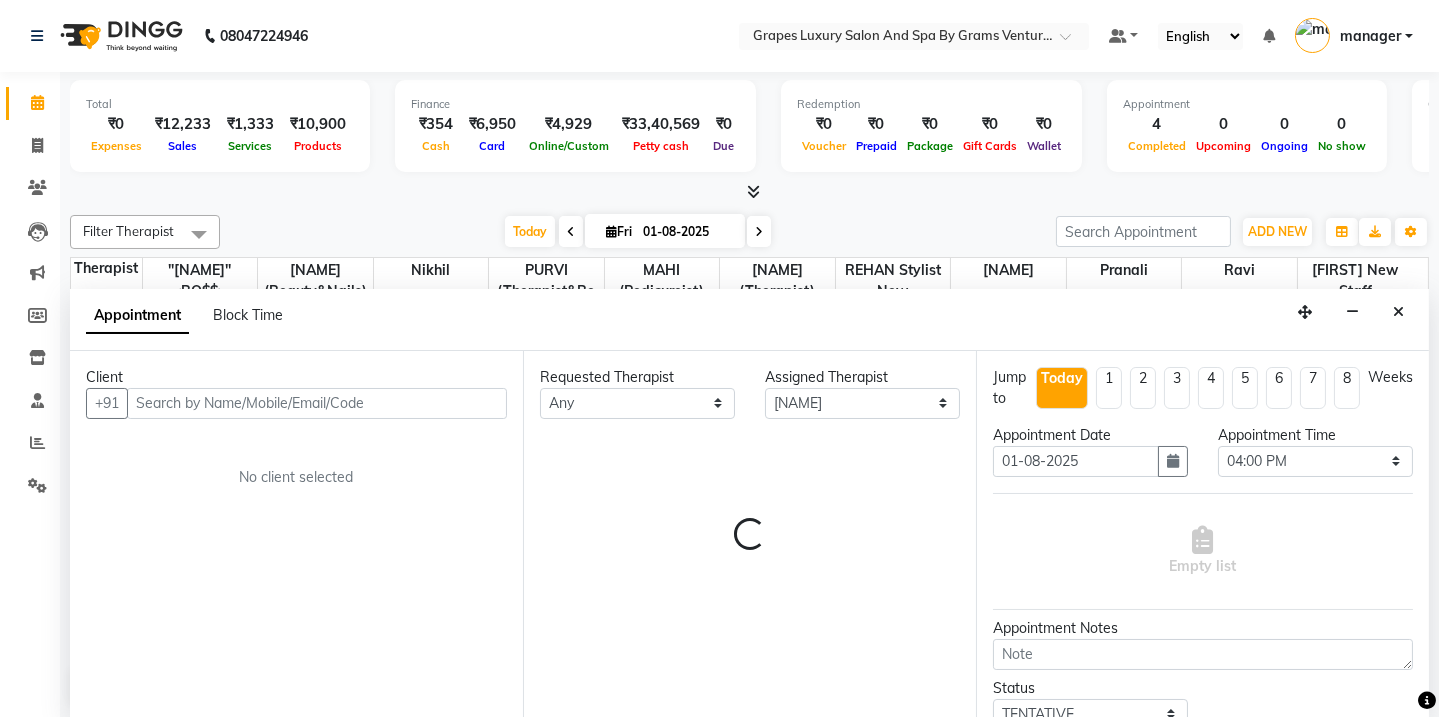 click at bounding box center [317, 403] 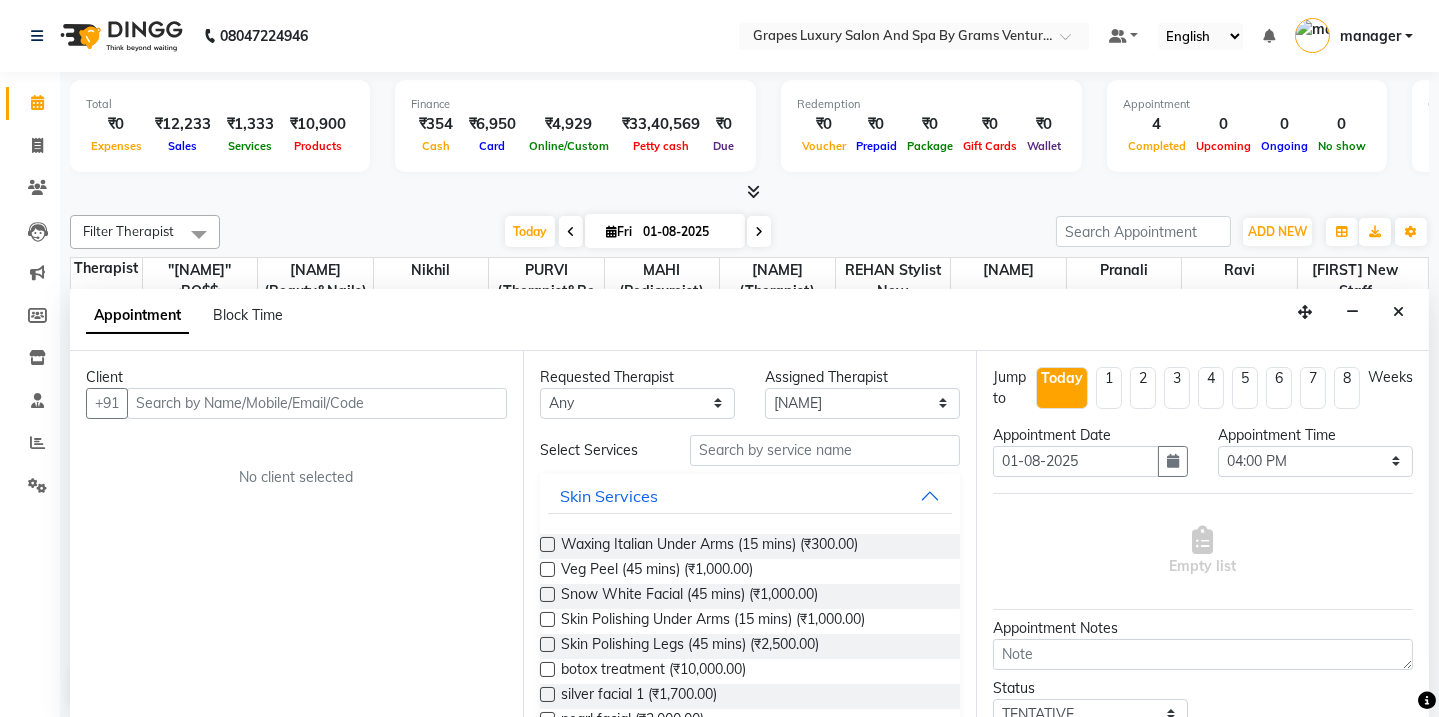 click at bounding box center [317, 403] 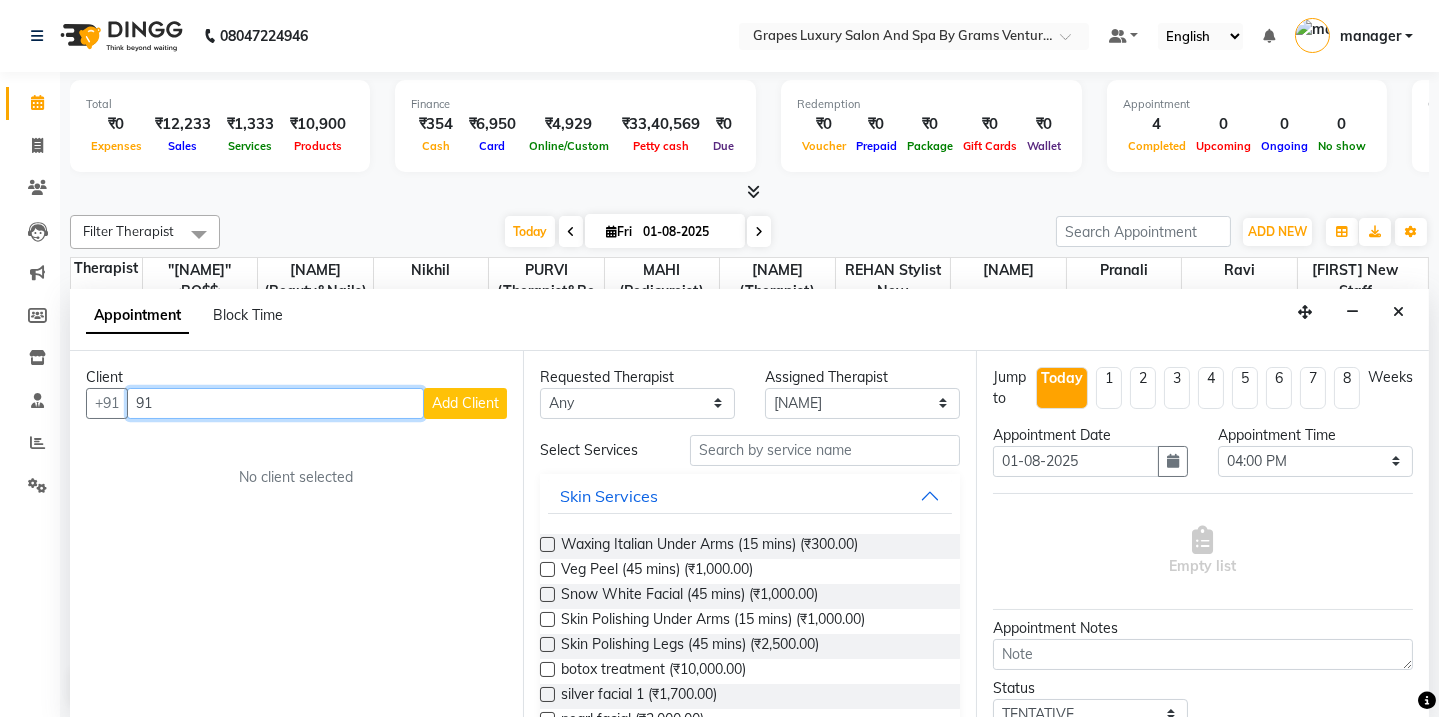 type on "9" 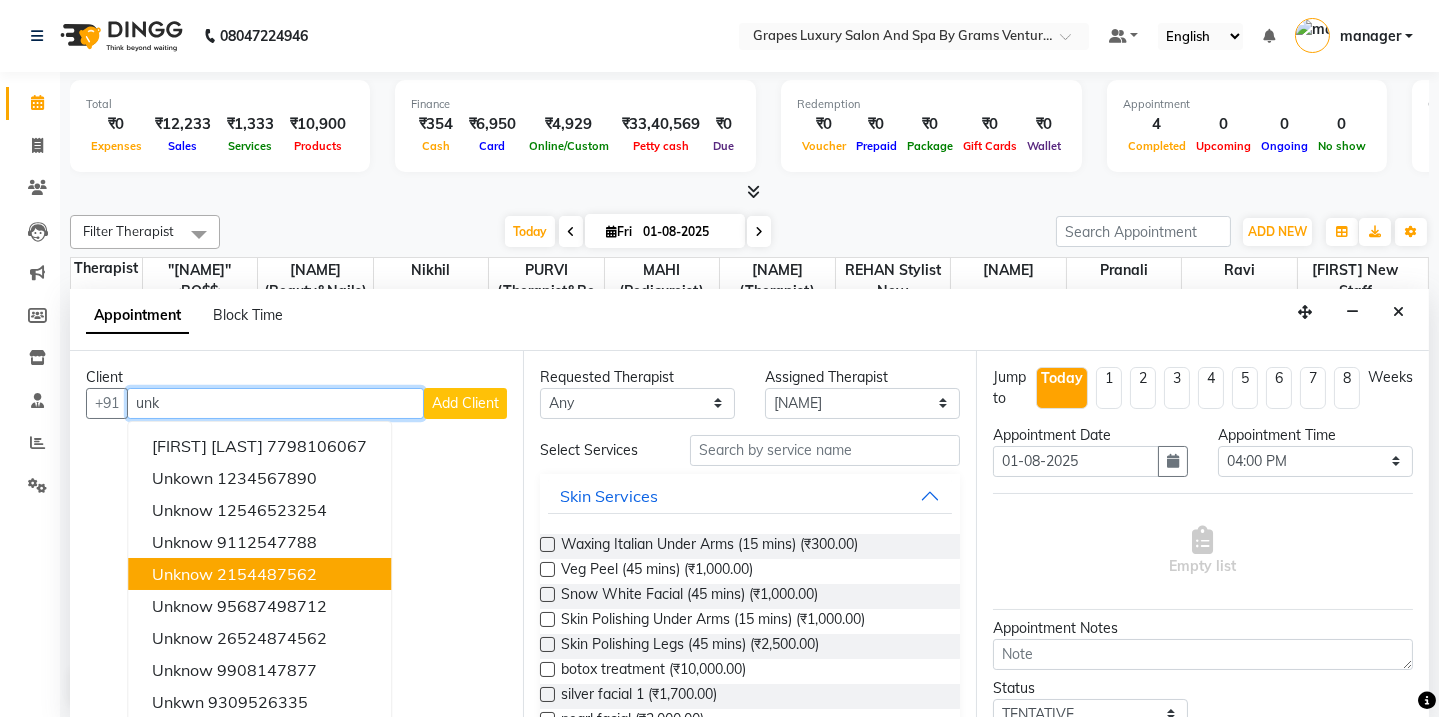 click on "unknow  [PHONE]" at bounding box center (259, 574) 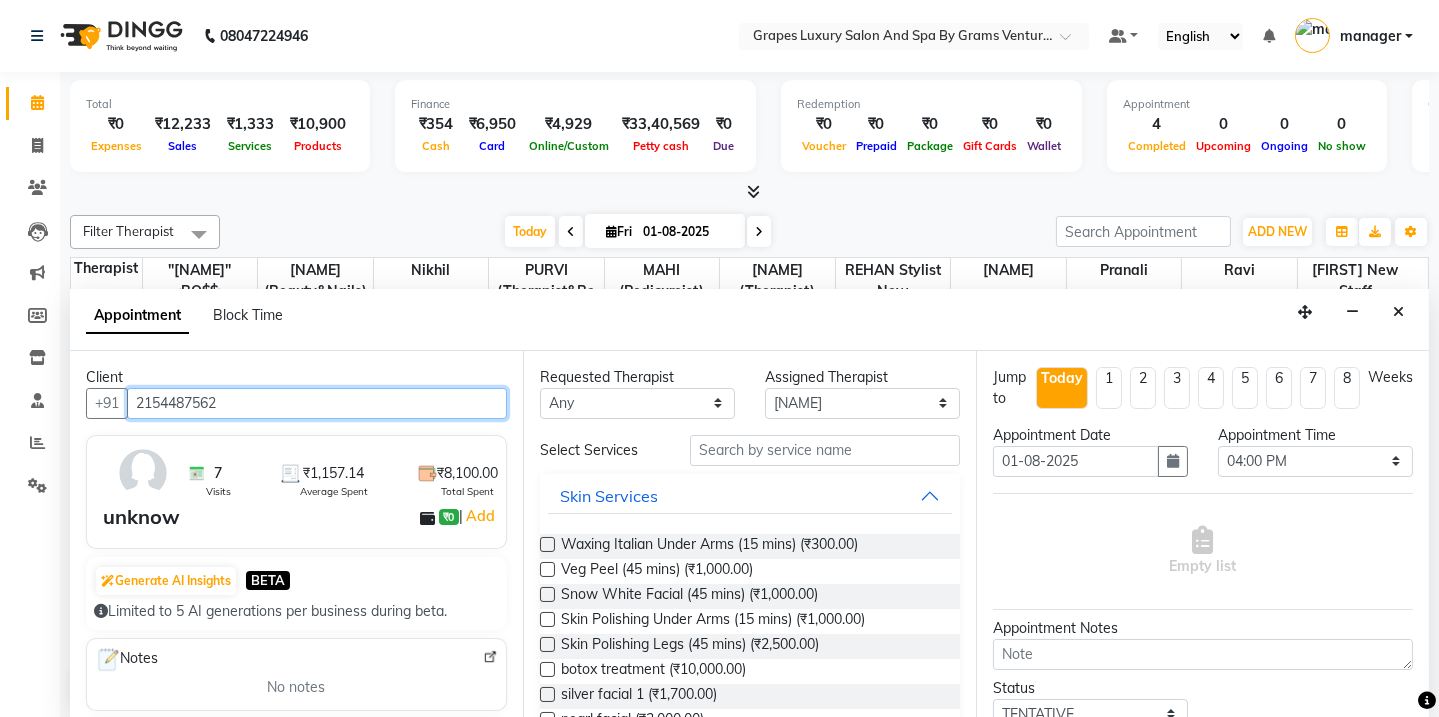 type on "2154487562" 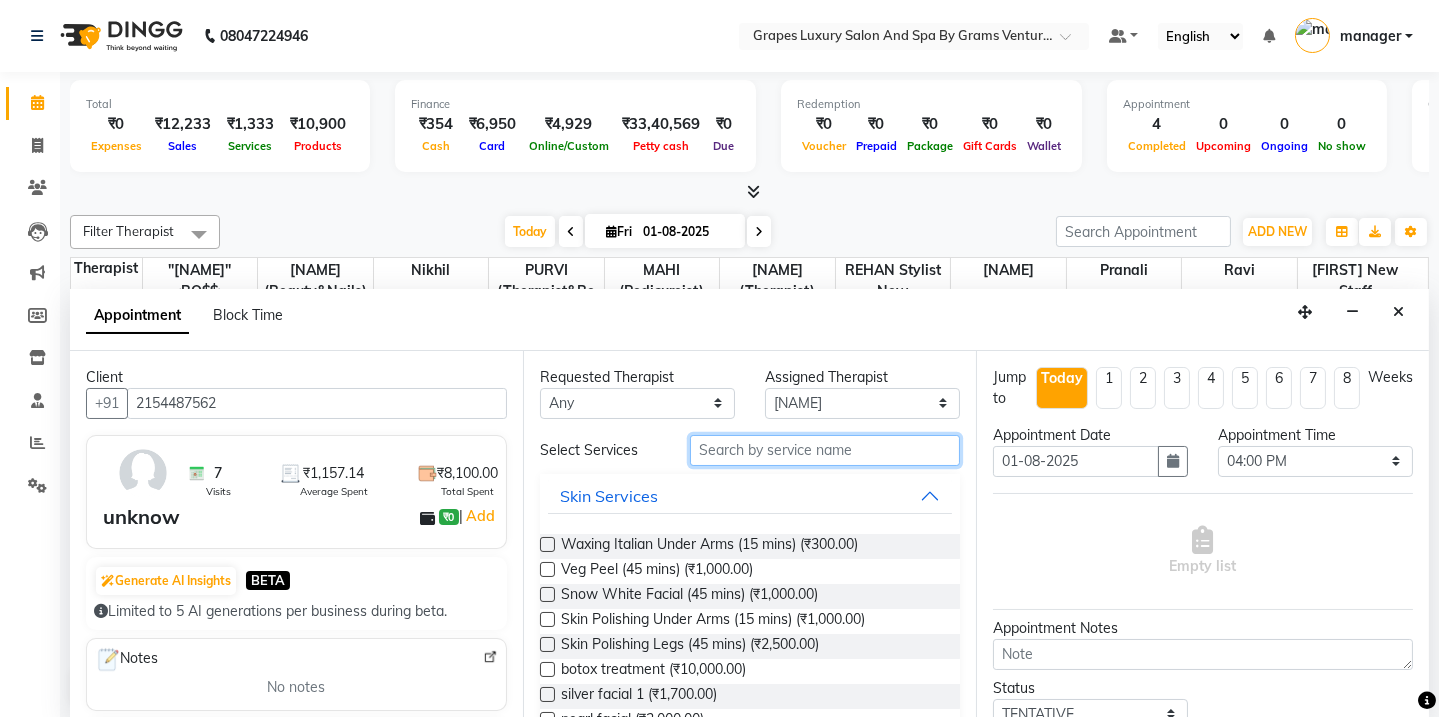 click at bounding box center (825, 450) 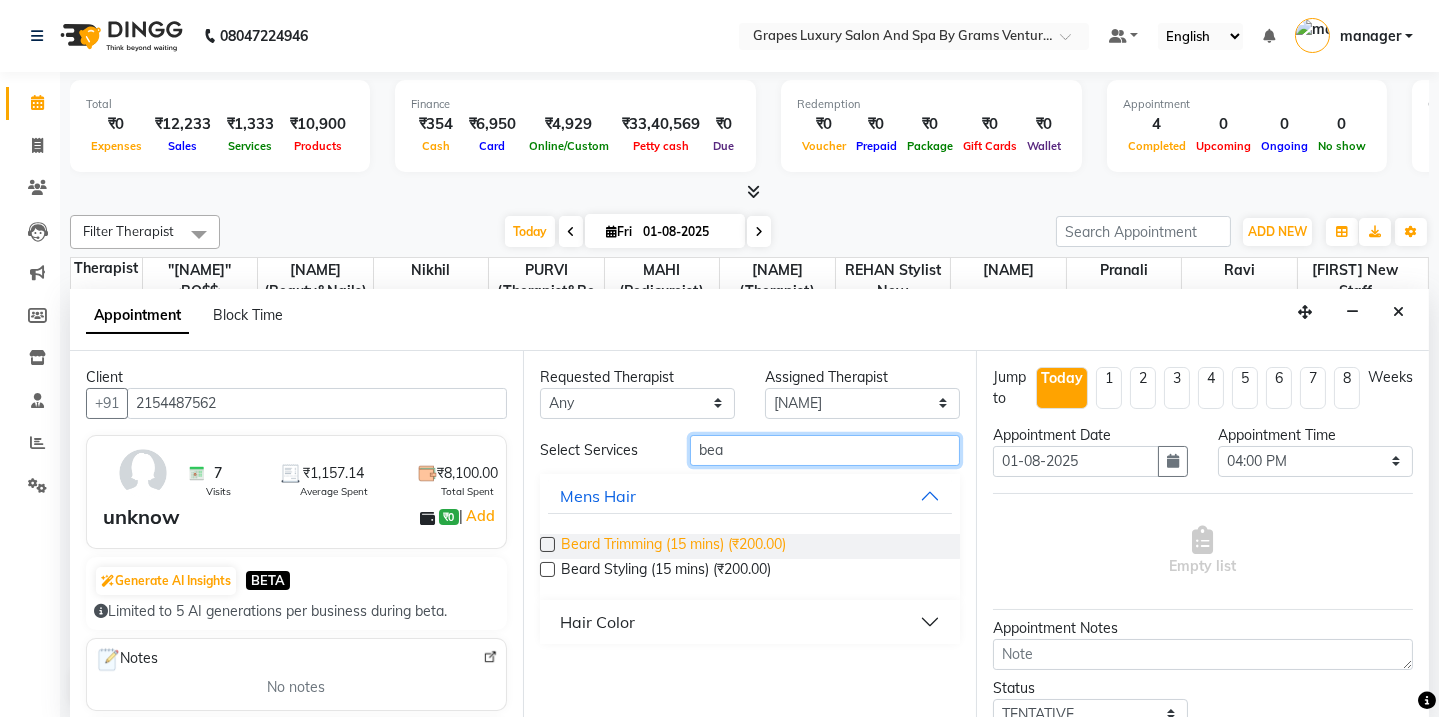 type on "bea" 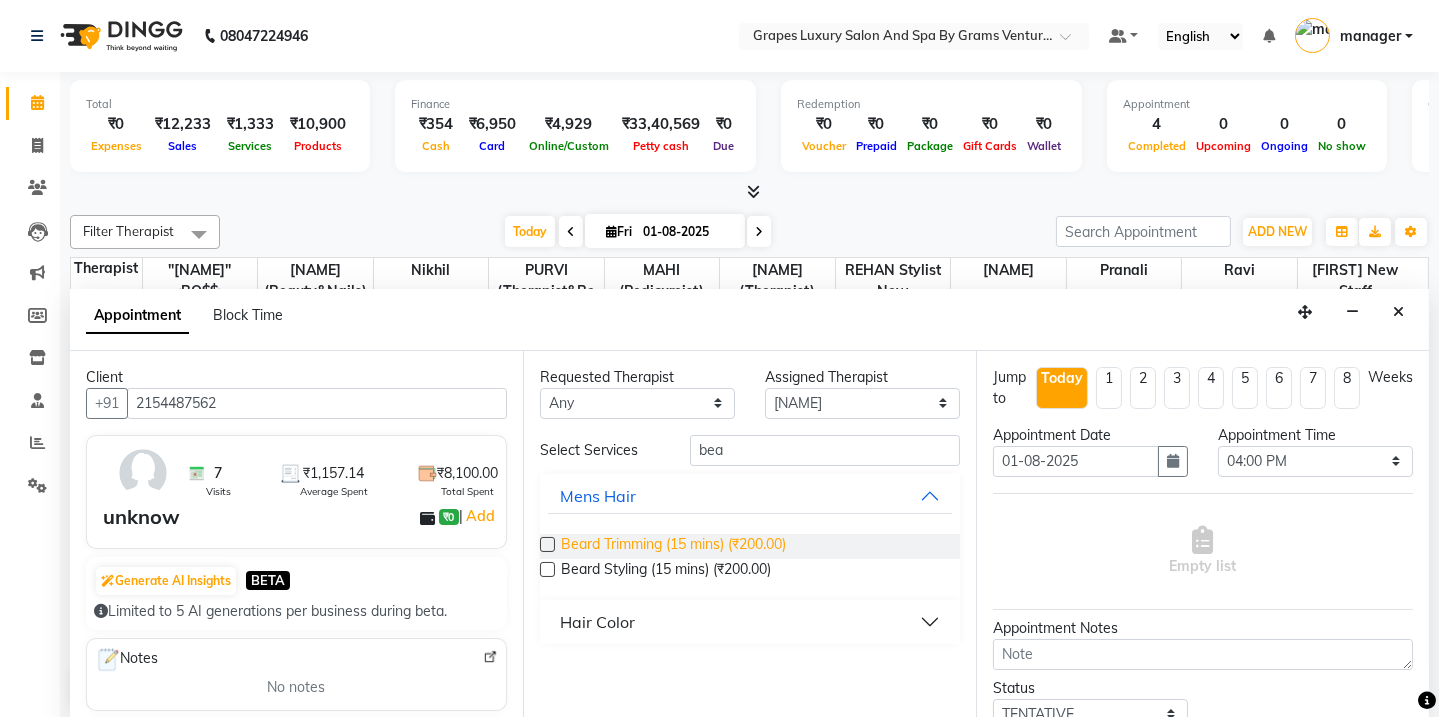 click on "Beard Trimming (15 mins) (₹200.00)" at bounding box center (673, 546) 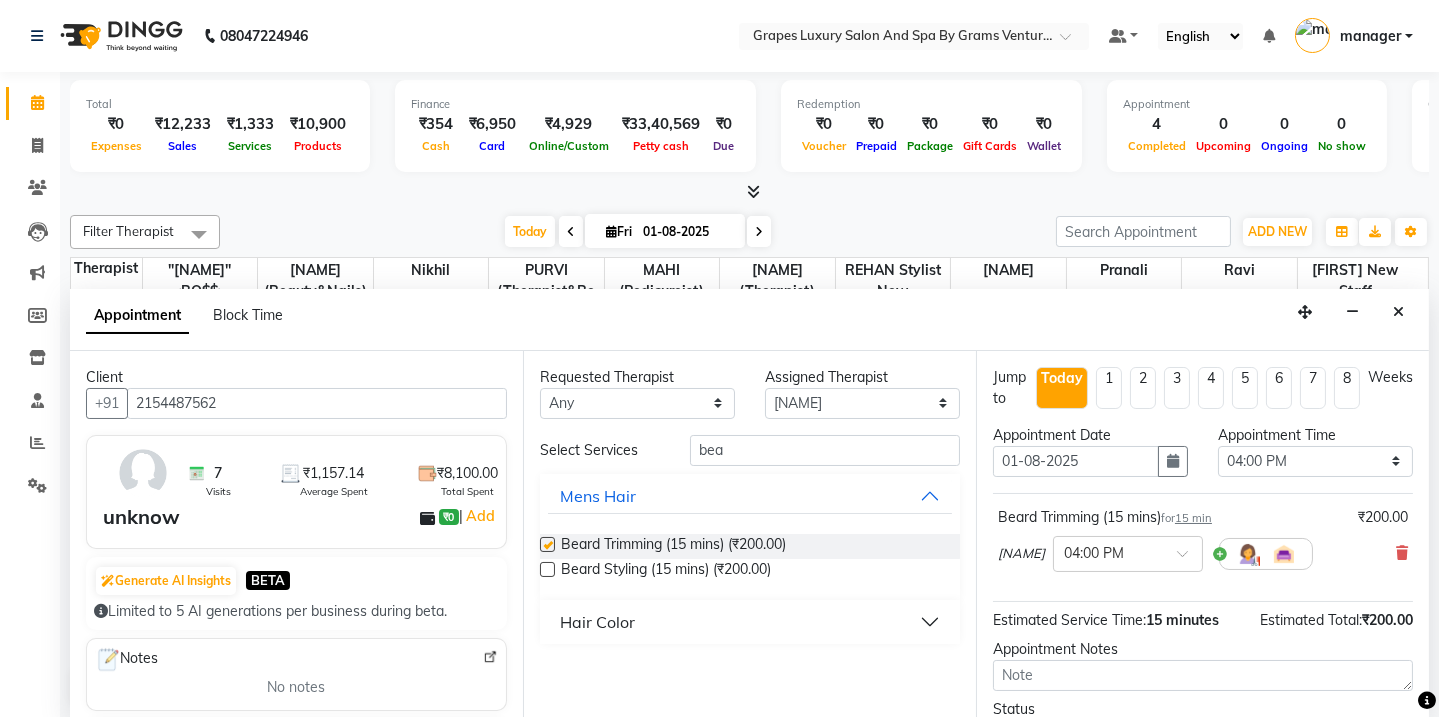 checkbox on "false" 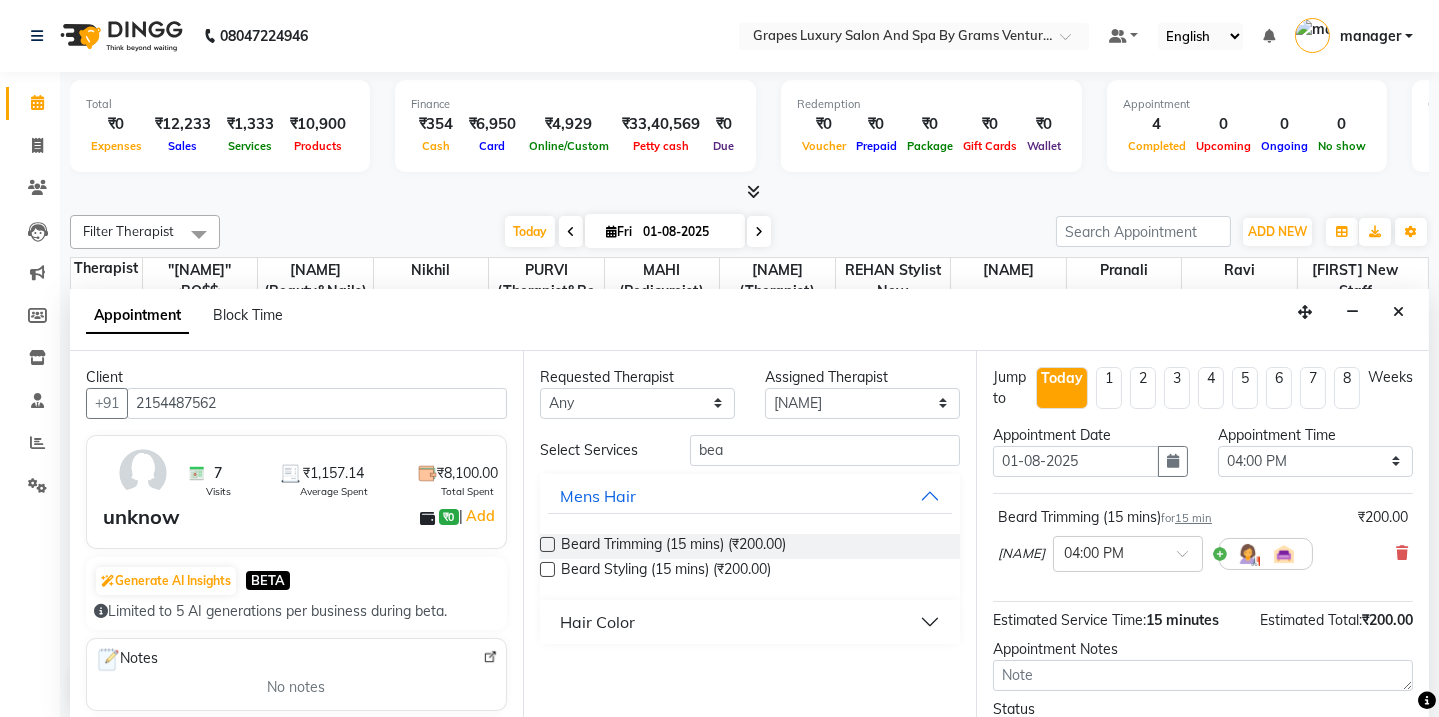 scroll, scrollTop: 157, scrollLeft: 0, axis: vertical 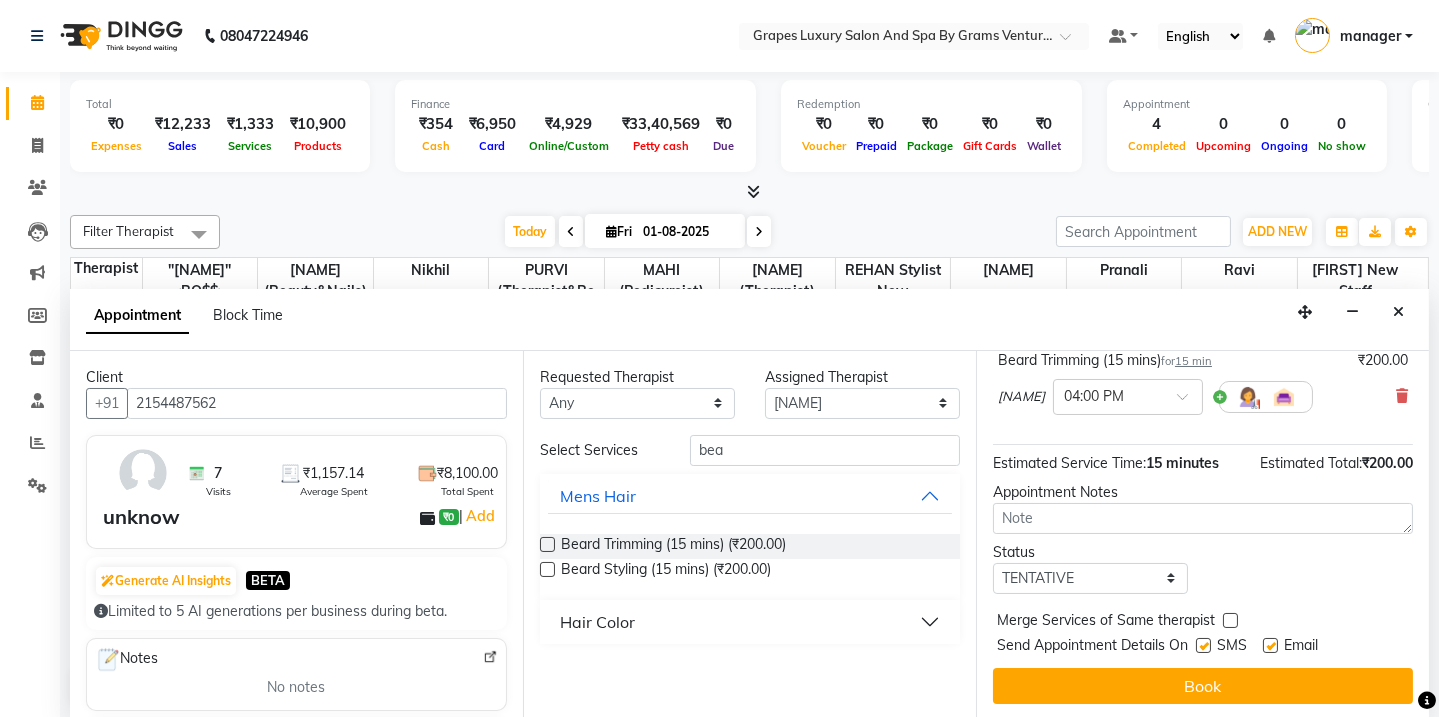 click at bounding box center [1203, 645] 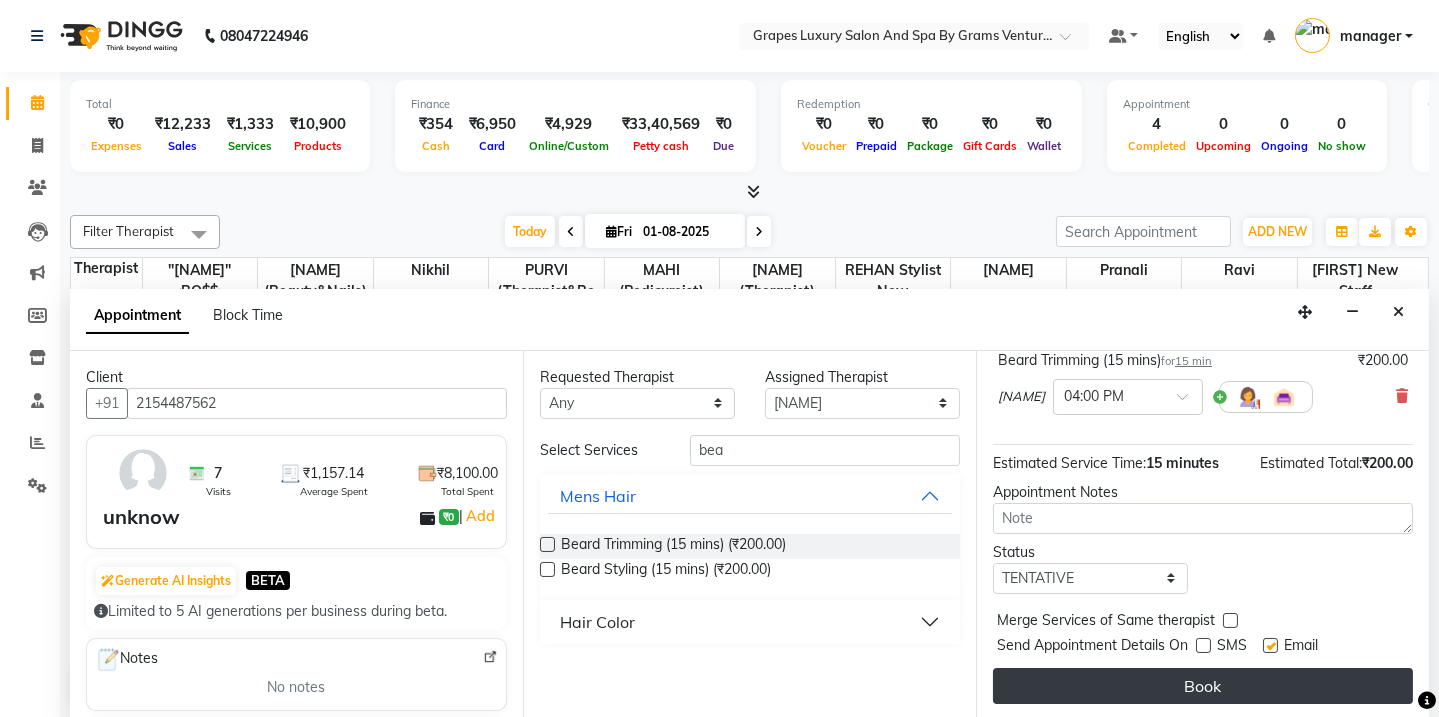 click on "Book" at bounding box center (1203, 686) 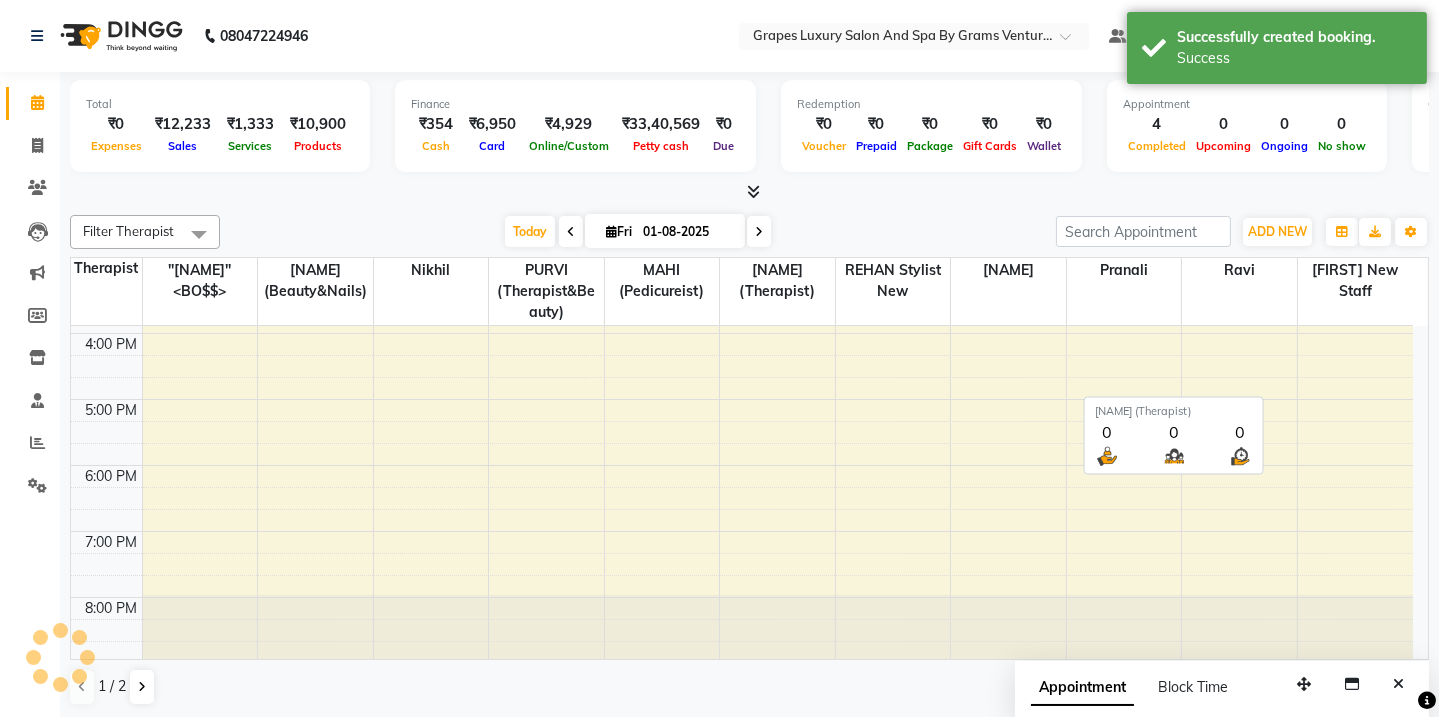 scroll, scrollTop: 0, scrollLeft: 0, axis: both 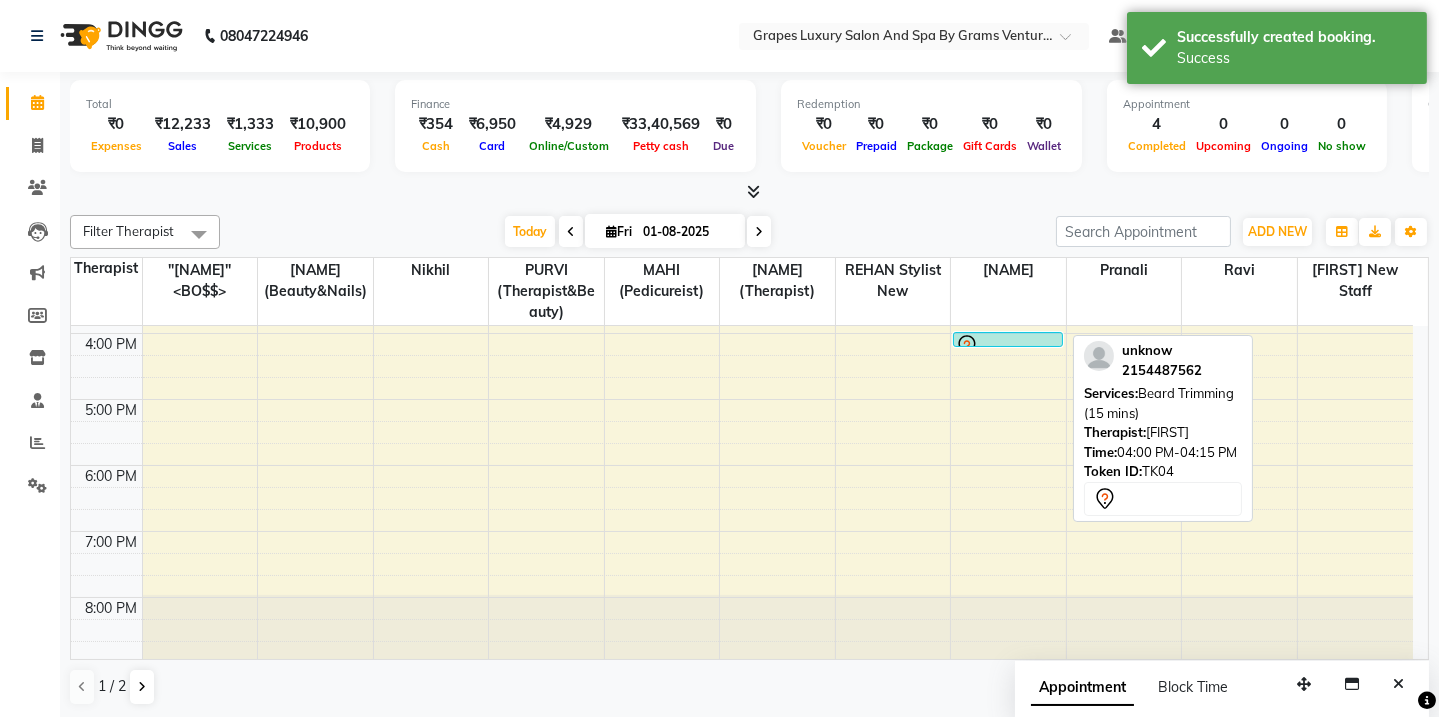 click at bounding box center (1008, 346) 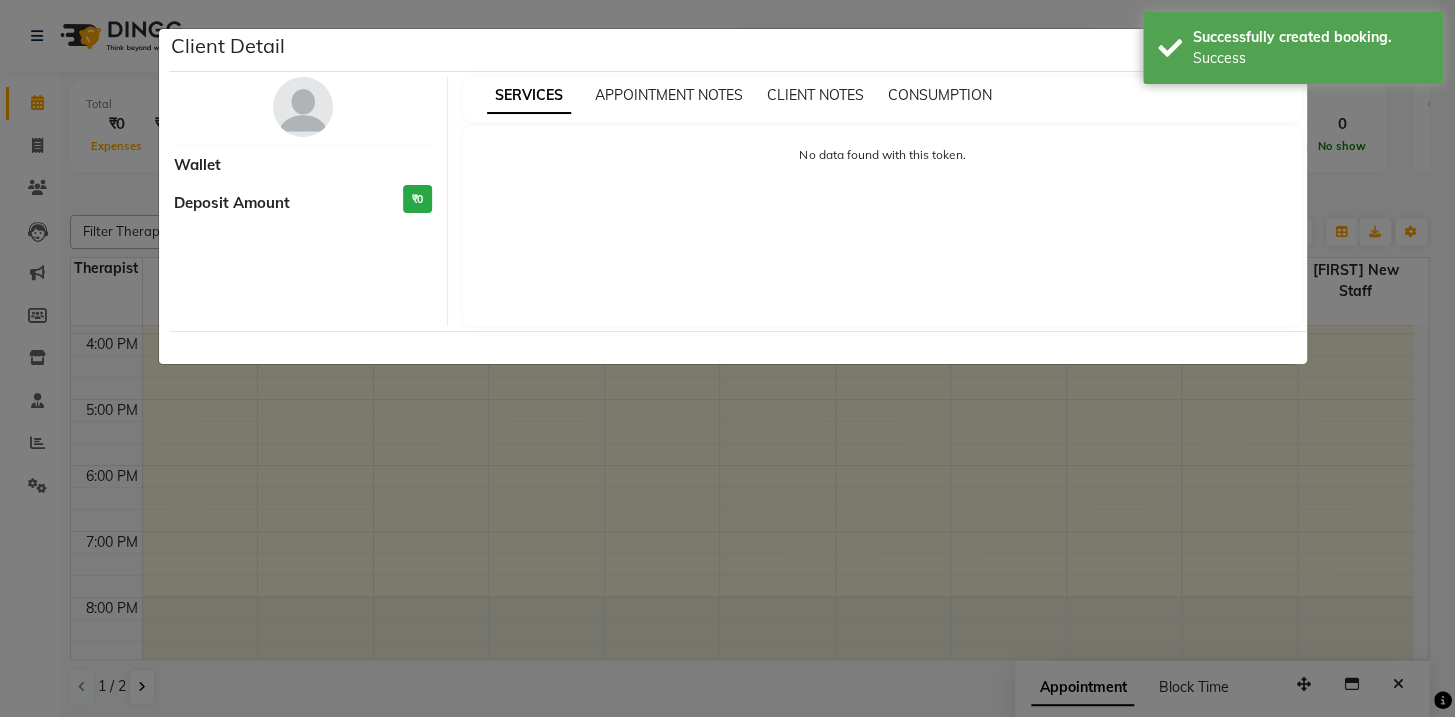 select on "7" 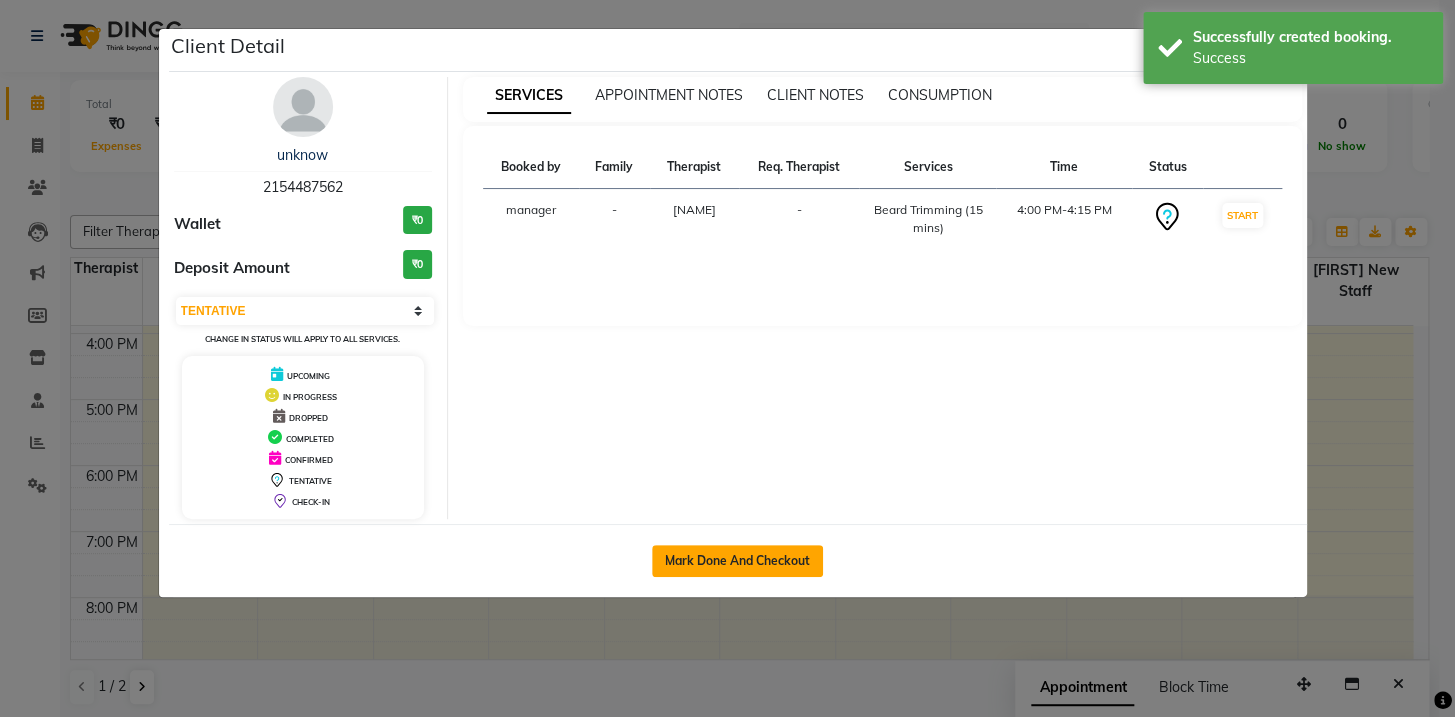 click on "Mark Done And Checkout" 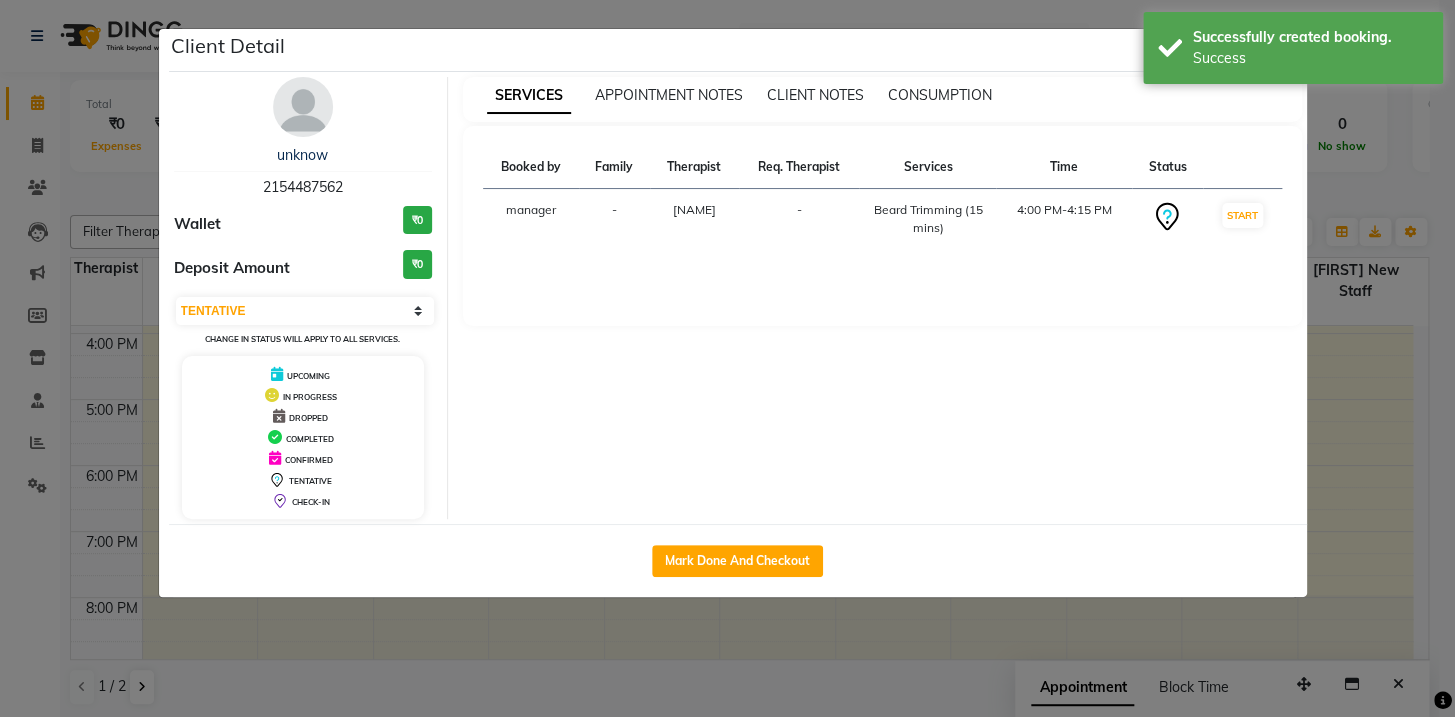 select on "service" 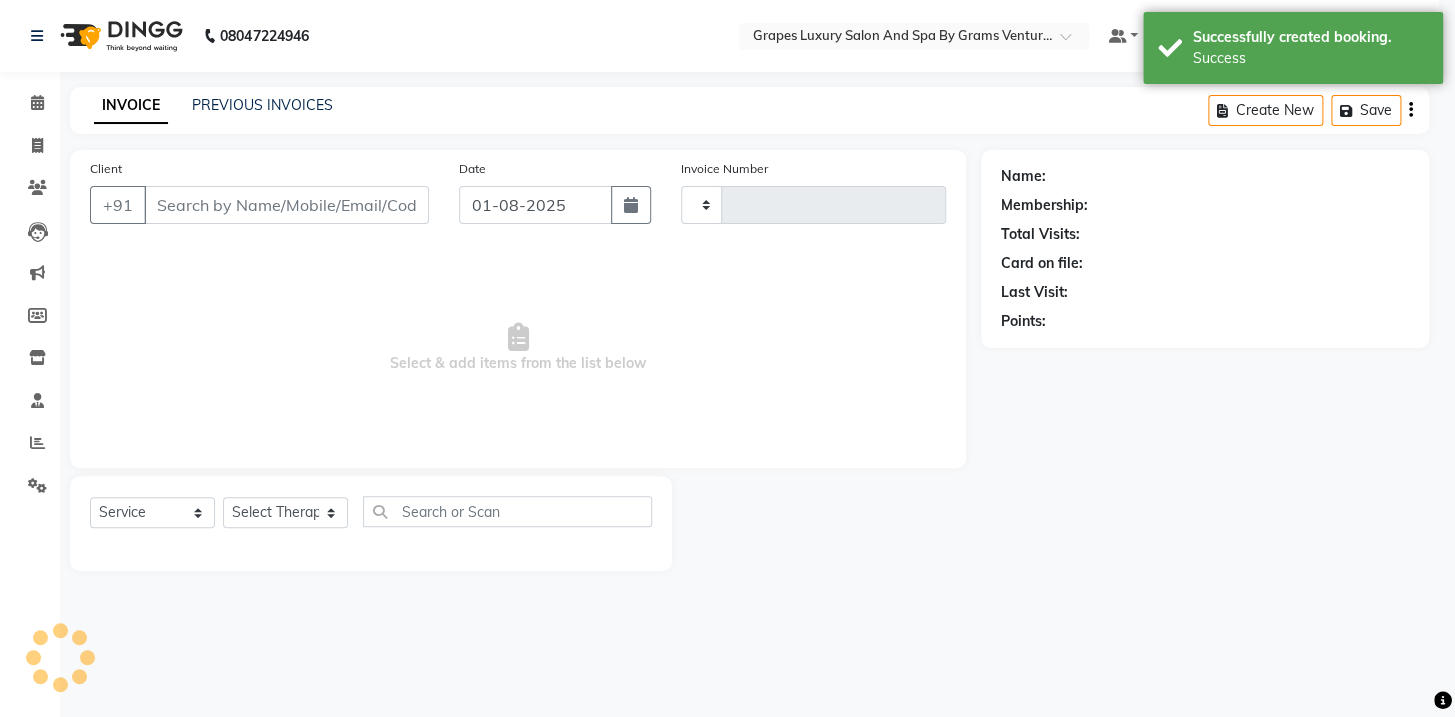 type on "1926" 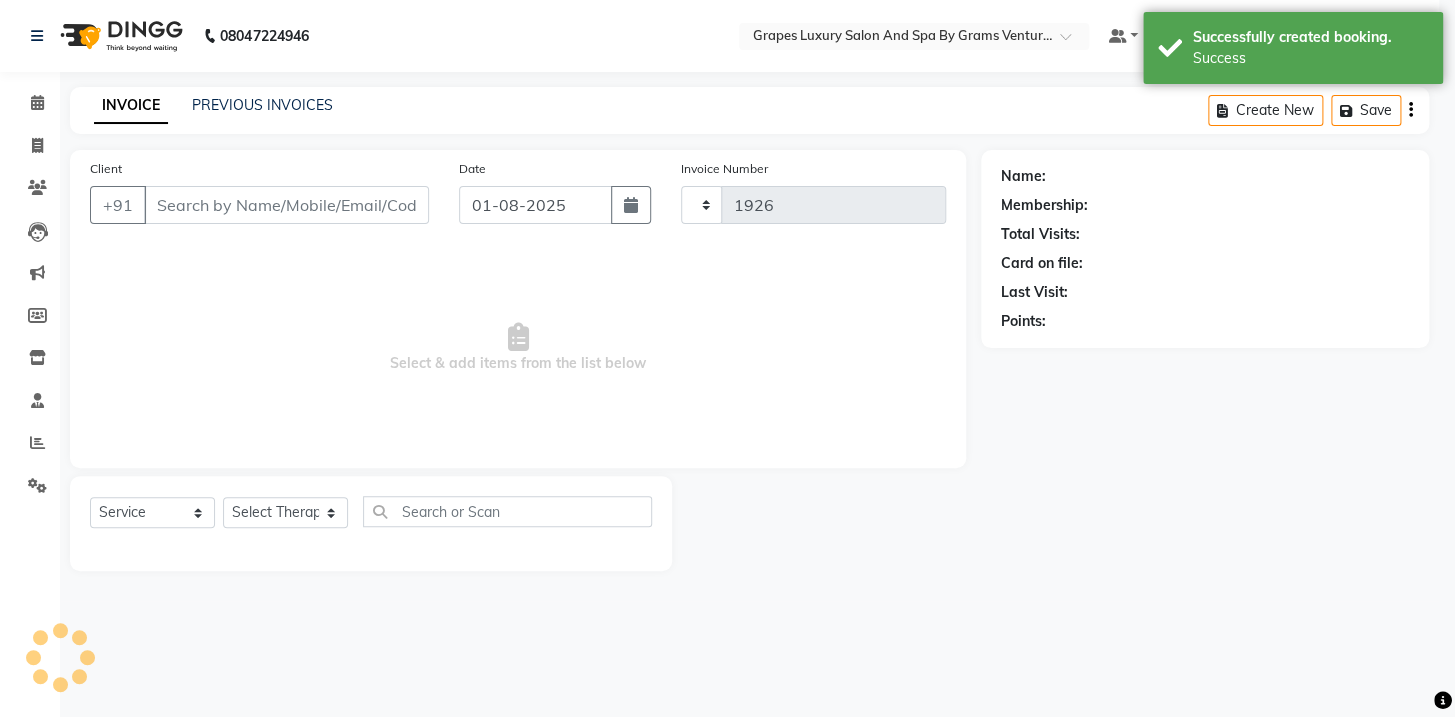 select on "3585" 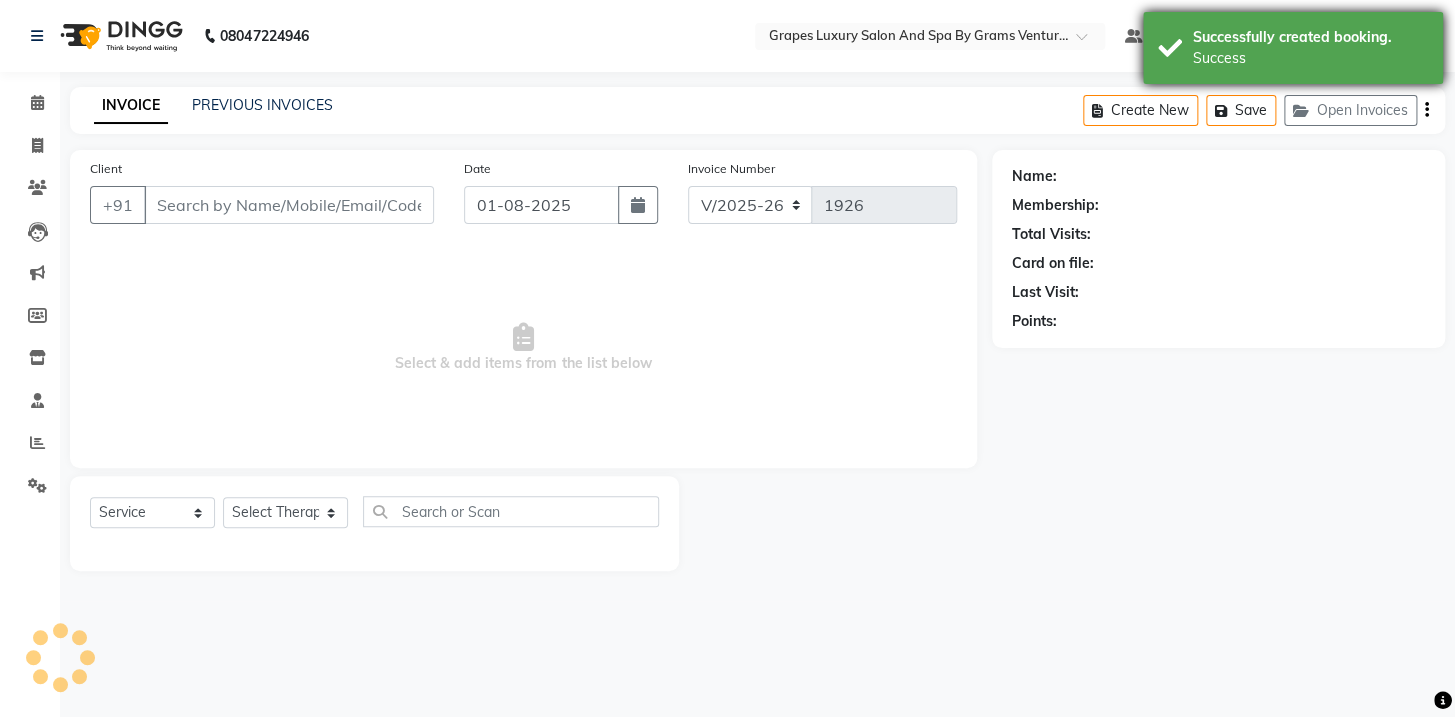 click on "Successfully created booking." at bounding box center [1310, 37] 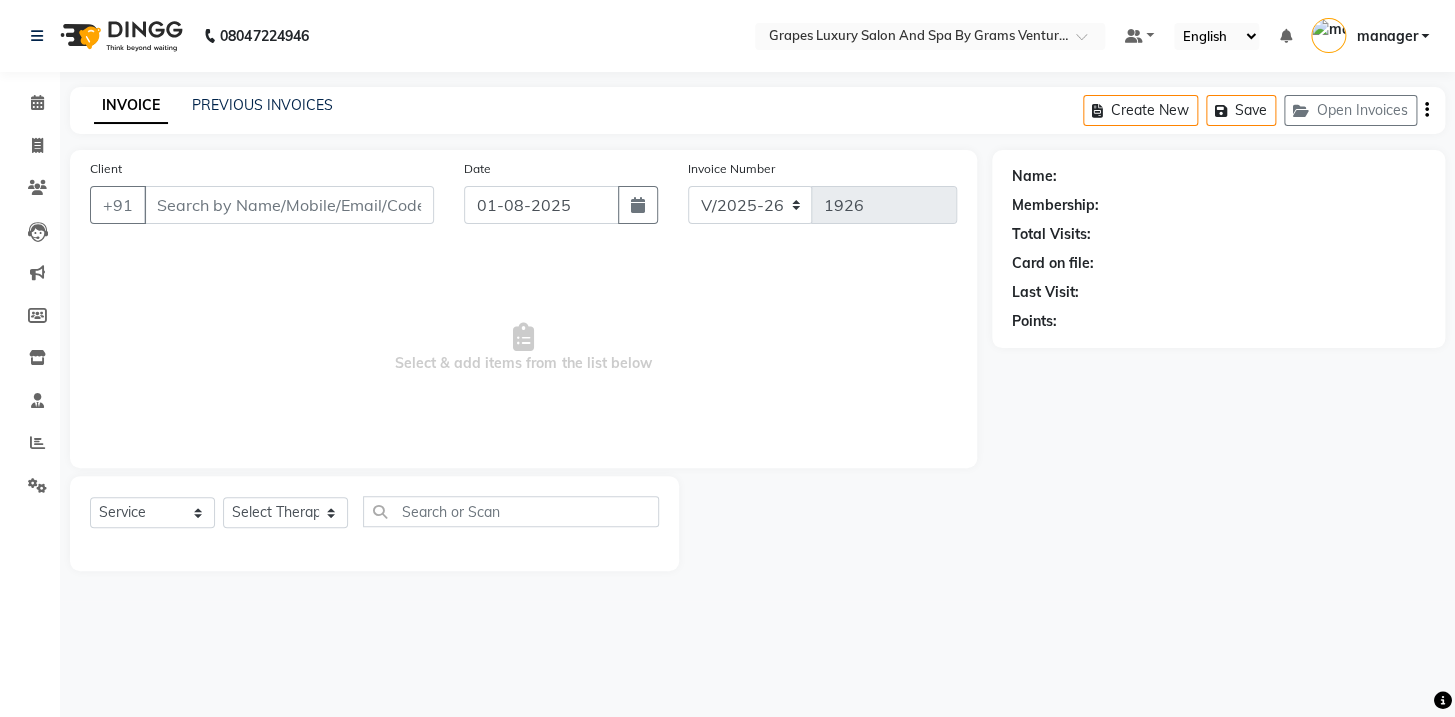 type on "2154487562" 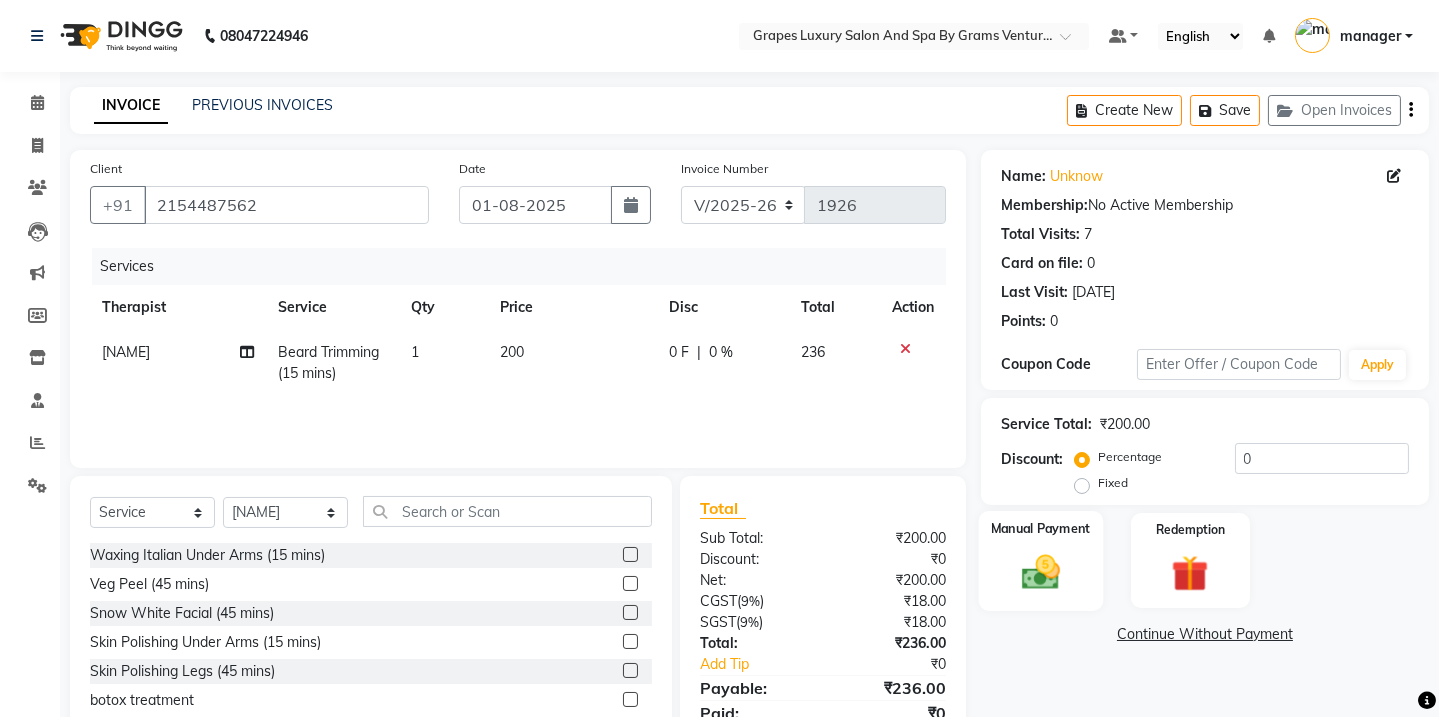 click 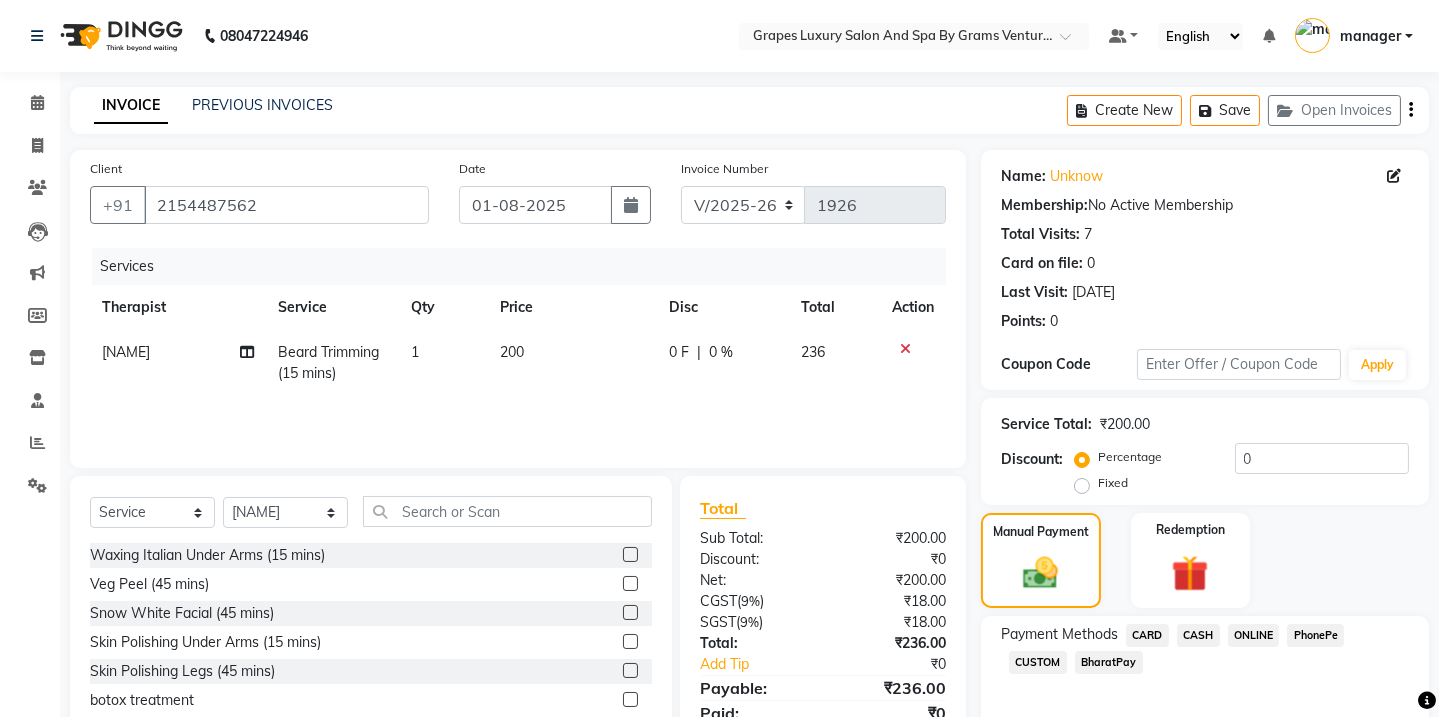 scroll, scrollTop: 84, scrollLeft: 0, axis: vertical 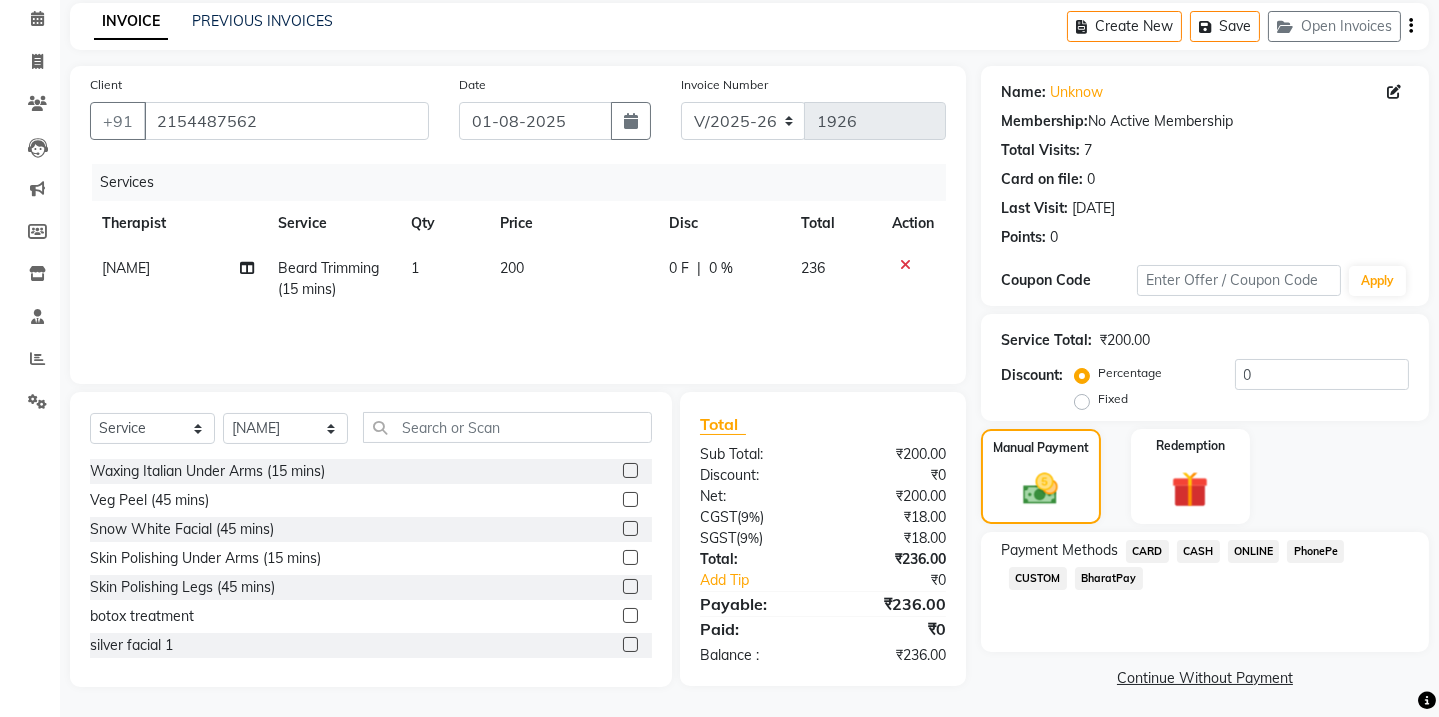click on "ONLINE" 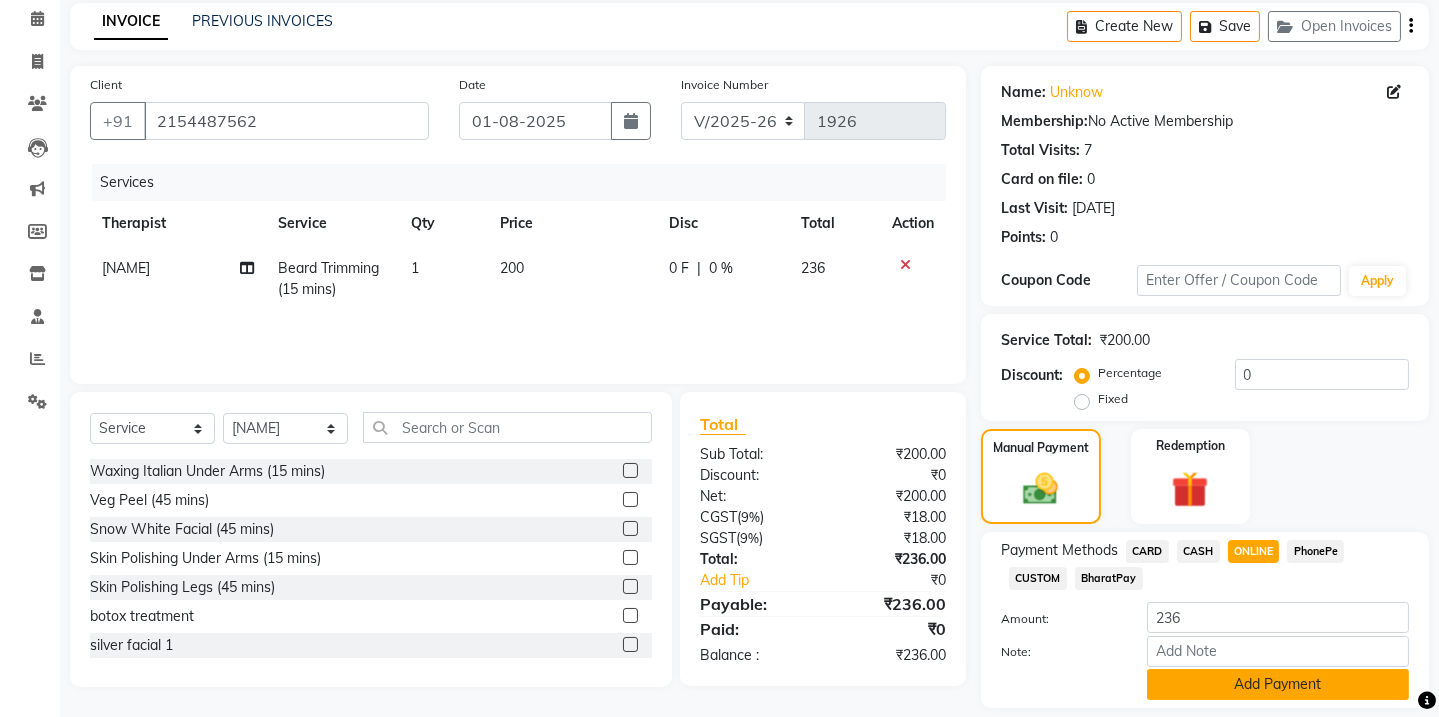 click on "Add Payment" 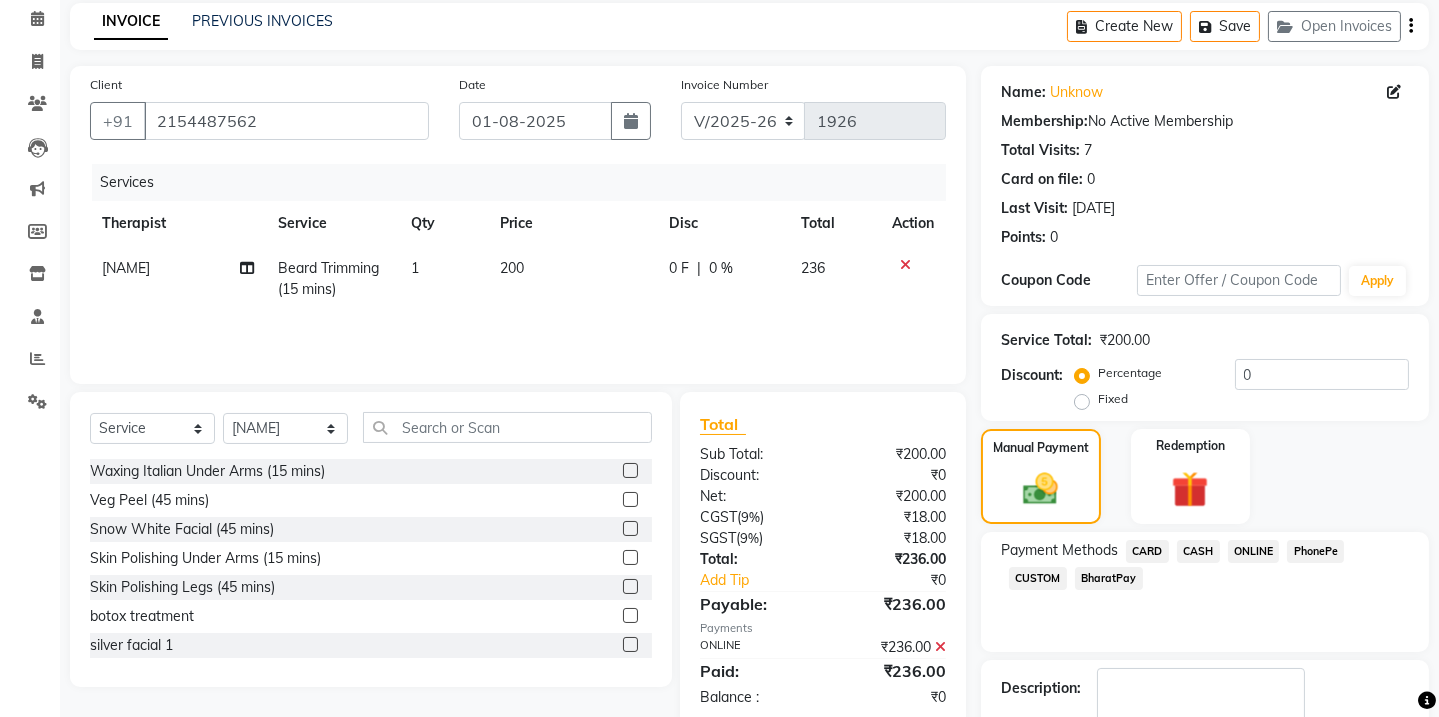 drag, startPoint x: 1437, startPoint y: 668, endPoint x: 1453, endPoint y: 670, distance: 16.124516 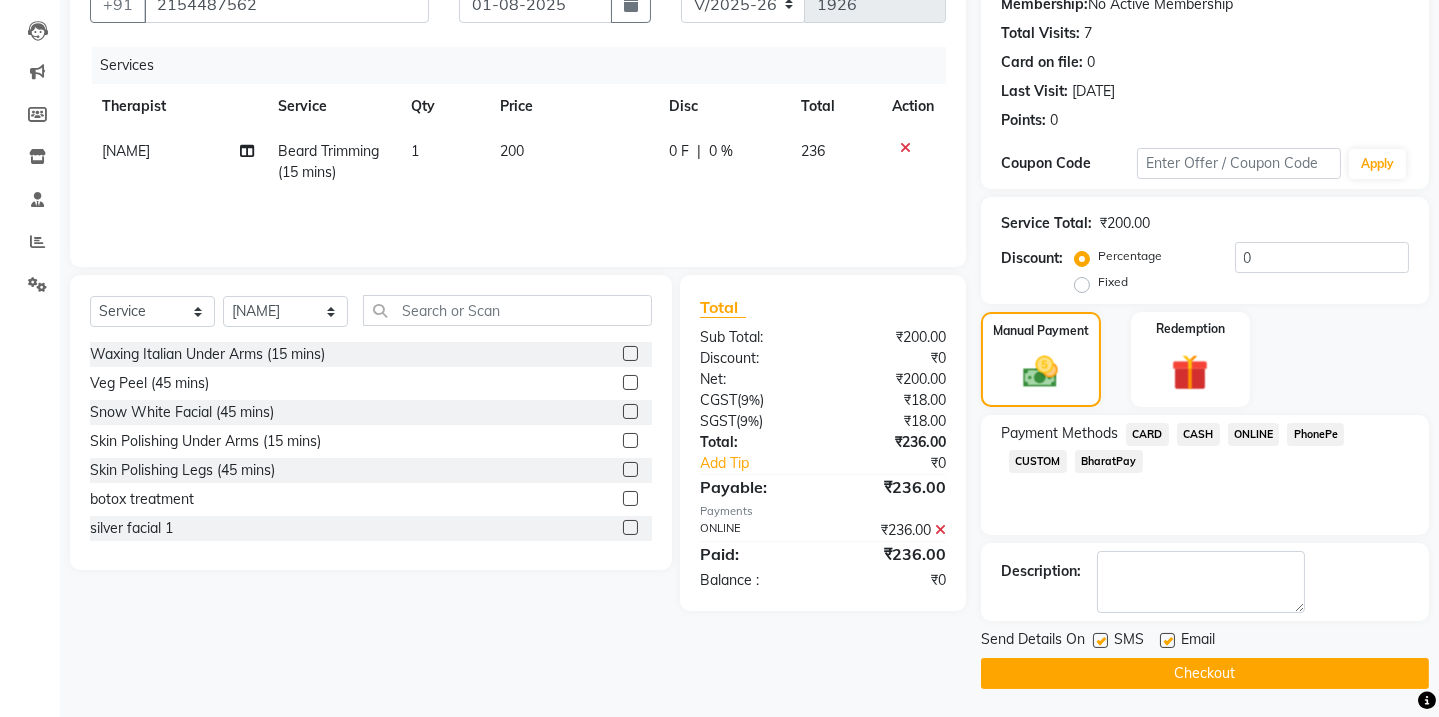 drag, startPoint x: 1093, startPoint y: 636, endPoint x: 1132, endPoint y: 662, distance: 46.872166 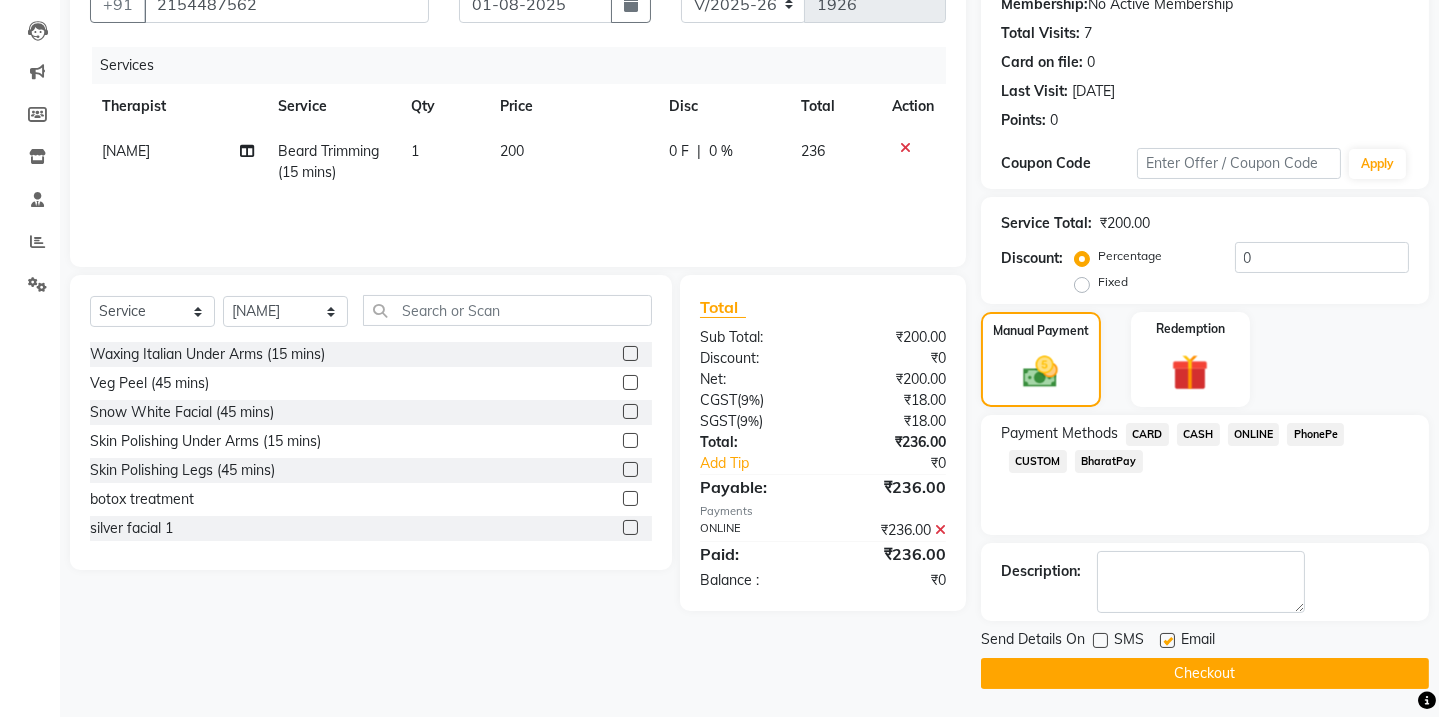 drag, startPoint x: 1140, startPoint y: 669, endPoint x: 1246, endPoint y: 519, distance: 183.67363 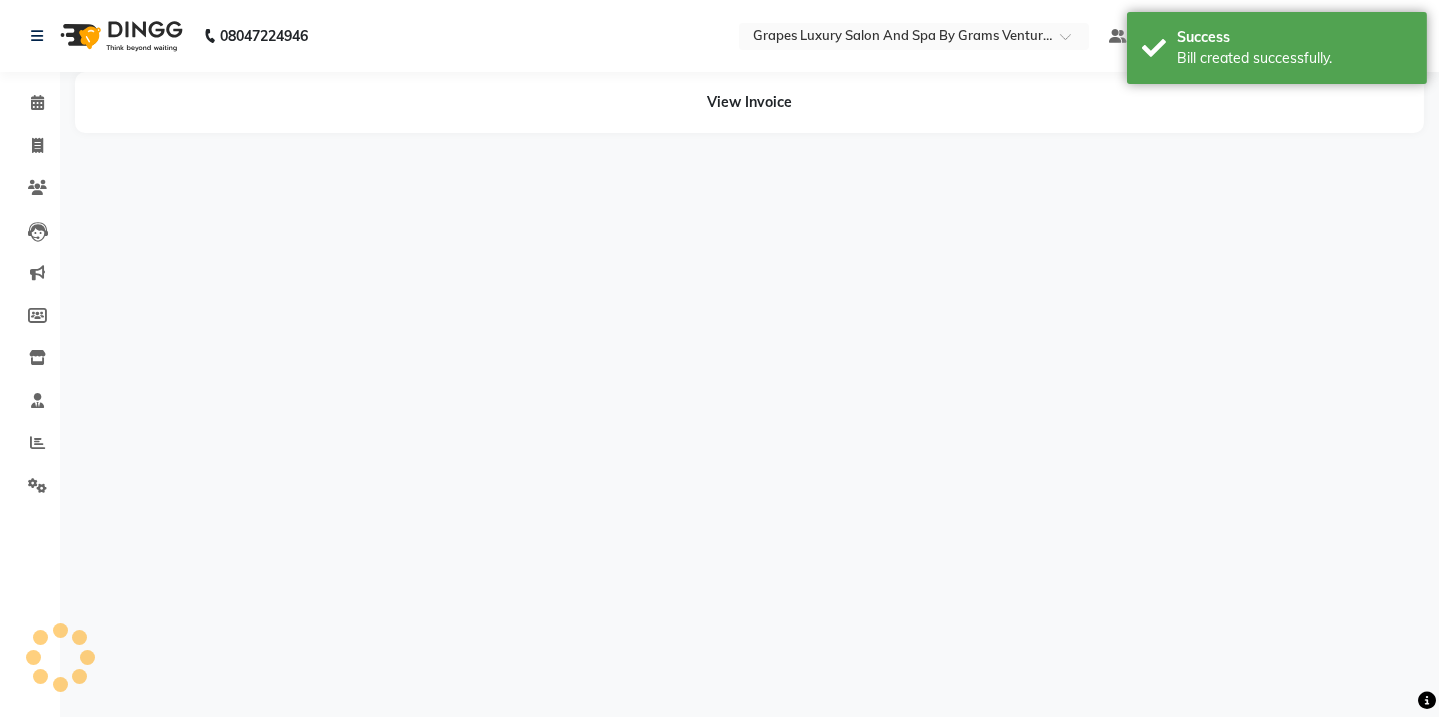 scroll, scrollTop: 0, scrollLeft: 0, axis: both 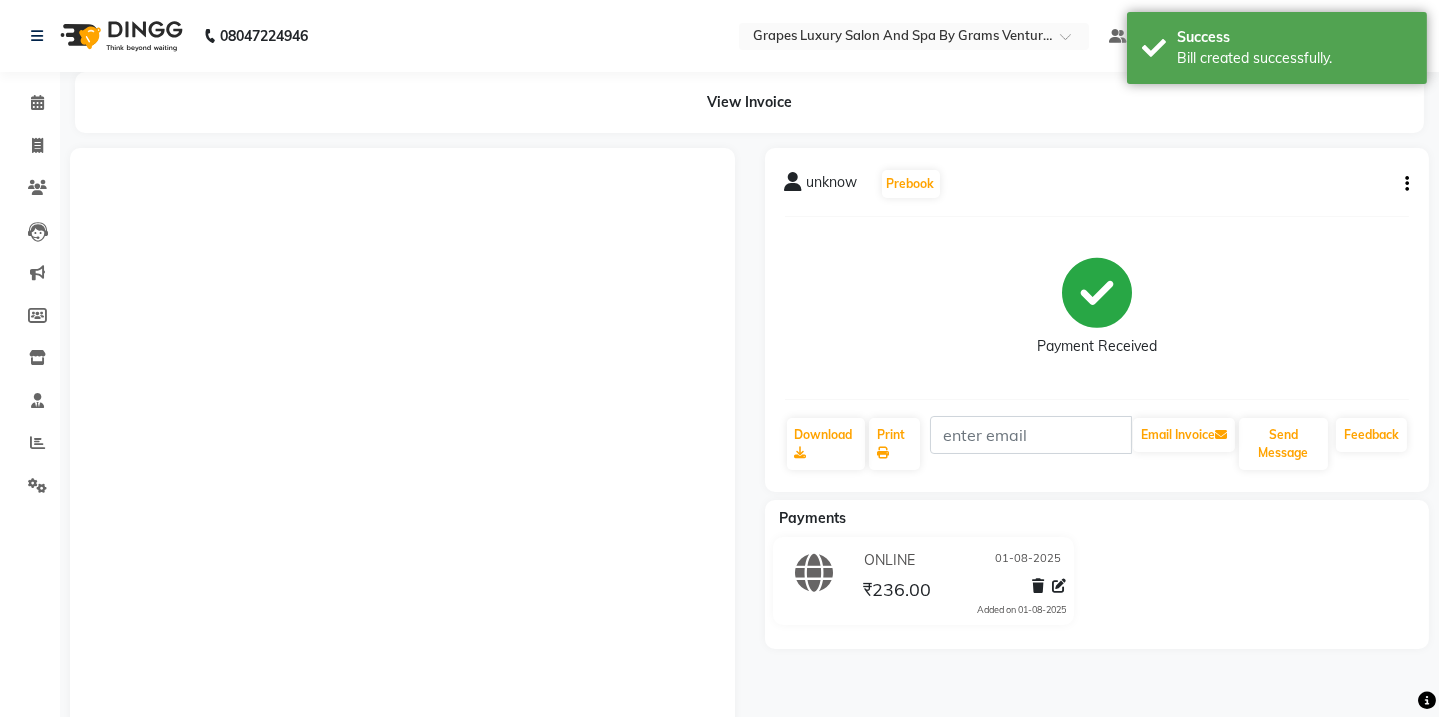 click on "Calendar" 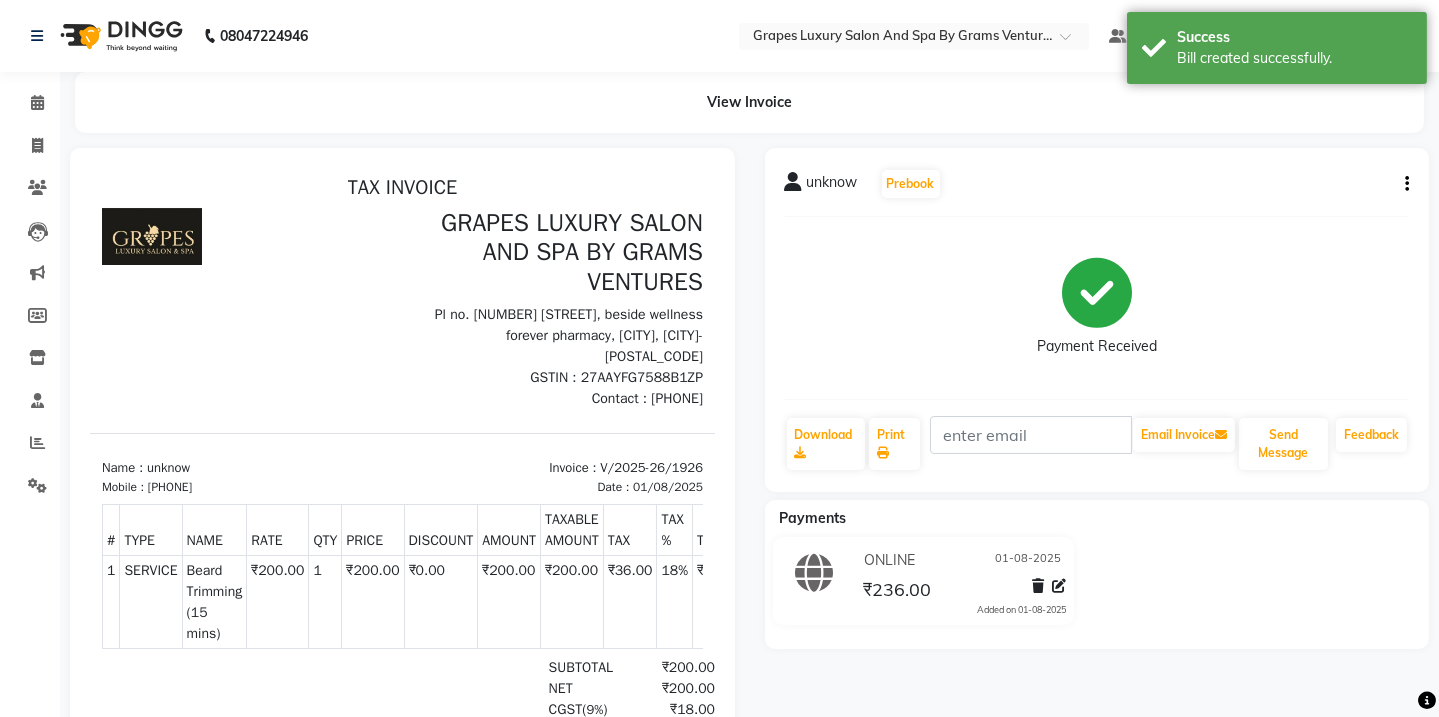 scroll, scrollTop: 0, scrollLeft: 0, axis: both 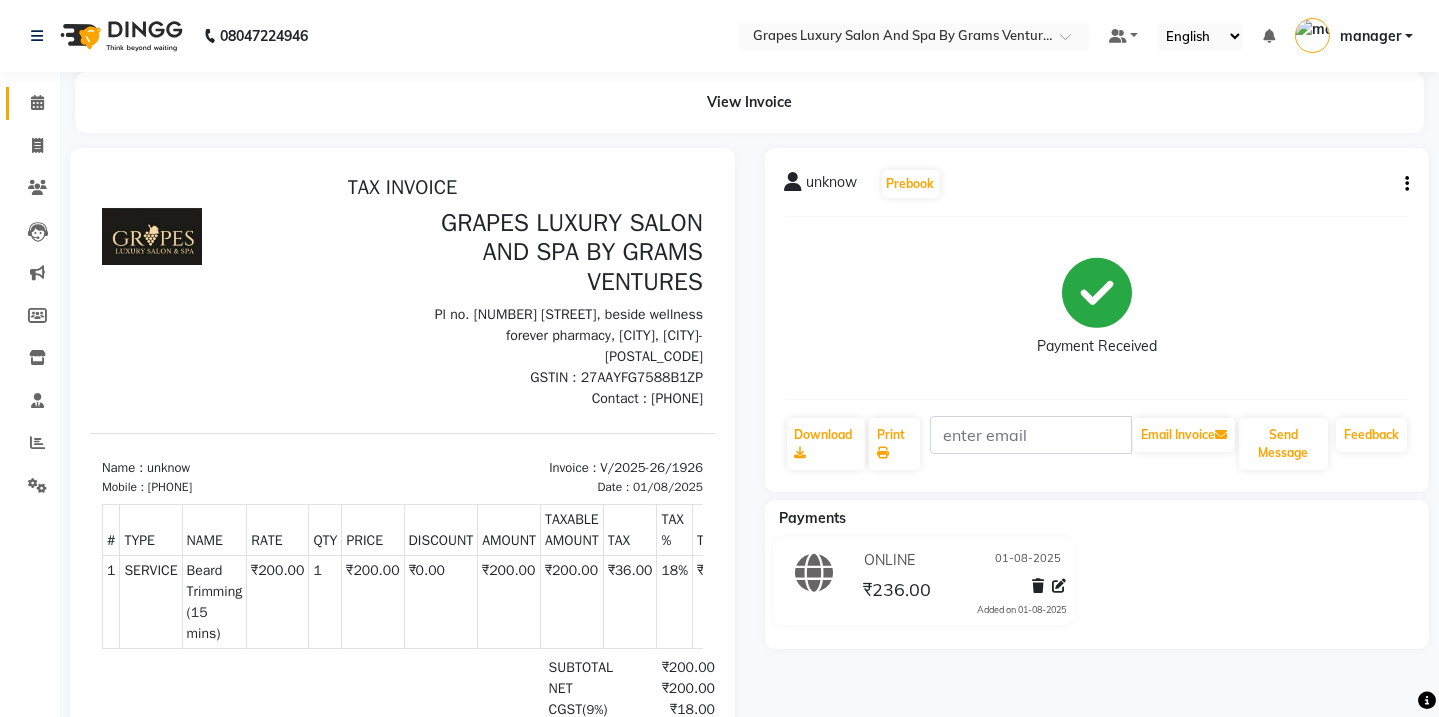 click on "Calendar" 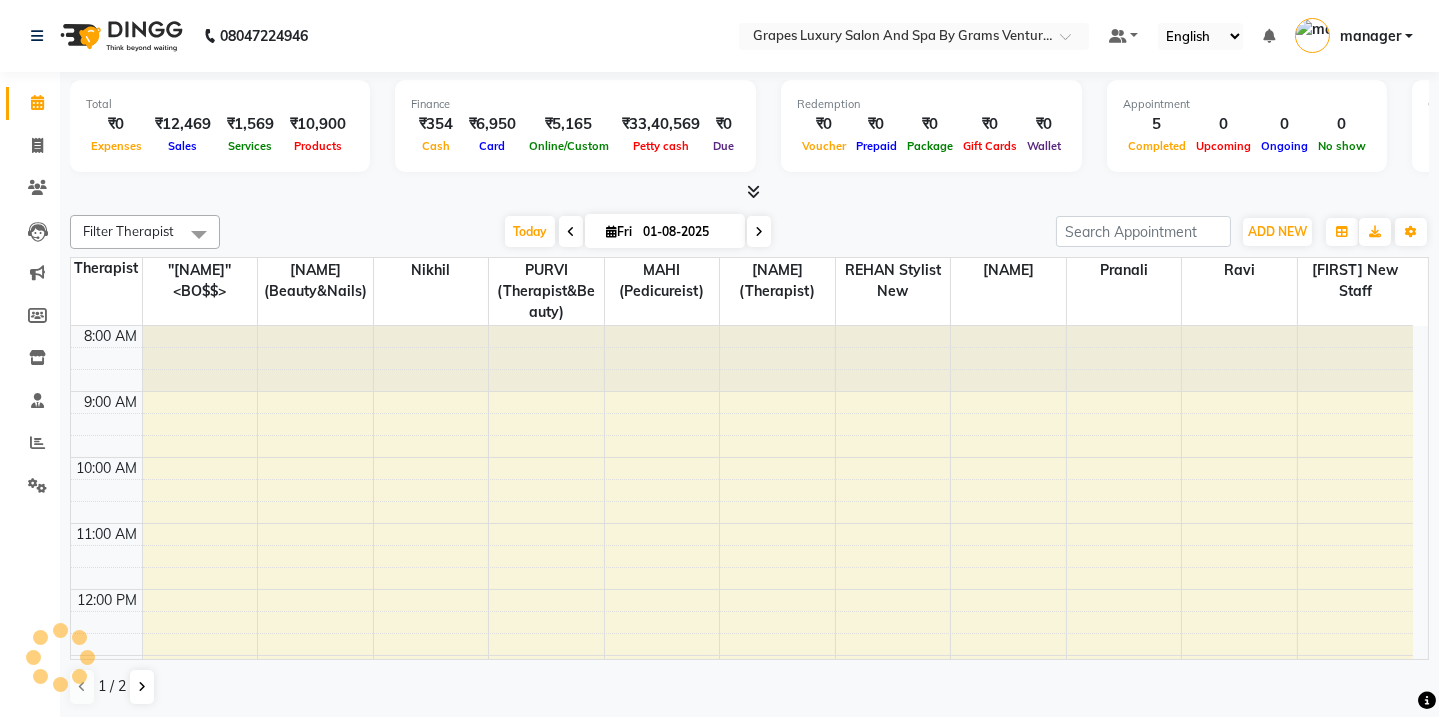 scroll, scrollTop: 0, scrollLeft: 0, axis: both 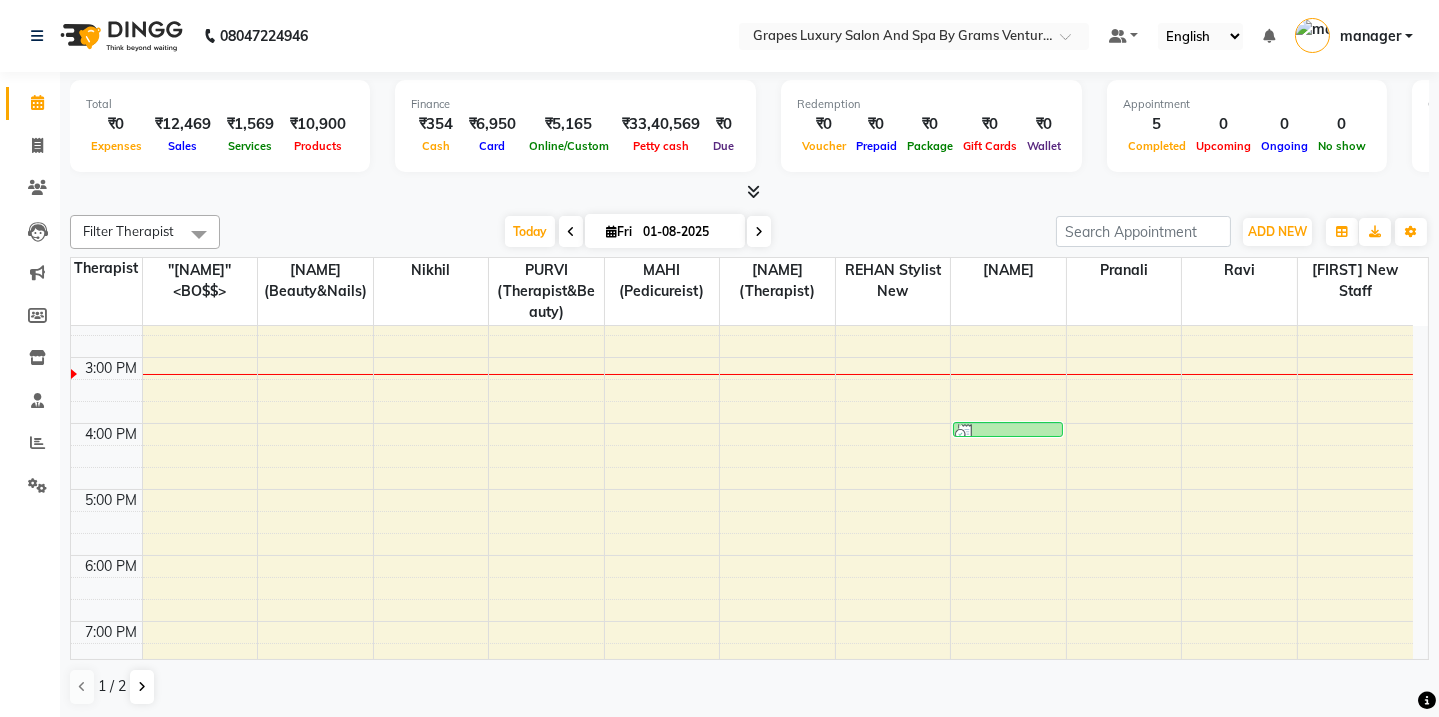 click on "Calendar  Invoice  Clients  Leads   Marketing  Members  Inventory  Staff  Reports  Settings Completed InProgress Upcoming Dropped Tentative Check-In Confirm Bookings Segments Page Builder" 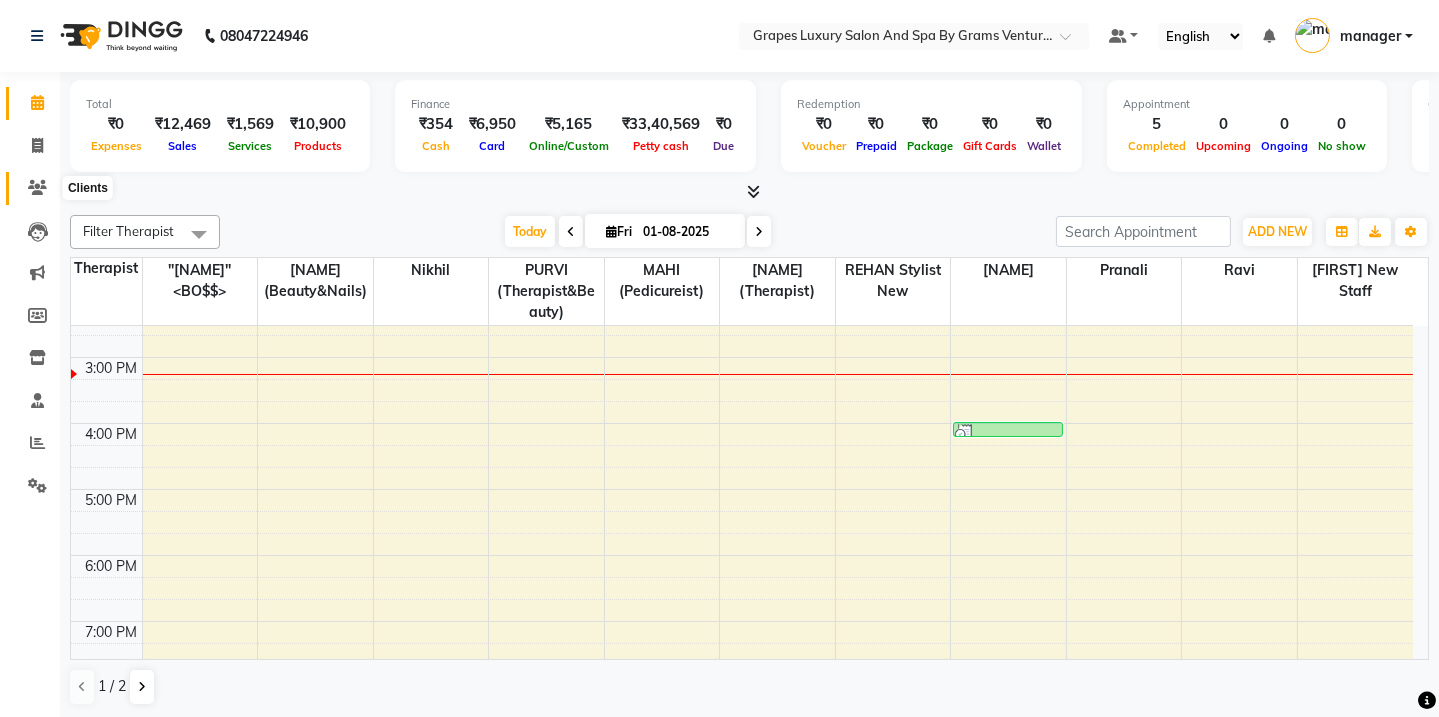 click 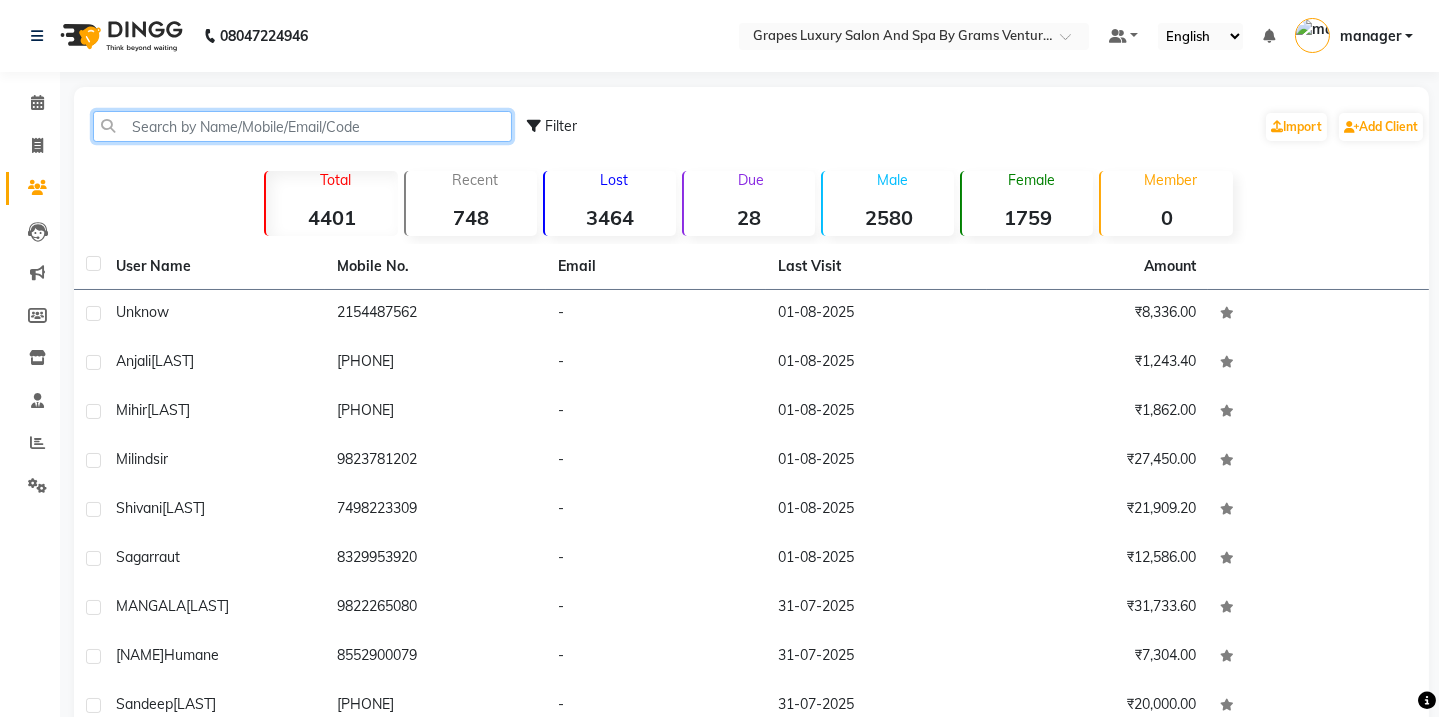 click 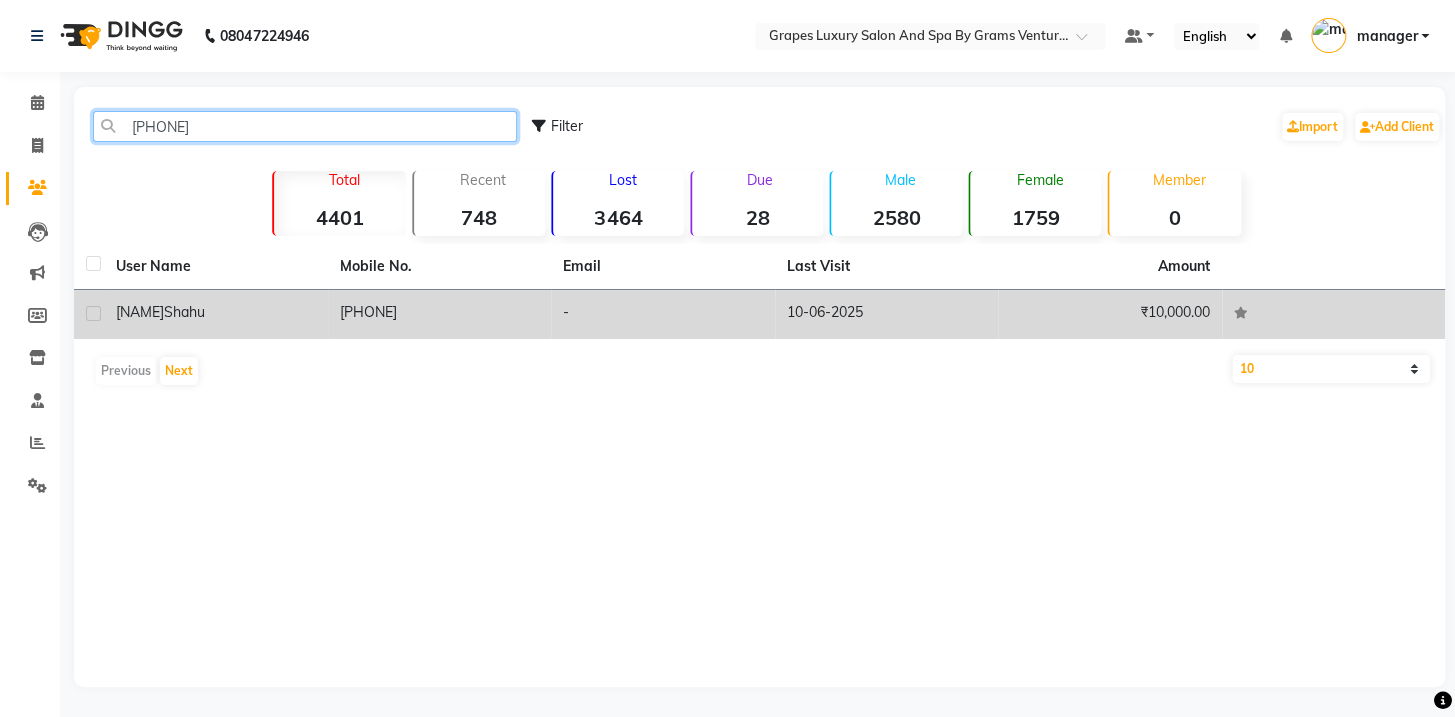 type on "[PHONE]" 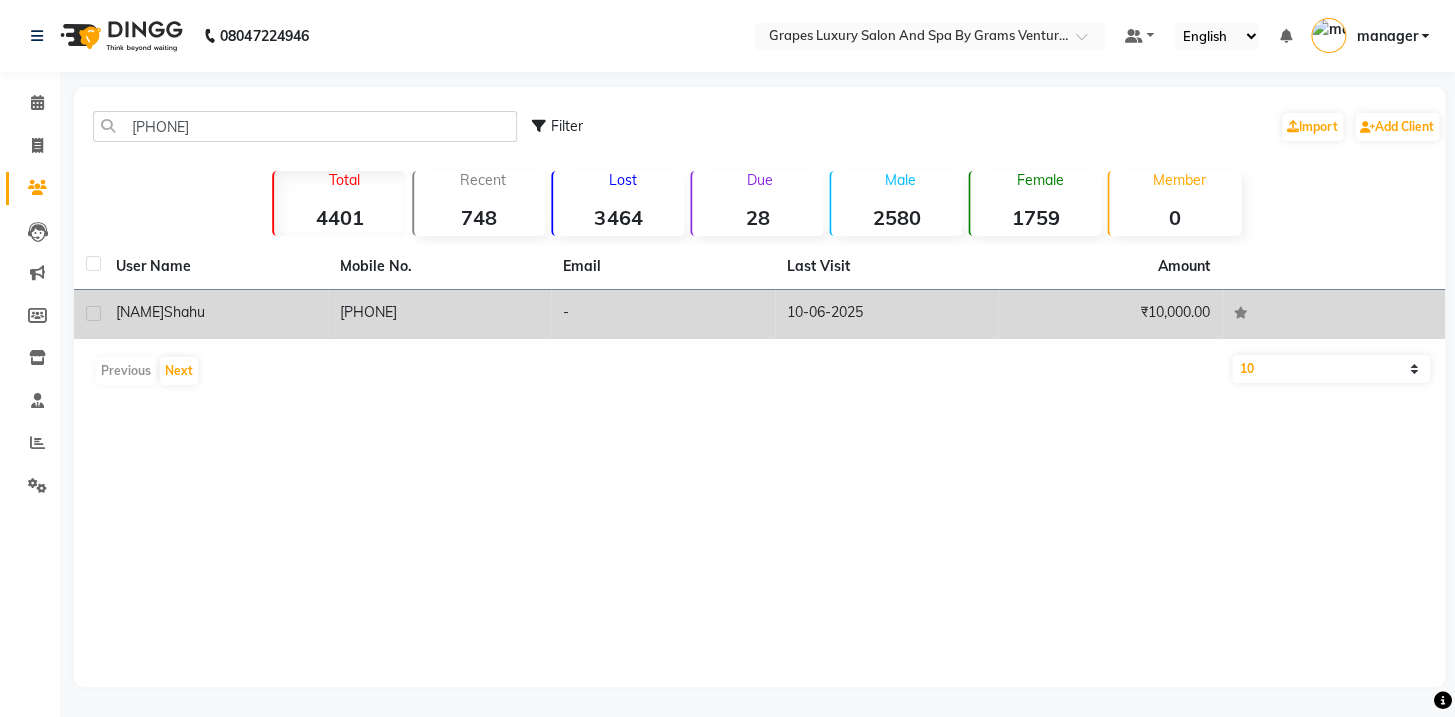 drag, startPoint x: 304, startPoint y: 303, endPoint x: 293, endPoint y: 308, distance: 12.083046 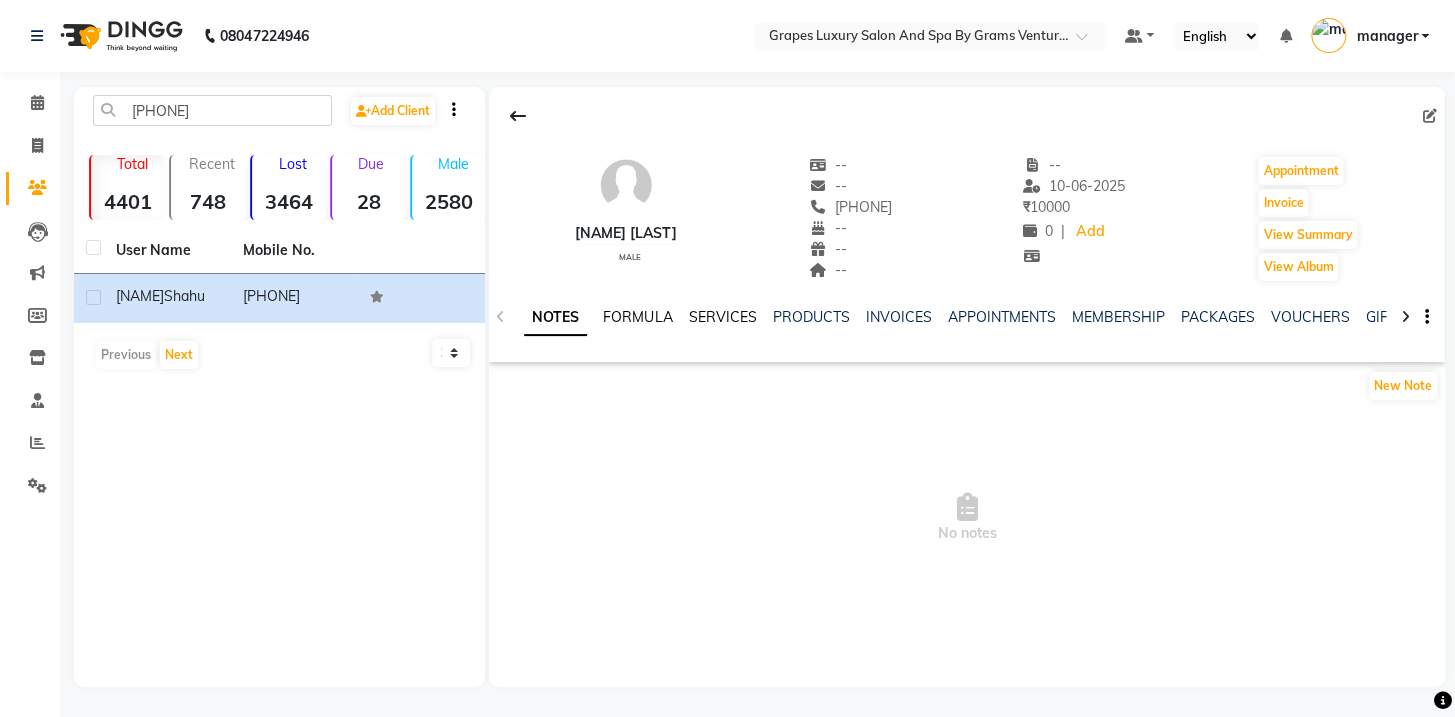 drag, startPoint x: 670, startPoint y: 316, endPoint x: 694, endPoint y: 316, distance: 24 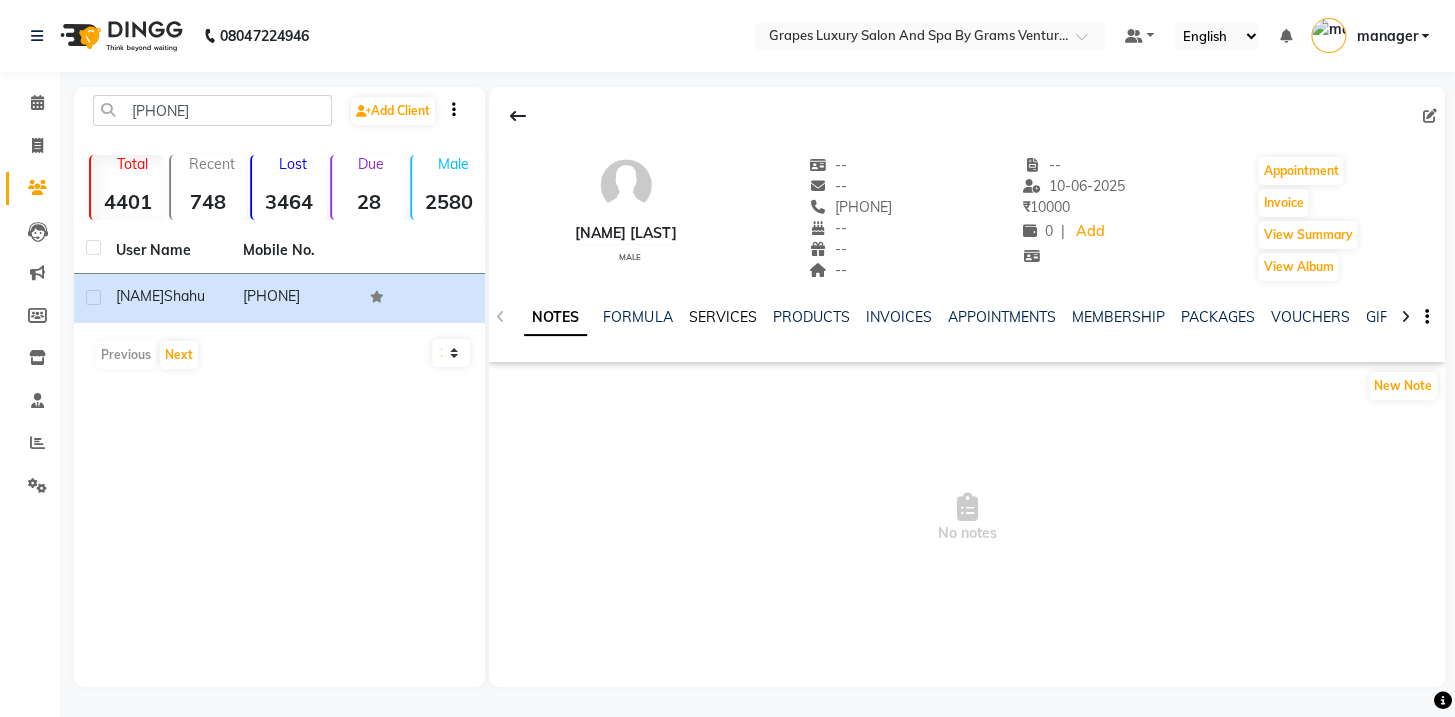 click on "SERVICES" 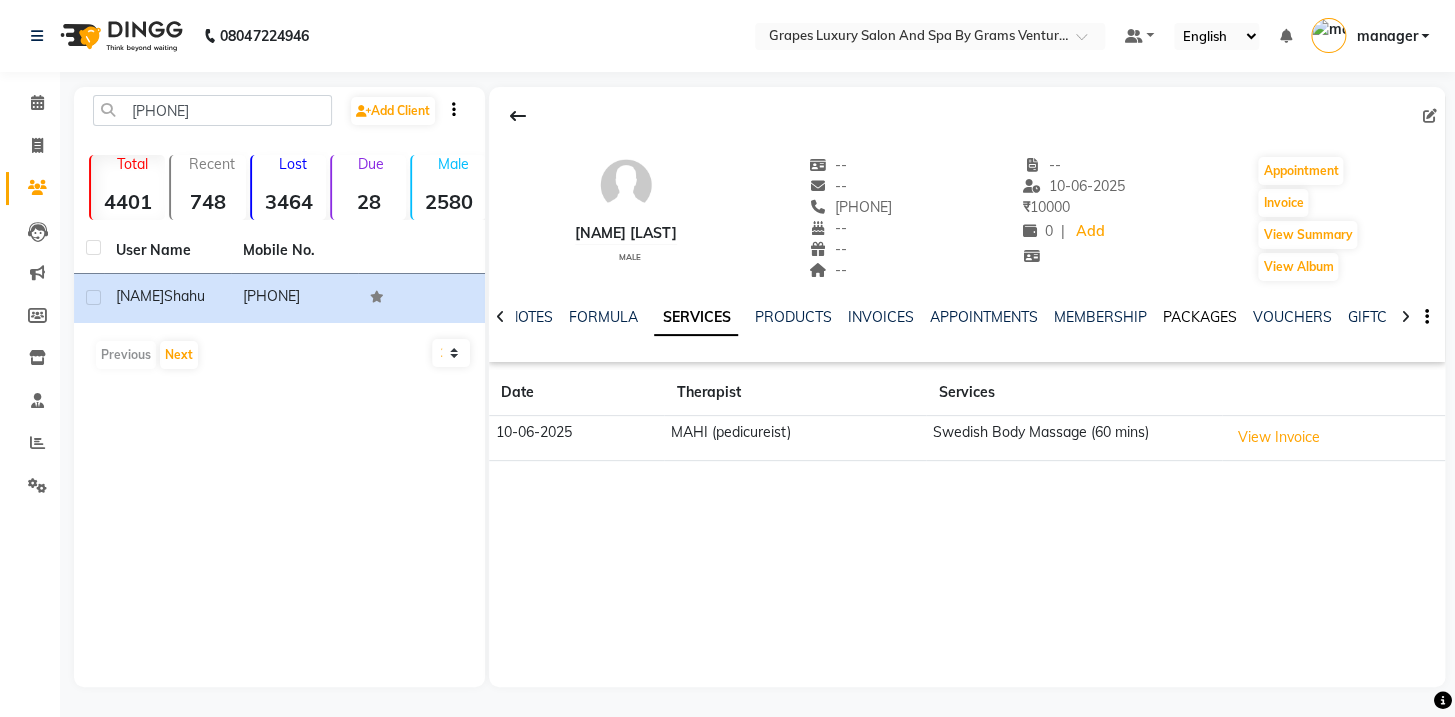 click on "PACKAGES" 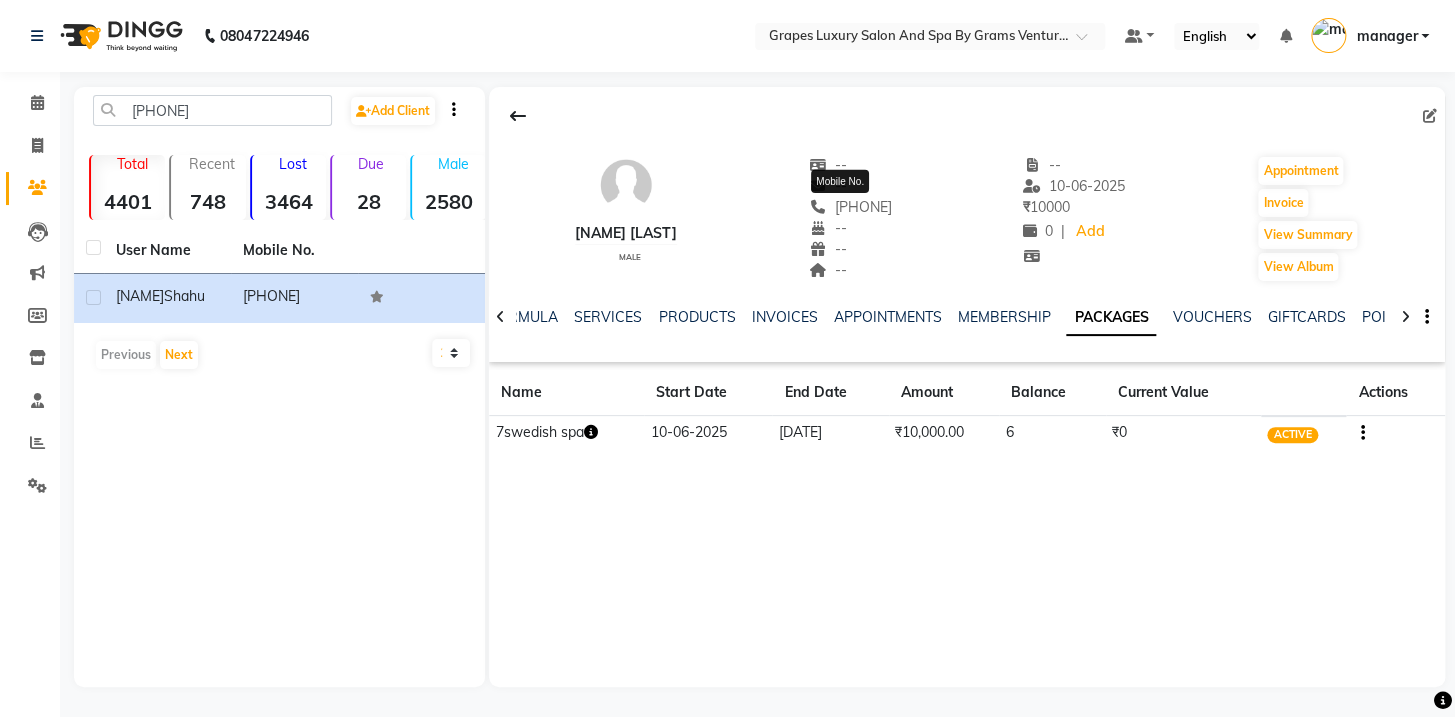 drag, startPoint x: 890, startPoint y: 203, endPoint x: 939, endPoint y: 193, distance: 50.01 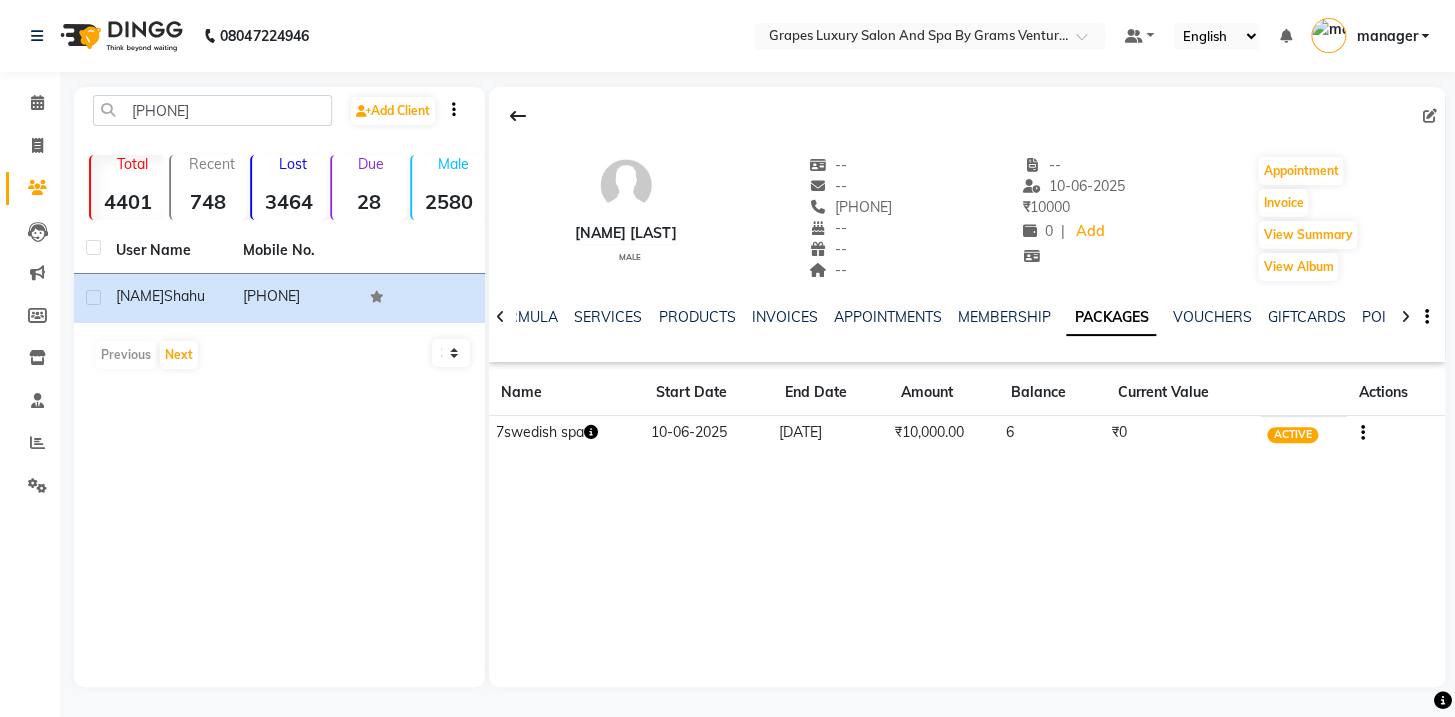 click on "[NAME] [LAST]   male  --   --   [PHONE] Mobile No.  --  --  --  -- [DATE] ₹    10000 0 |  Add   Appointment   Invoice  View Summary  View Album" 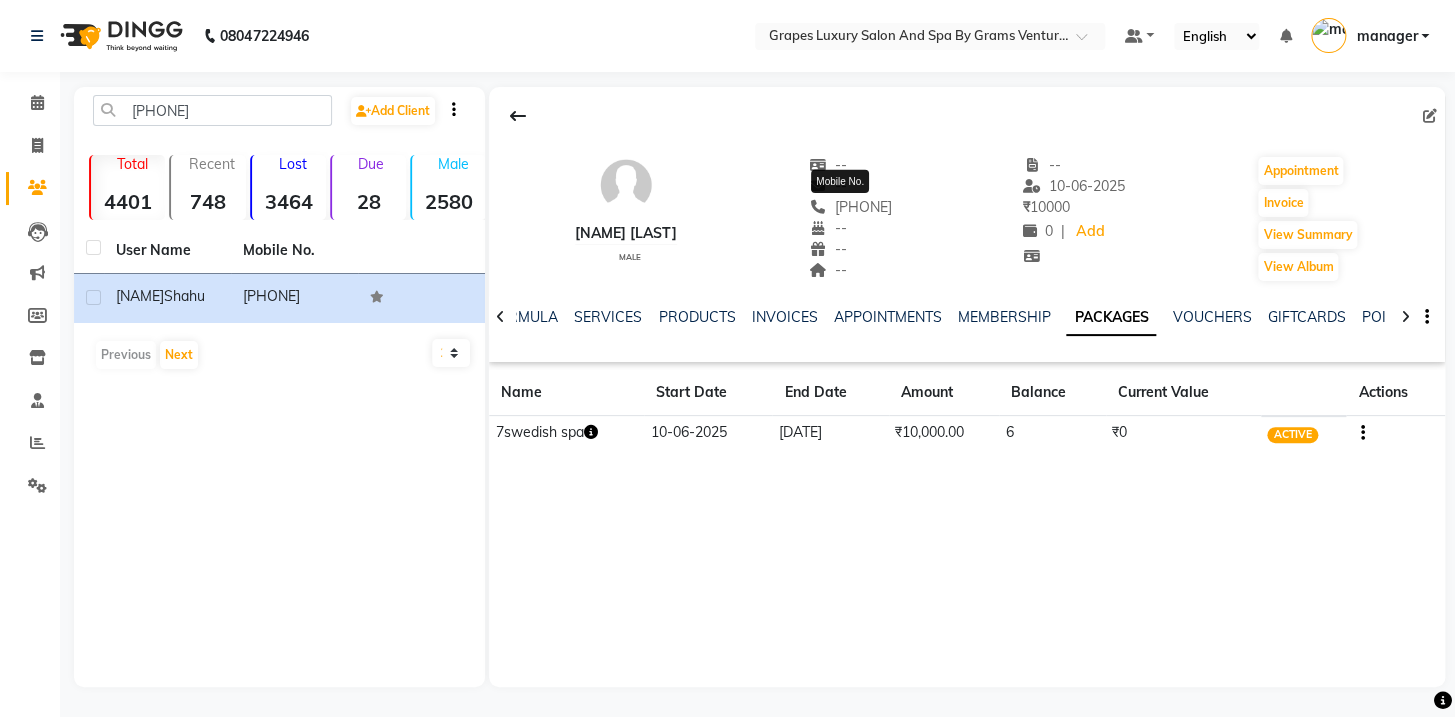 drag, startPoint x: 900, startPoint y: 200, endPoint x: 804, endPoint y: 201, distance: 96.00521 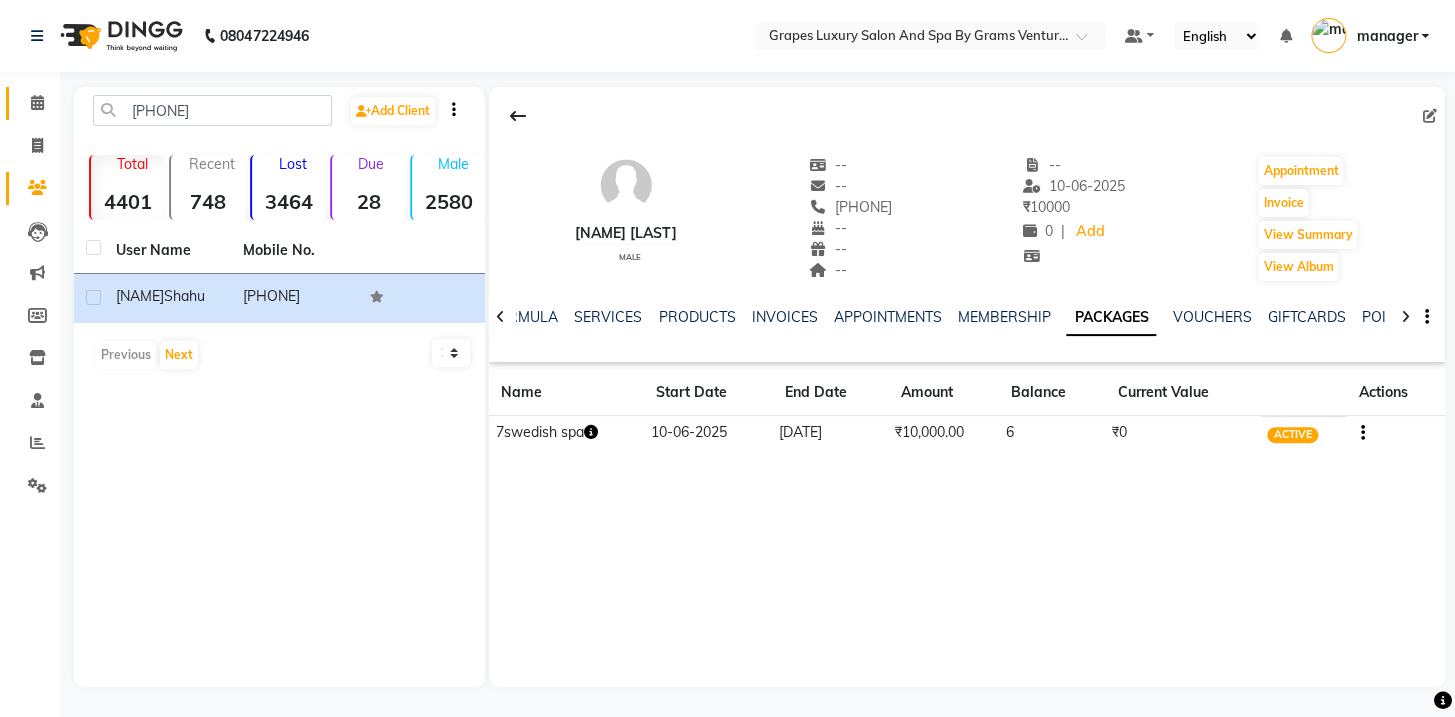 click 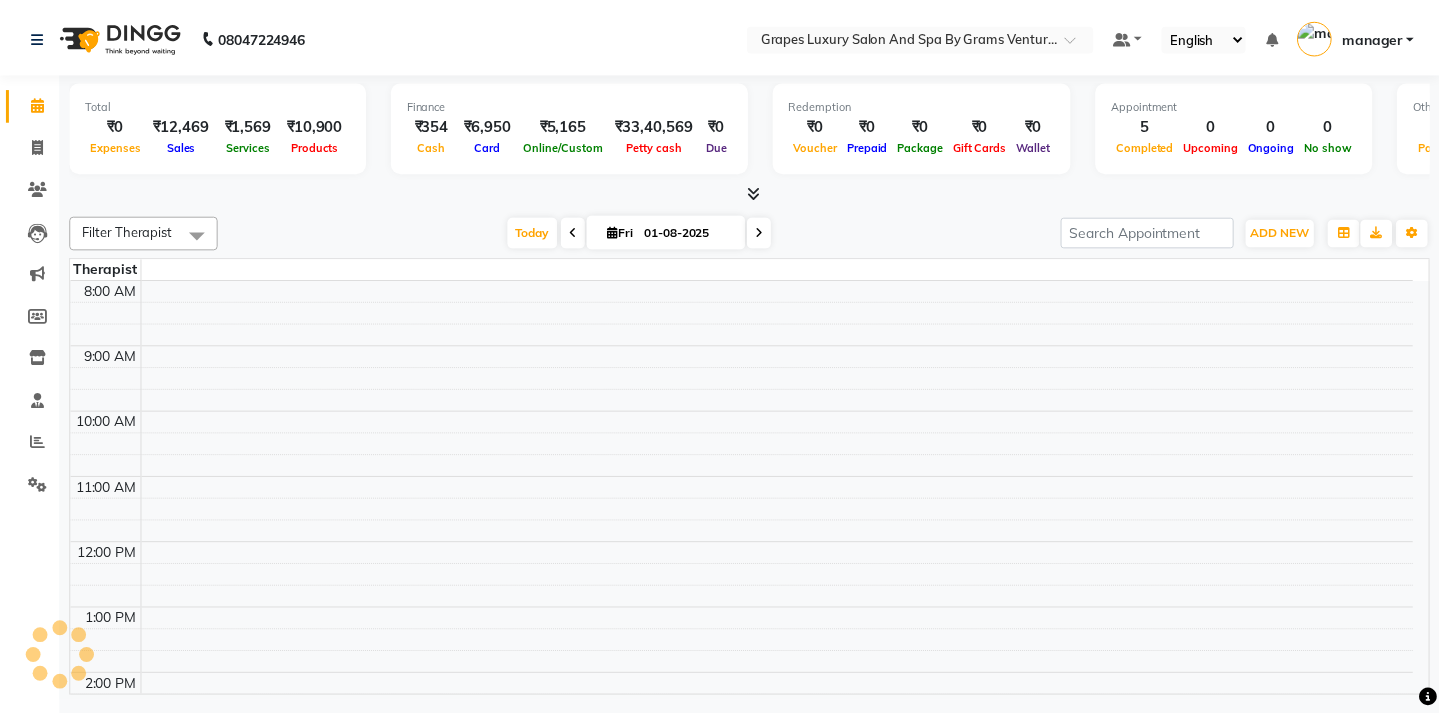 scroll, scrollTop: 460, scrollLeft: 0, axis: vertical 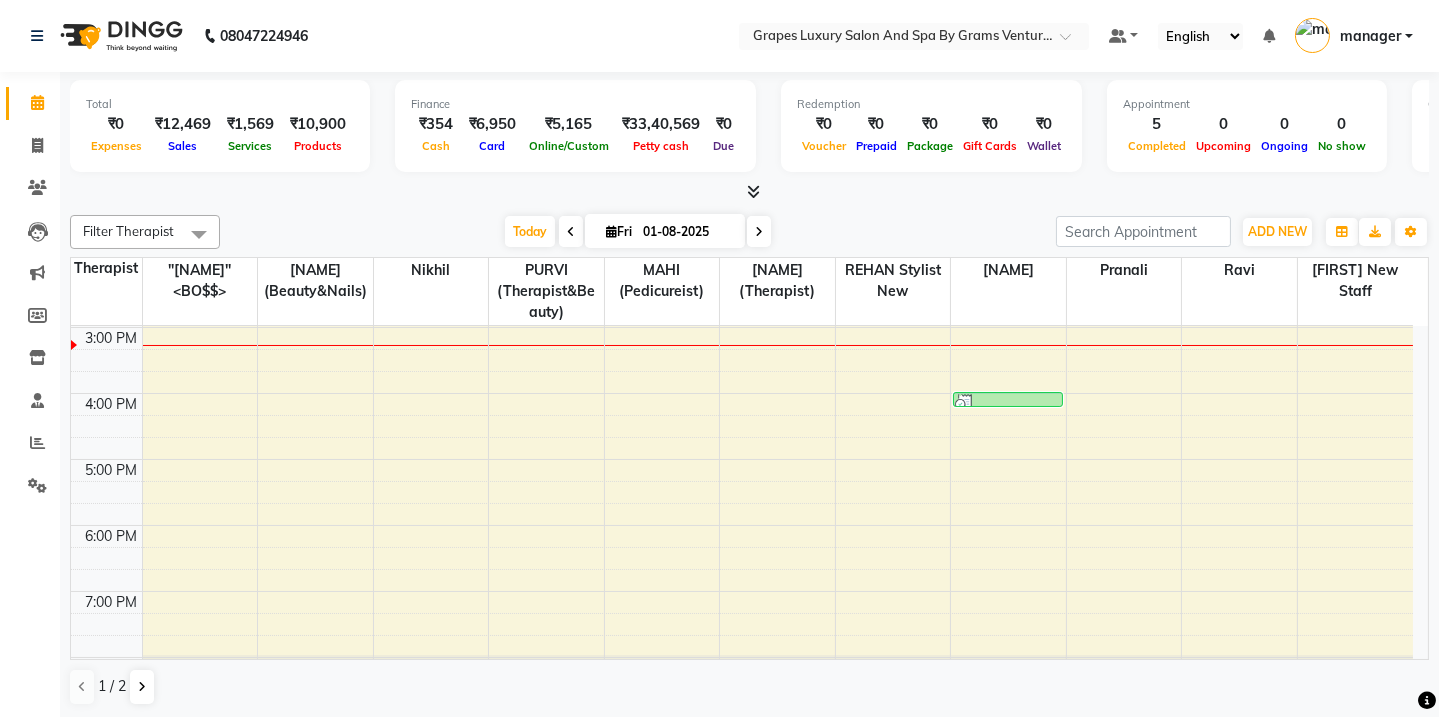 click on "8:00 AM 9:00 AM 10:00 AM 11:00 AM 12:00 PM 1:00 PM 2:00 PM 3:00 PM 4:00 PM 5:00 PM 6:00 PM 7:00 PM 8:00 PM     [NAME] [LAST], TK02, 12:00 PM-12:30 PM, Hair Cut Male (30 mins)     unknow, TK04, 04:00 PM-04:15 PM, Beard Trimming (15 mins)" at bounding box center [742, 294] 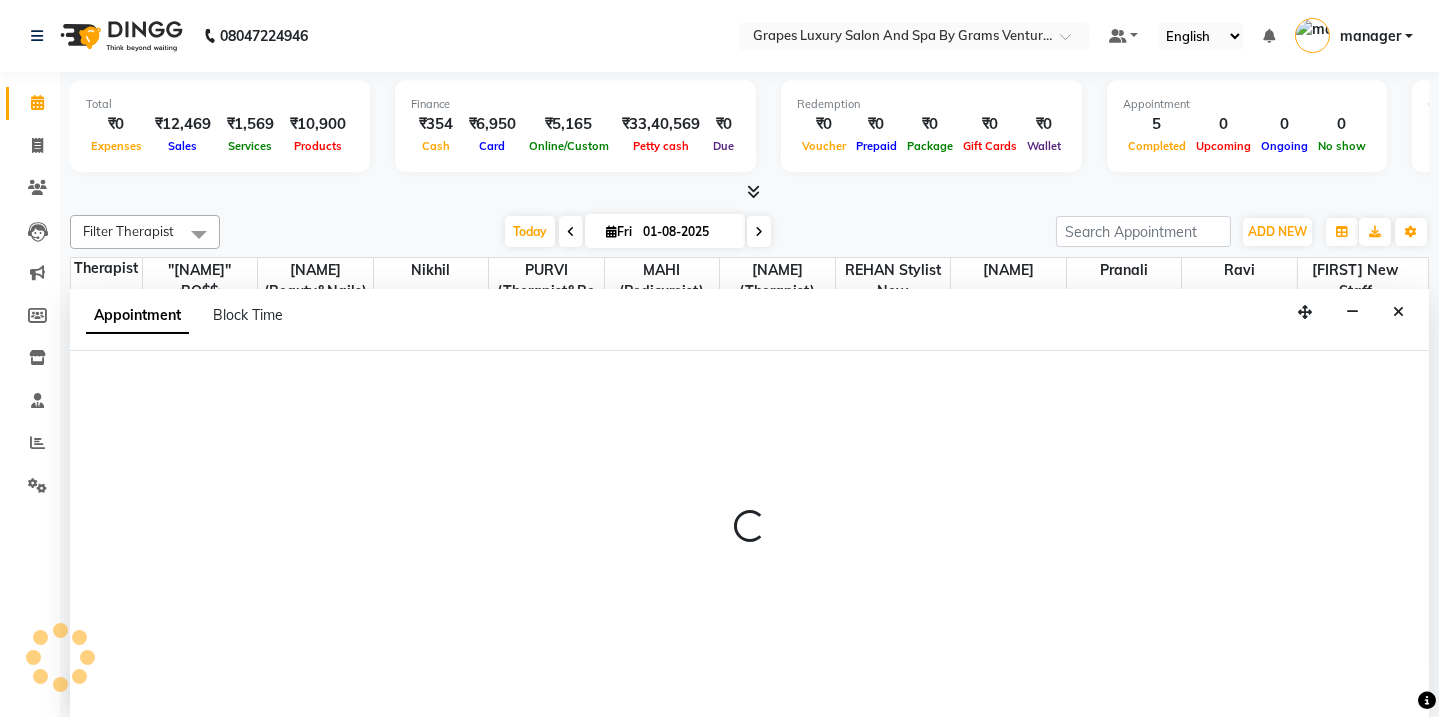 scroll, scrollTop: 0, scrollLeft: 0, axis: both 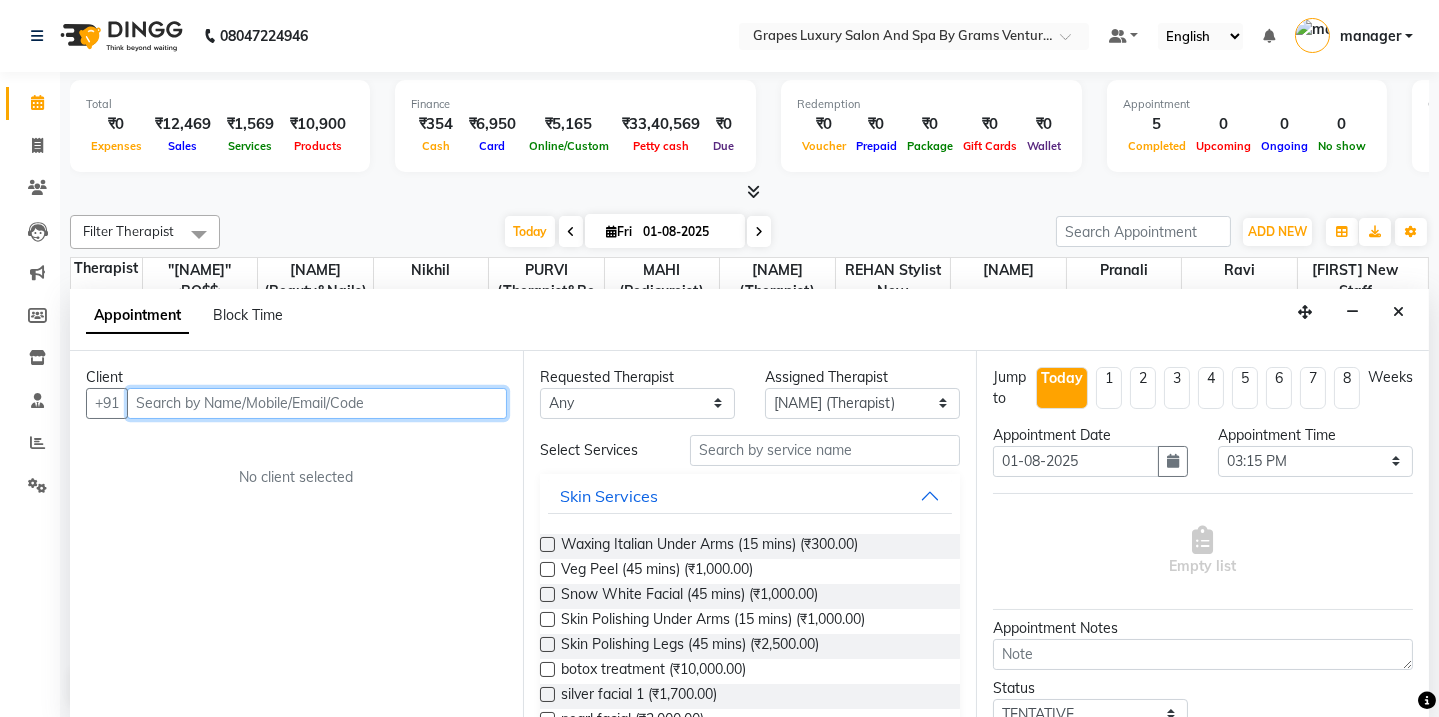 paste on "[PHONE]" 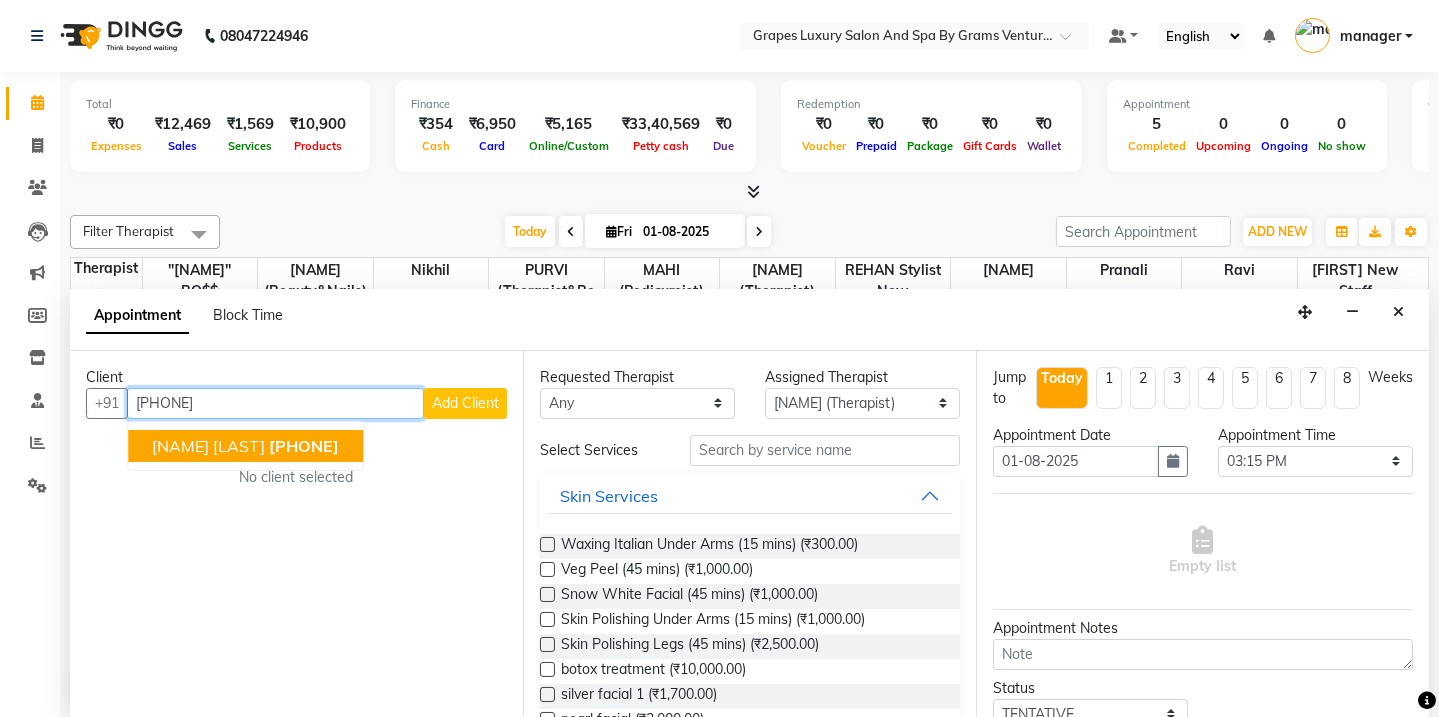 click on "[PHONE]" 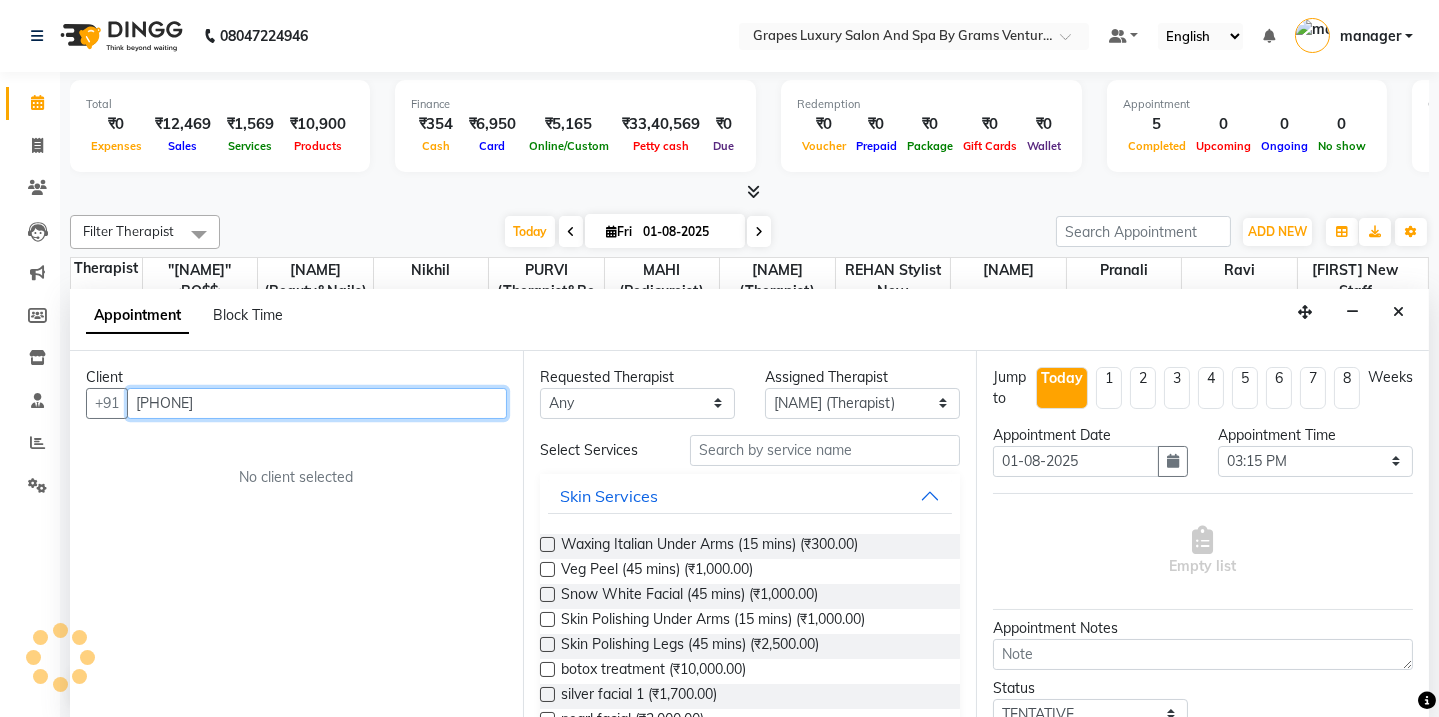 type on "[PHONE]" 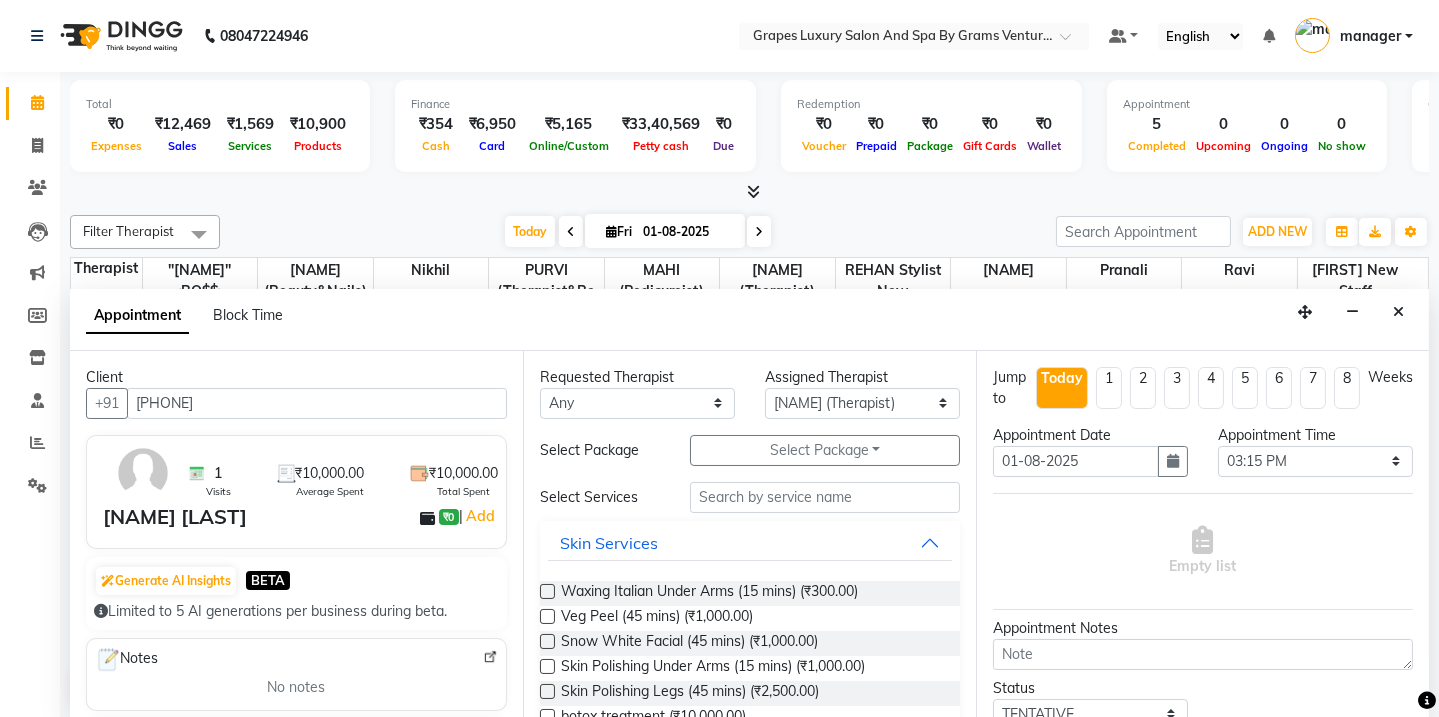click on "Select Package  Toggle Dropdown" at bounding box center (825, 450) 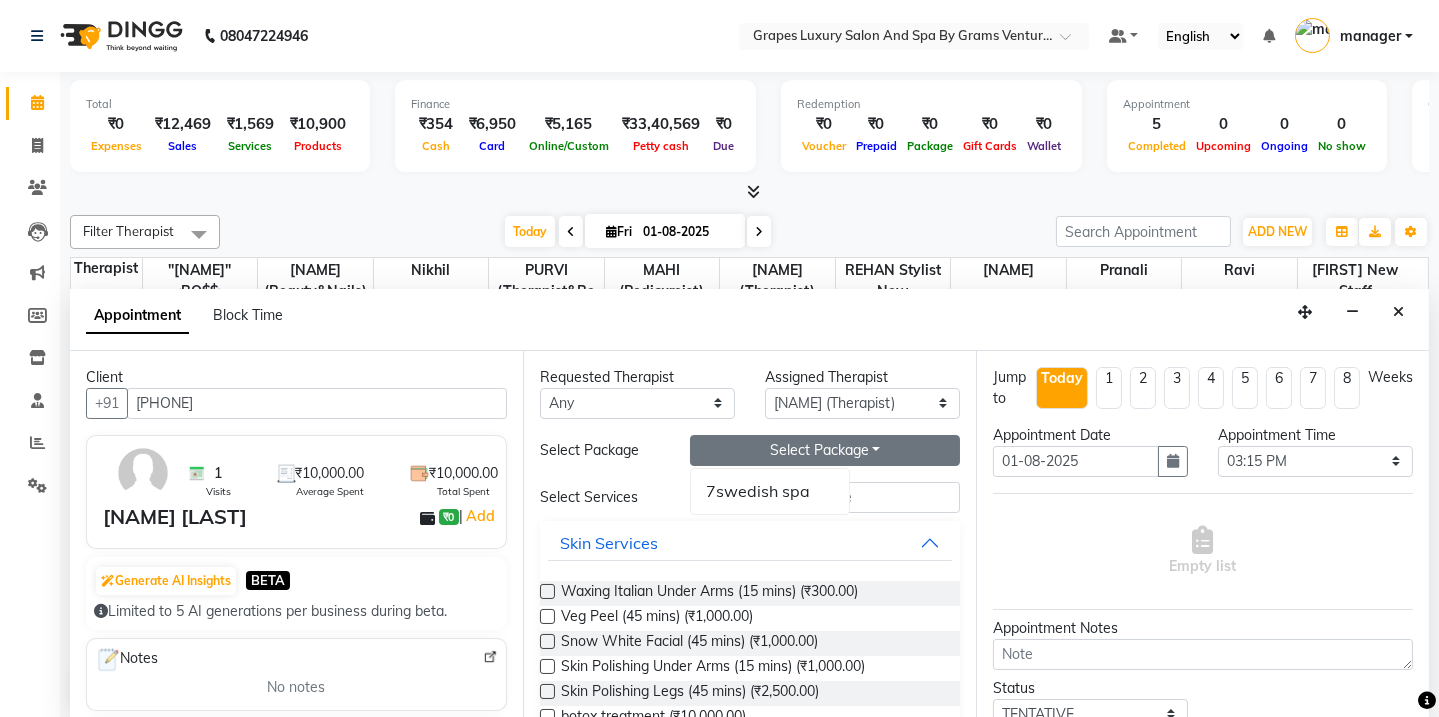 drag, startPoint x: 743, startPoint y: 487, endPoint x: 740, endPoint y: 516, distance: 29.15476 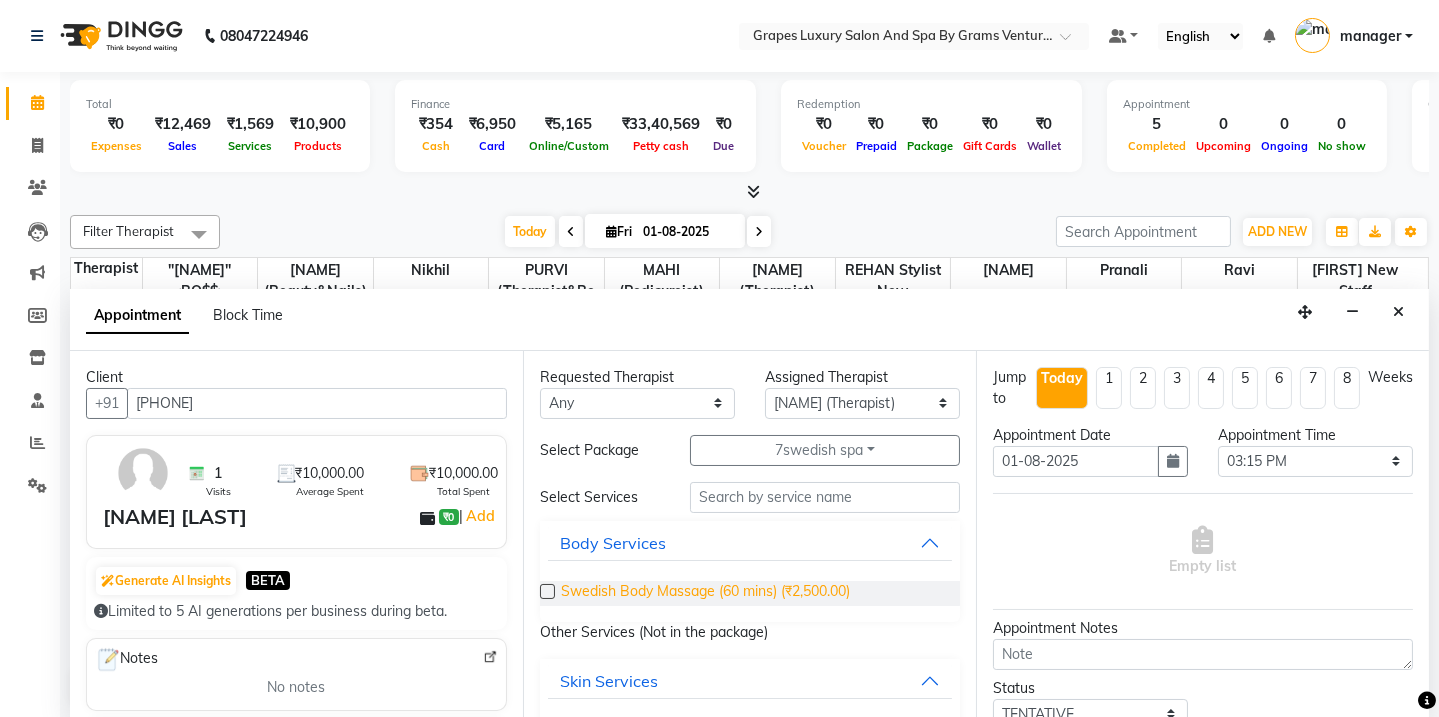 click on "Swedish Body Massage (60 mins) (₹2,500.00)" at bounding box center (705, 593) 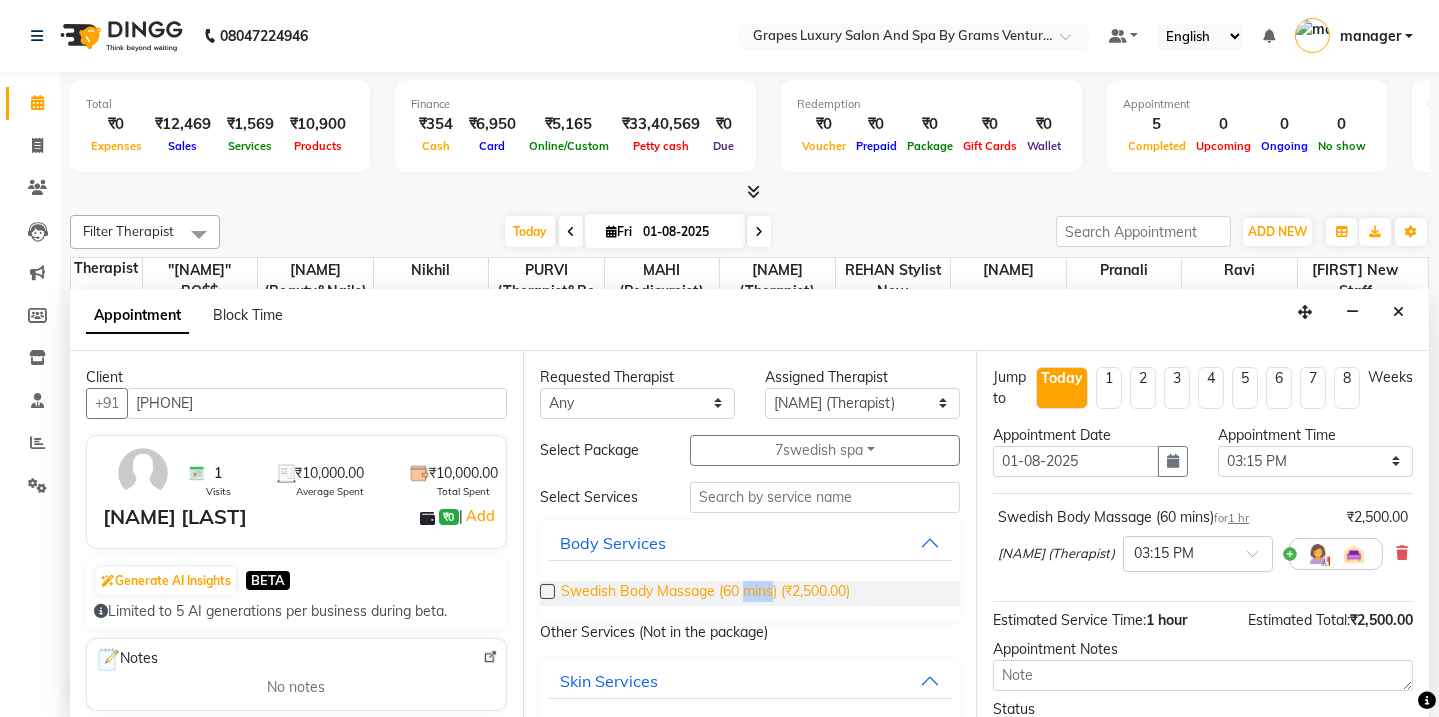 click on "Swedish Body Massage (60 mins) (₹2,500.00)" at bounding box center (705, 593) 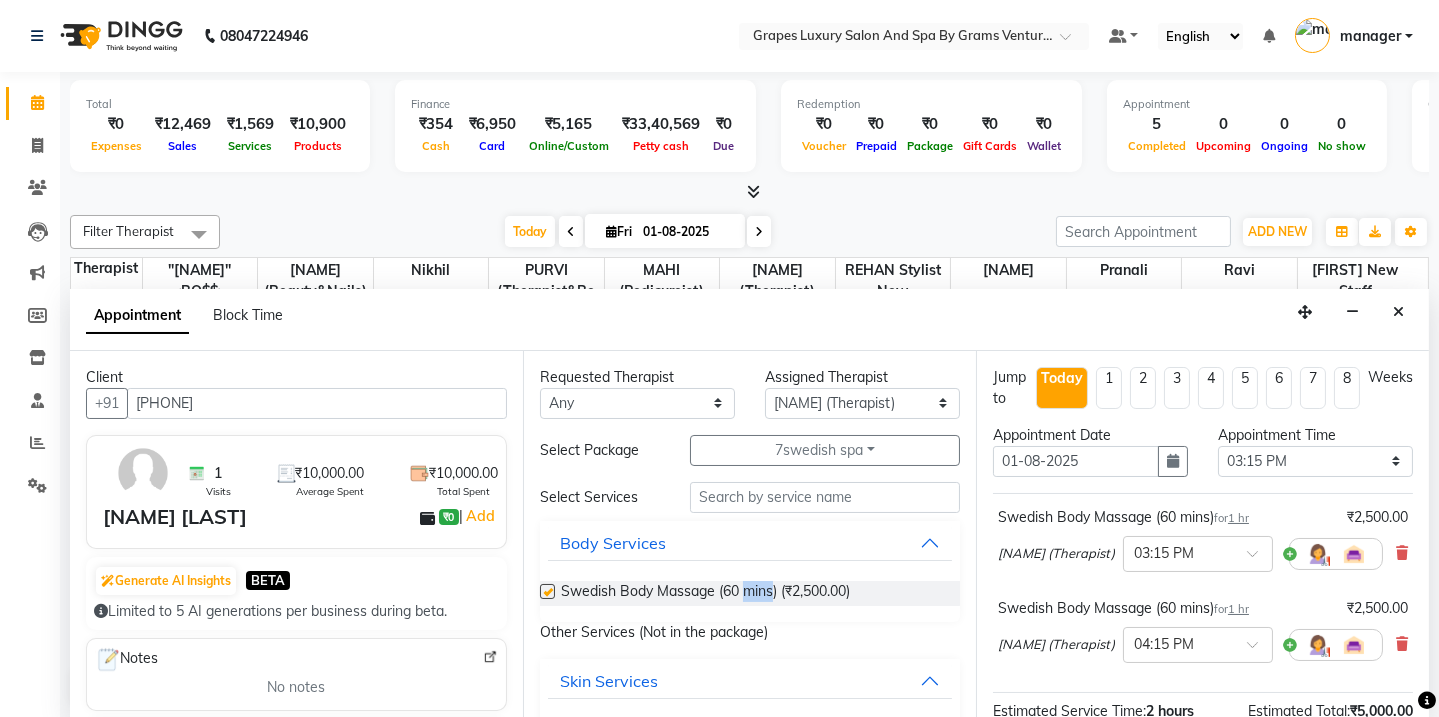 checkbox on "false" 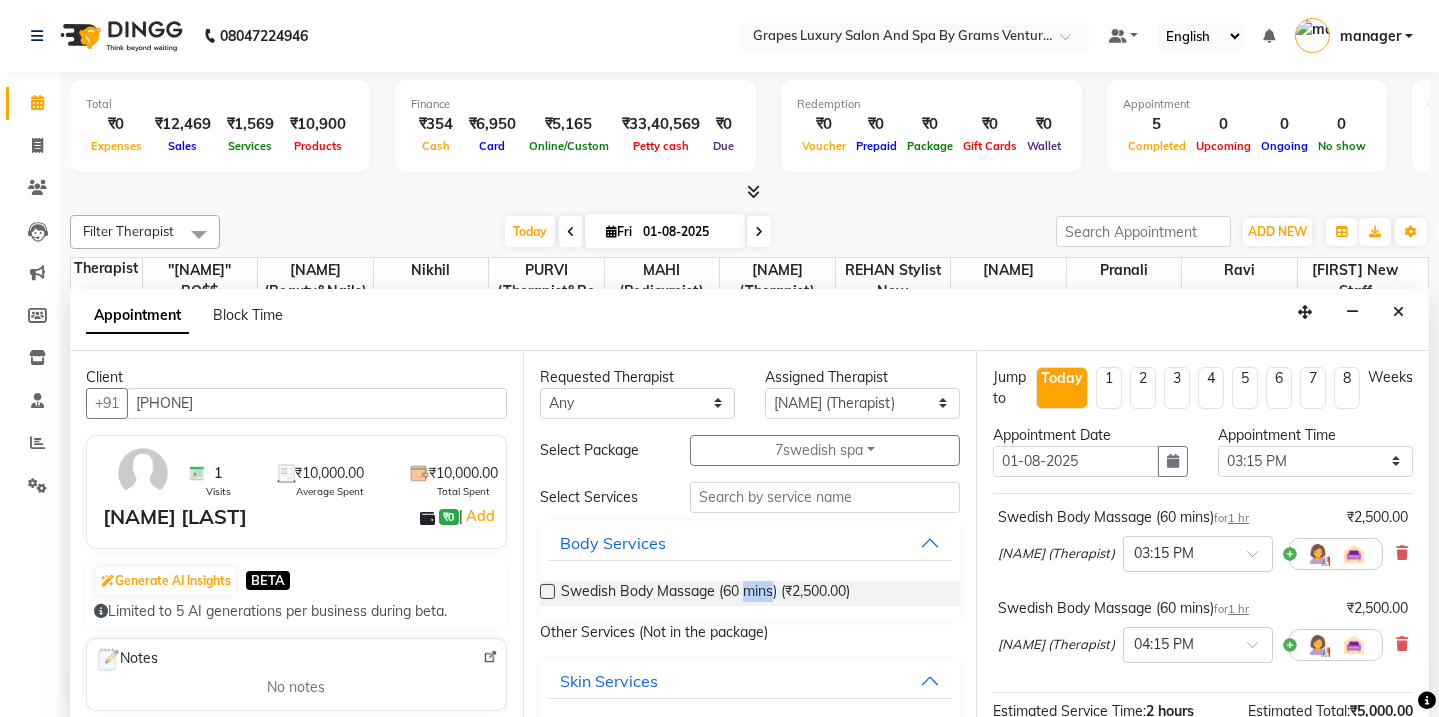 scroll, scrollTop: 248, scrollLeft: 0, axis: vertical 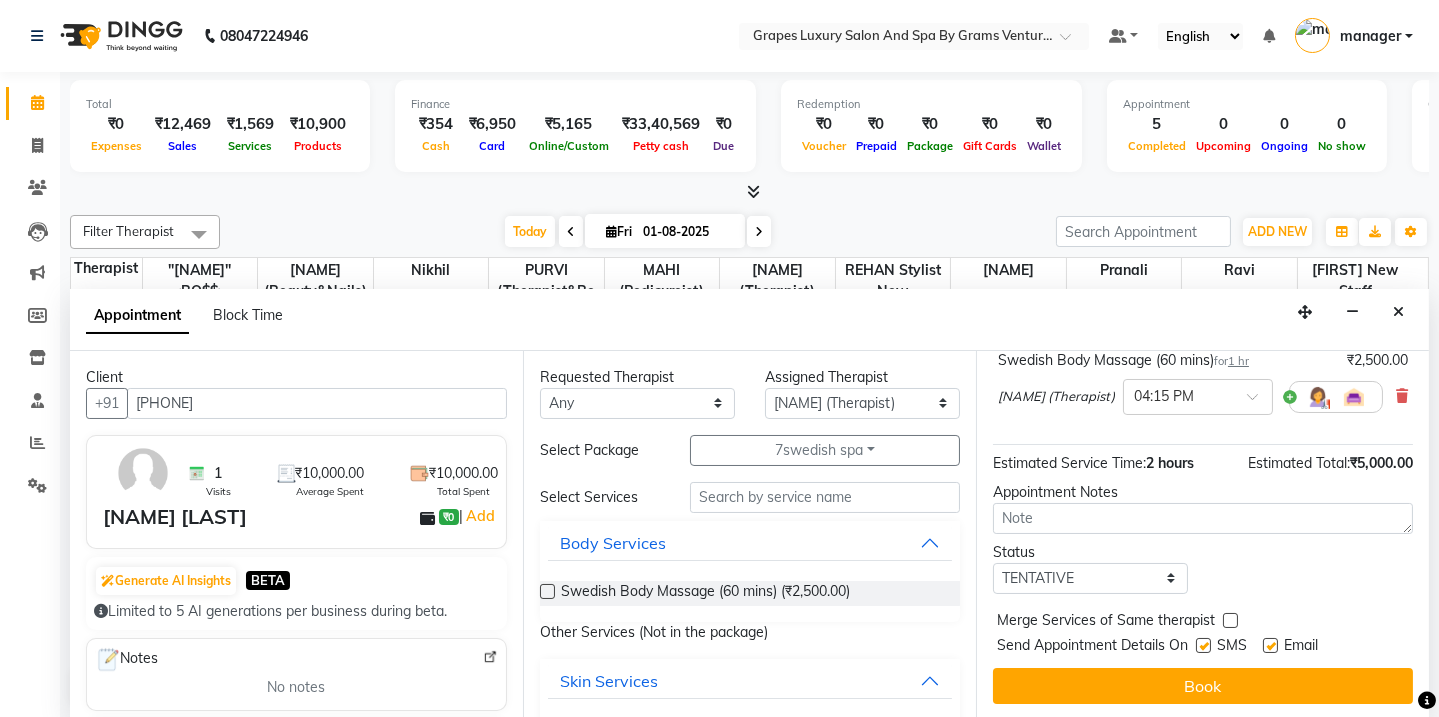 click at bounding box center (1203, 645) 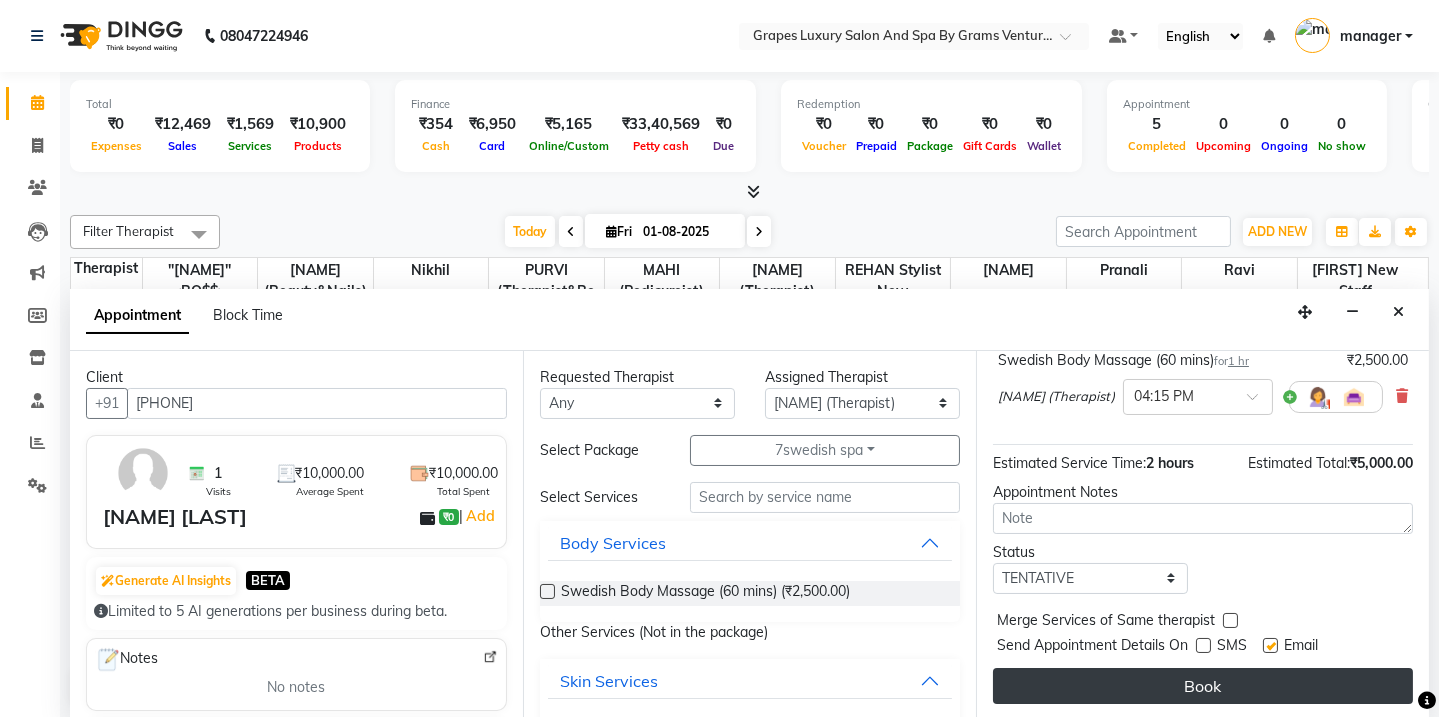 click on "Book" at bounding box center (1203, 686) 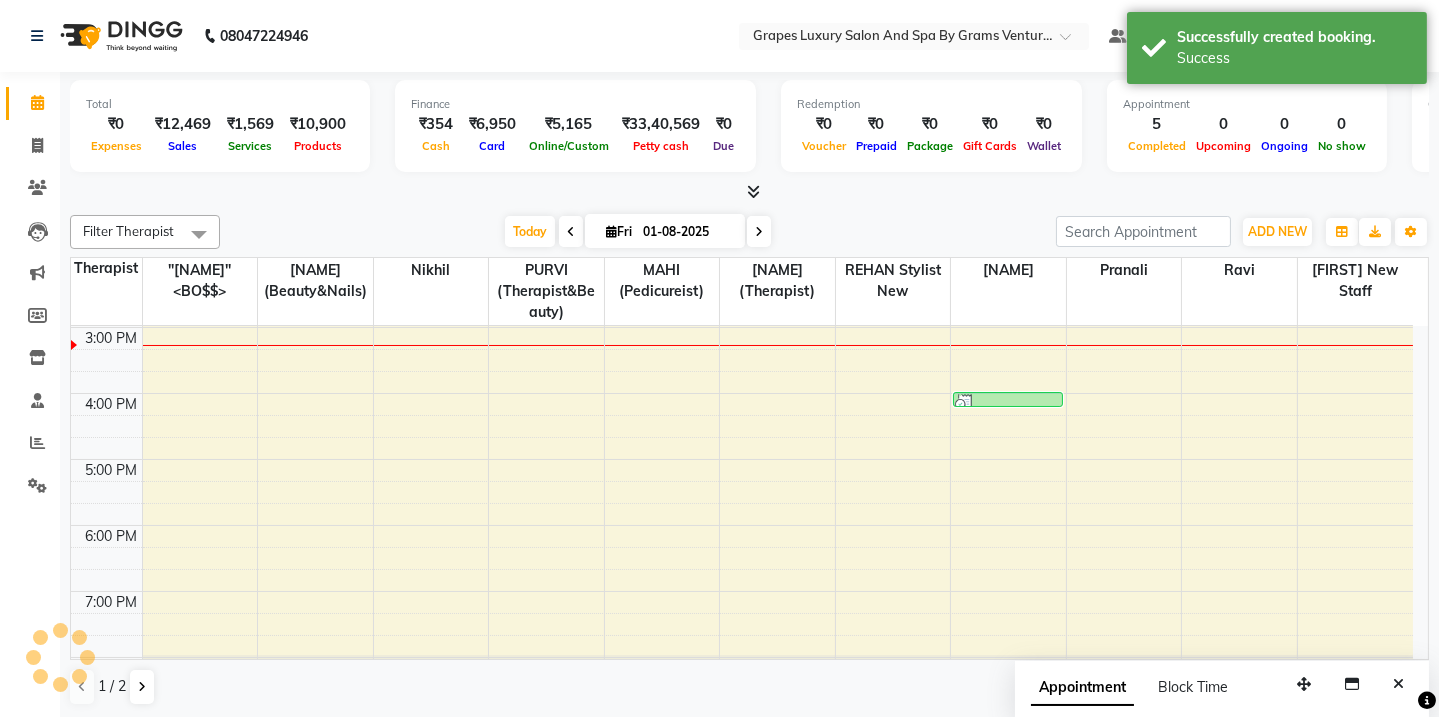 scroll, scrollTop: 0, scrollLeft: 0, axis: both 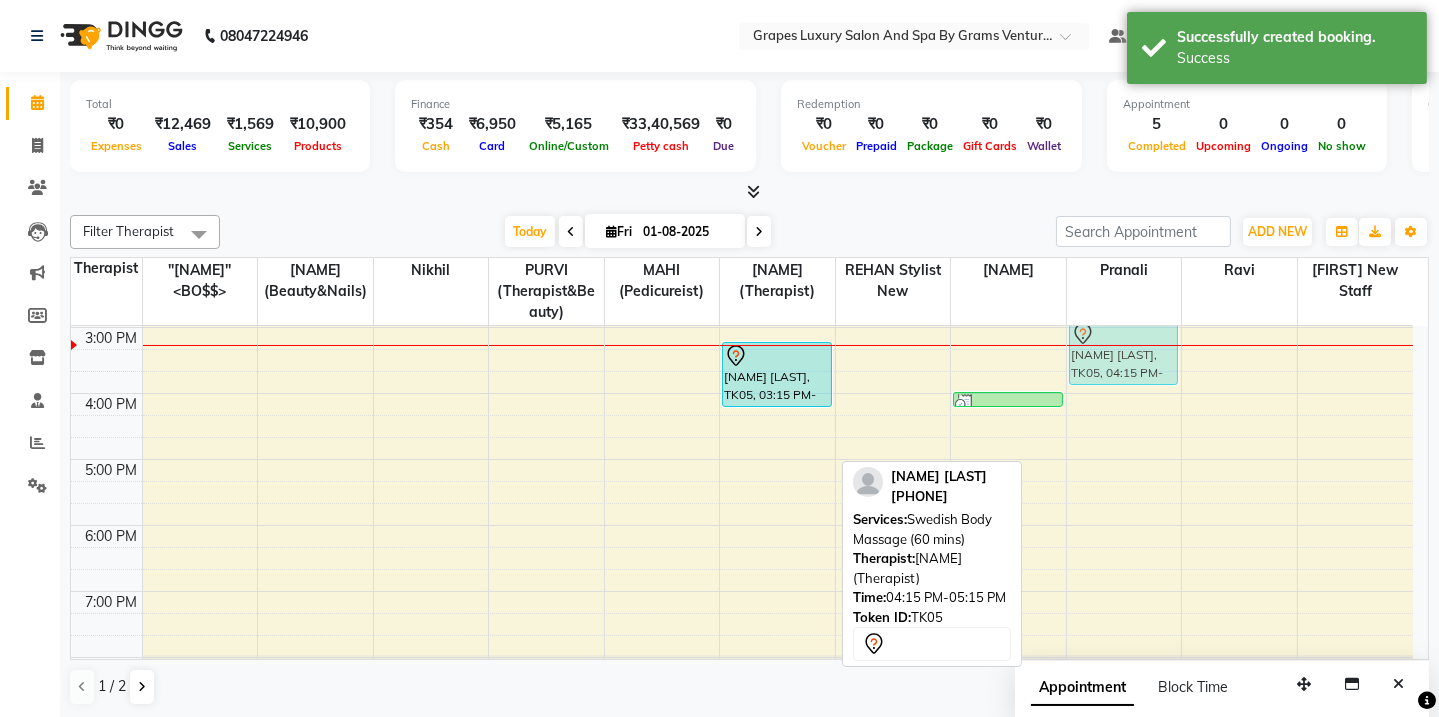 drag, startPoint x: 763, startPoint y: 427, endPoint x: 1114, endPoint y: 355, distance: 358.30853 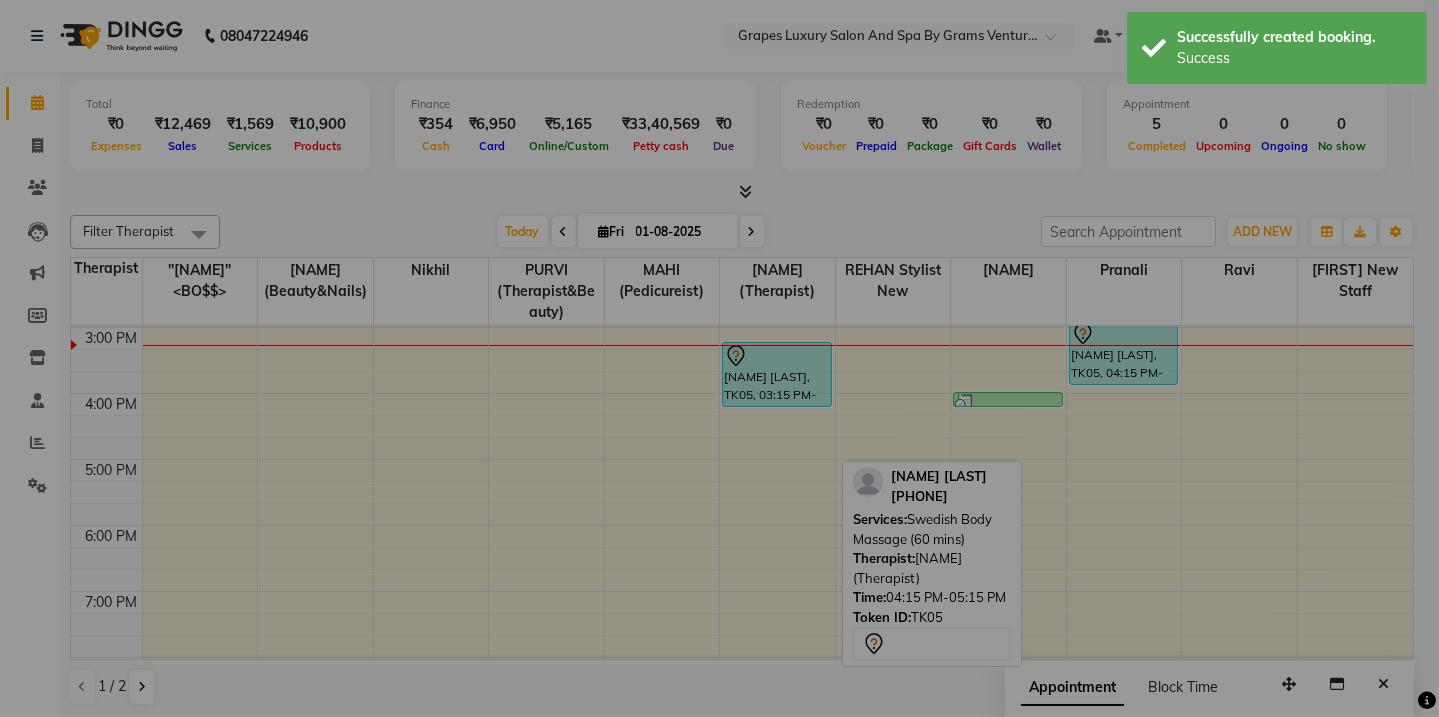 scroll, scrollTop: 447, scrollLeft: 0, axis: vertical 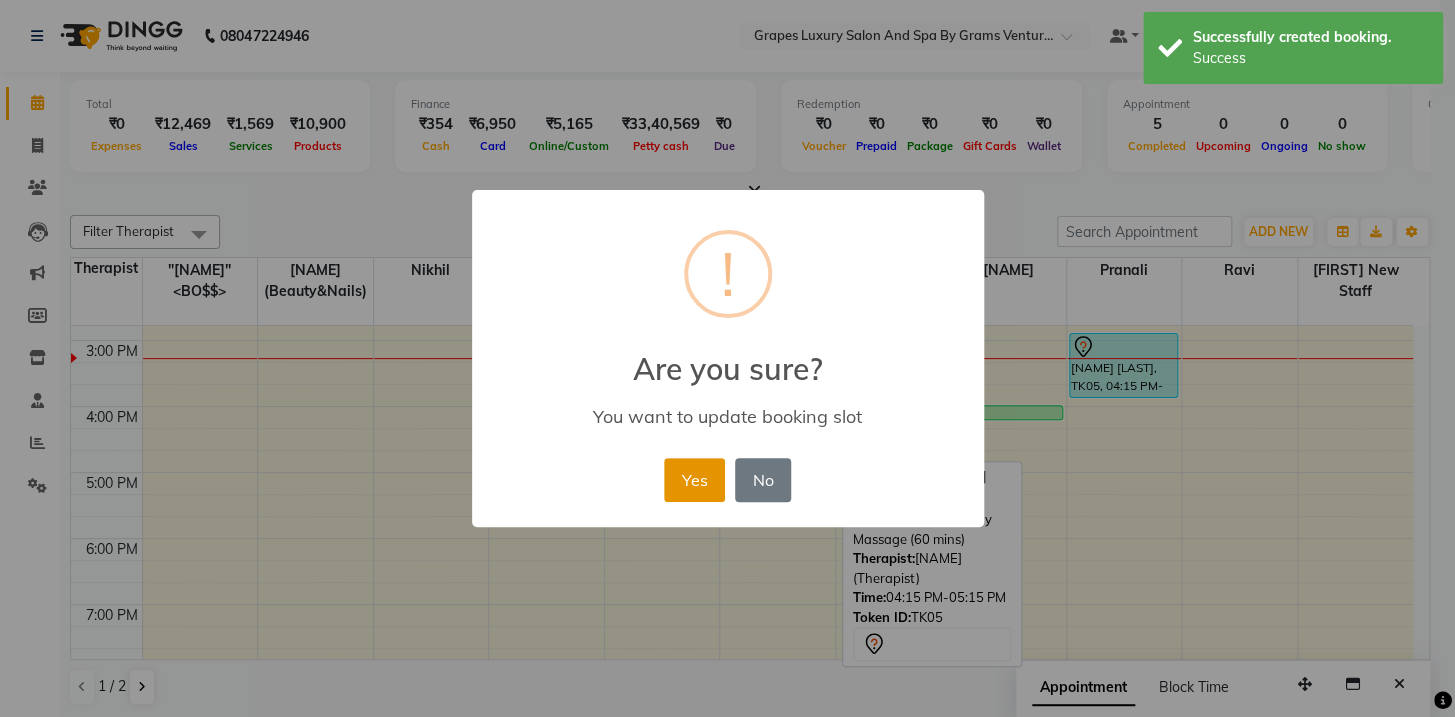 click on "Yes" at bounding box center [694, 480] 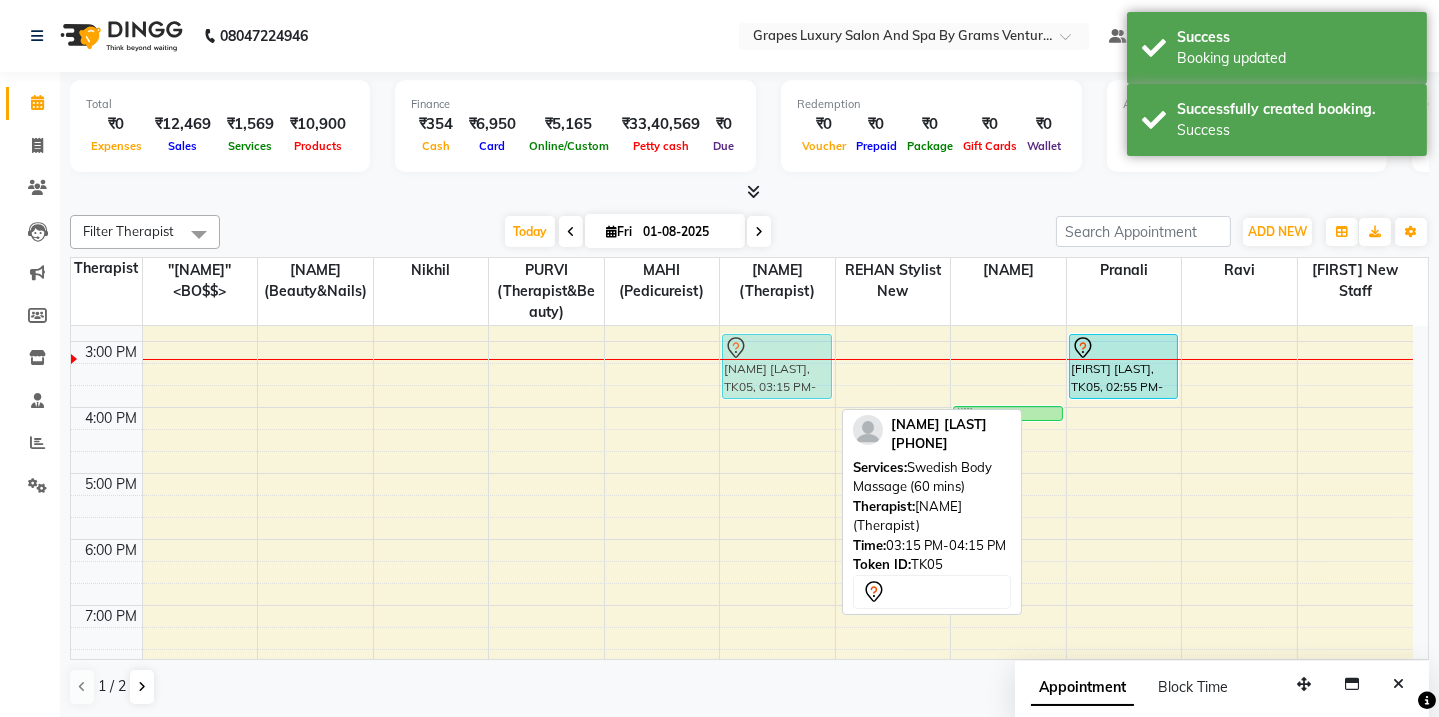 drag, startPoint x: 799, startPoint y: 385, endPoint x: 800, endPoint y: 368, distance: 17.029387 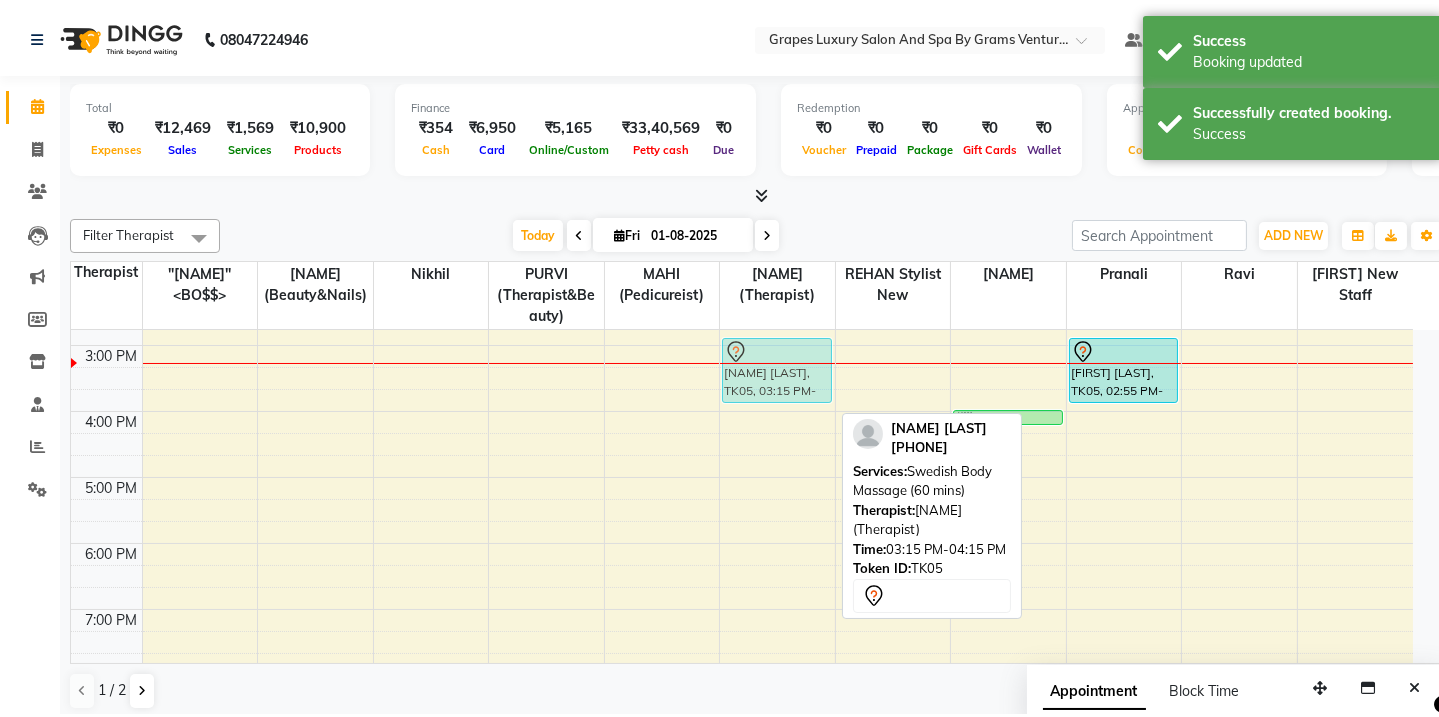 scroll, scrollTop: 445, scrollLeft: 0, axis: vertical 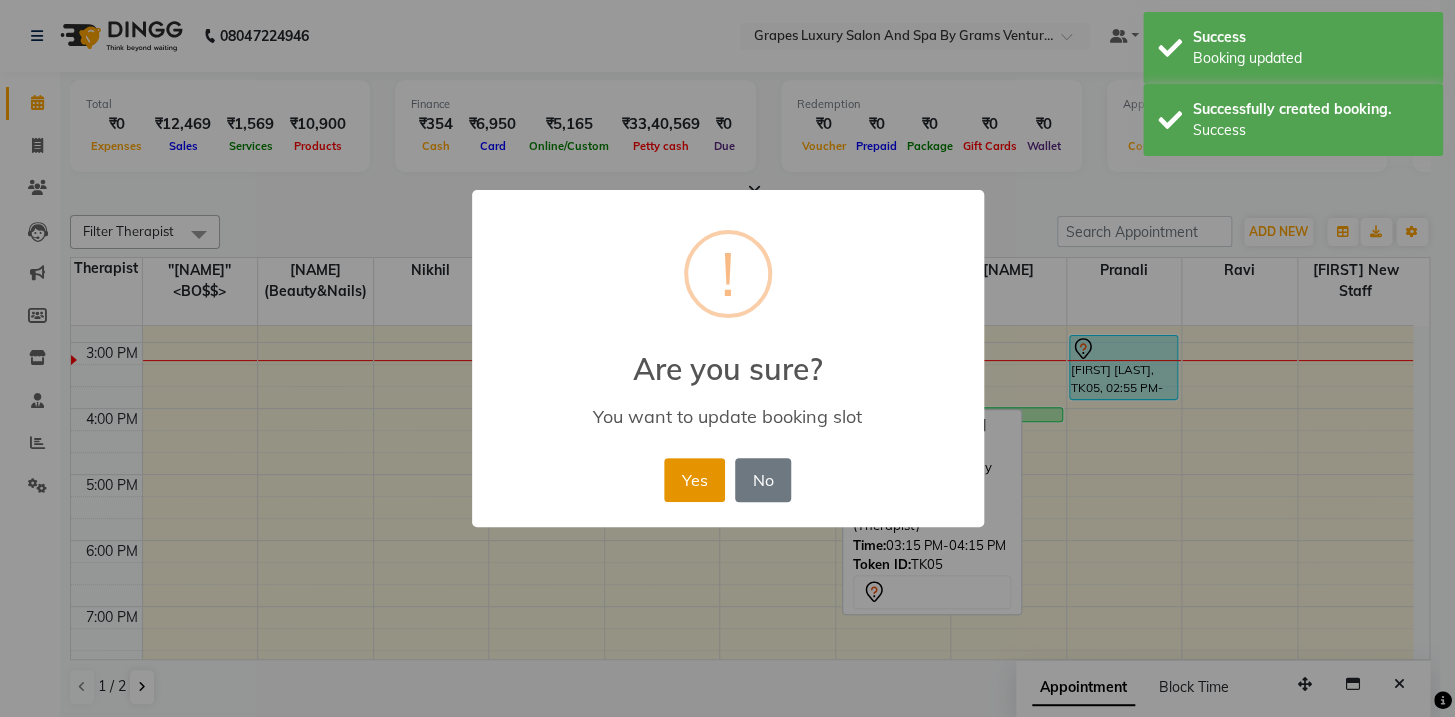 click on "Yes" at bounding box center [694, 480] 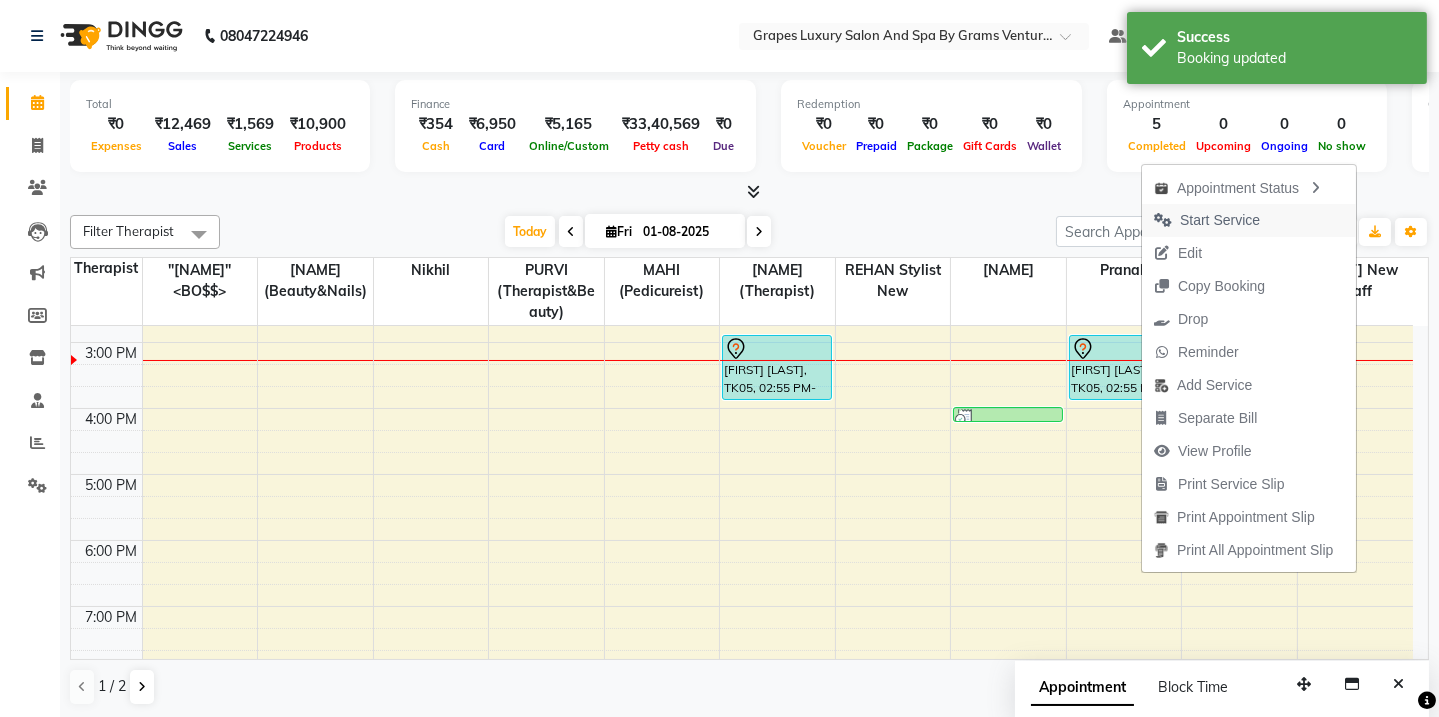 click on "Start Service" at bounding box center (1220, 220) 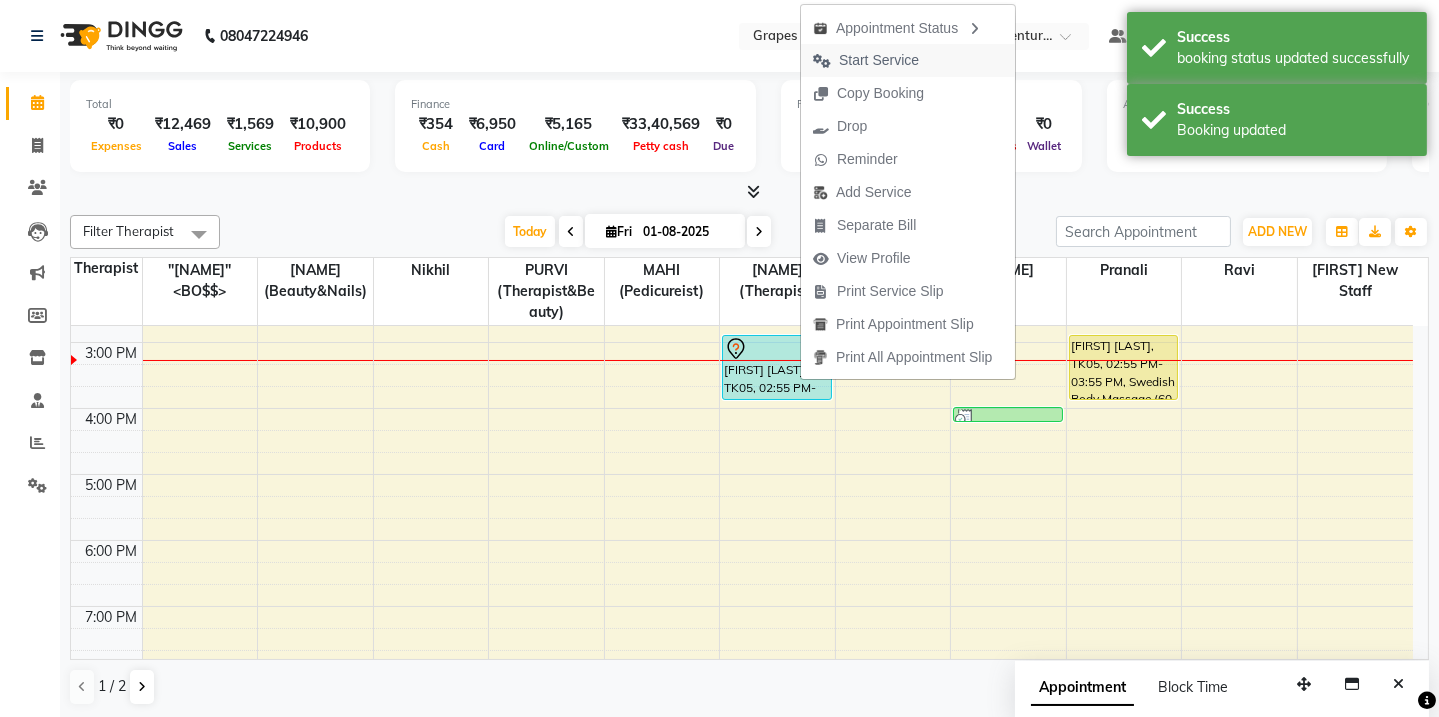 click on "Start Service" at bounding box center [879, 60] 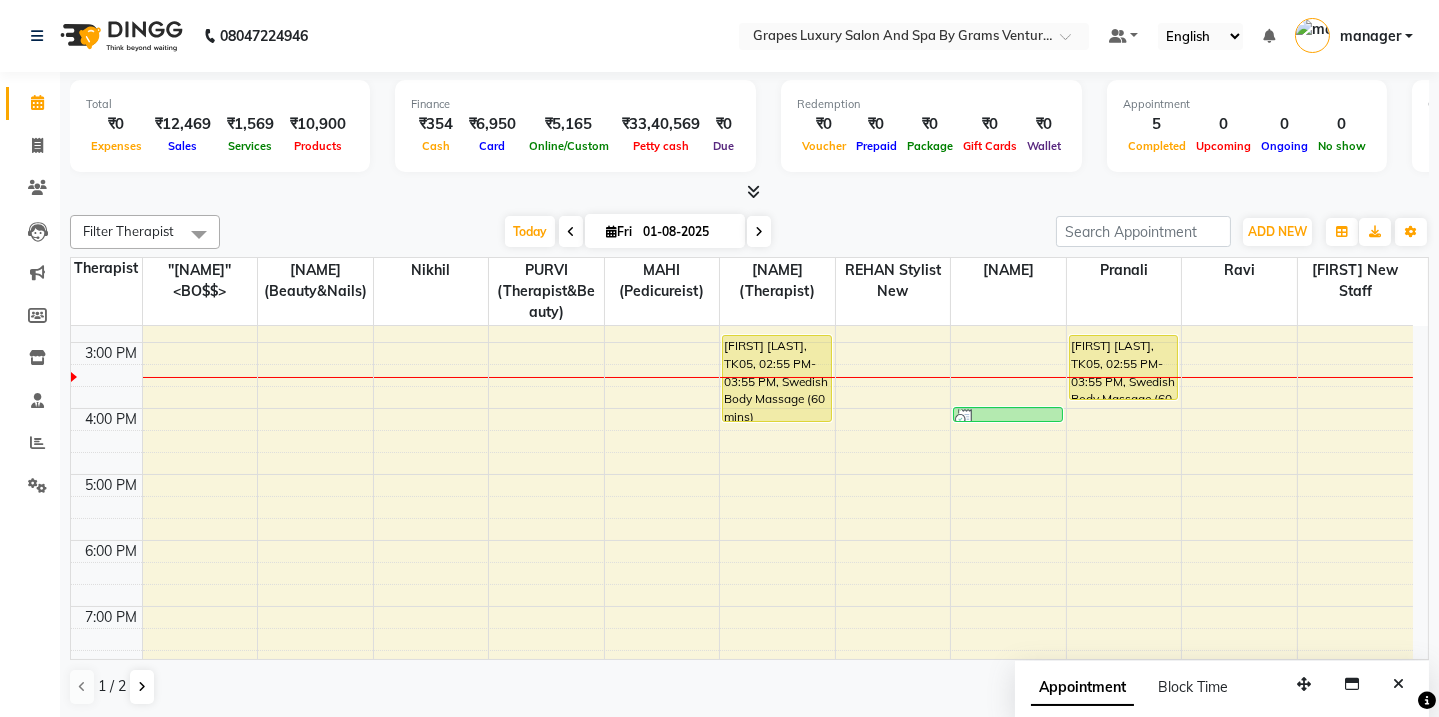 drag, startPoint x: 782, startPoint y: 406, endPoint x: 772, endPoint y: 407, distance: 10.049875 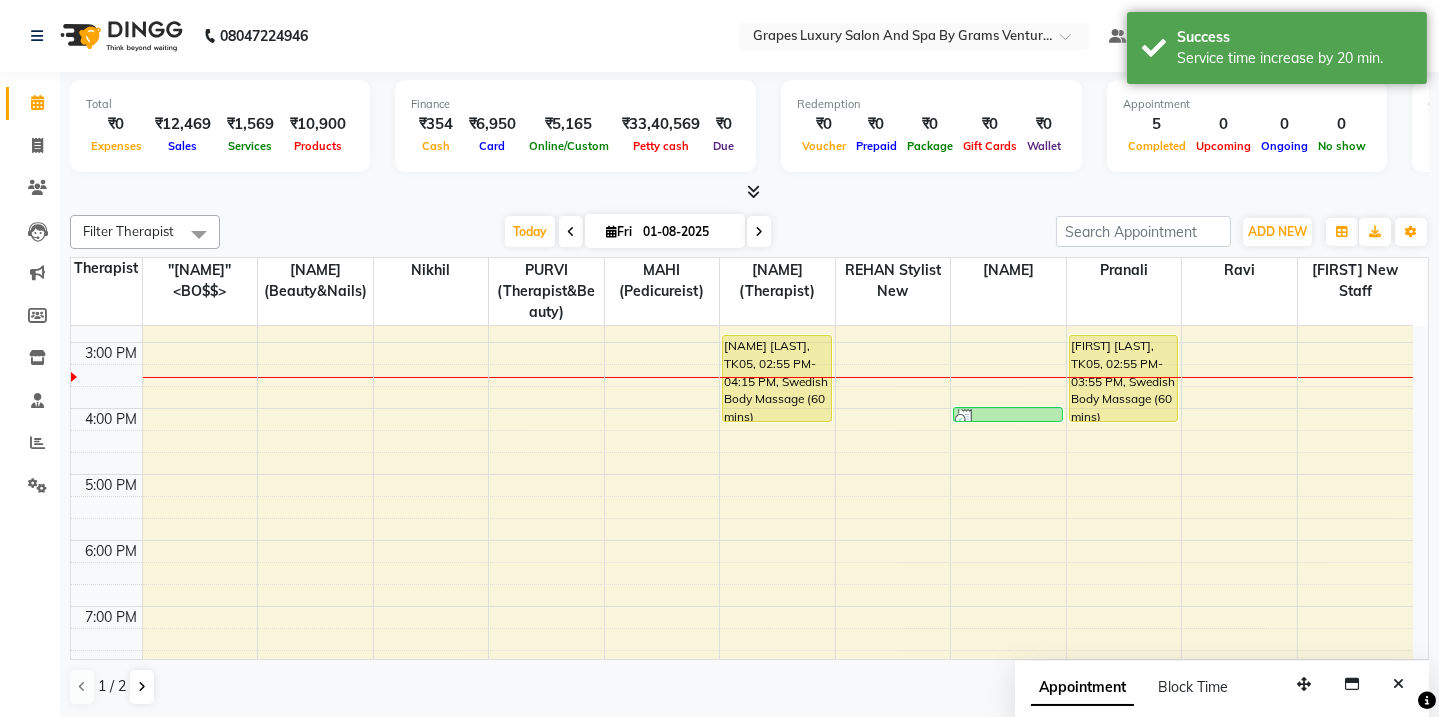 drag, startPoint x: 1137, startPoint y: 396, endPoint x: 1130, endPoint y: 410, distance: 15.652476 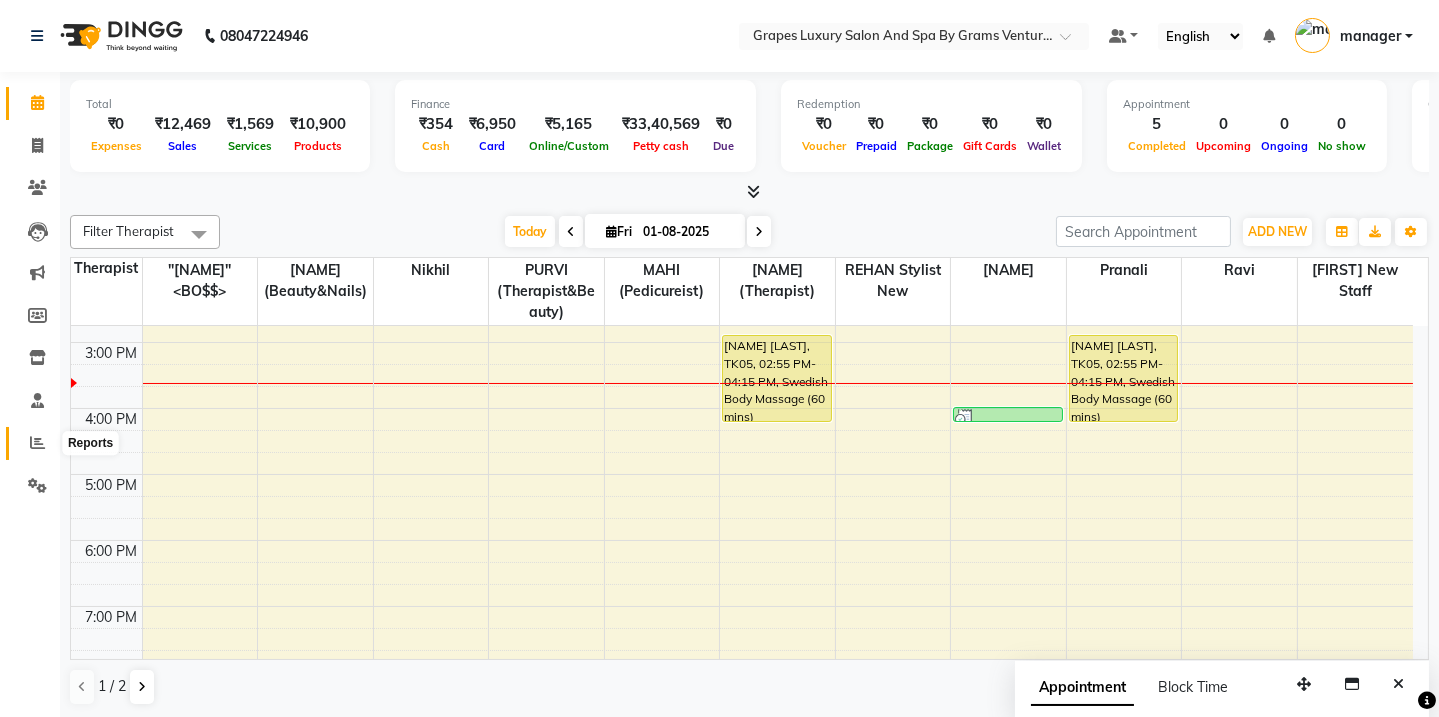 drag, startPoint x: 19, startPoint y: 446, endPoint x: 41, endPoint y: 435, distance: 24.596748 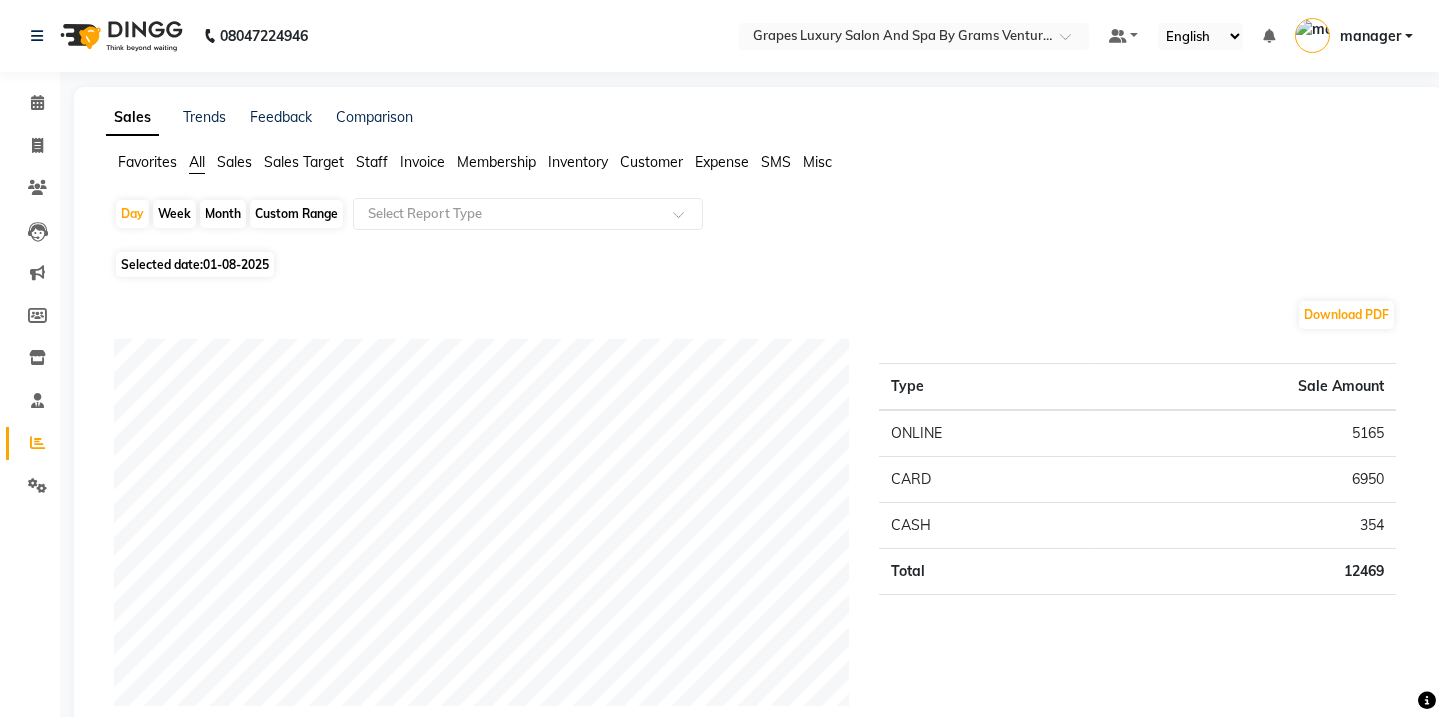 click on "Month" 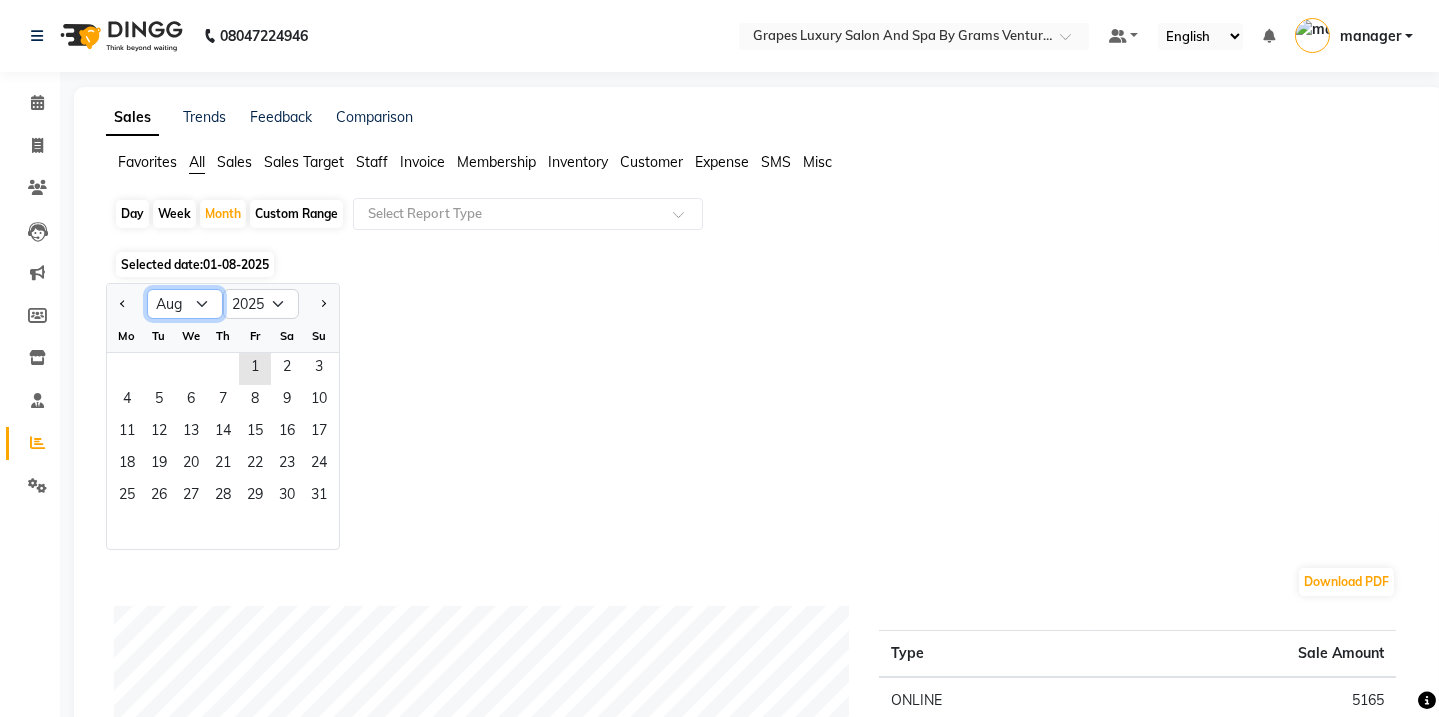 click on "Jan Feb Mar Apr May Jun Jul Aug Sep Oct Nov Dec" 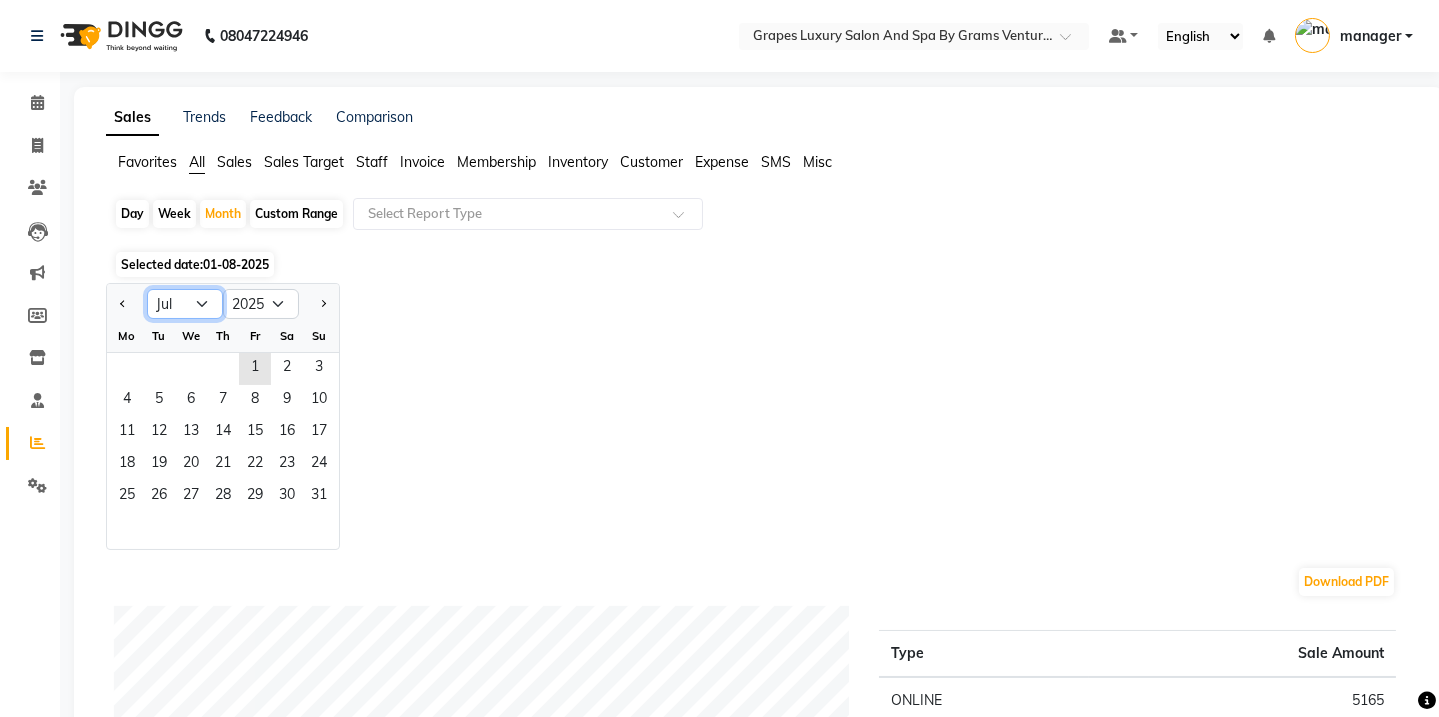 click on "Jan Feb Mar Apr May Jun Jul Aug Sep Oct Nov Dec" 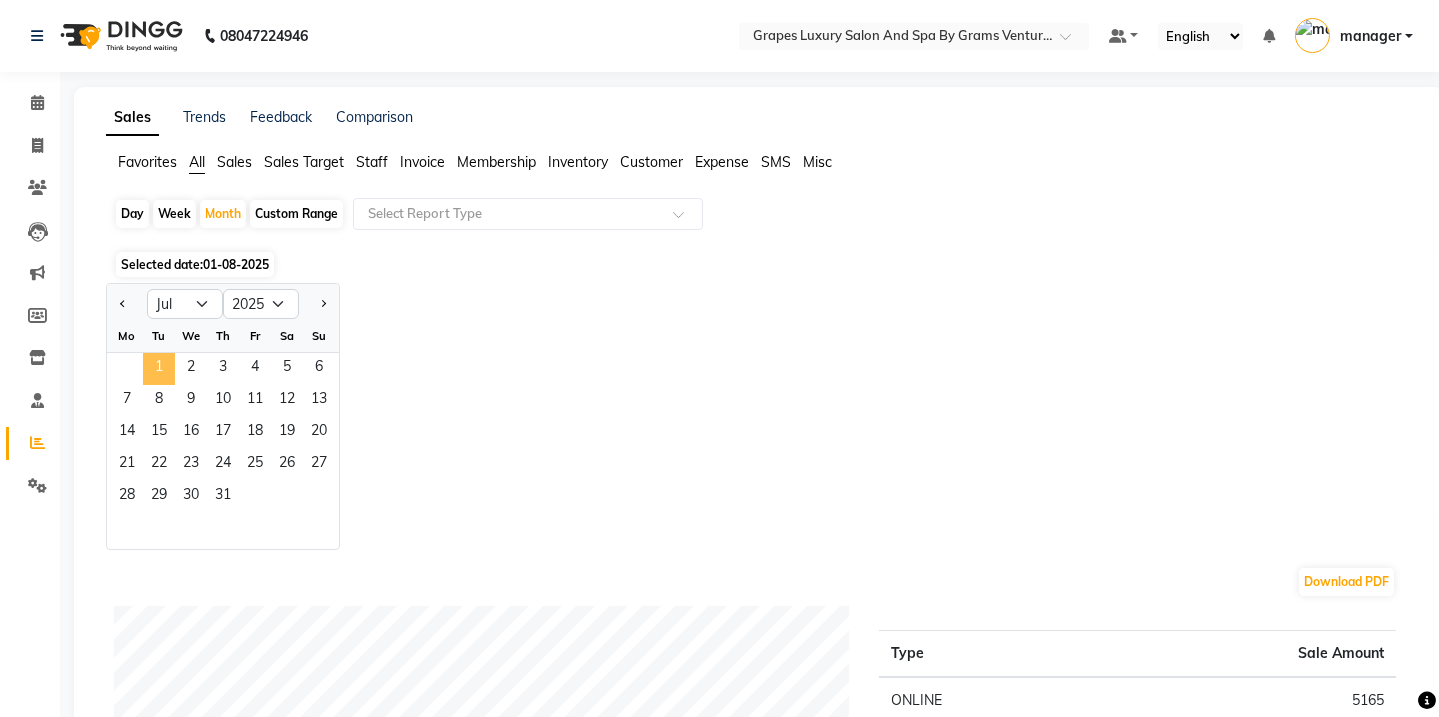 click on "1" 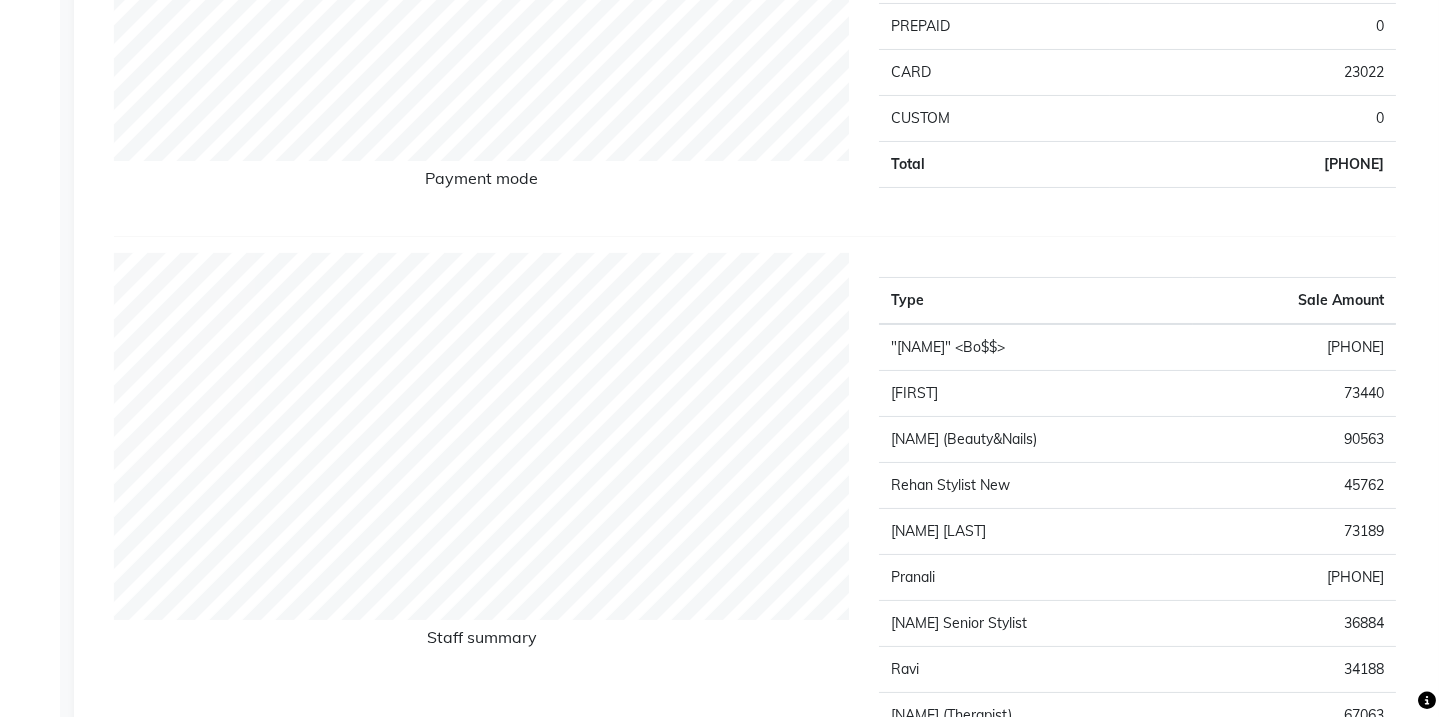 scroll, scrollTop: 0, scrollLeft: 0, axis: both 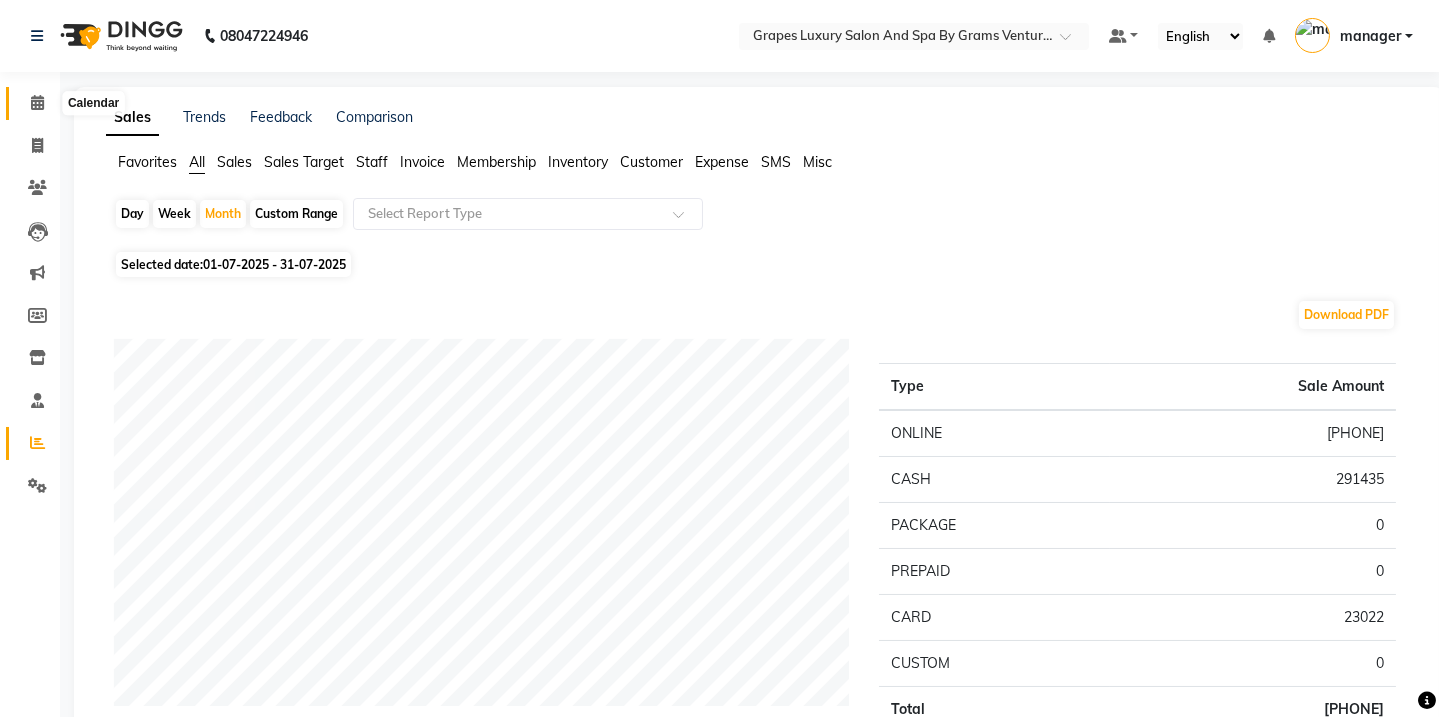 drag, startPoint x: 26, startPoint y: 101, endPoint x: 49, endPoint y: 121, distance: 30.479502 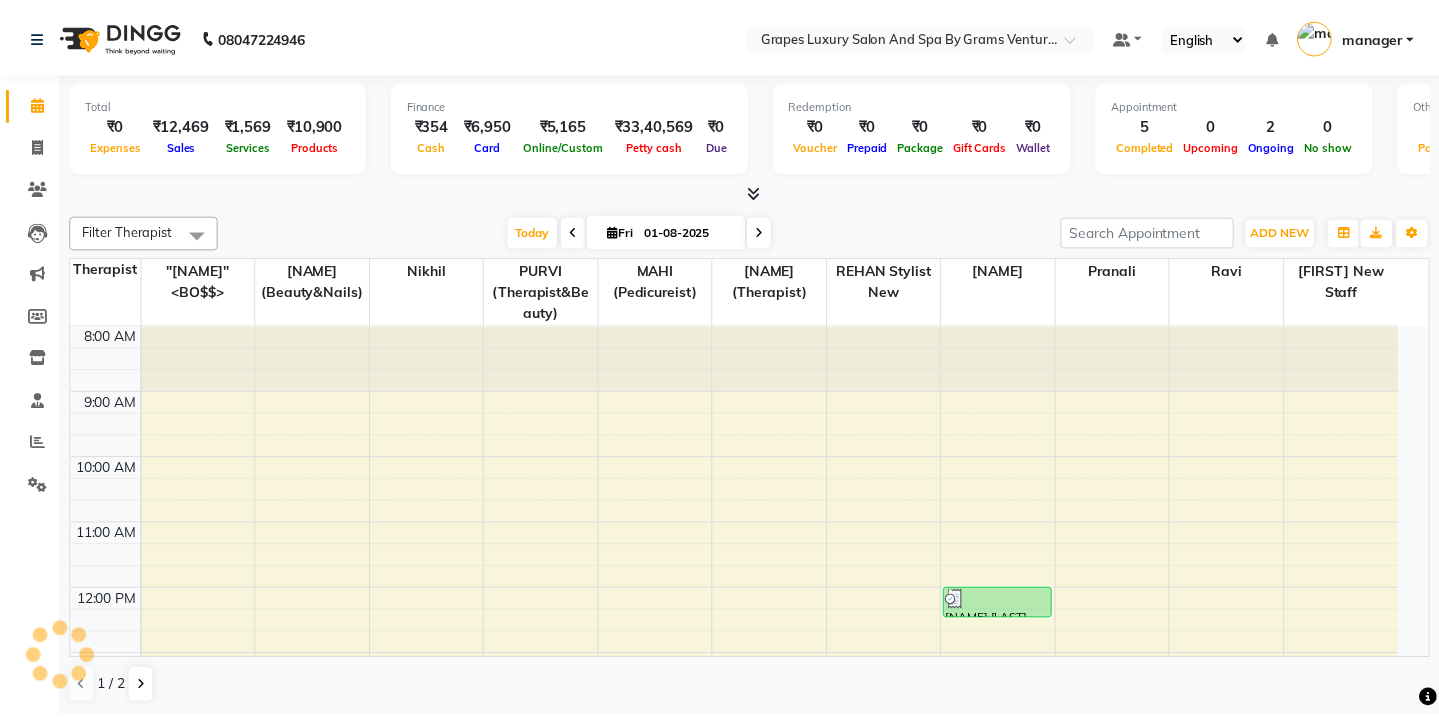 scroll, scrollTop: 0, scrollLeft: 0, axis: both 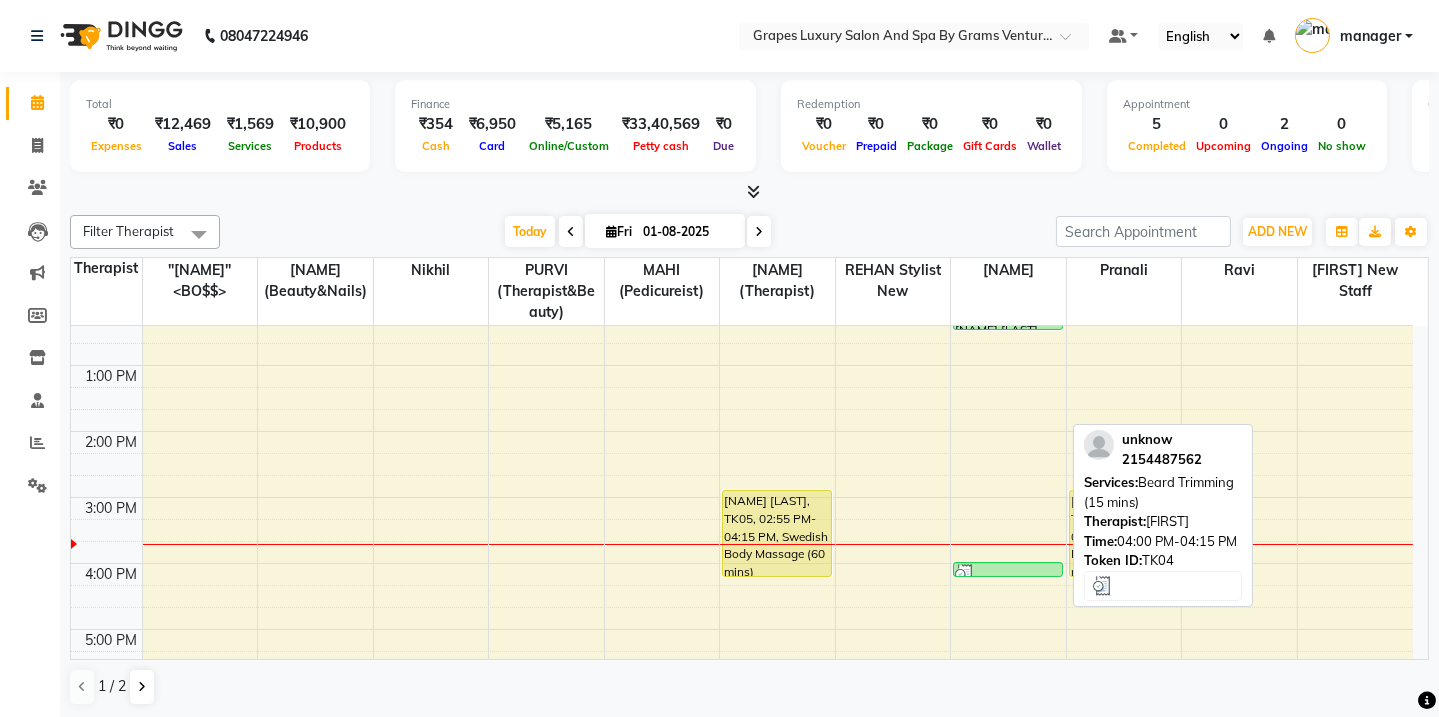 click at bounding box center (1008, 574) 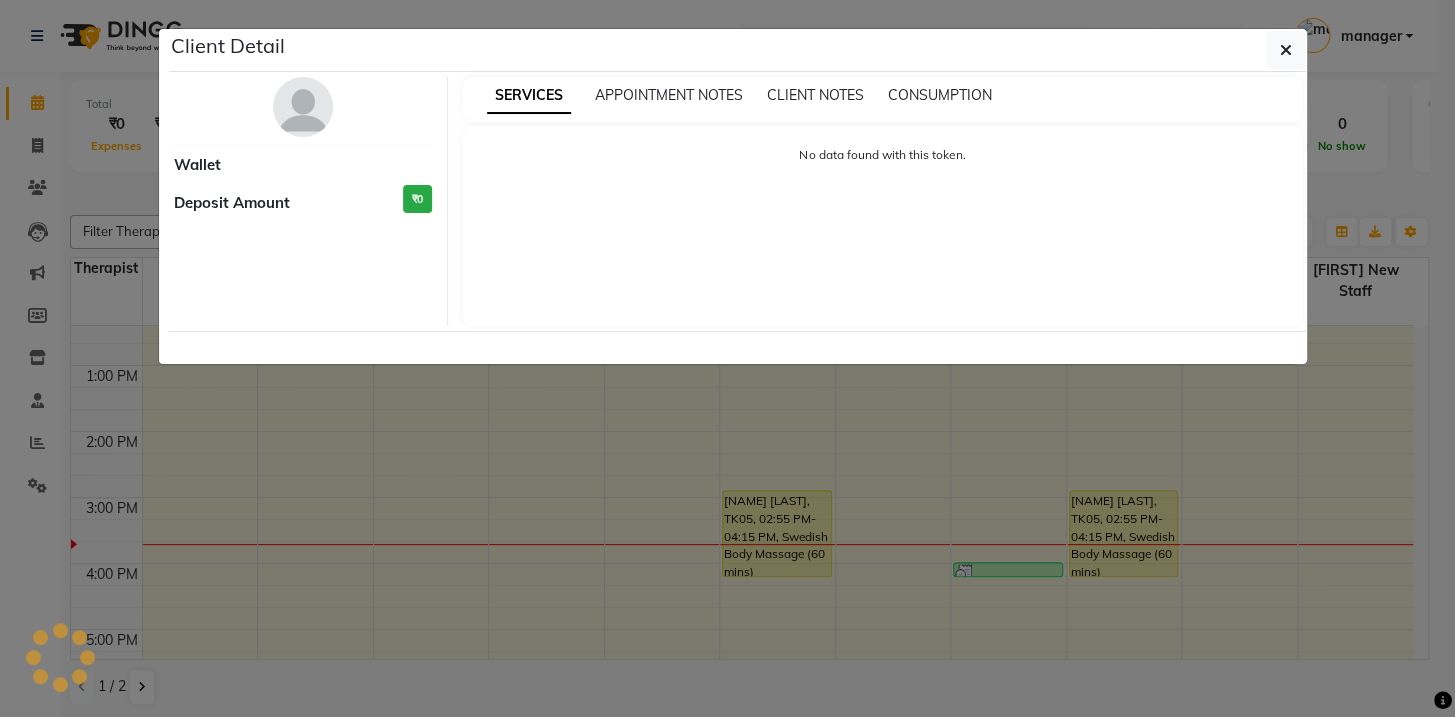 select on "3" 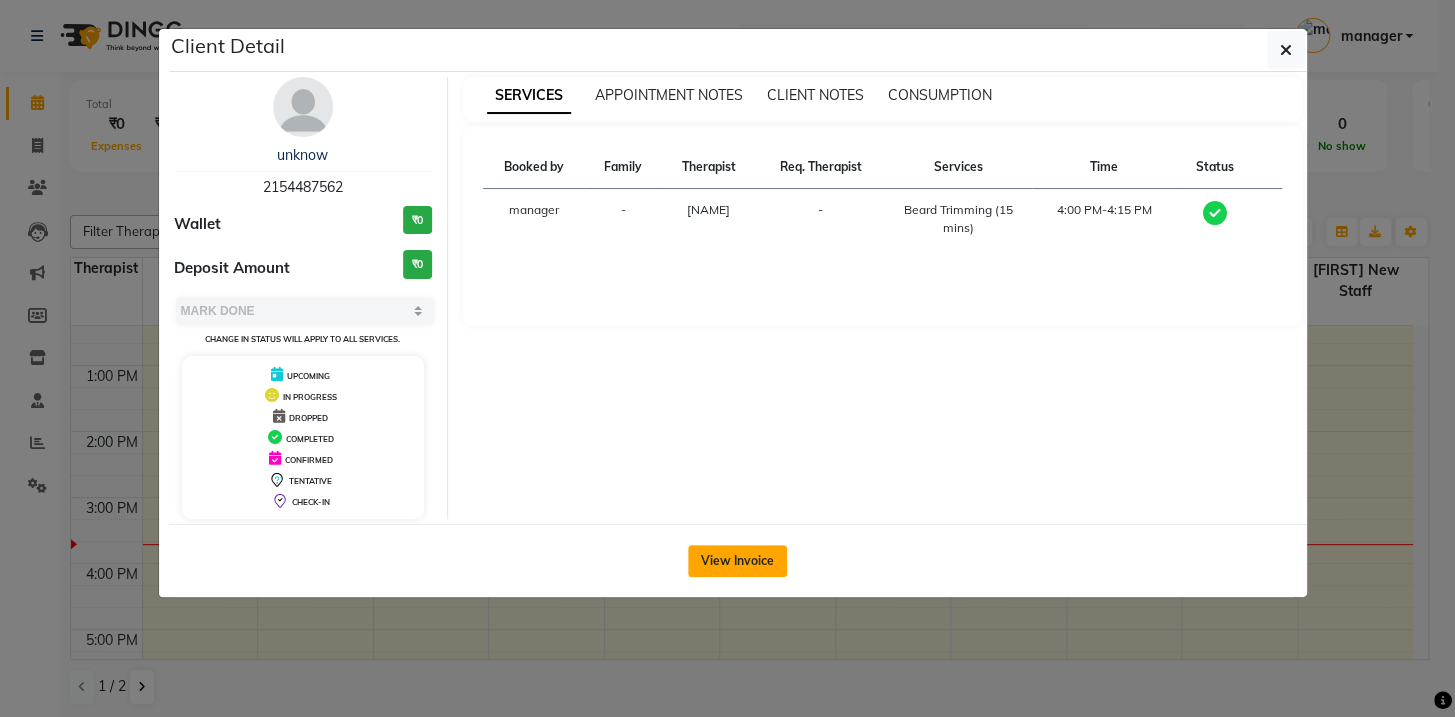 click on "View Invoice" 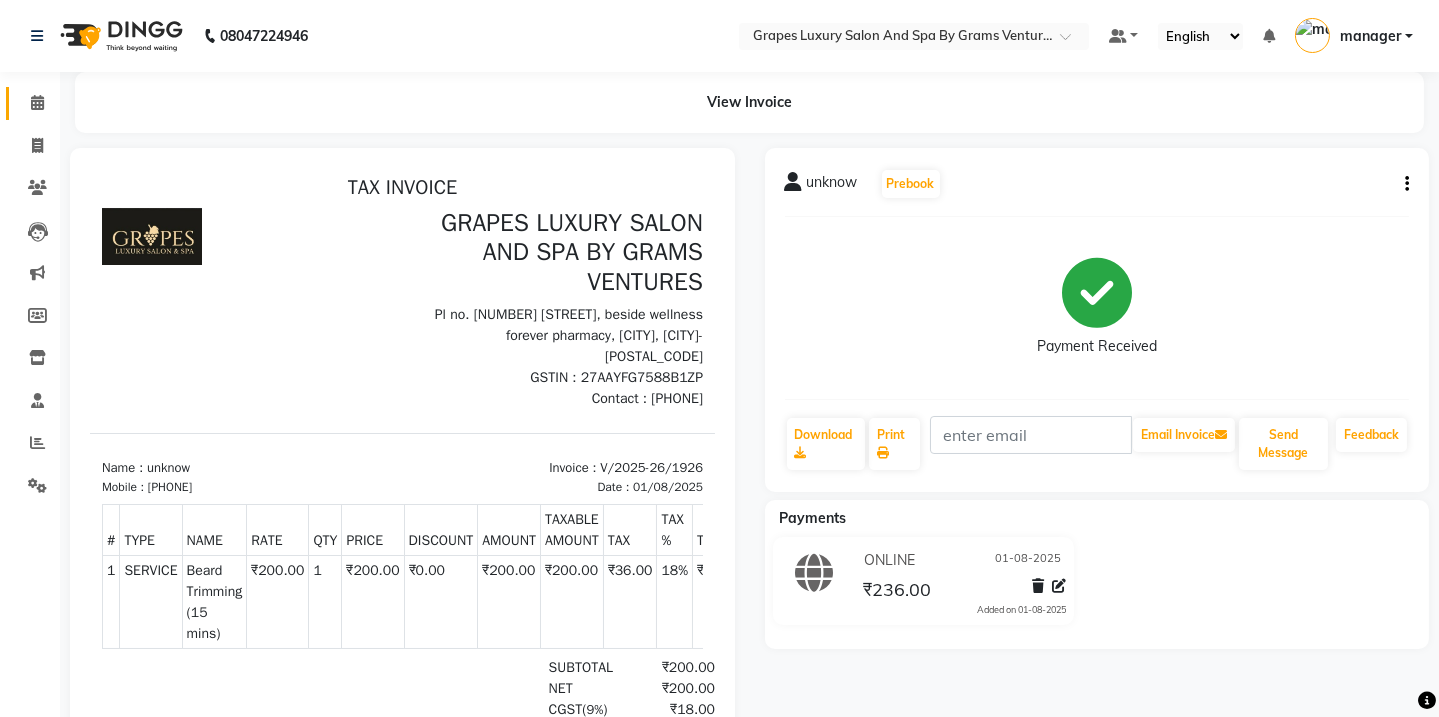 scroll, scrollTop: 0, scrollLeft: 0, axis: both 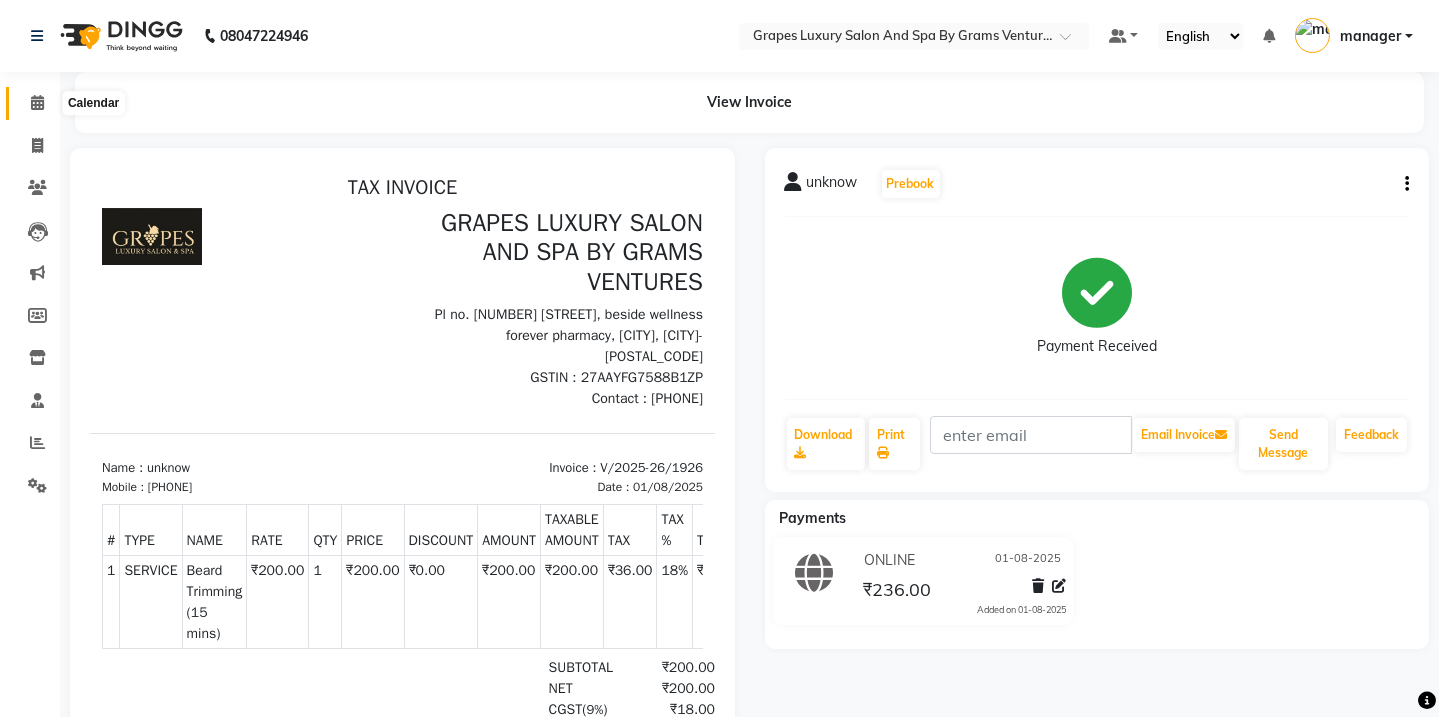 click 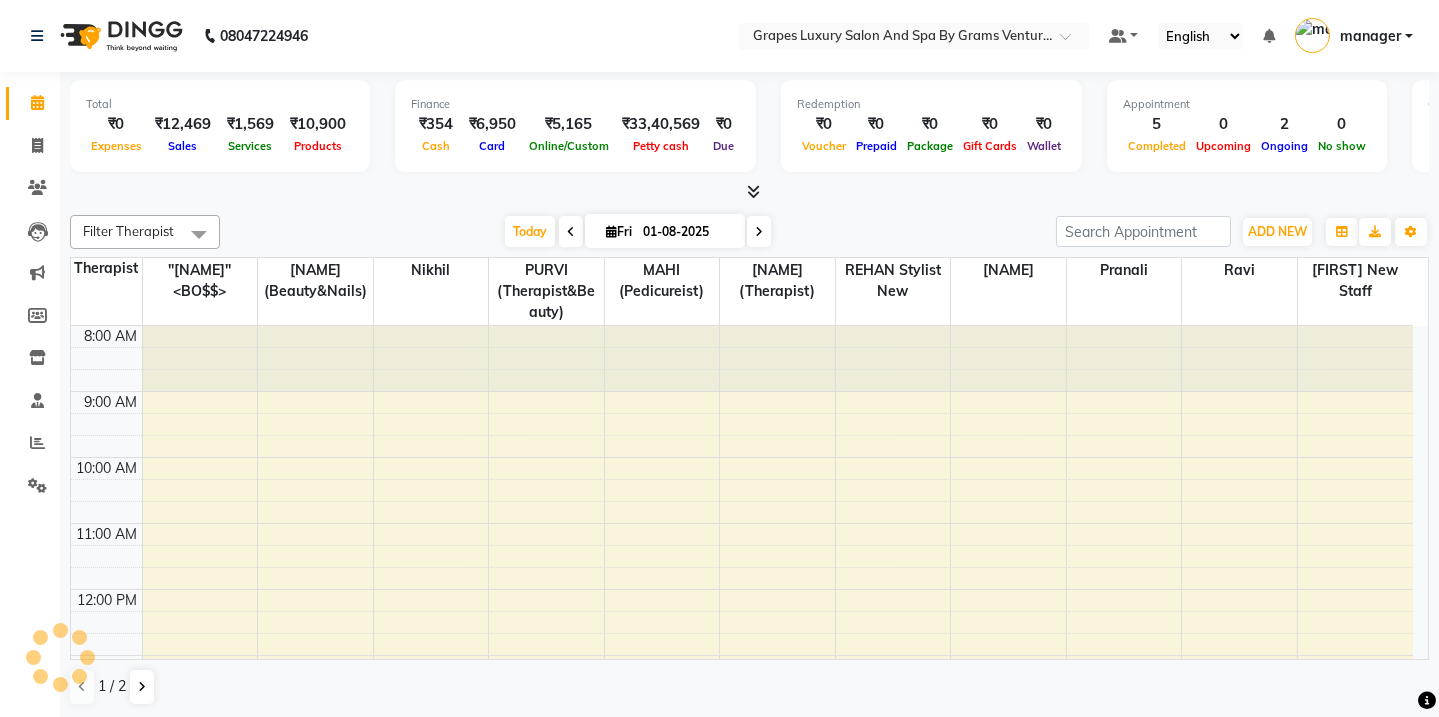 scroll, scrollTop: 0, scrollLeft: 0, axis: both 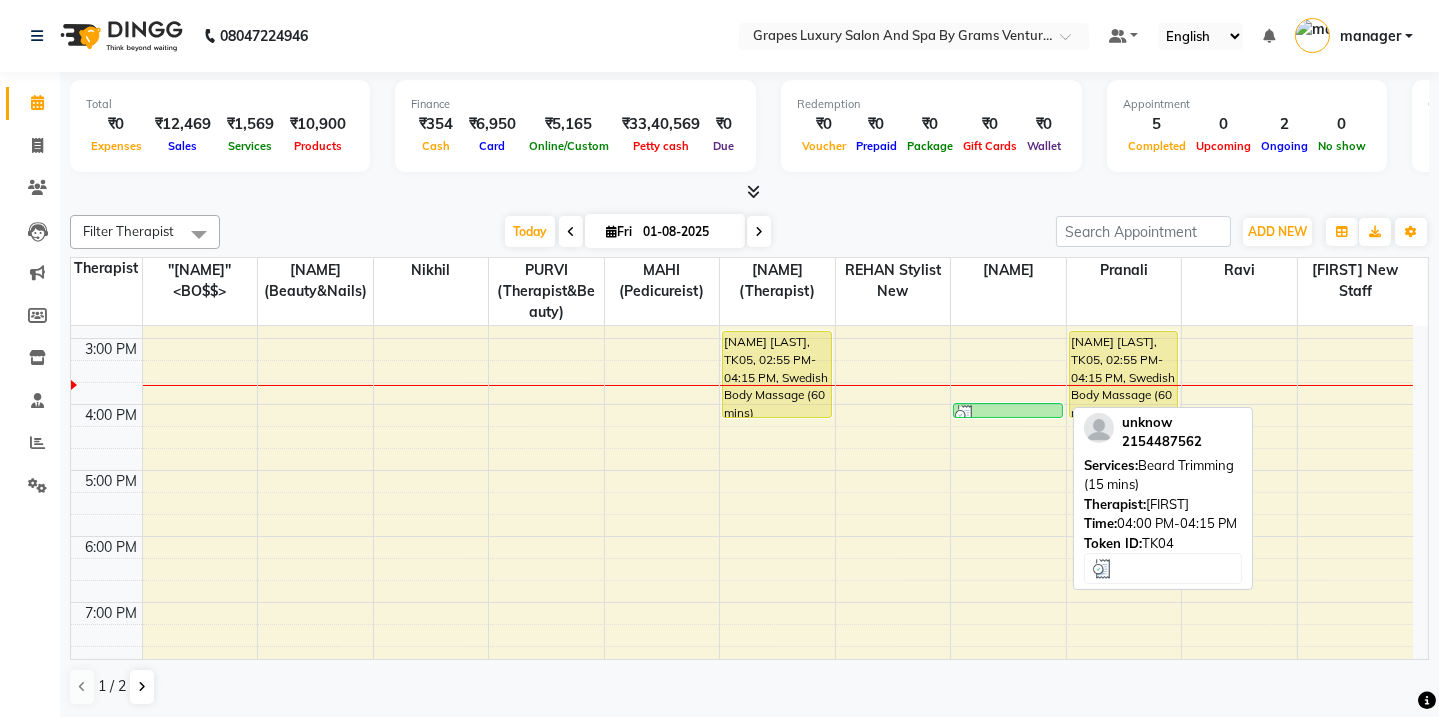click at bounding box center (965, 415) 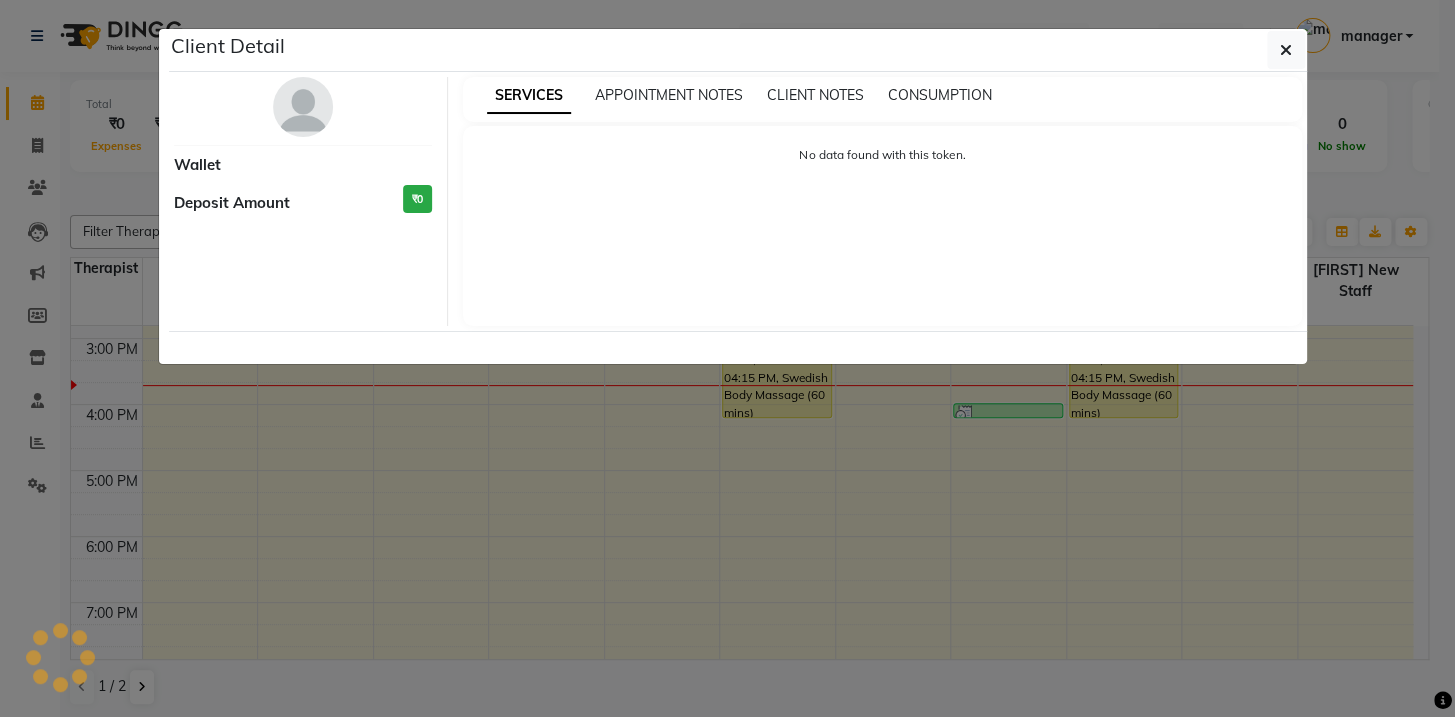 select on "3" 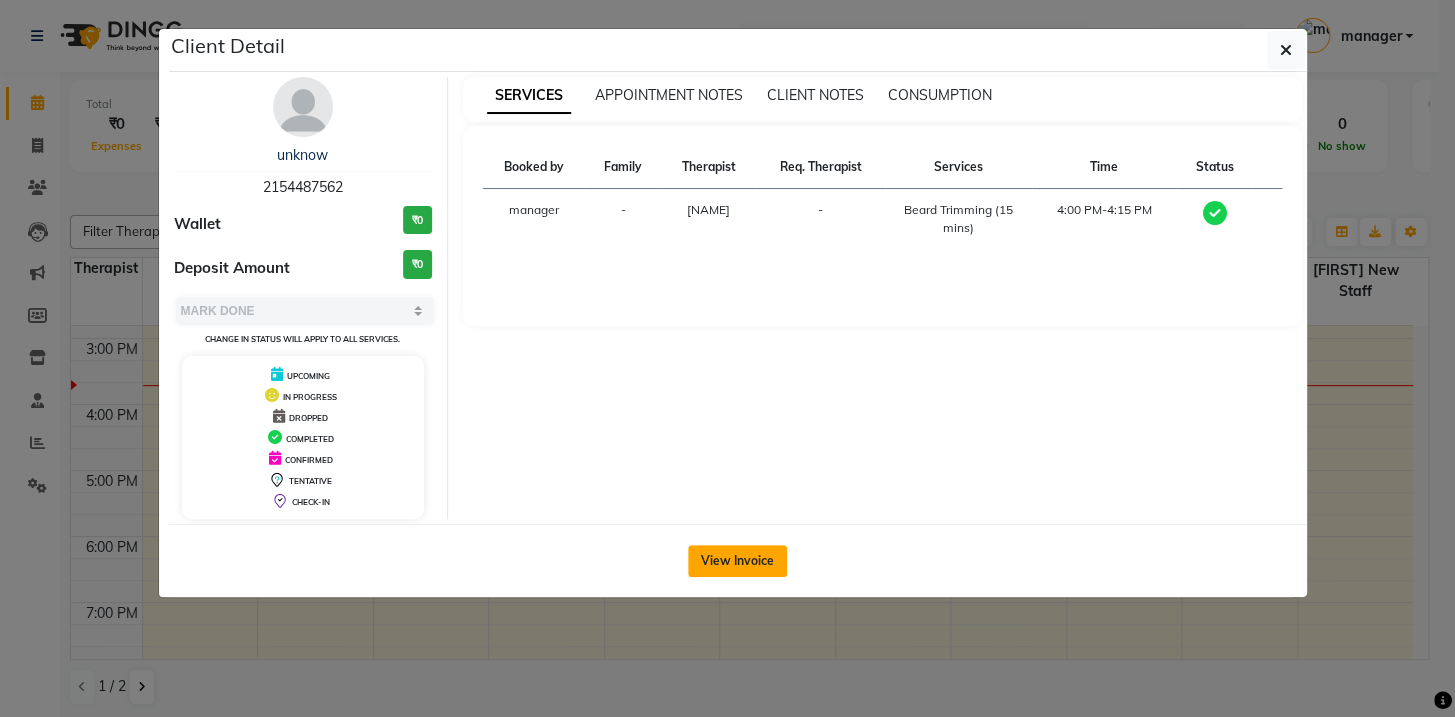 click on "View Invoice" 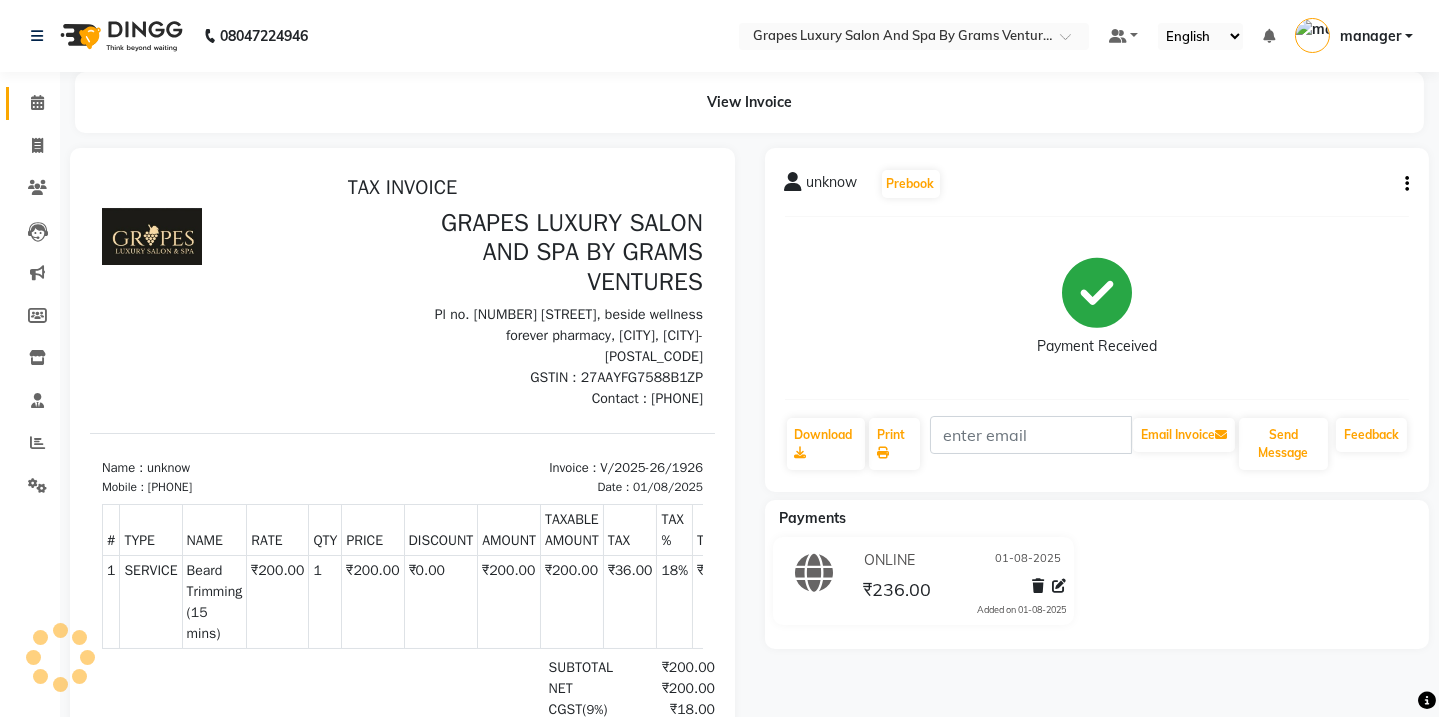 scroll, scrollTop: 0, scrollLeft: 0, axis: both 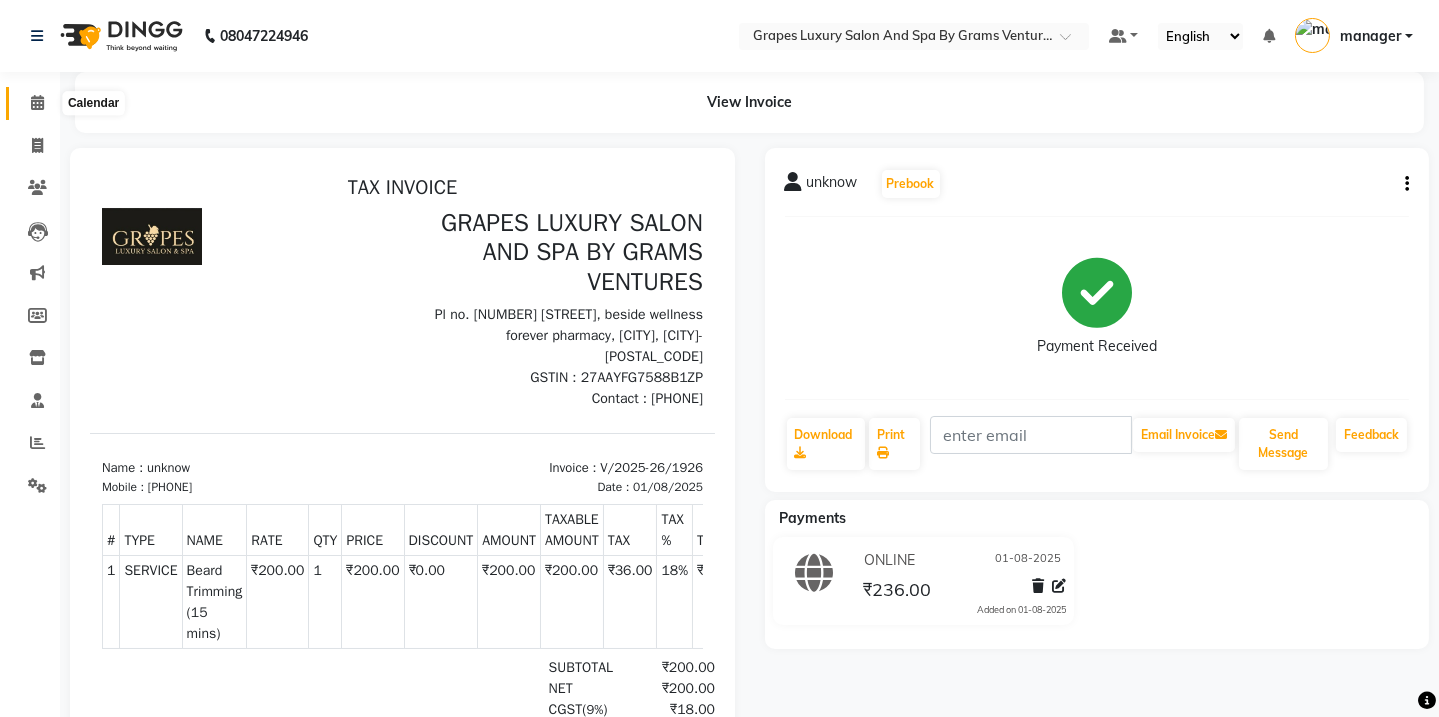 click 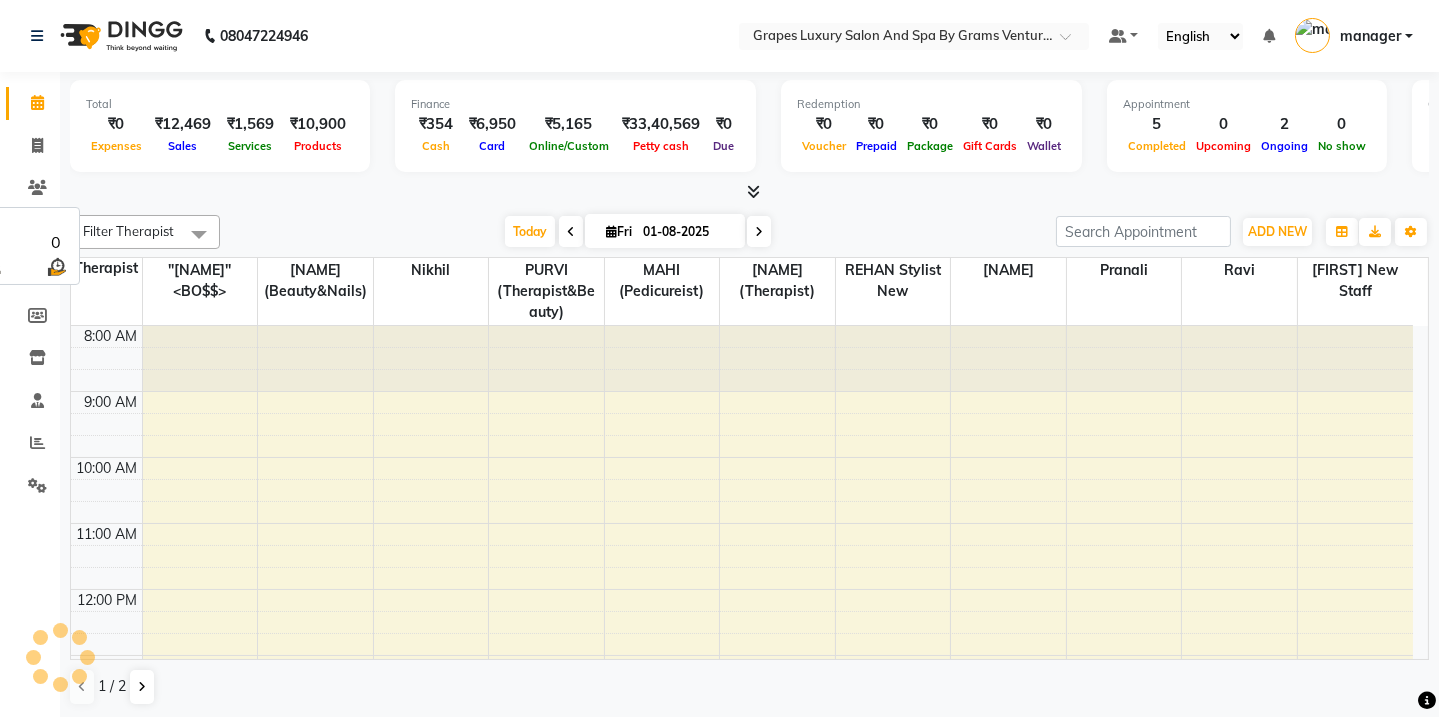 scroll, scrollTop: 0, scrollLeft: 0, axis: both 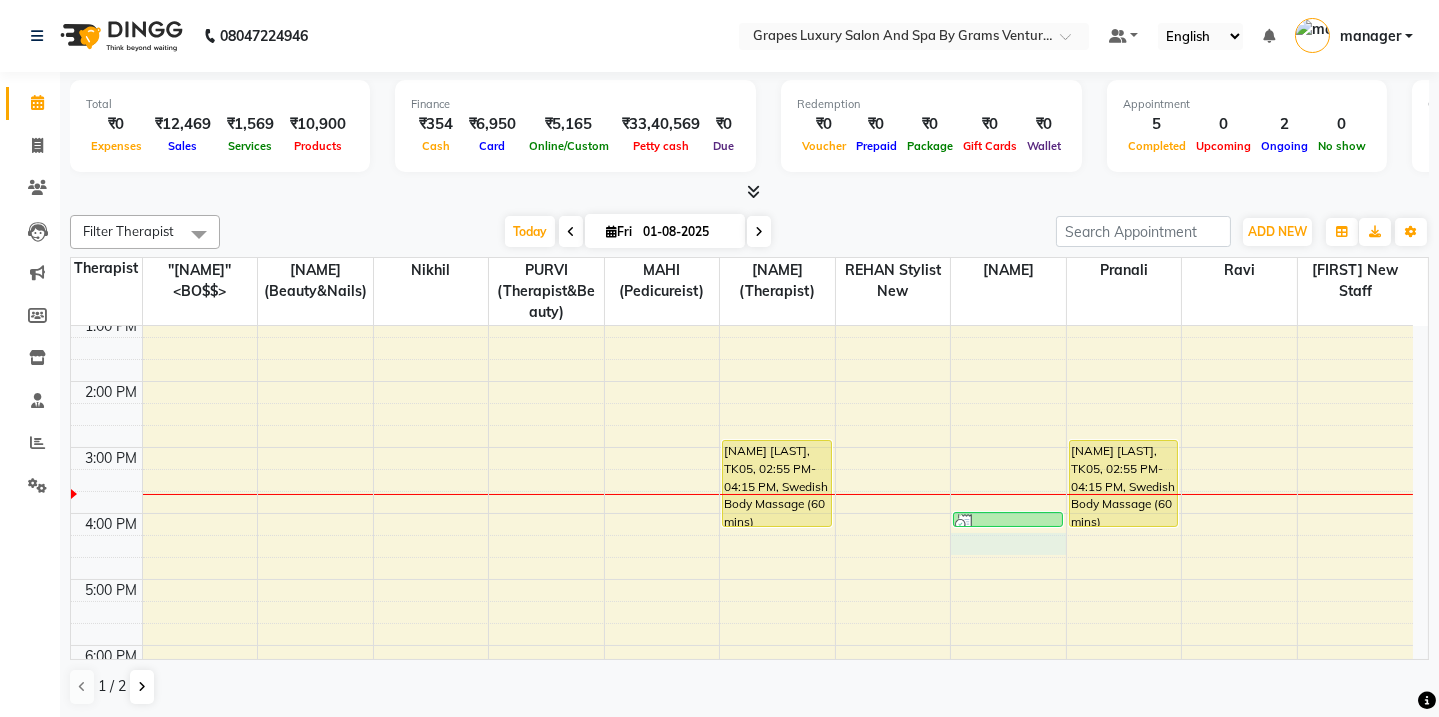 click on "8:00 AM 9:00 AM 10:00 AM 11:00 AM 12:00 PM 1:00 PM 2:00 PM 3:00 PM 4:00 PM 5:00 PM 6:00 PM 7:00 PM 8:00 PM    [NAME] [LAST], TK05, 02:55 PM-04:15 PM, Swedish Body Massage (60 mins)     [NAME] [LAST], TK02, 12:00 PM-12:30 PM, Hair Cut Male (30 mins)     unknow, TK04, 04:00 PM-04:15 PM, Beard Trimming (15 mins)    [NAME] [LAST], TK05, 02:55 PM-04:15 PM, Swedish Body Massage (60 mins)" at bounding box center (742, 414) 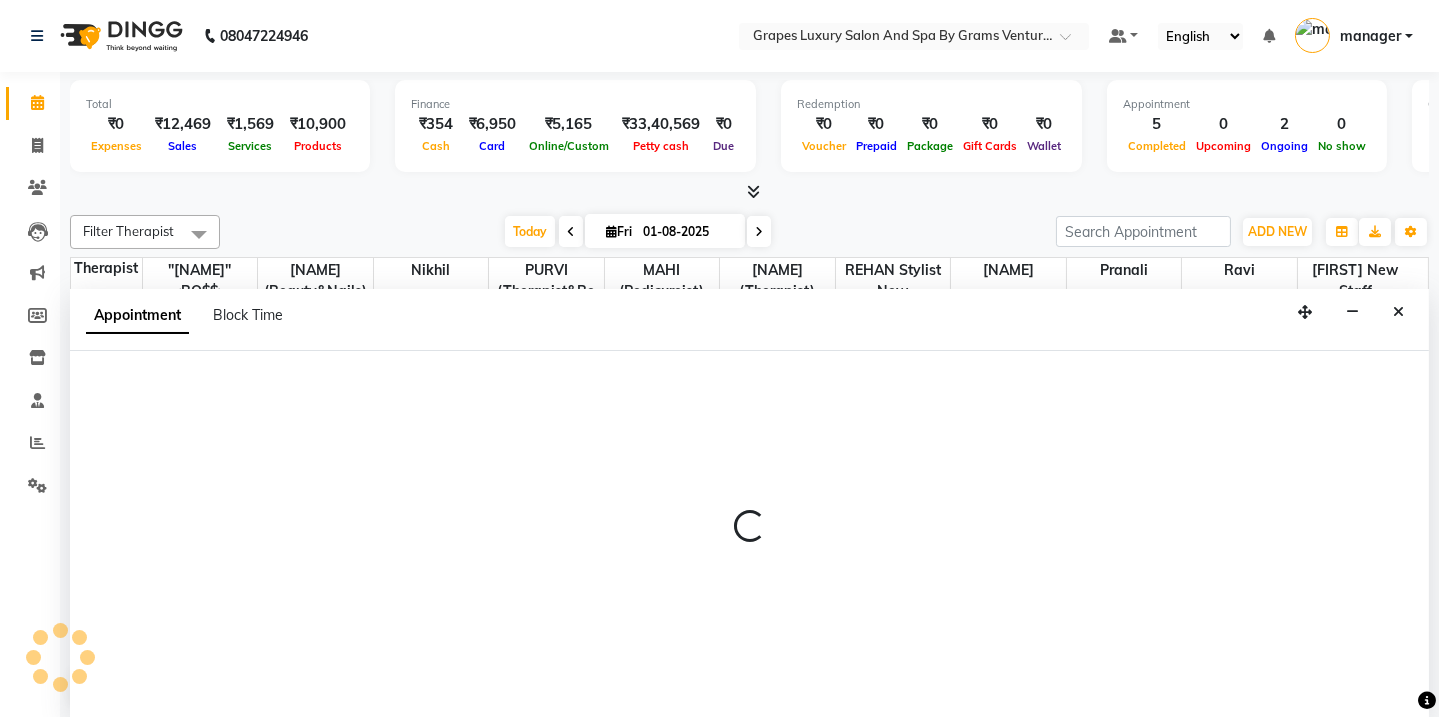 scroll, scrollTop: 0, scrollLeft: 0, axis: both 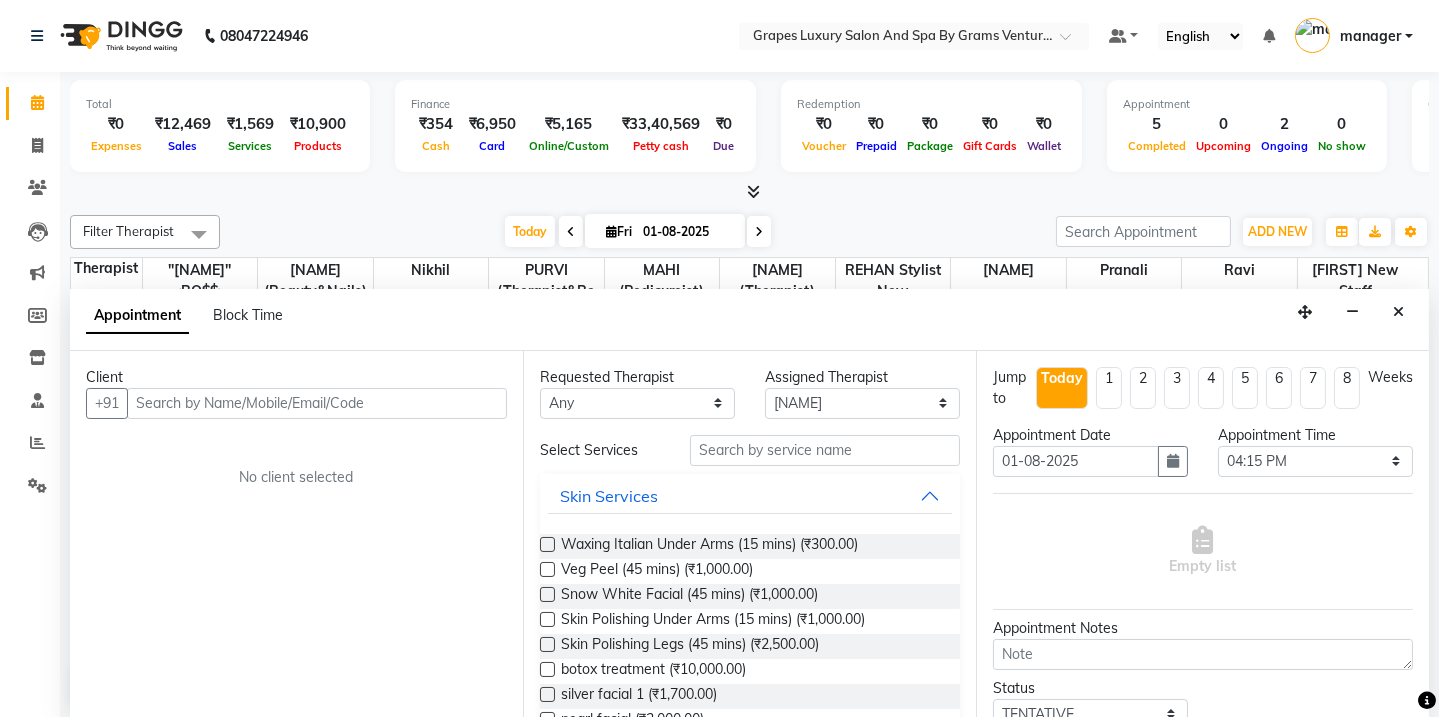 click at bounding box center (317, 403) 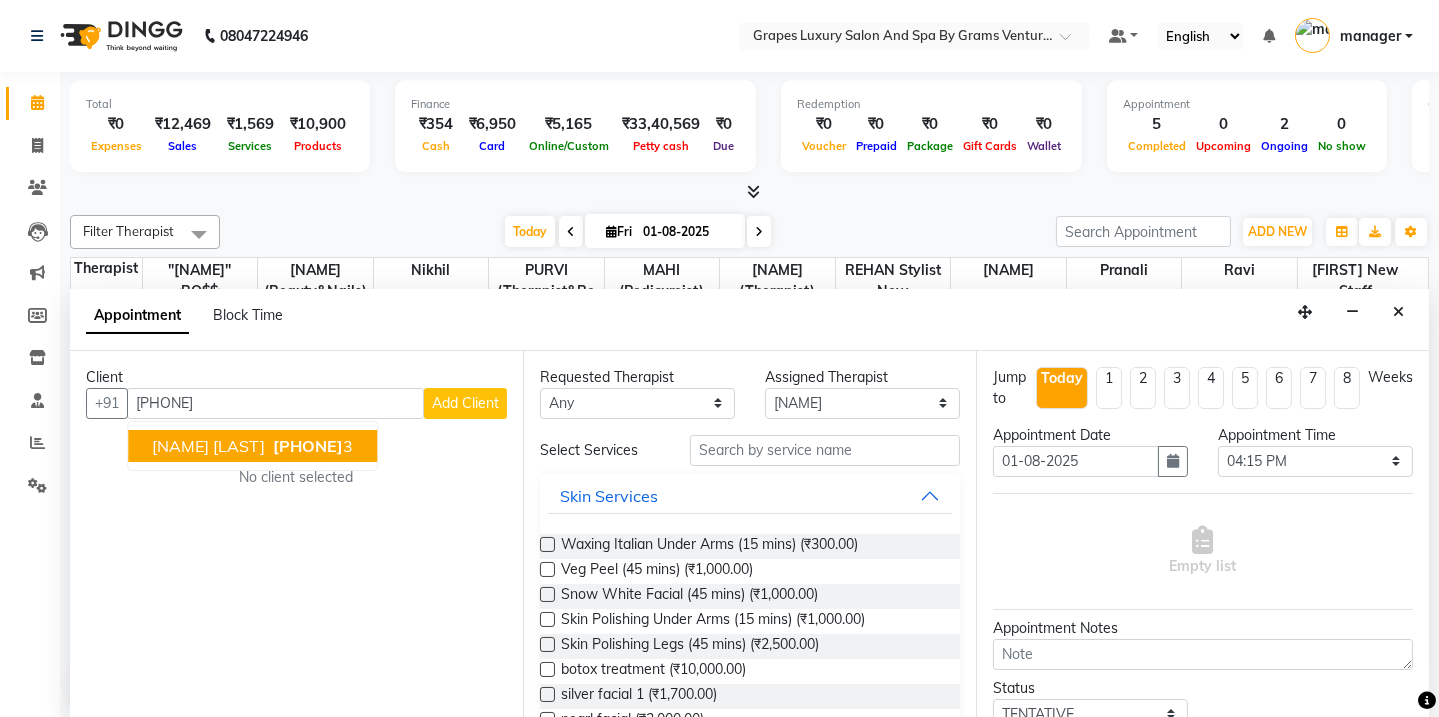 click on "[NAME] [LAST]" at bounding box center (208, 446) 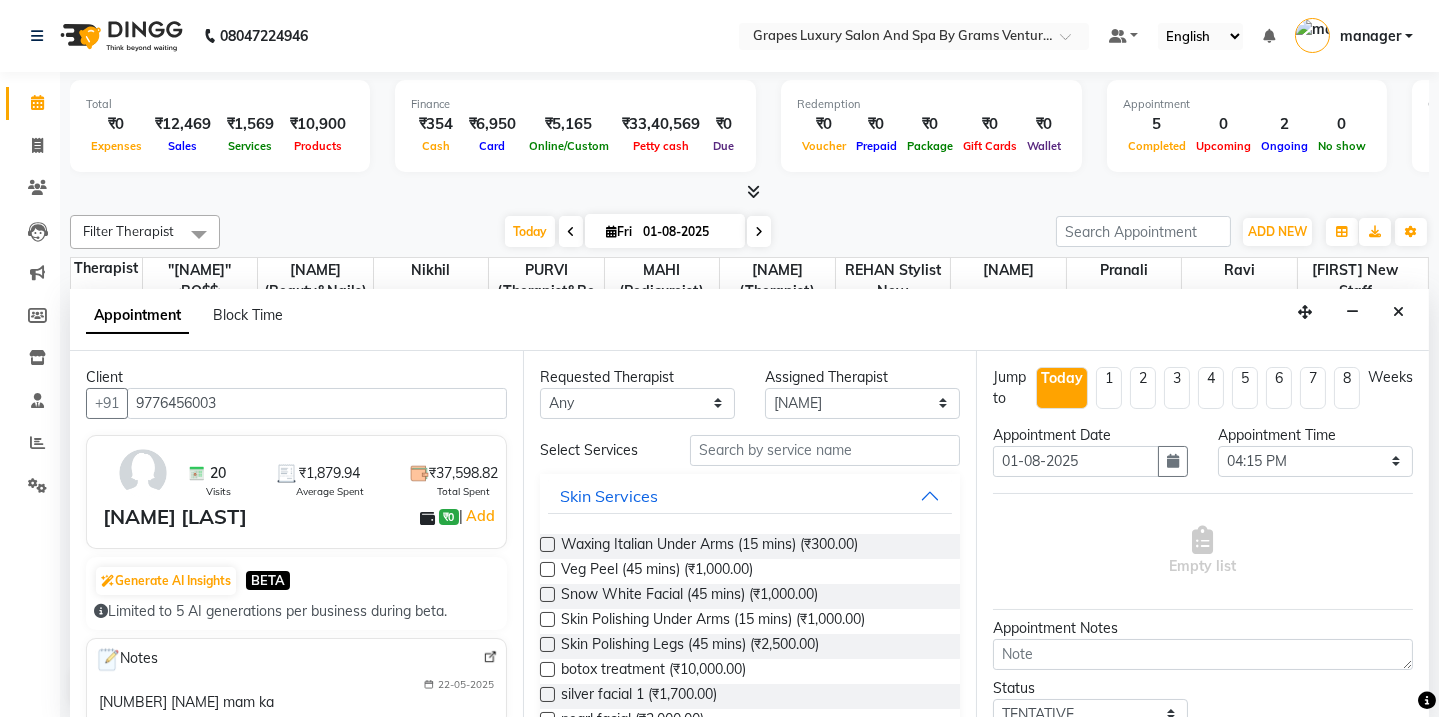 type on "9776456003" 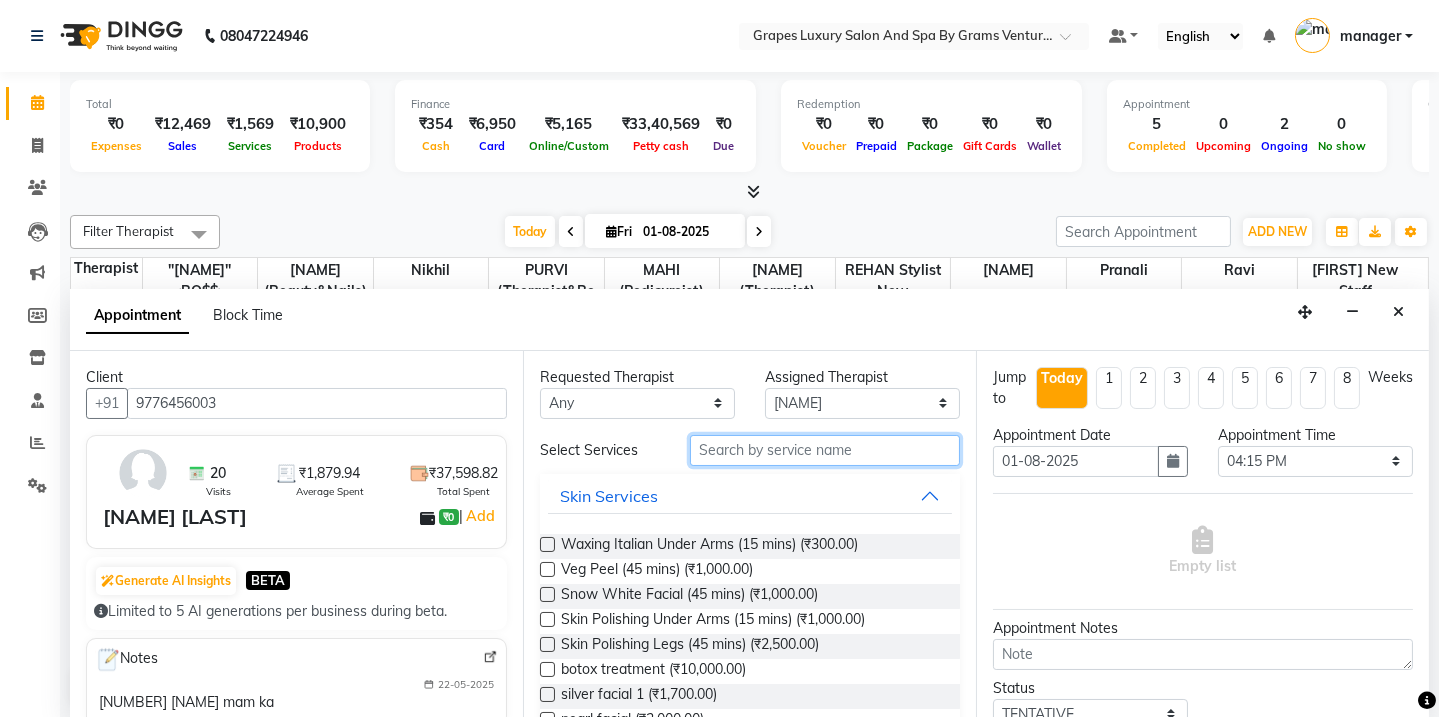 click at bounding box center [825, 450] 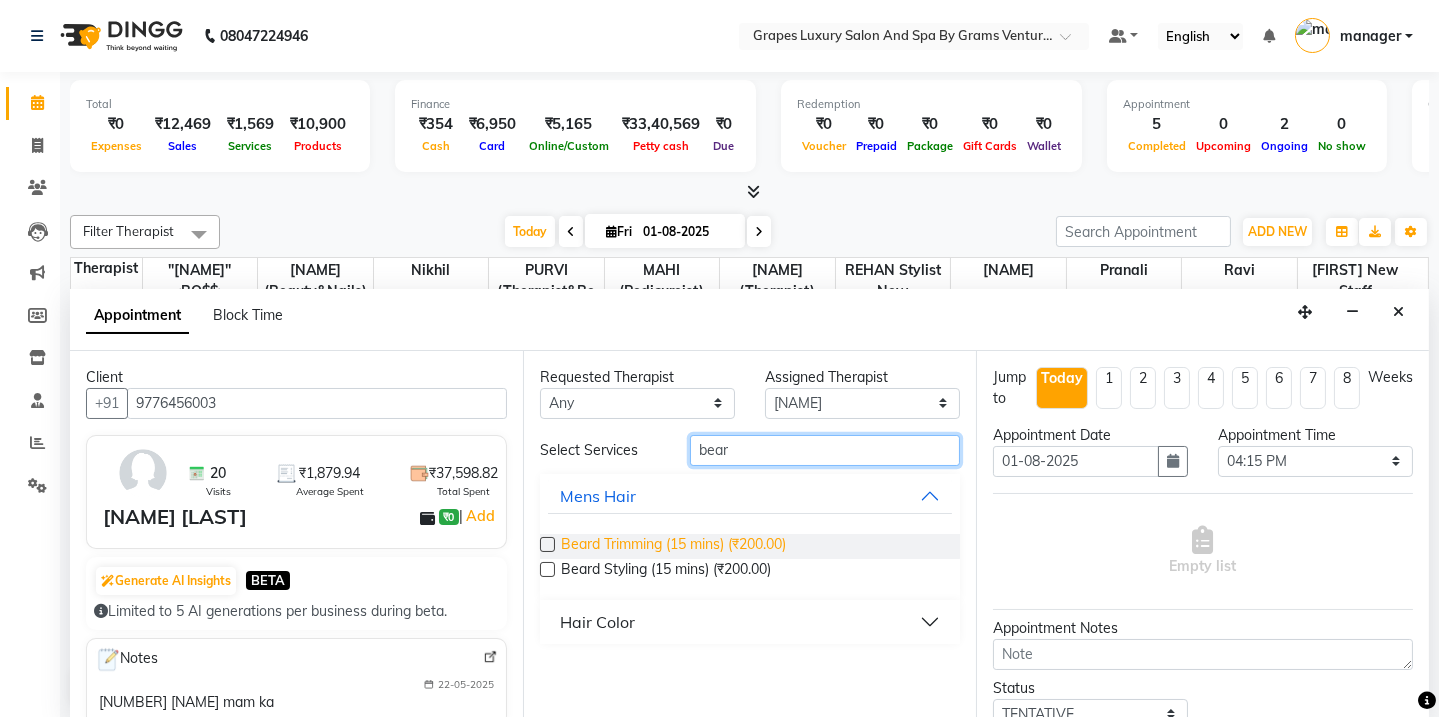 type on "bear" 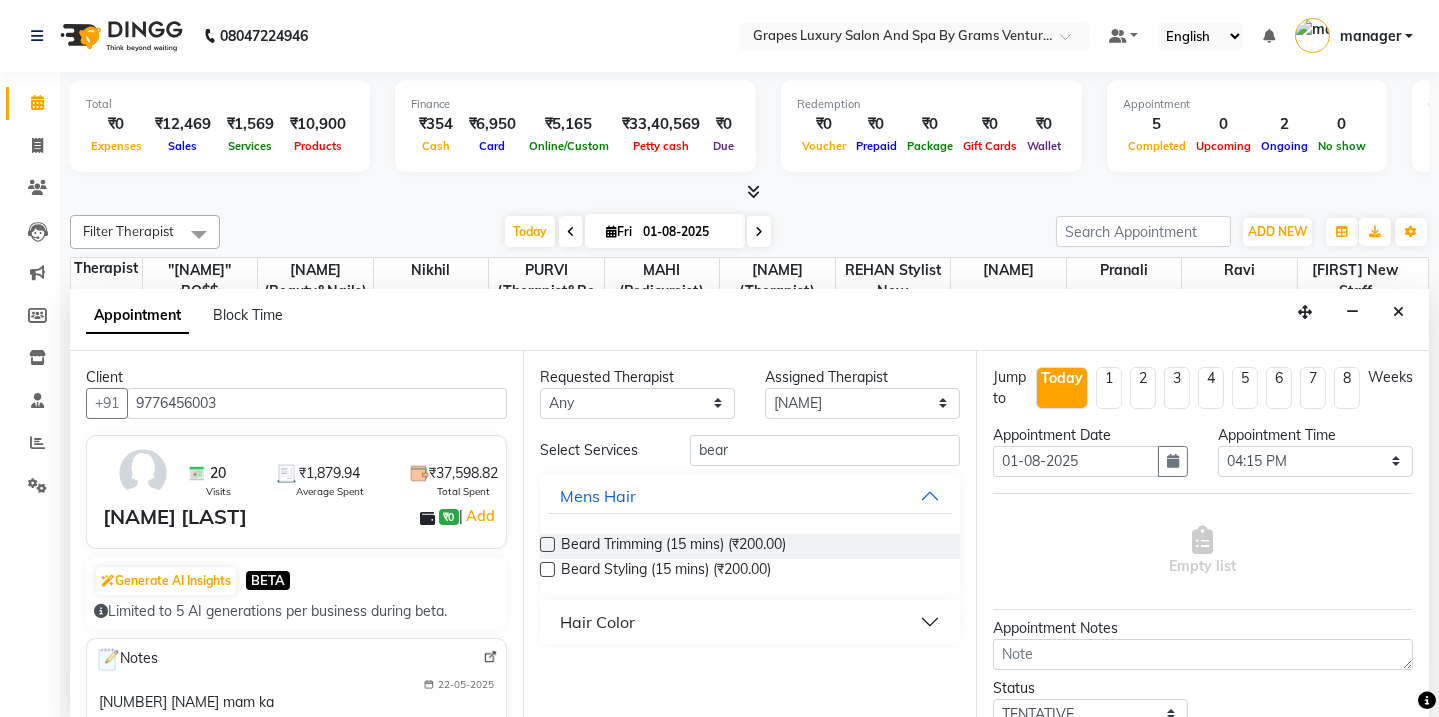 drag, startPoint x: 675, startPoint y: 550, endPoint x: 703, endPoint y: 520, distance: 41.036568 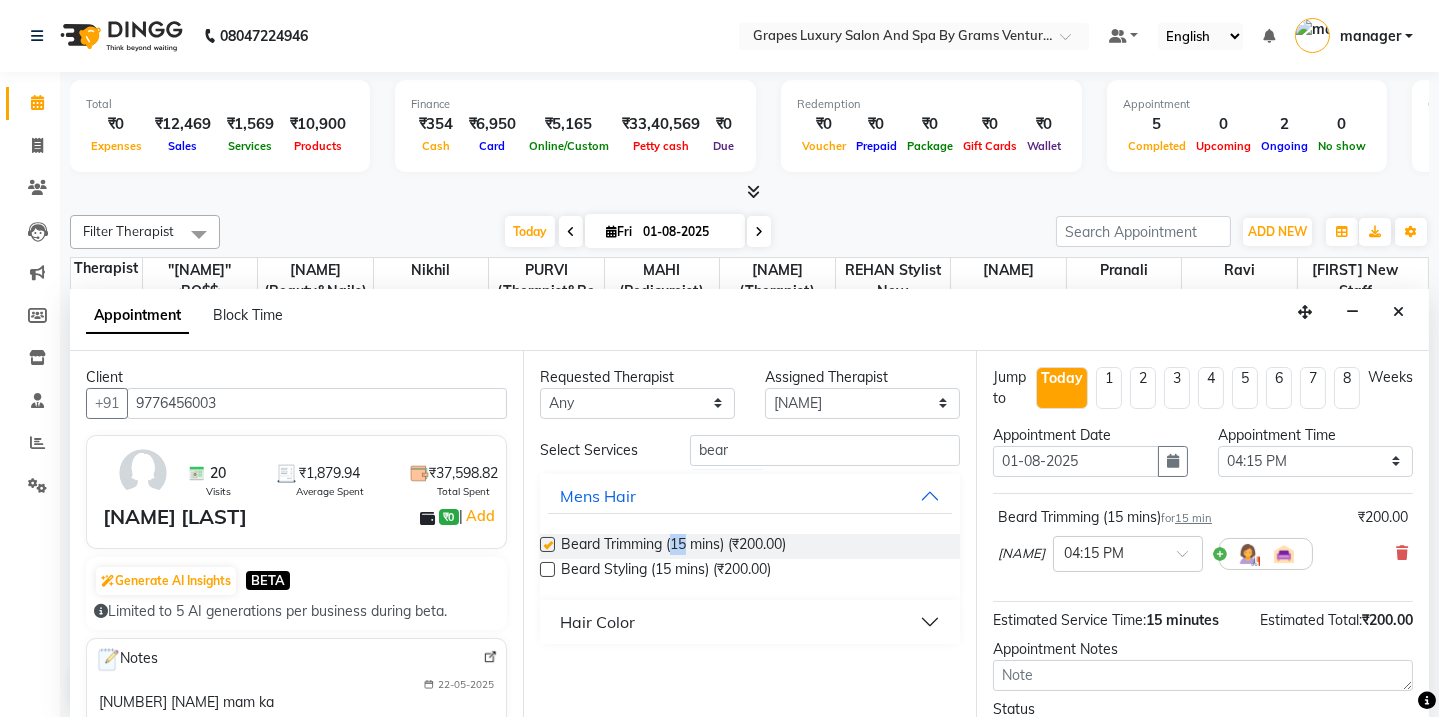 checkbox on "false" 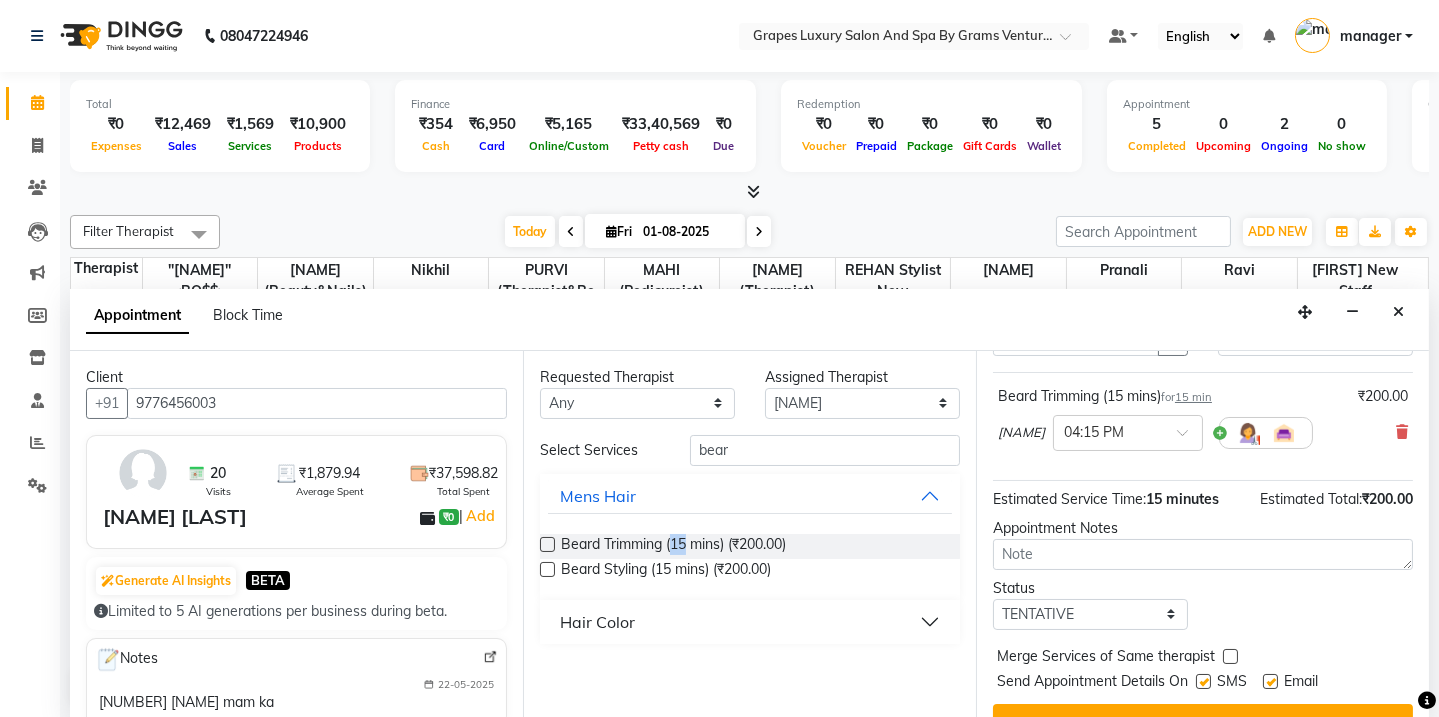scroll, scrollTop: 157, scrollLeft: 0, axis: vertical 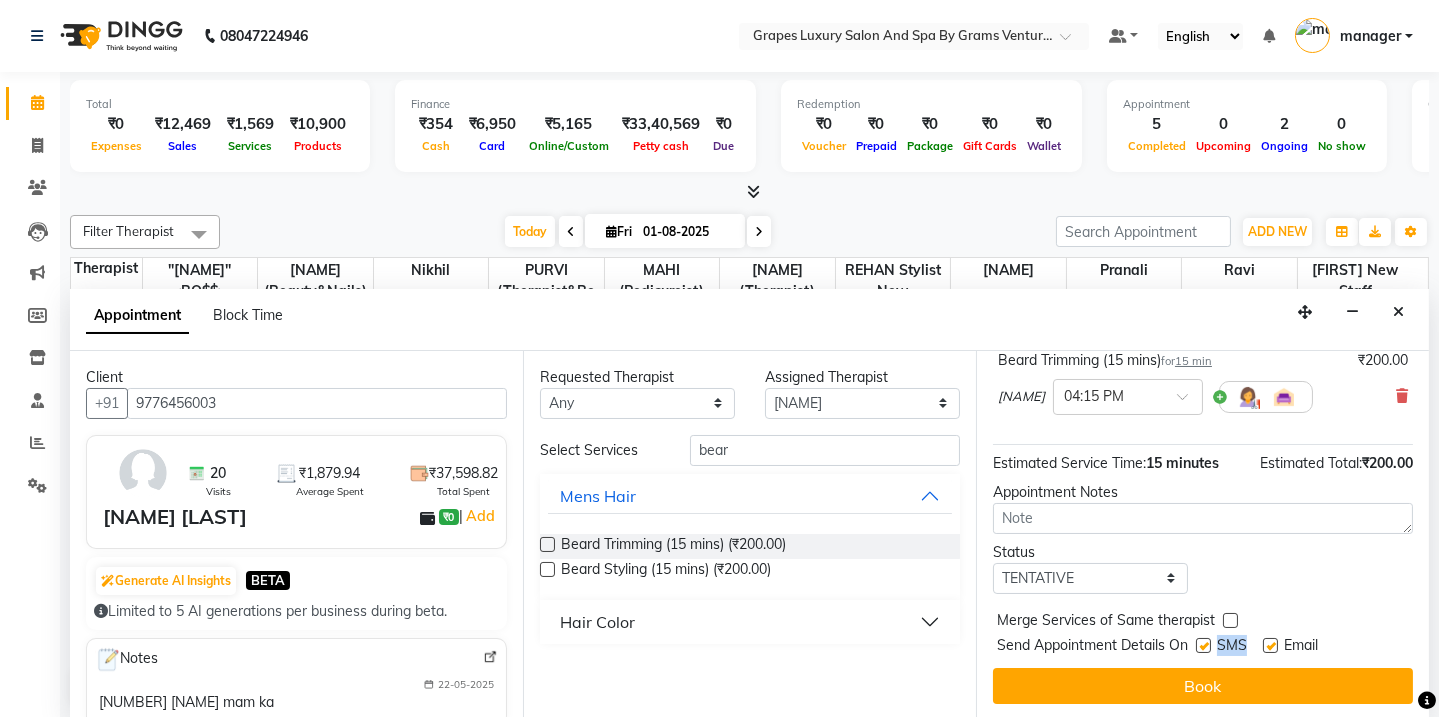drag, startPoint x: 1198, startPoint y: 645, endPoint x: 1277, endPoint y: 641, distance: 79.101204 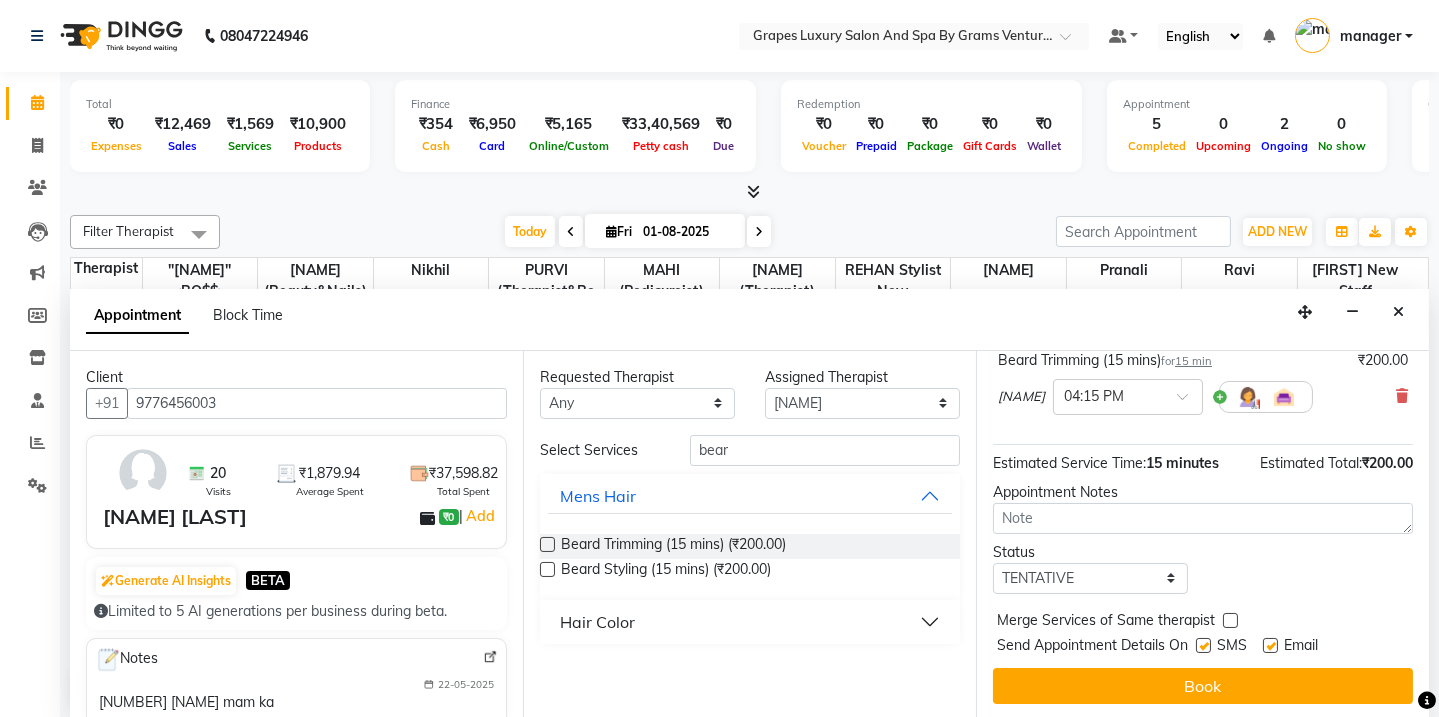 click on "Jump to Today 1 2 3 4 5 6 7 8 Weeks Appointment Date 01-08-2025 Appointment Time Select 09:00 AM 09:15 AM 09:30 AM 09:45 AM 10:00 AM 10:15 AM 10:30 AM 10:45 AM 11:00 AM 11:15 AM 11:30 AM 11:45 AM 12:00 PM 12:15 PM 12:30 PM 12:45 PM 01:00 PM 01:15 PM 01:30 PM 01:45 PM 02:00 PM 02:15 PM 02:30 PM 02:45 PM 03:00 PM 03:15 PM 03:30 PM 03:45 PM 04:00 PM 04:15 PM 04:30 PM 04:45 PM 05:00 PM 05:15 PM 05:30 PM 05:45 PM 06:00 PM 06:15 PM 06:30 PM 06:45 PM 07:00 PM 07:15 PM 07:30 PM 07:45 PM 08:00 PM Beard Trimming (15 mins)   for  15 min ₹200.00 [FIRST] × 04:15 PM Estimated Service Time:  15 minutes Estimated Total:  ₹200.00 Appointment Notes Status Select TENTATIVE CONFIRM CHECK-IN UPCOMING Merge Services of Same therapist Send Appointment Details On SMS Email  Book" at bounding box center [1202, 535] 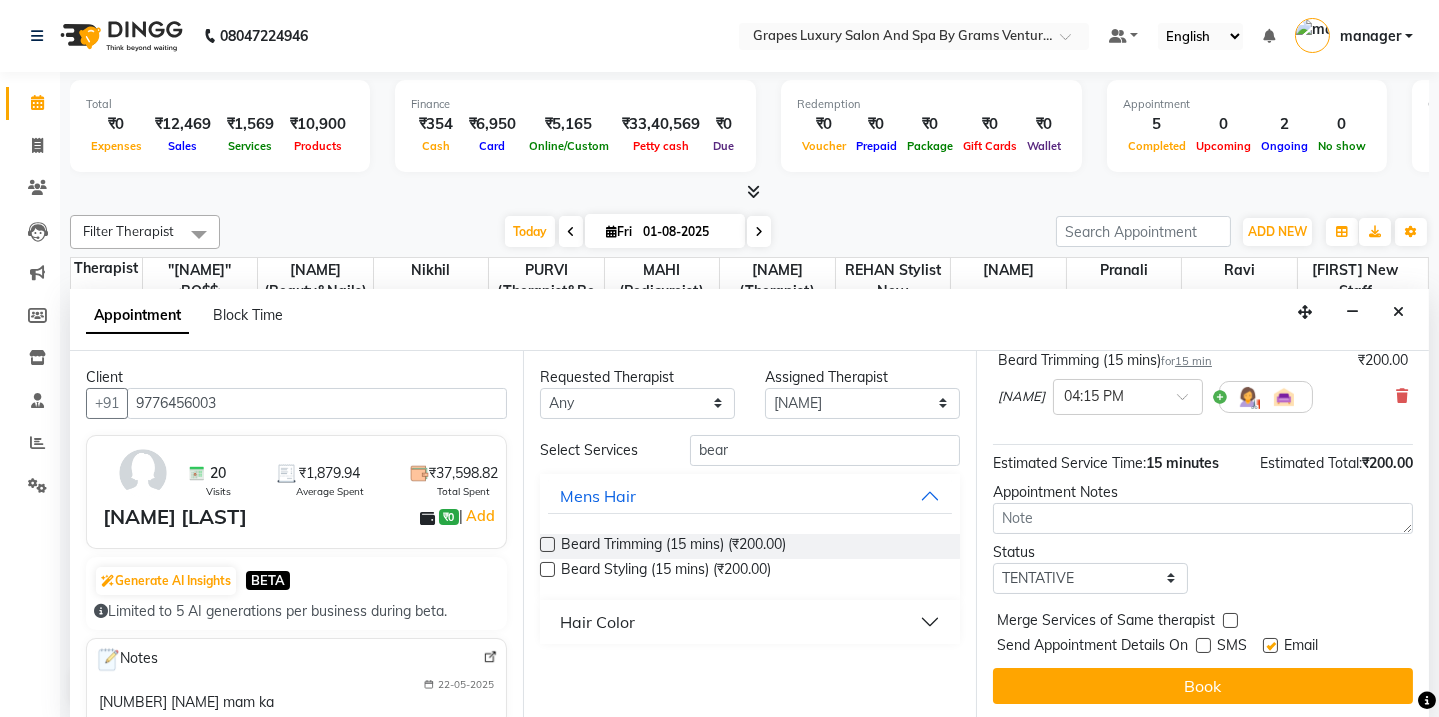 click at bounding box center (1270, 645) 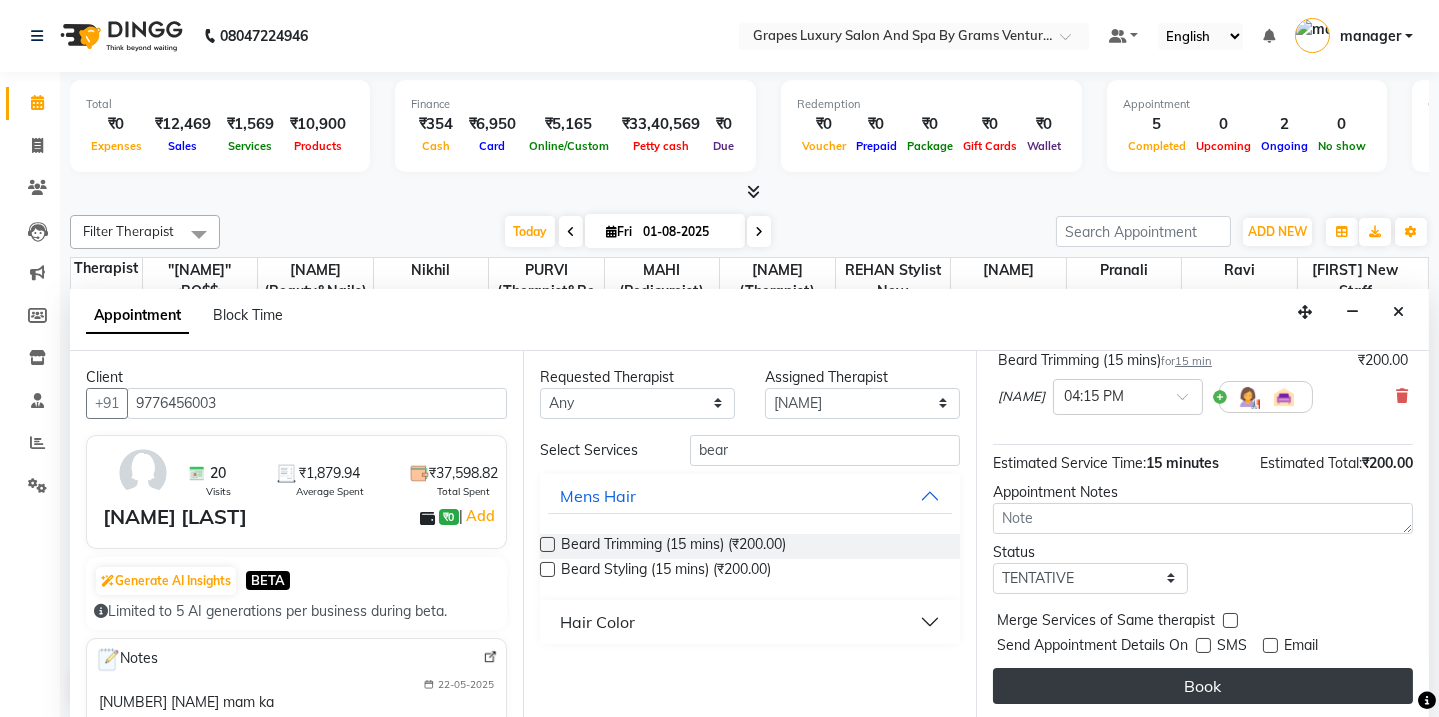 click on "Book" at bounding box center (1203, 686) 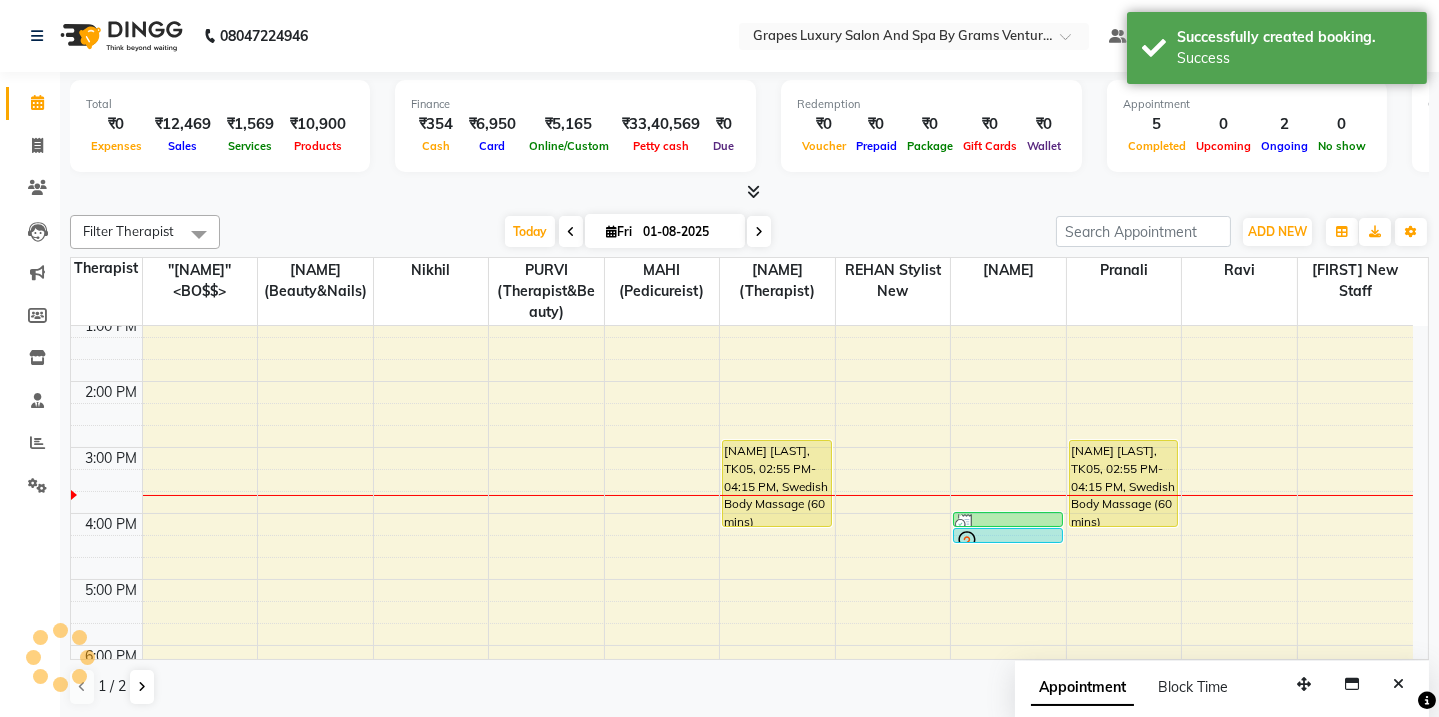 scroll, scrollTop: 0, scrollLeft: 0, axis: both 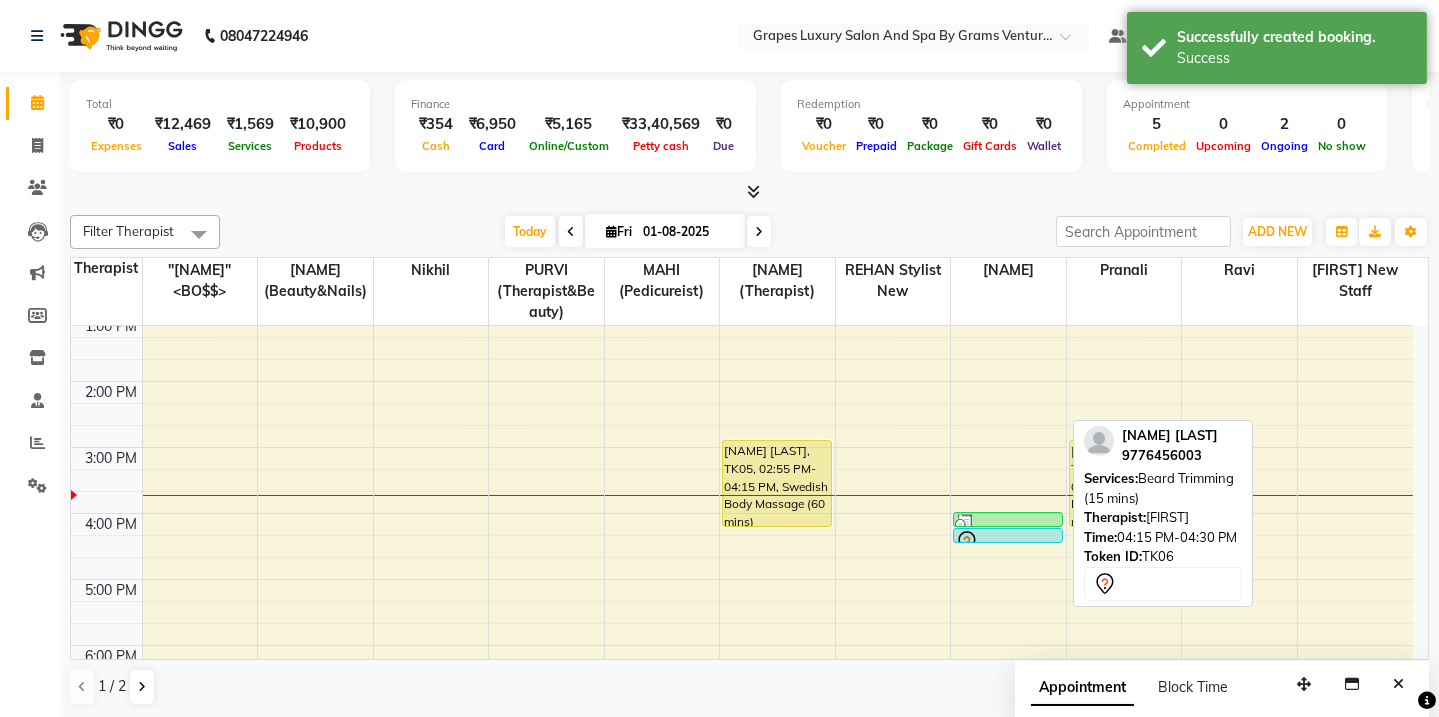 click at bounding box center (1008, 542) 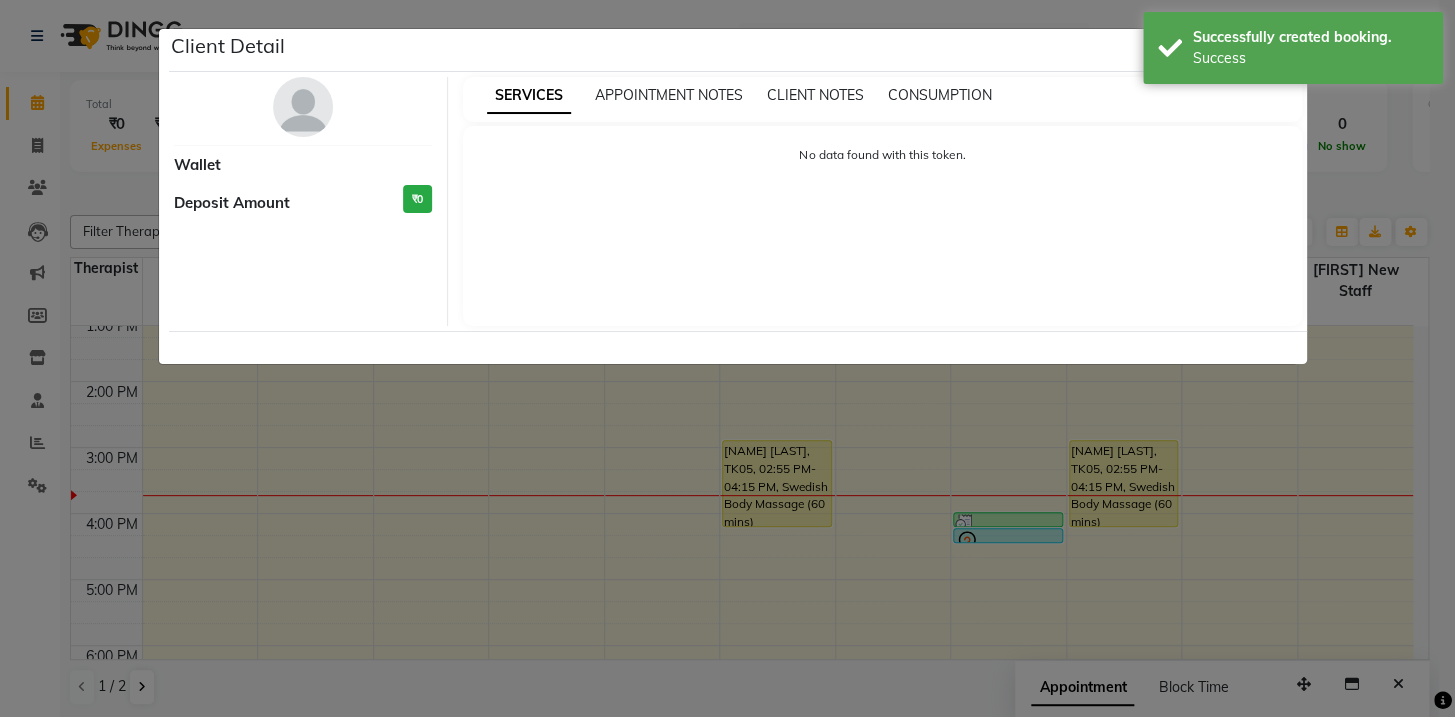 select on "7" 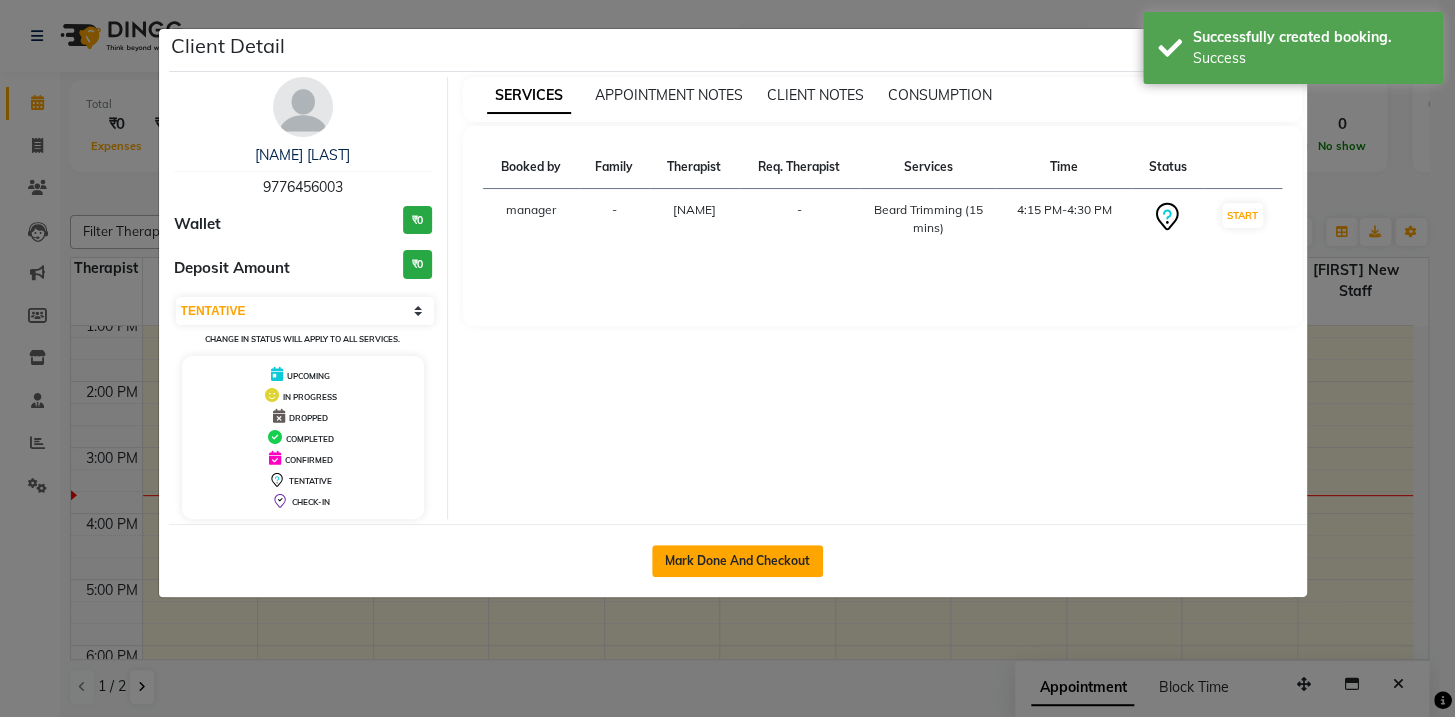 click on "Mark Done And Checkout" 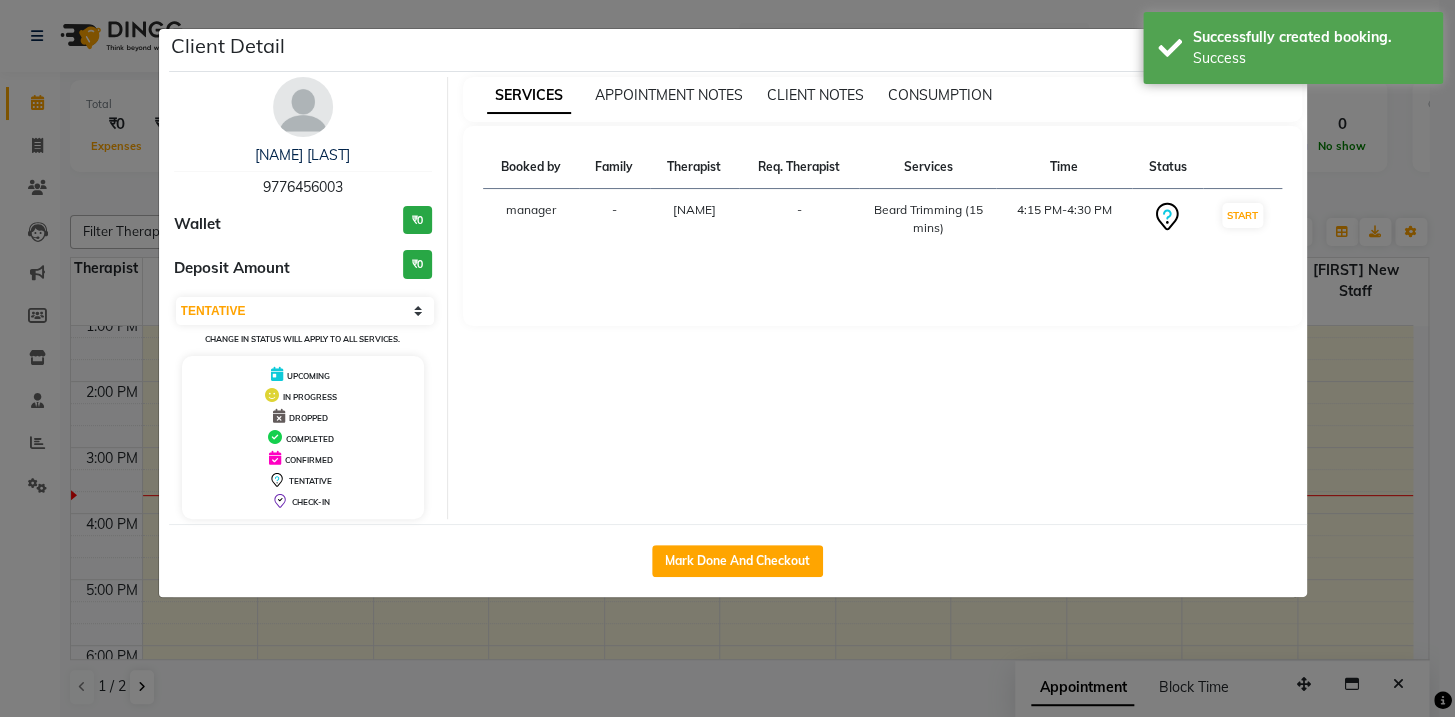select on "service" 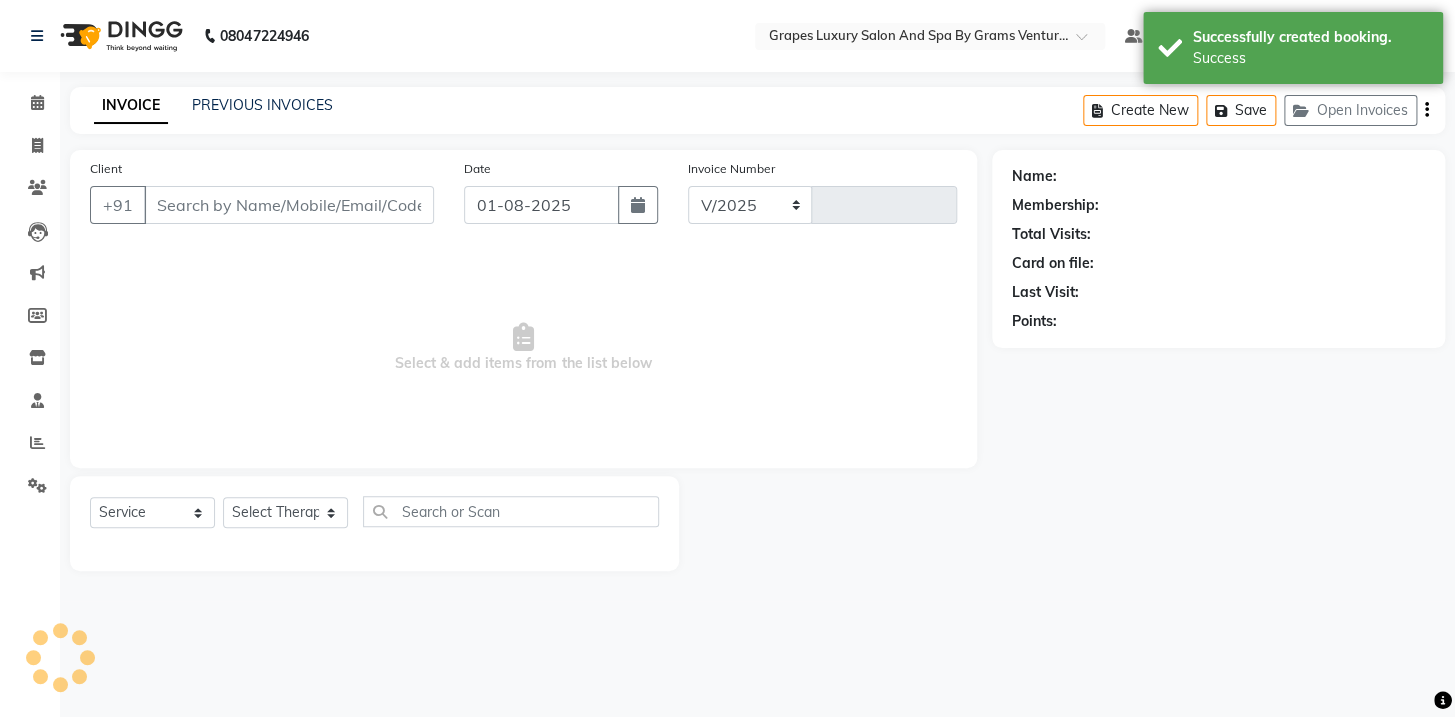 select on "3585" 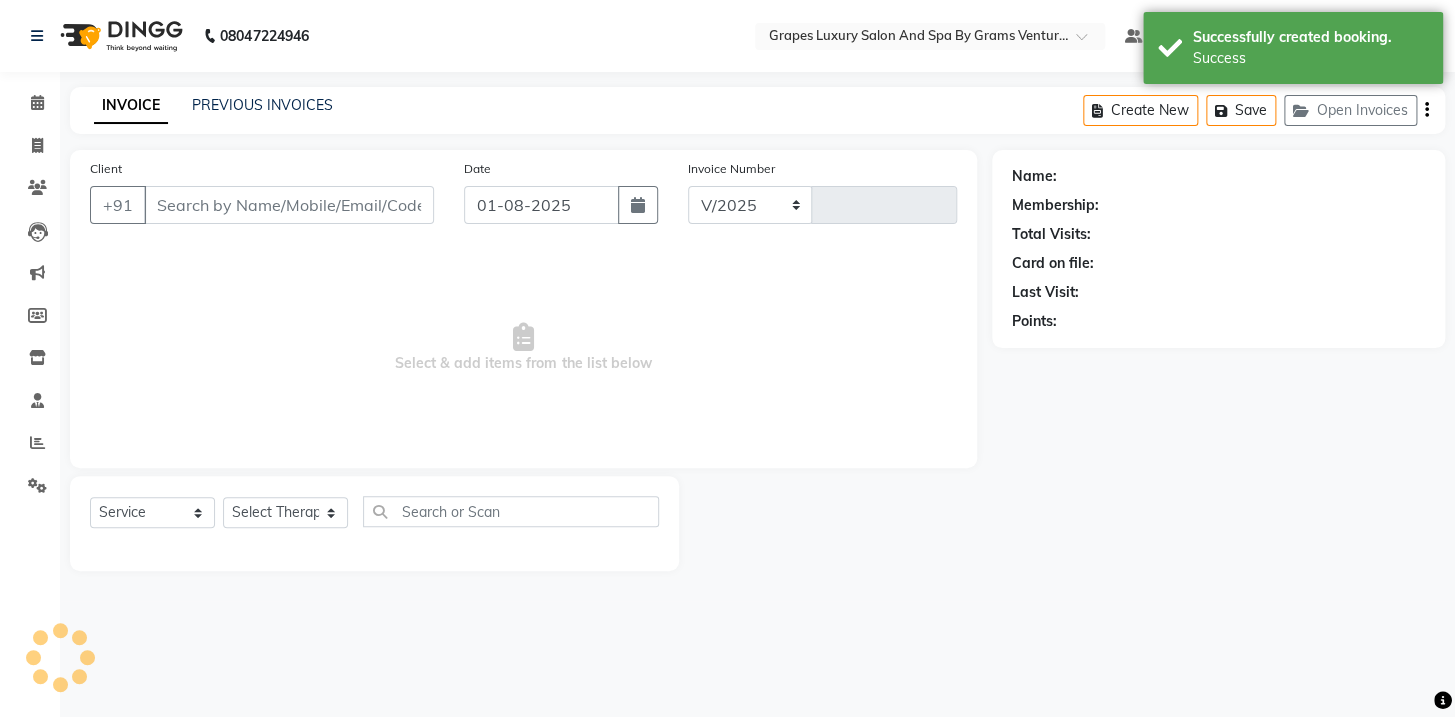 type on "1927" 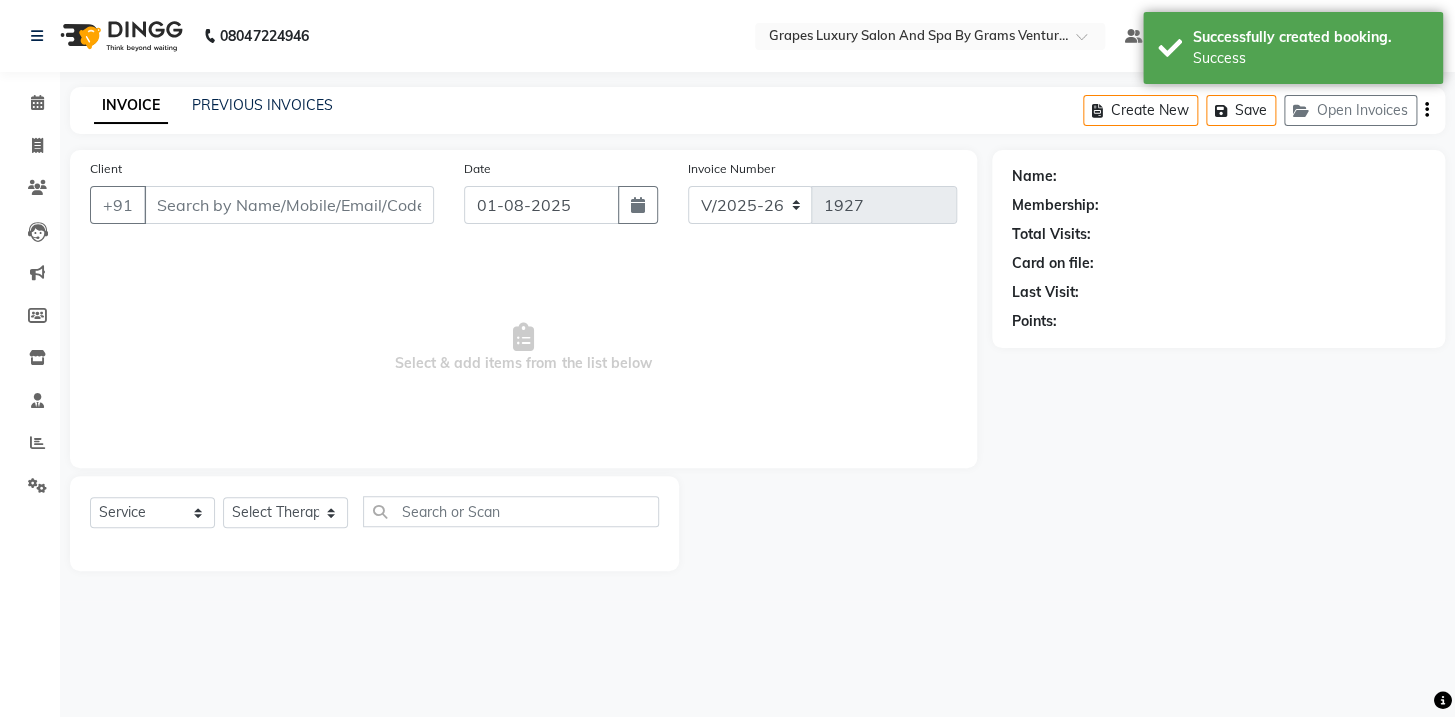 type on "9776456003" 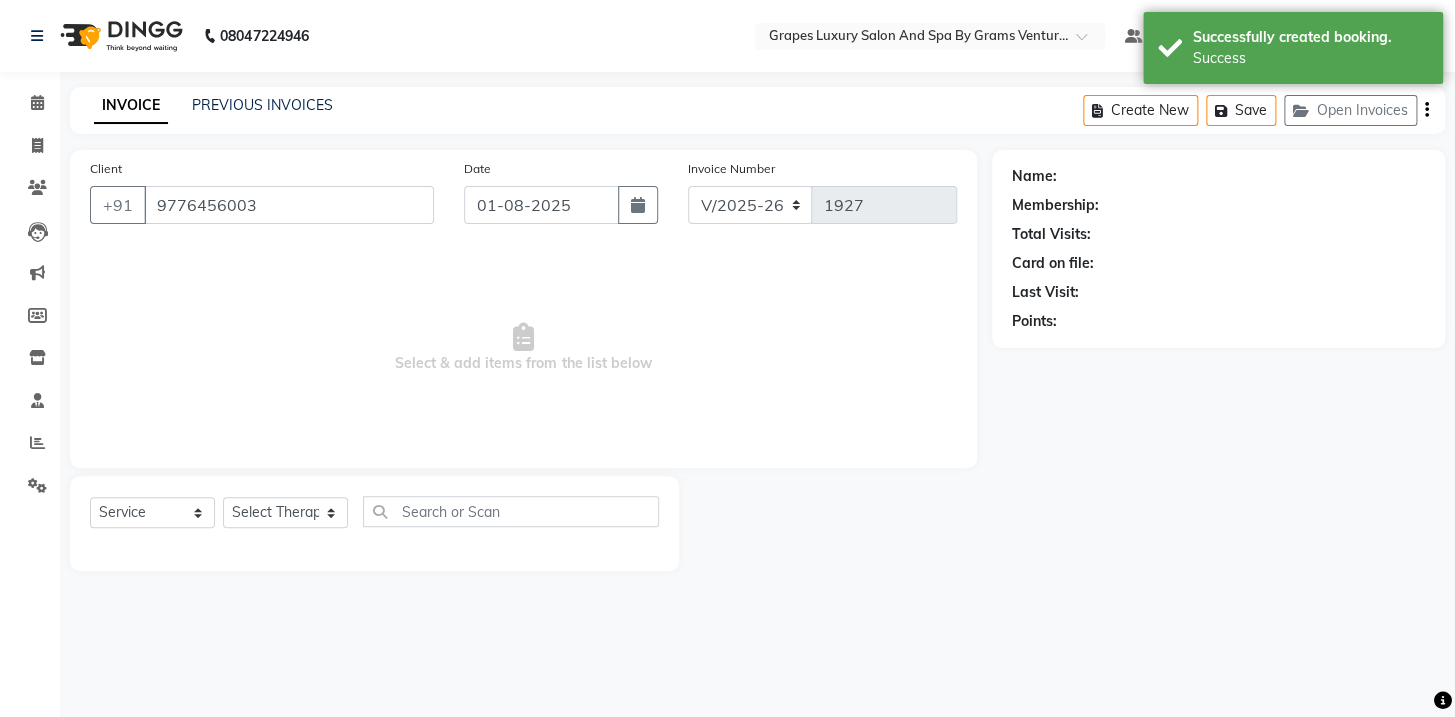 select on "78335" 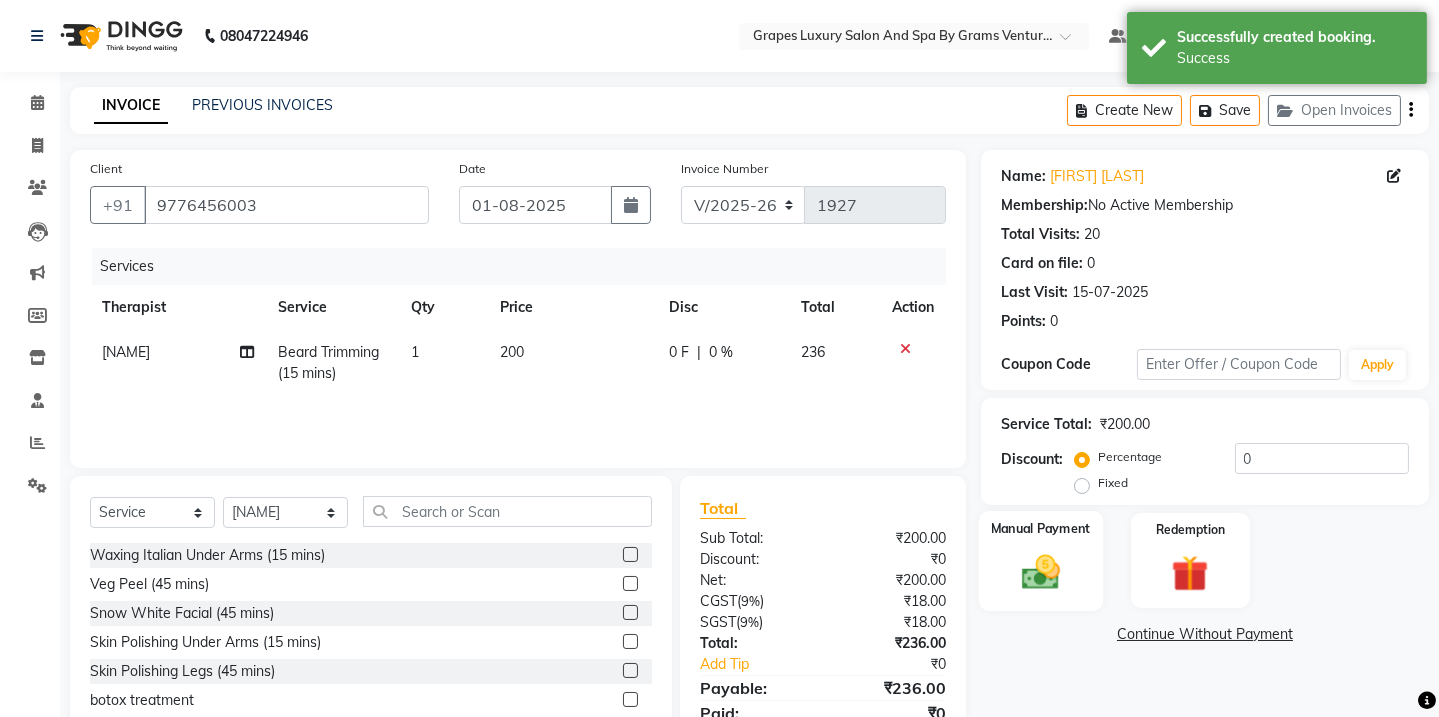 click on "Manual Payment" 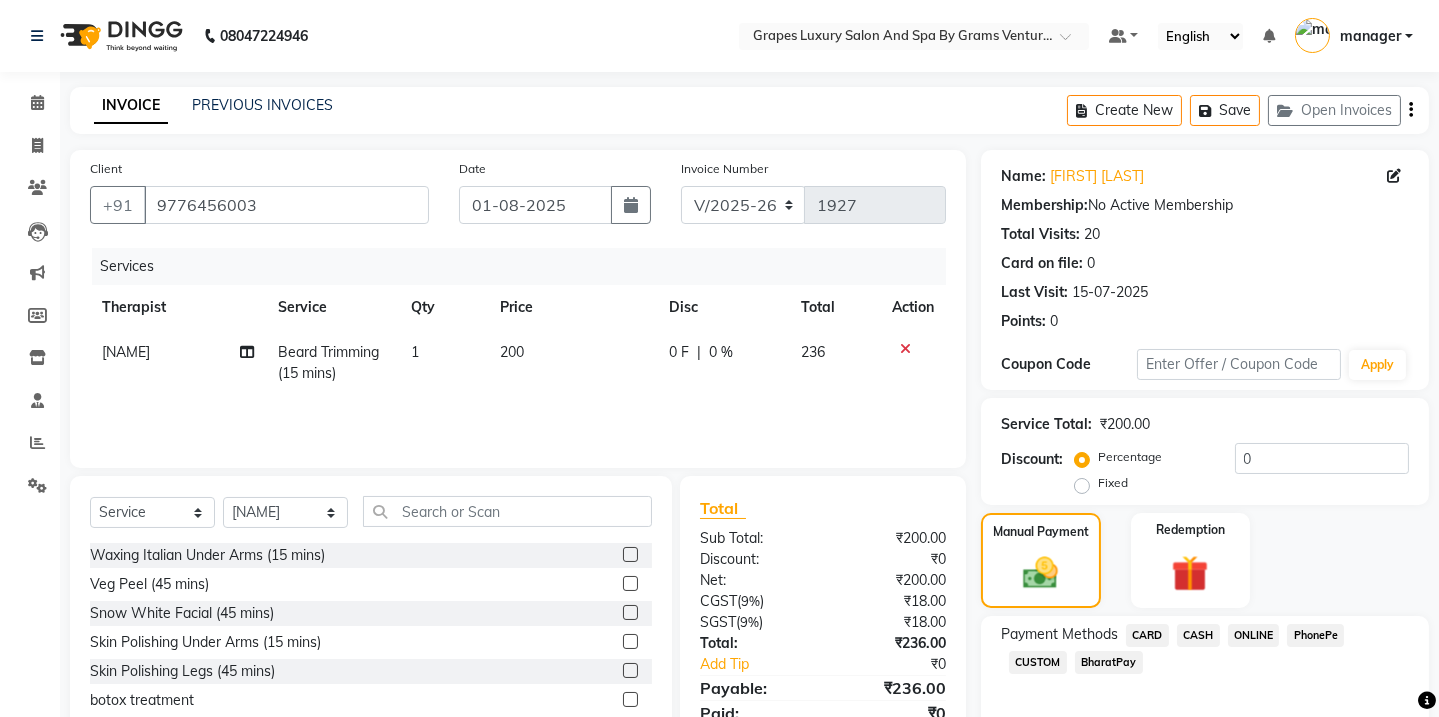 click on "ONLINE" 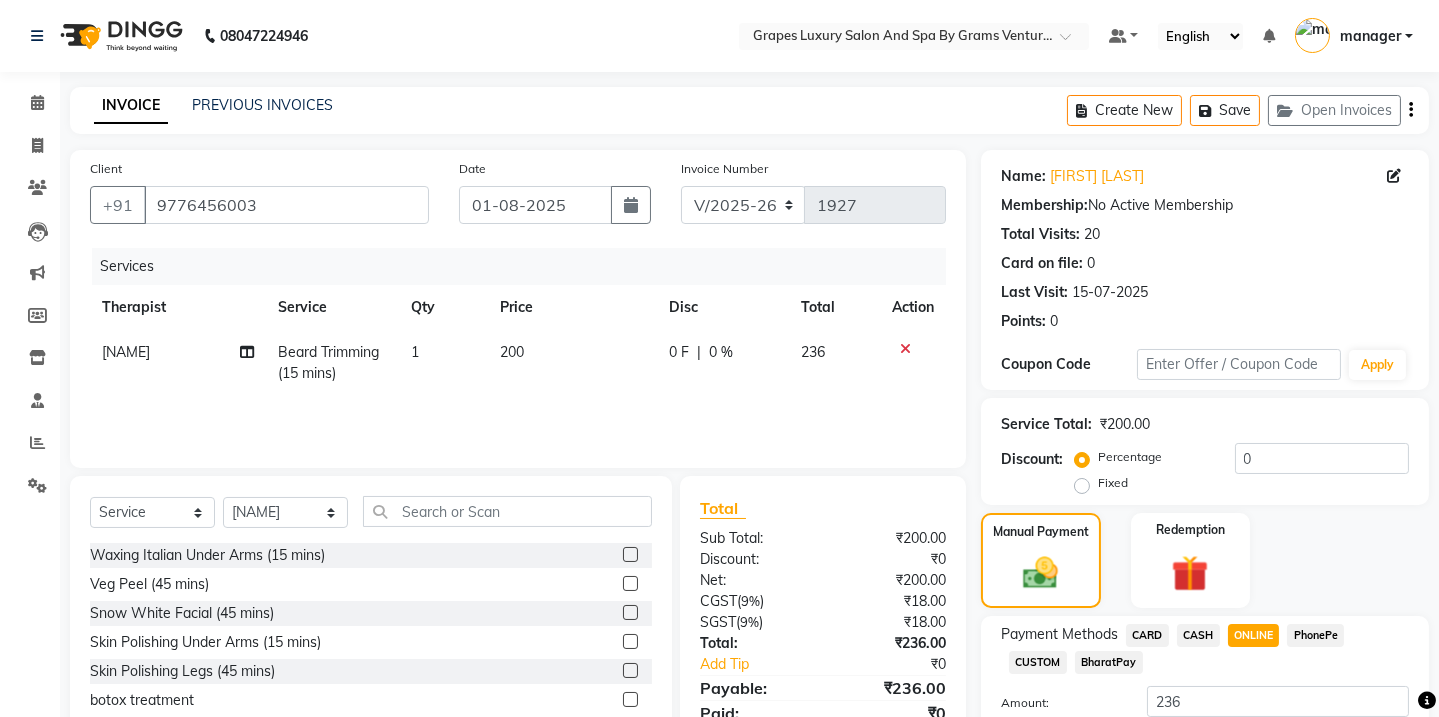 click on "Add Payment" 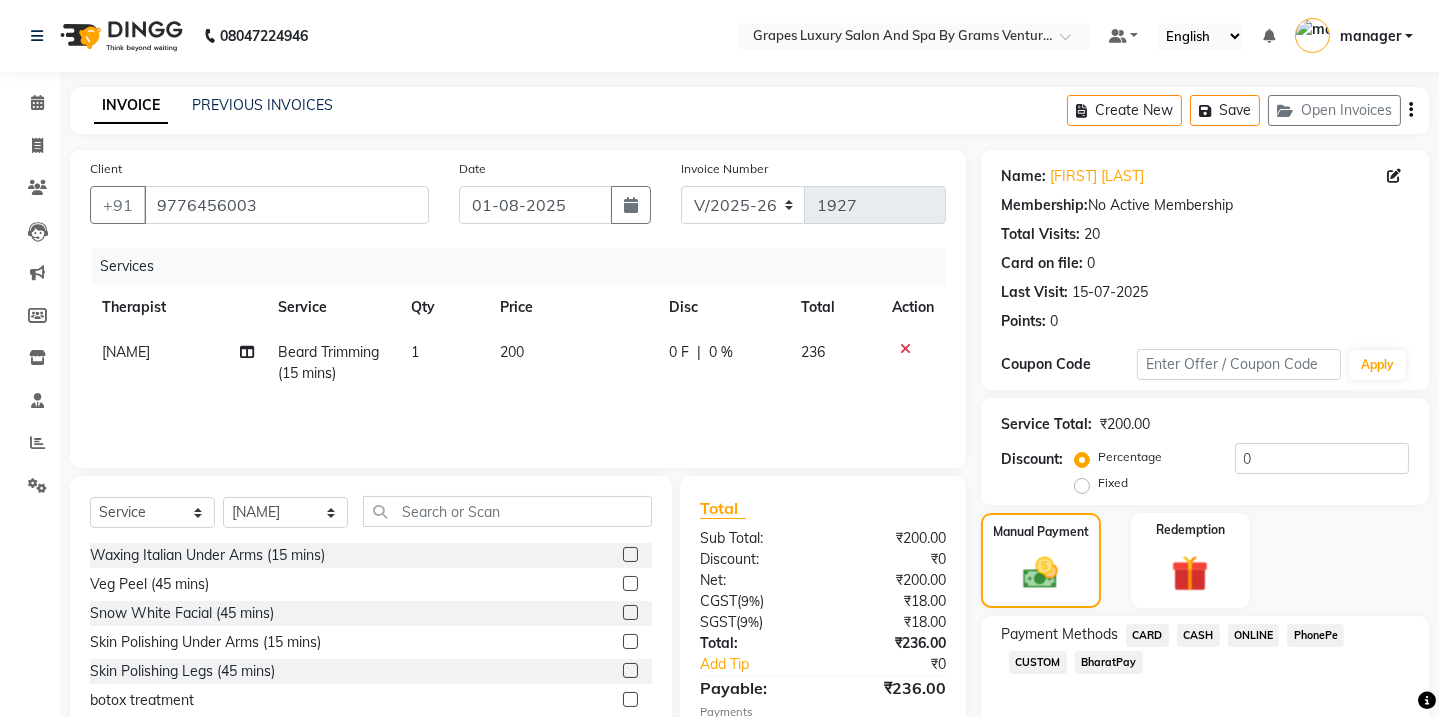 scroll, scrollTop: 145, scrollLeft: 0, axis: vertical 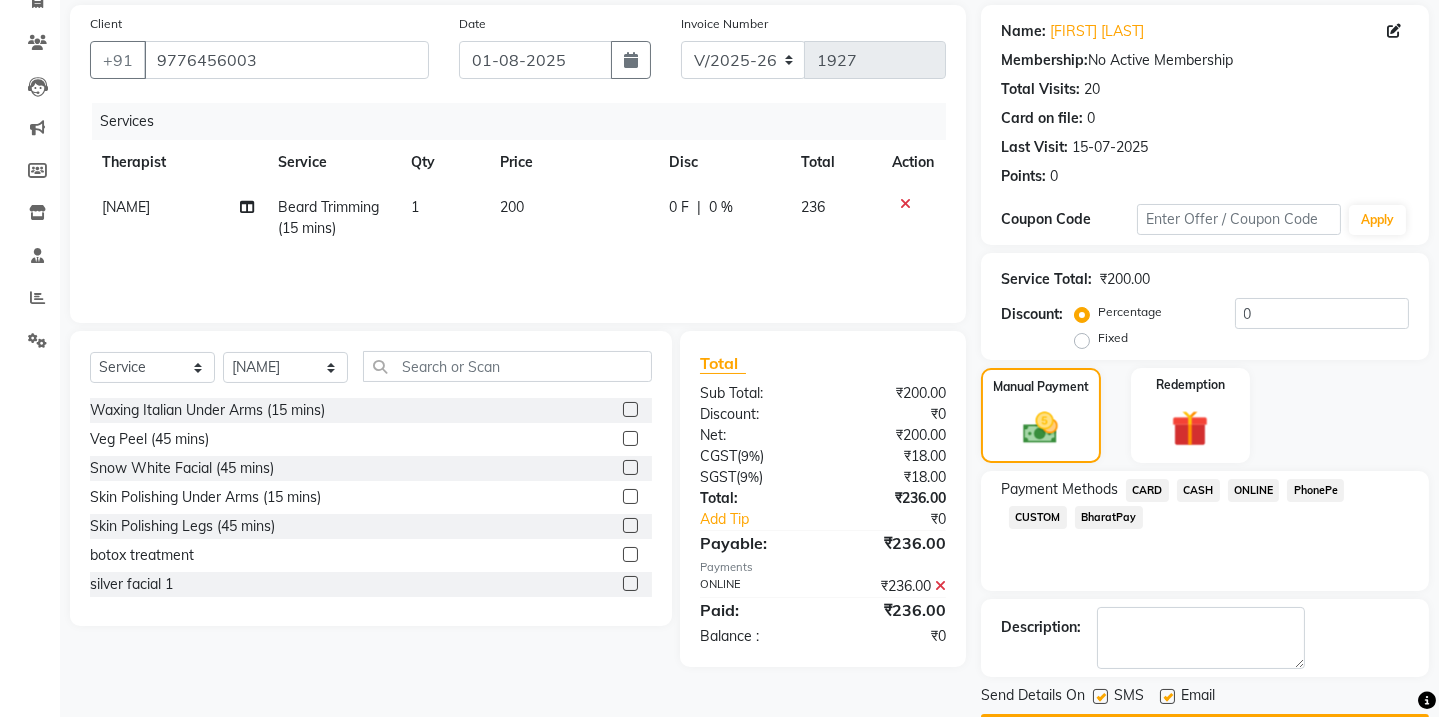 click 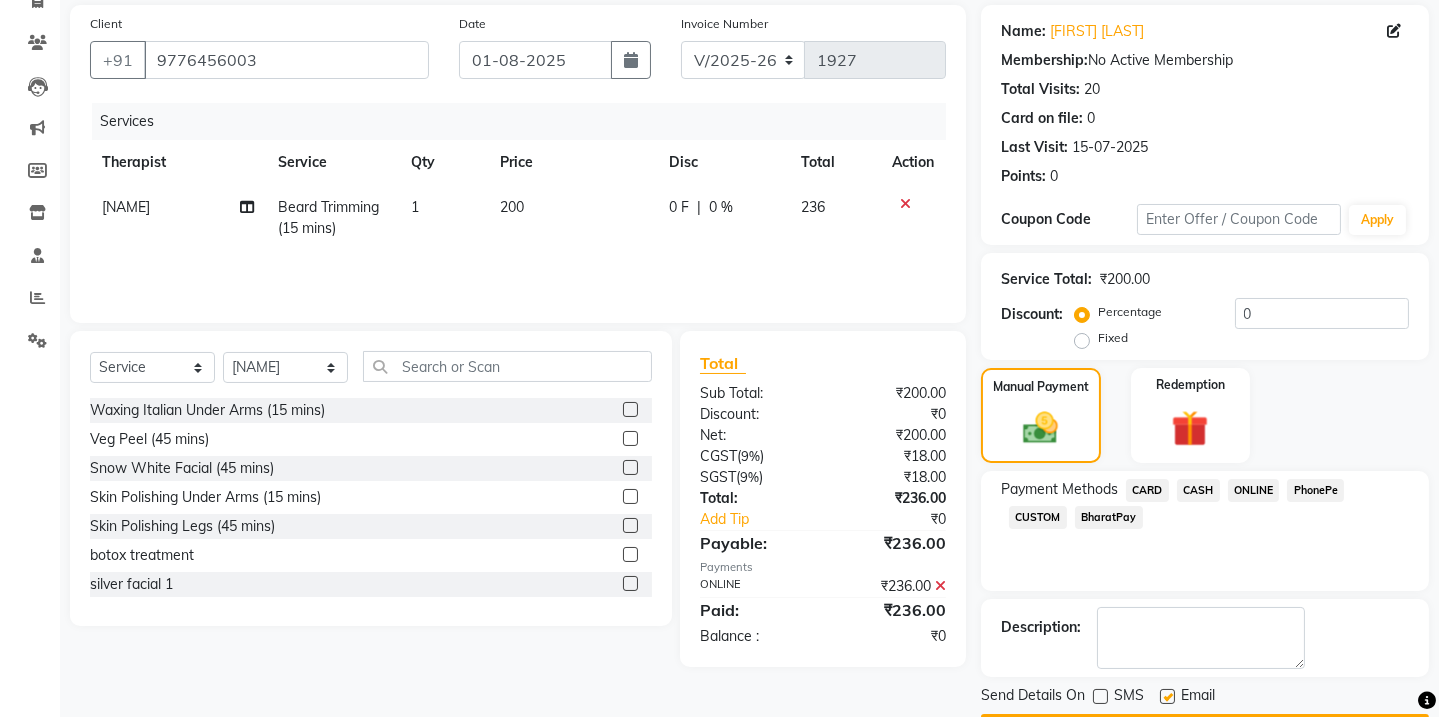 scroll, scrollTop: 201, scrollLeft: 0, axis: vertical 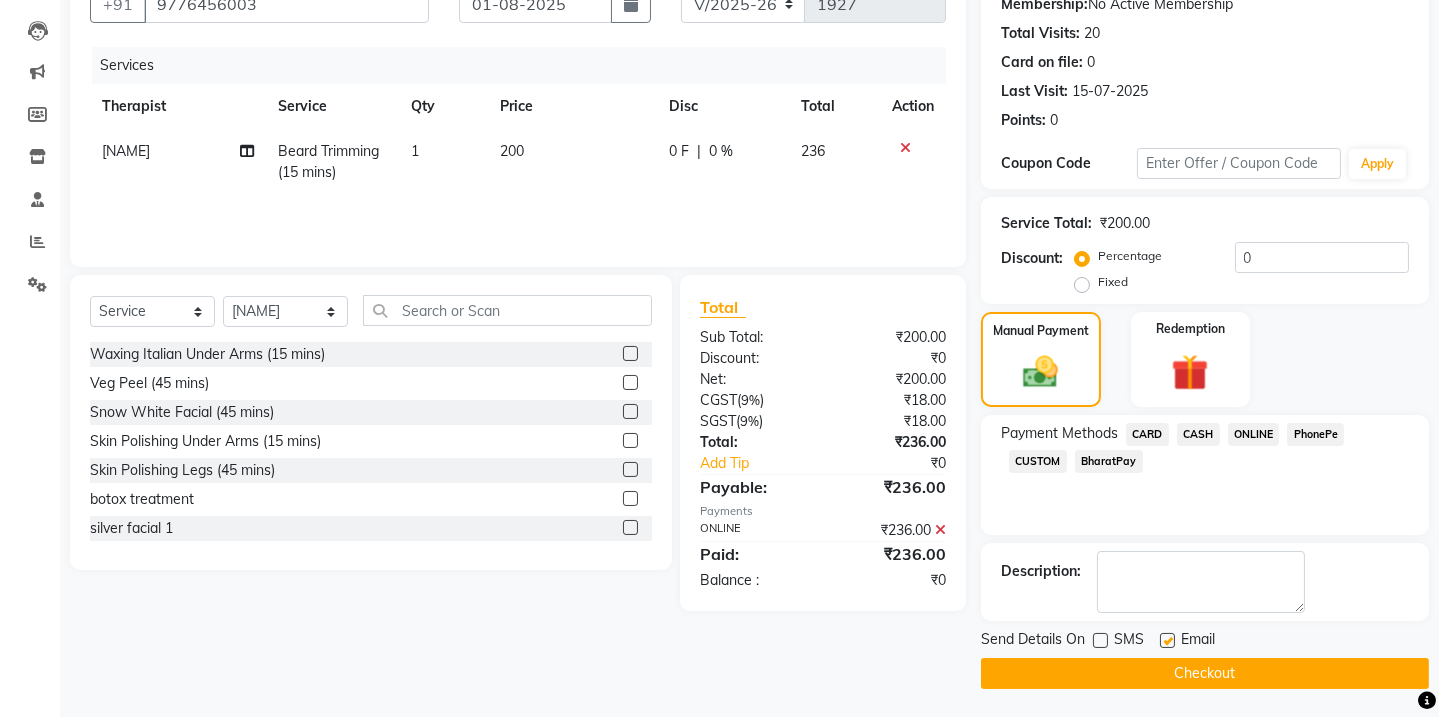 click 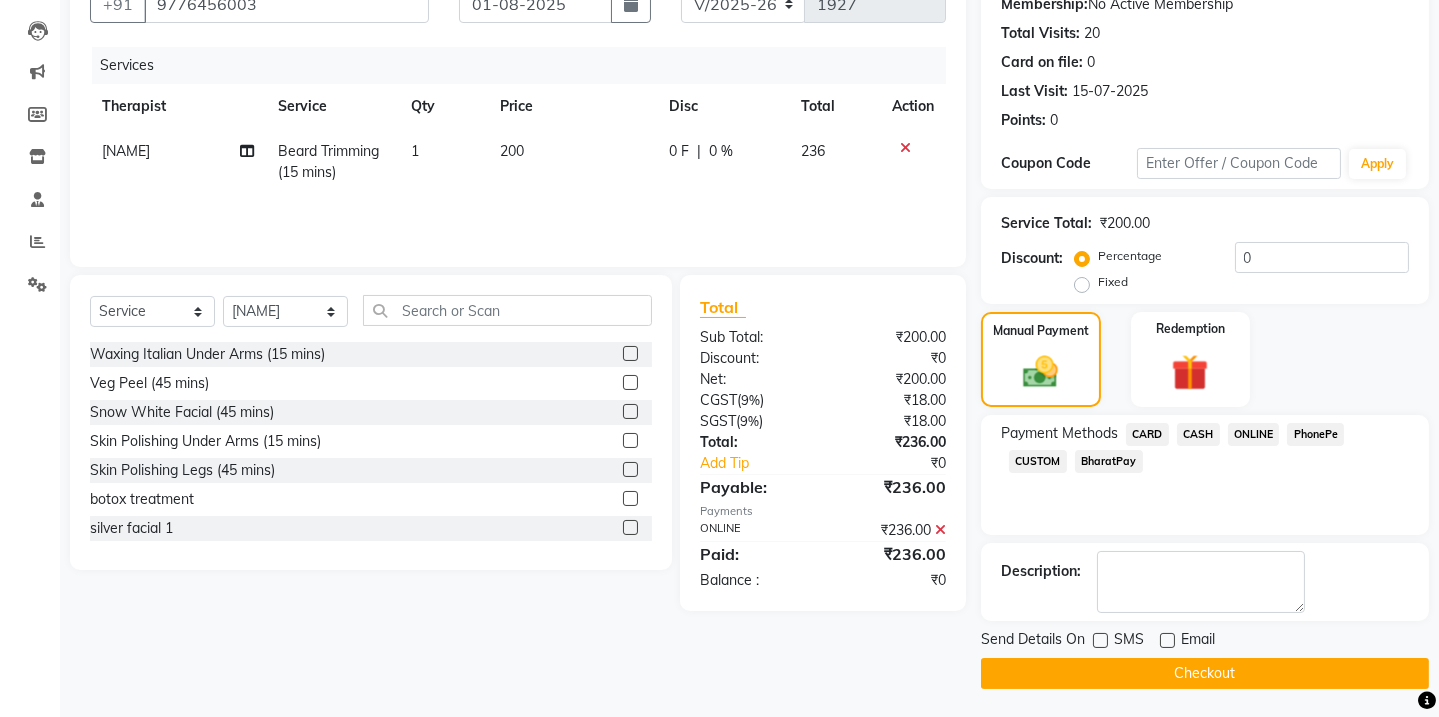 click on "Checkout" 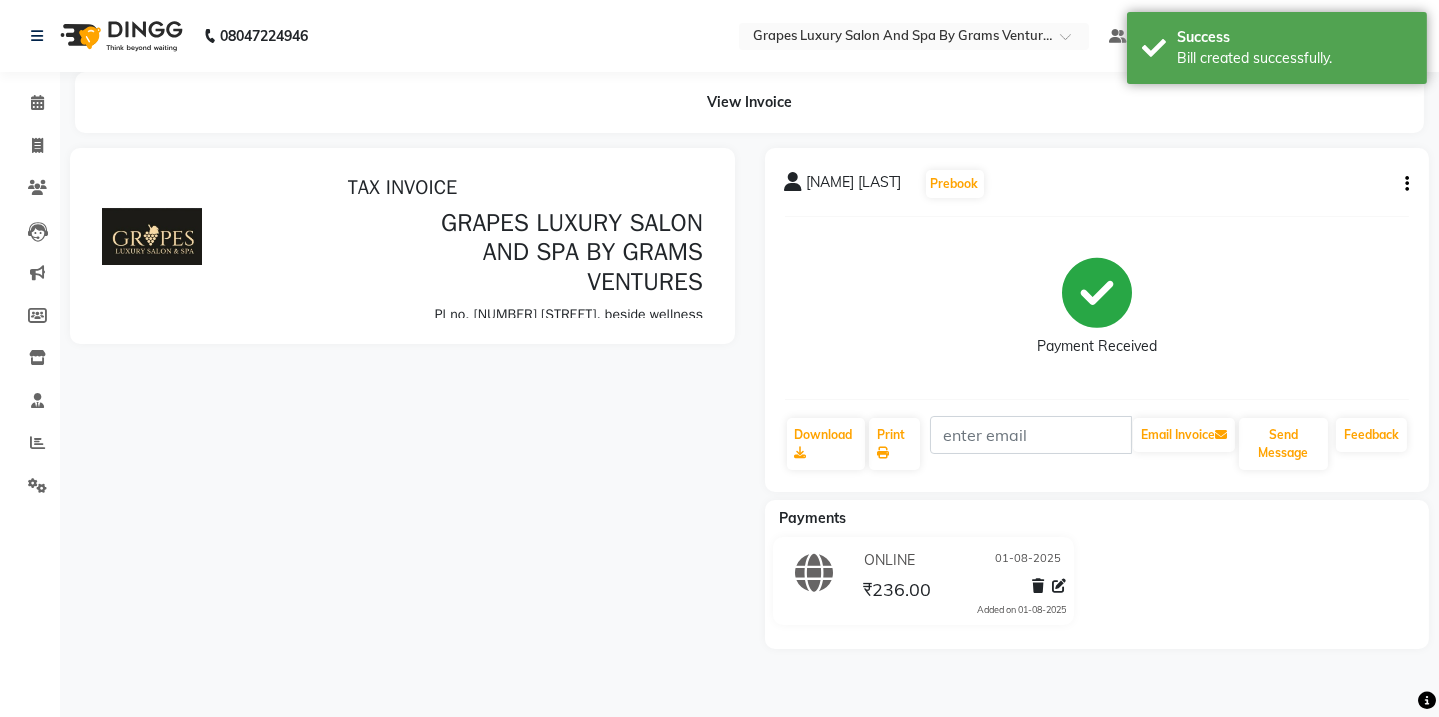 scroll, scrollTop: 0, scrollLeft: 0, axis: both 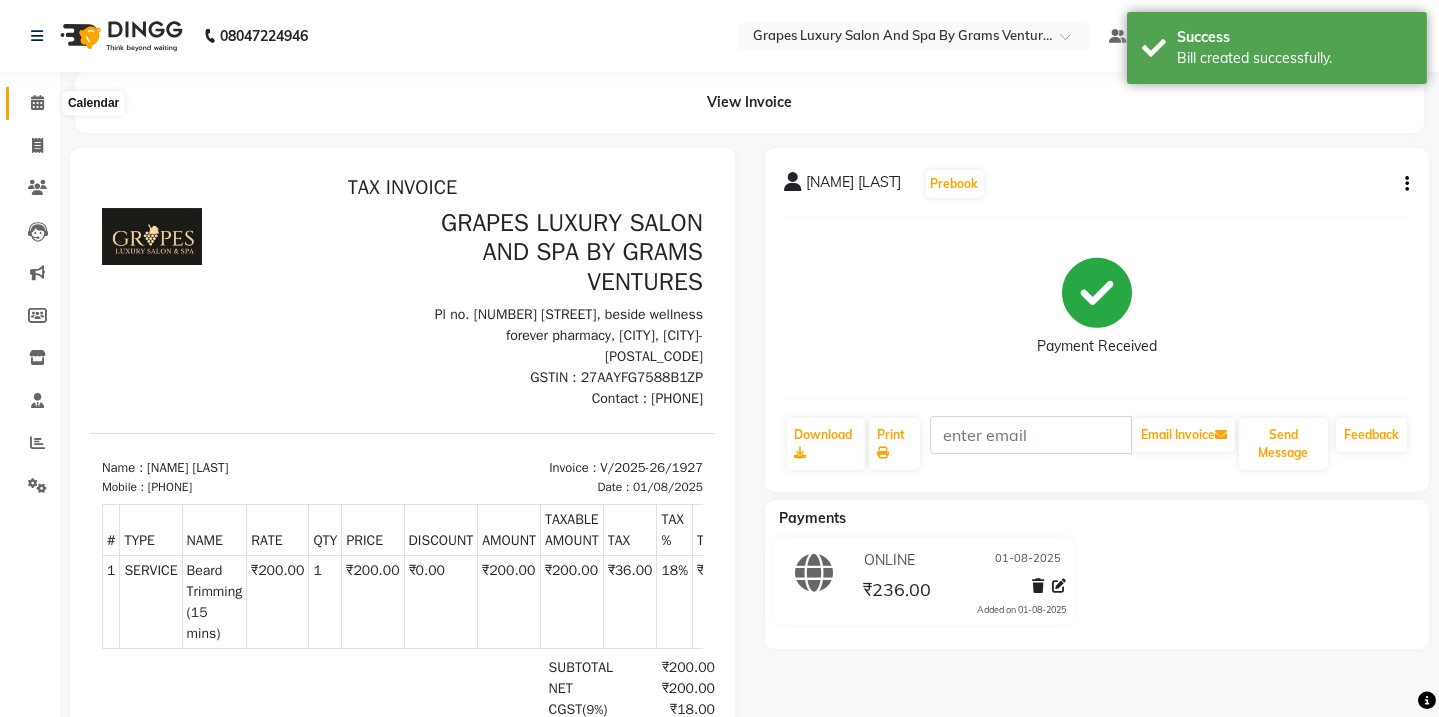 click 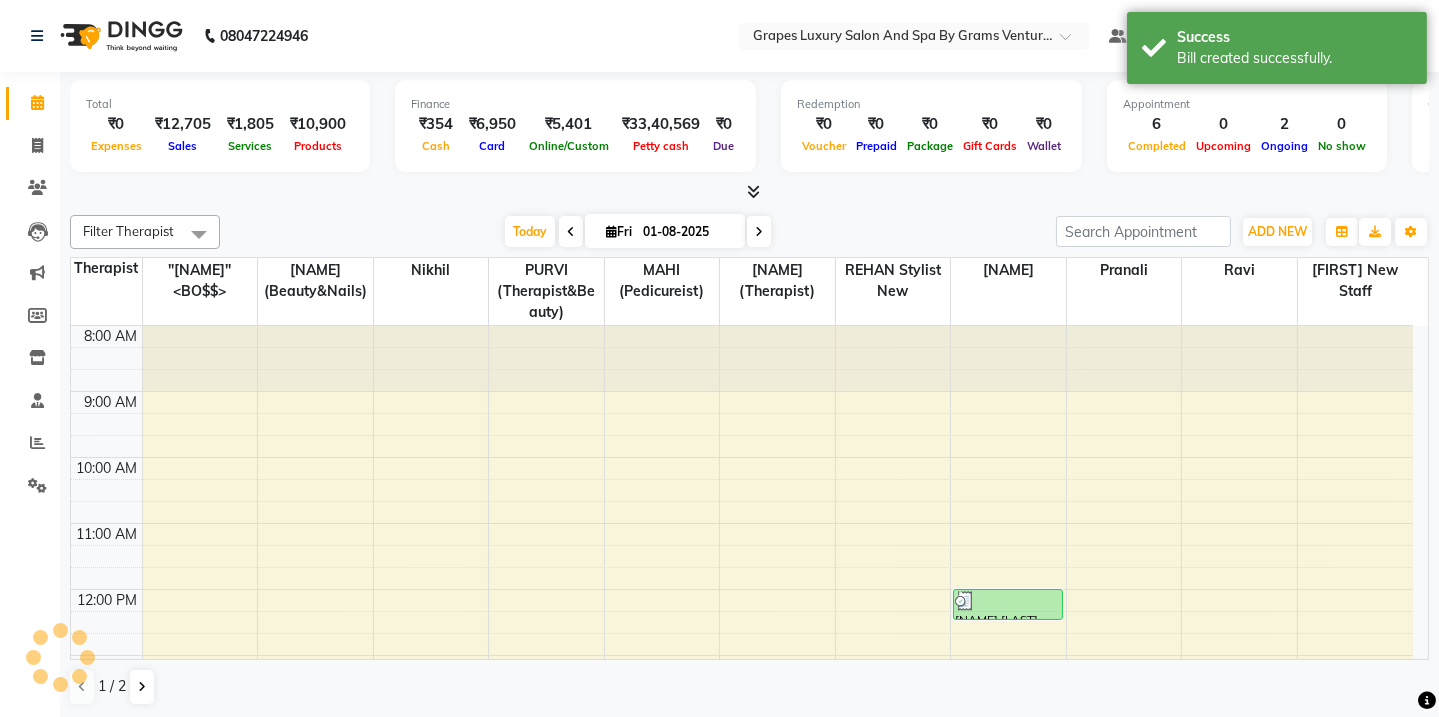 scroll, scrollTop: 460, scrollLeft: 0, axis: vertical 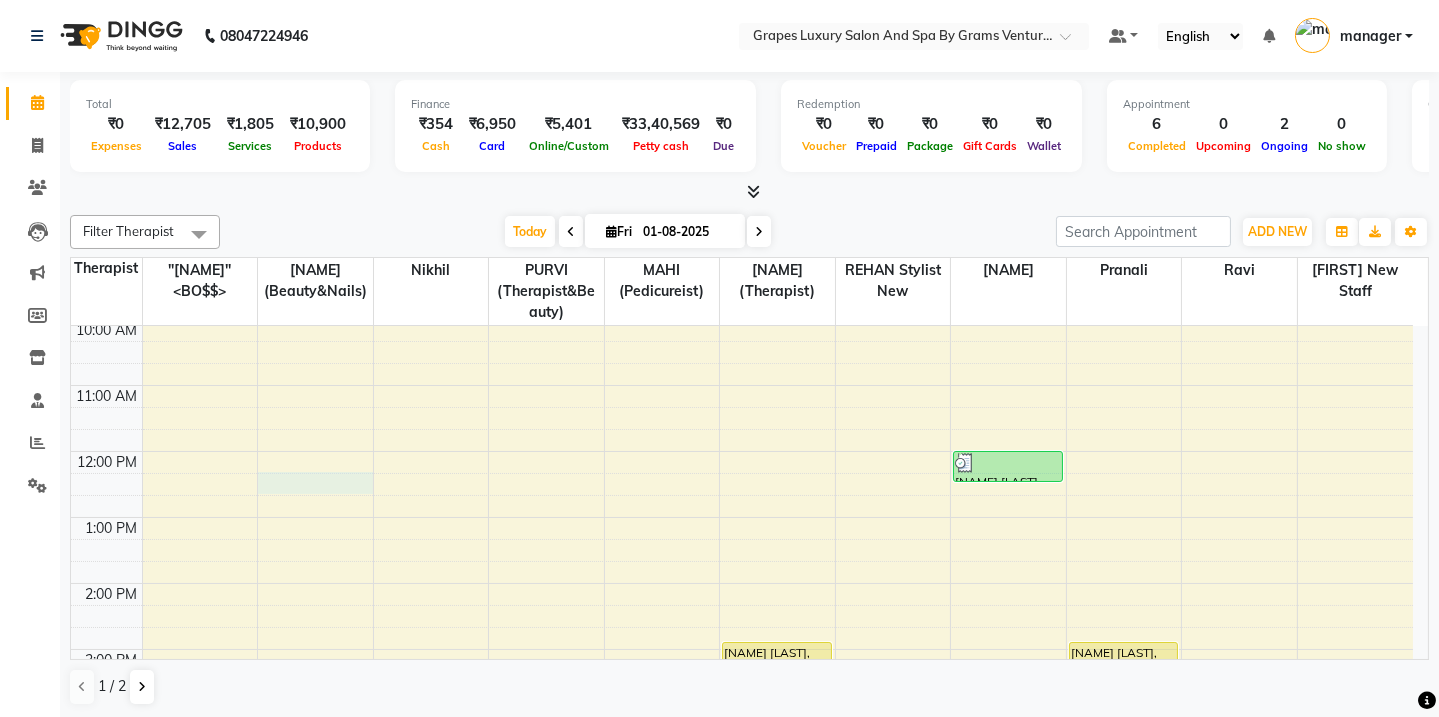click on "8:00 AM 9:00 AM 10:00 AM 11:00 AM 12:00 PM 1:00 PM 2:00 PM 3:00 PM 4:00 PM 5:00 PM 6:00 PM 7:00 PM 8:00 PM    [NAME] [LAST], TK05, 02:55 PM-04:15 PM, Swedish Body Massage (60 mins)     [NAME] [LAST], TK02, 12:00 PM-12:30 PM, Hair Cut Male (30 mins)     unknow, TK04, 04:00 PM-04:15 PM, Beard Trimming (15 mins)     [NAME] [LAST], TK06, 04:15 PM-04:30 PM, Beard Trimming (15 mins)    [NAME] [LAST], TK05, 02:55 PM-04:15 PM, Swedish Body Massage (60 mins)" at bounding box center [742, 616] 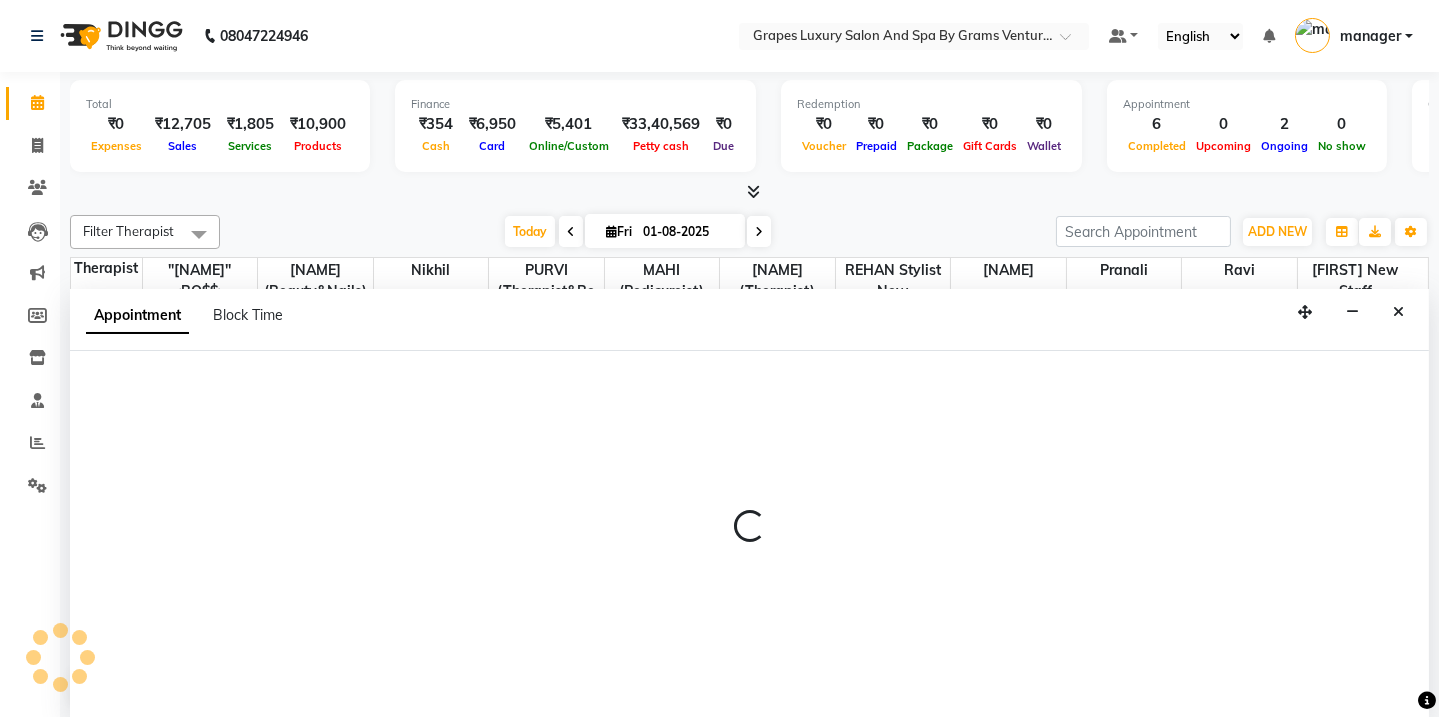 scroll, scrollTop: 0, scrollLeft: 0, axis: both 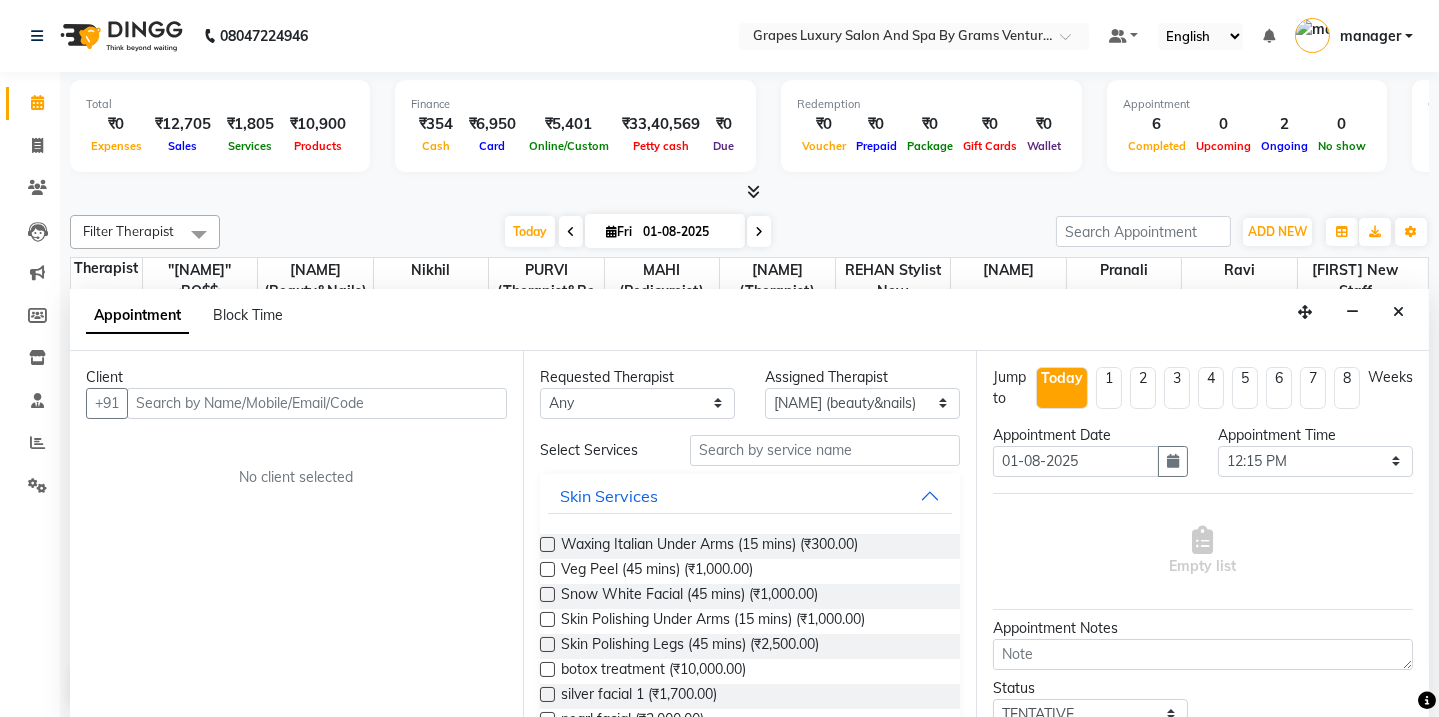 click at bounding box center [317, 403] 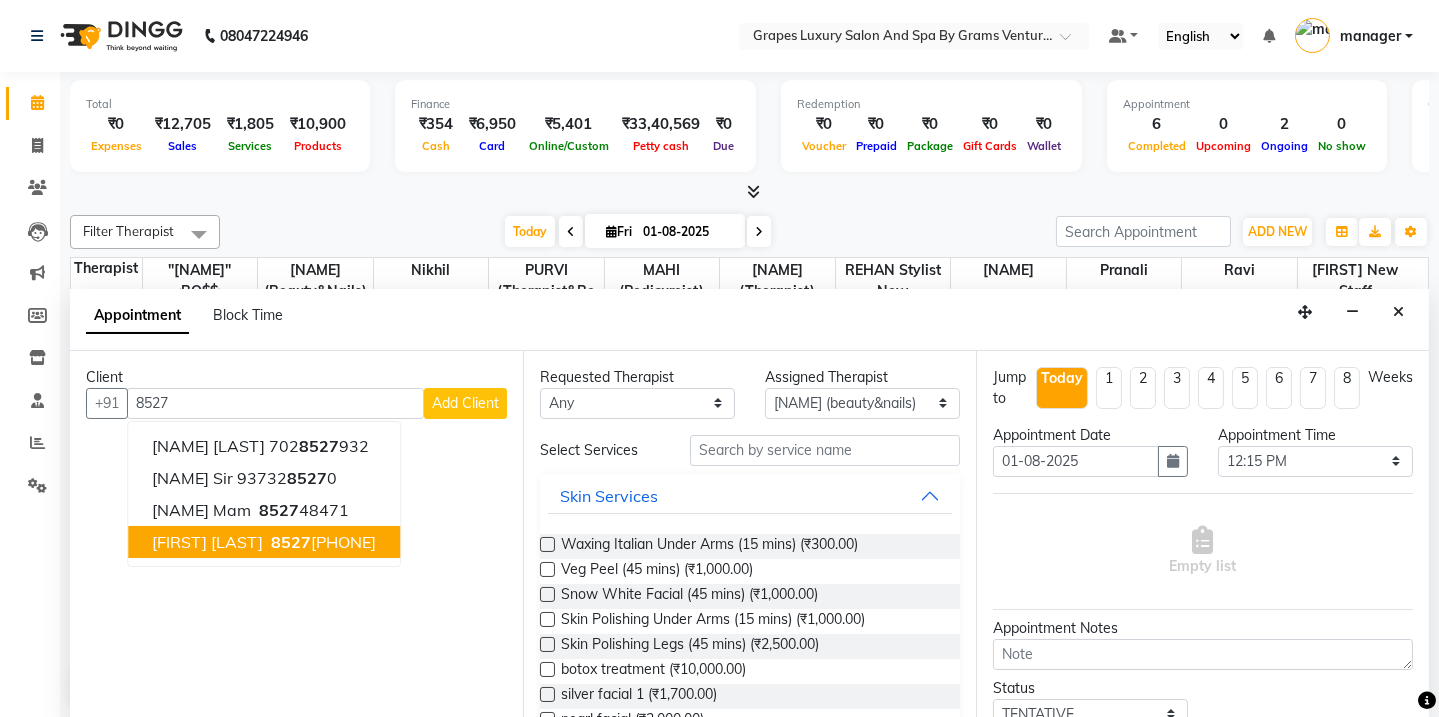 click on "[FIRST] [LAST]" at bounding box center (207, 542) 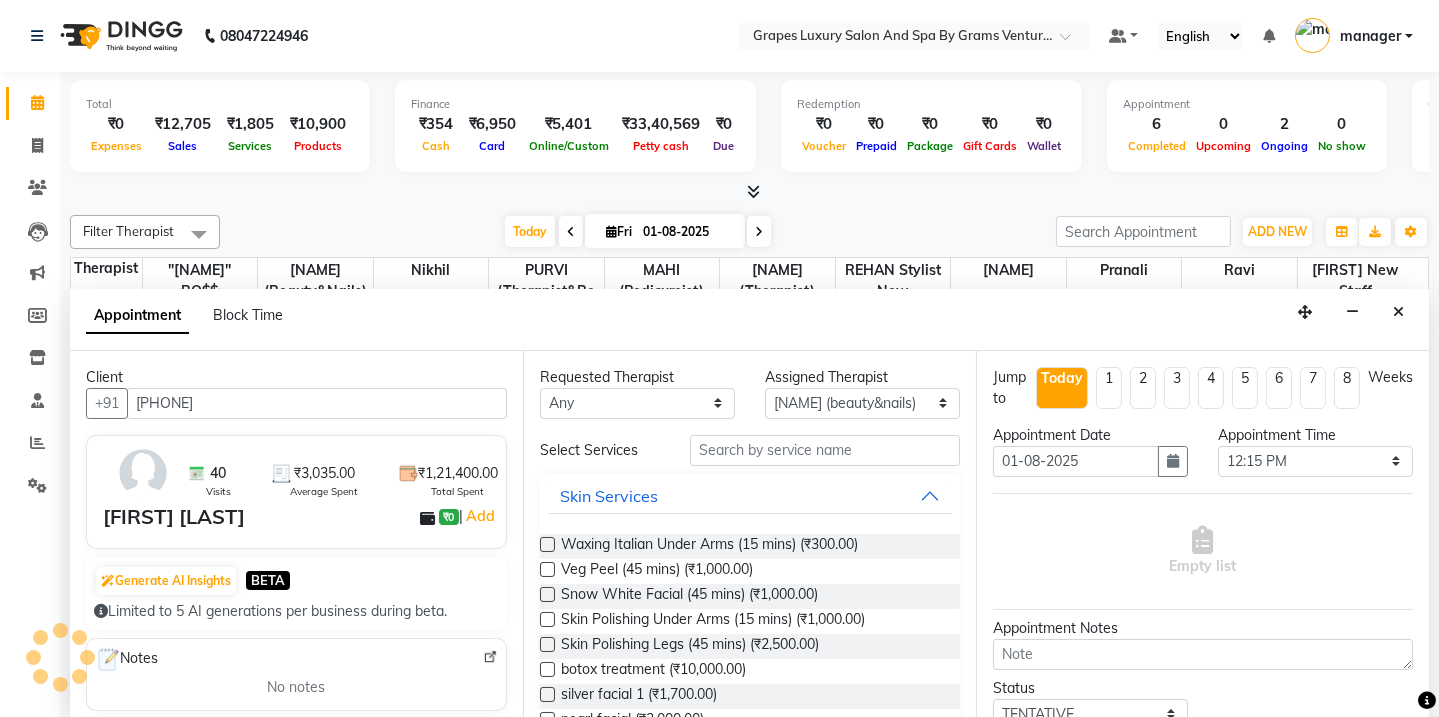 type on "[PHONE]" 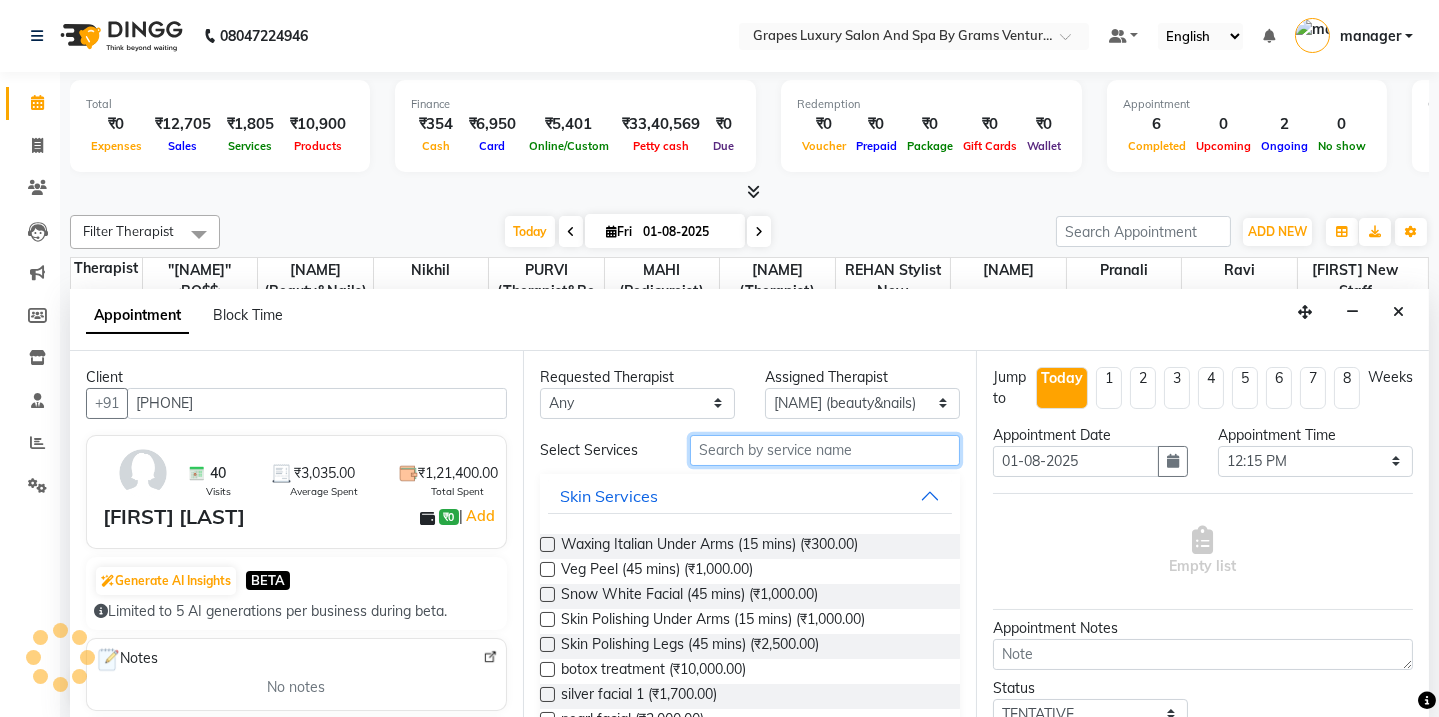 drag, startPoint x: 788, startPoint y: 447, endPoint x: 828, endPoint y: 465, distance: 43.863426 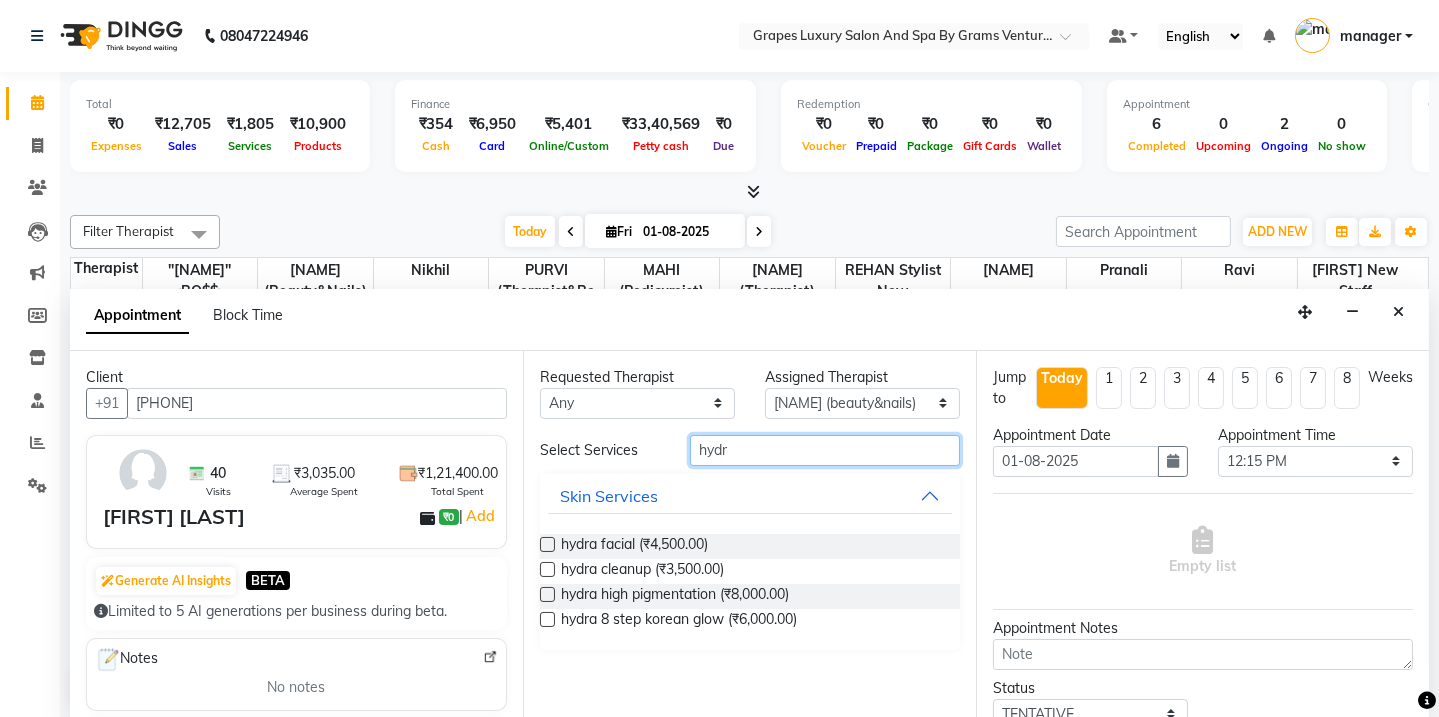 type on "hydr" 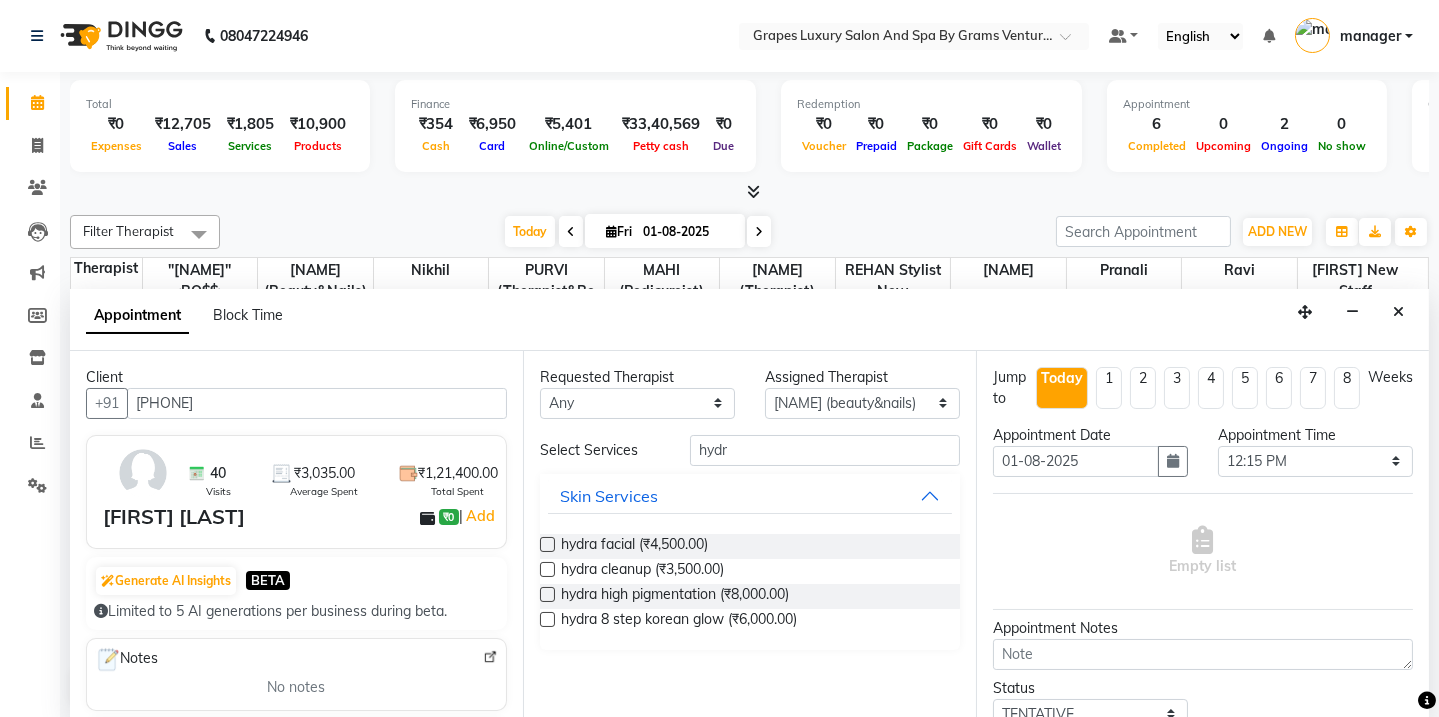 click at bounding box center (547, 594) 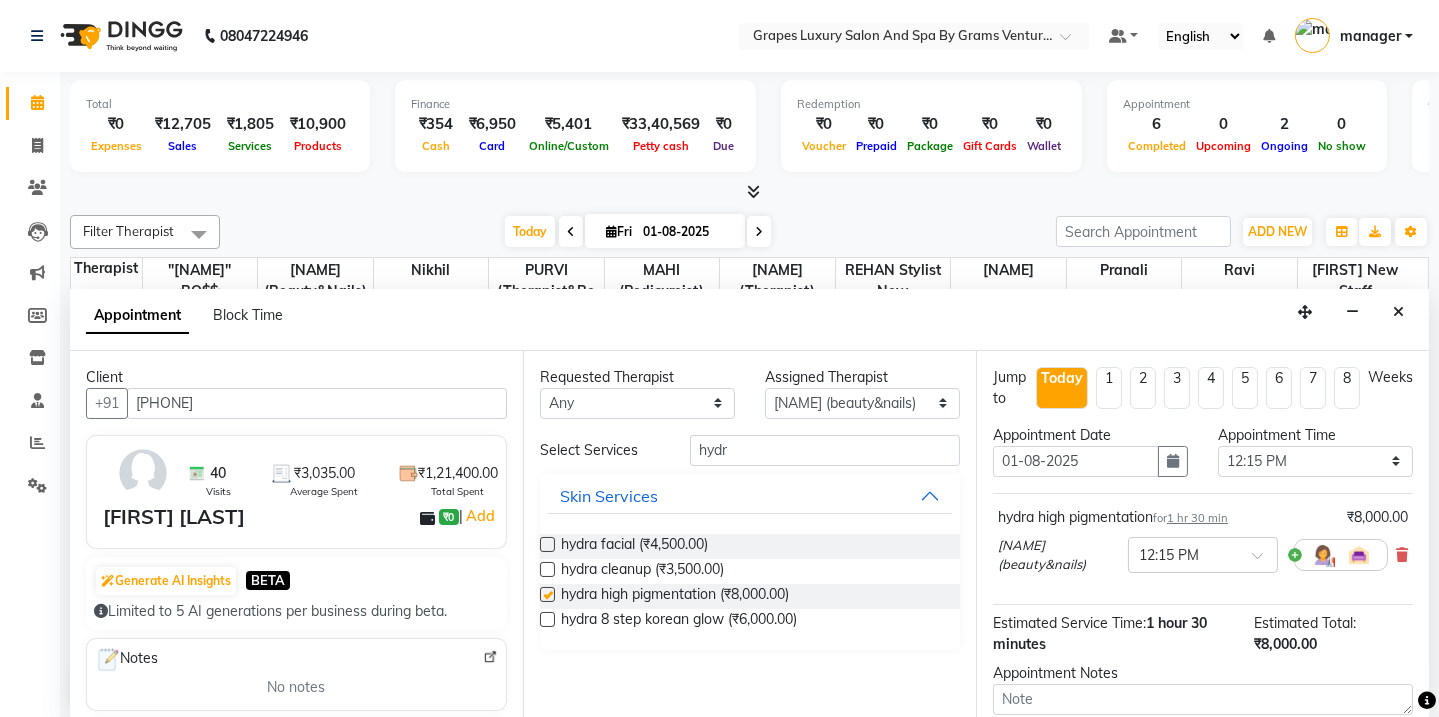 checkbox on "false" 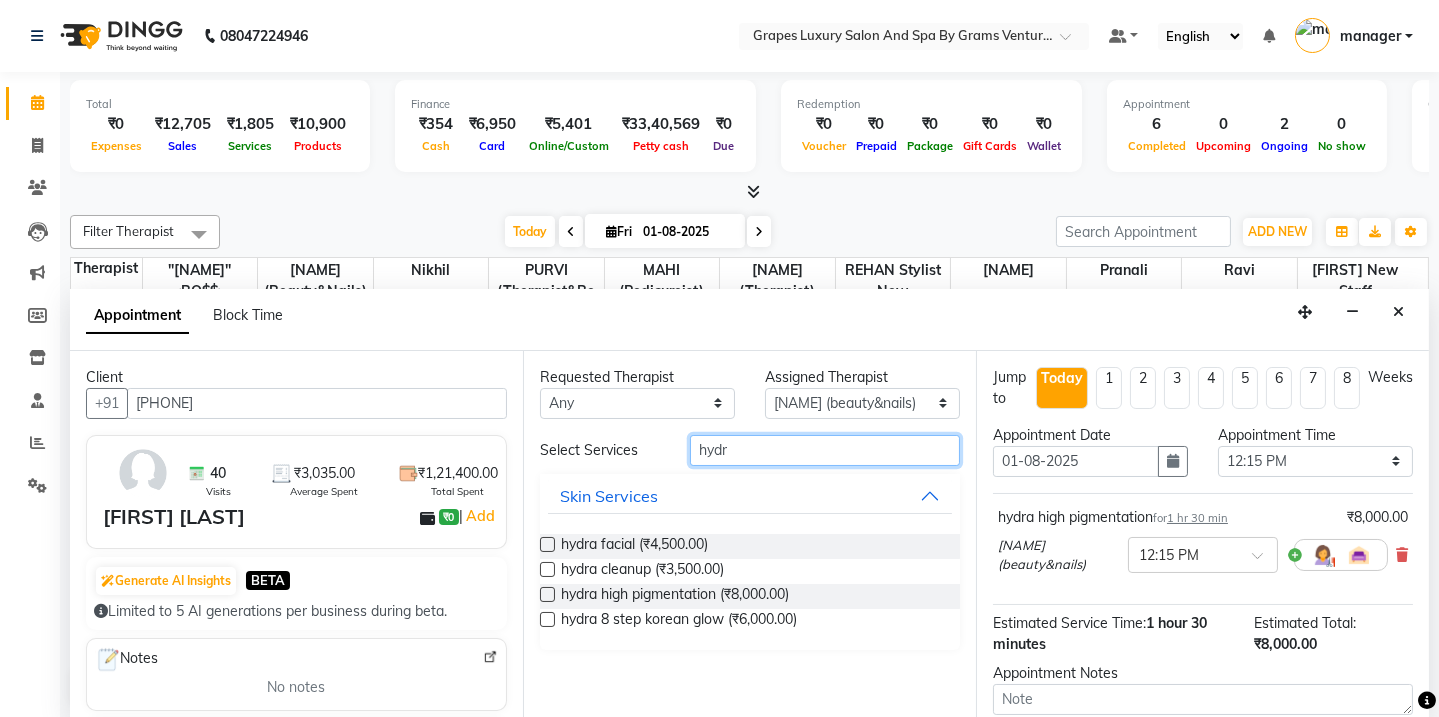 click on "hydr" at bounding box center [825, 450] 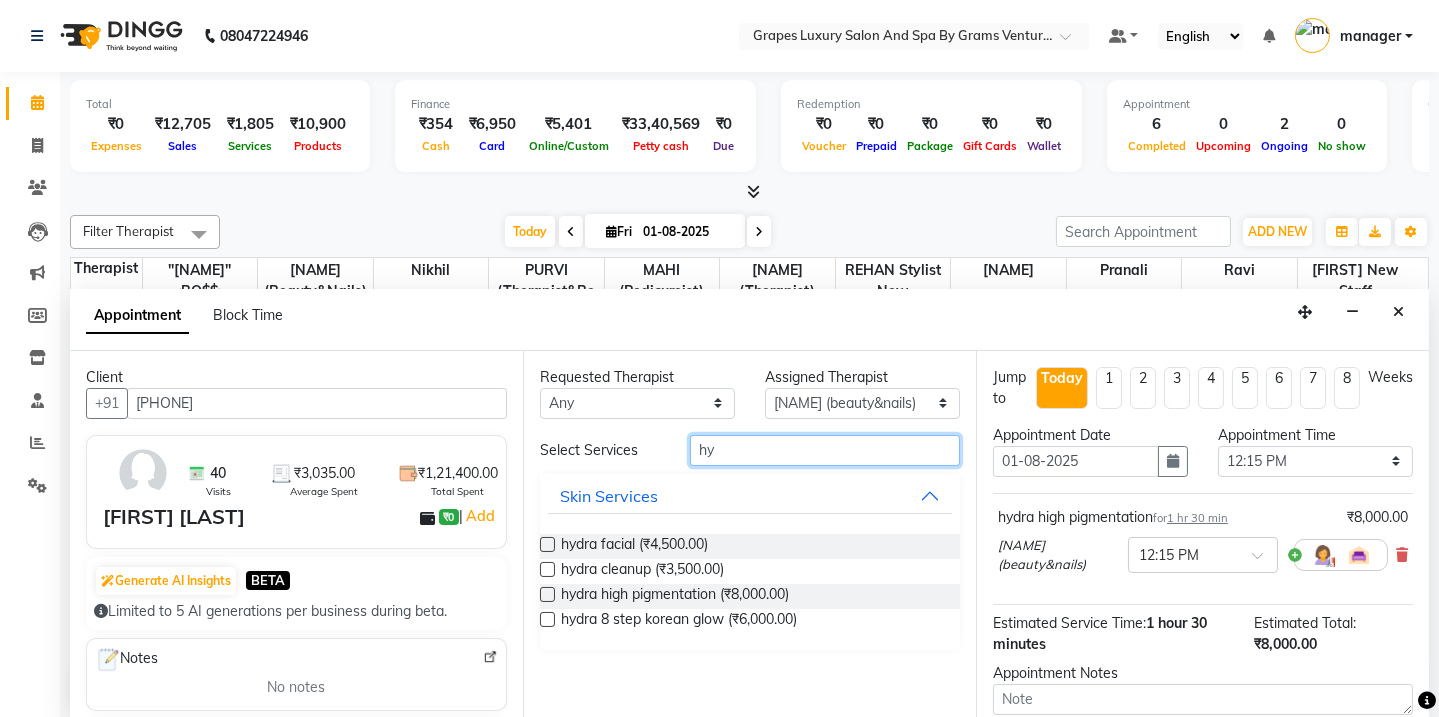 type on "h" 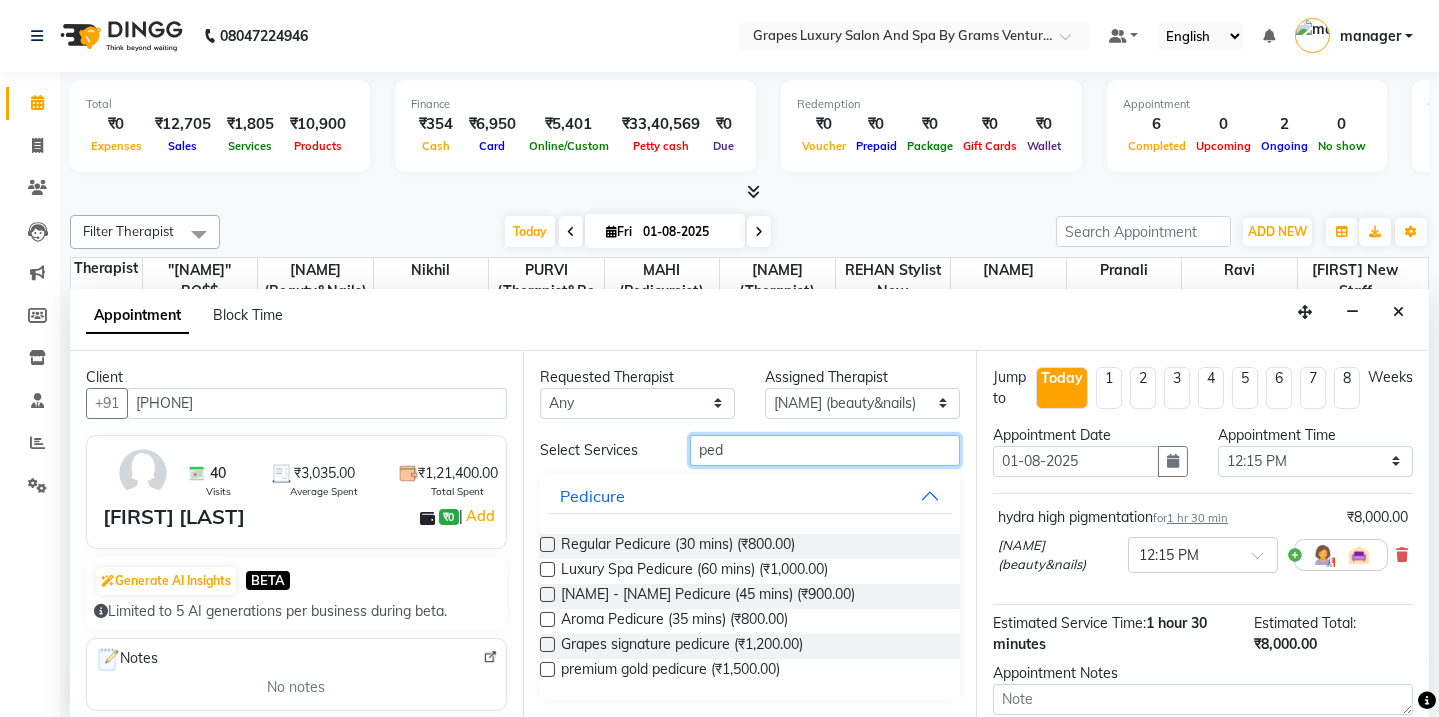 type on "ped" 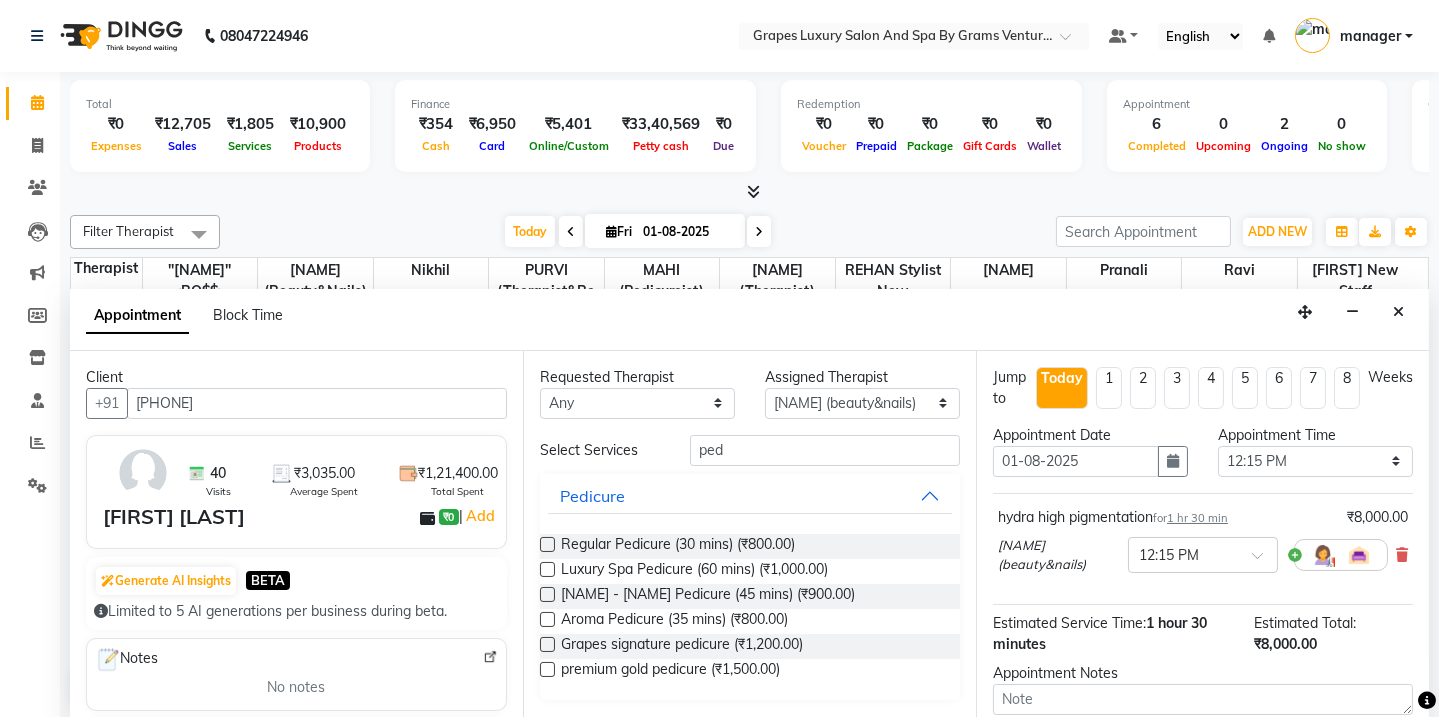 click at bounding box center (547, 644) 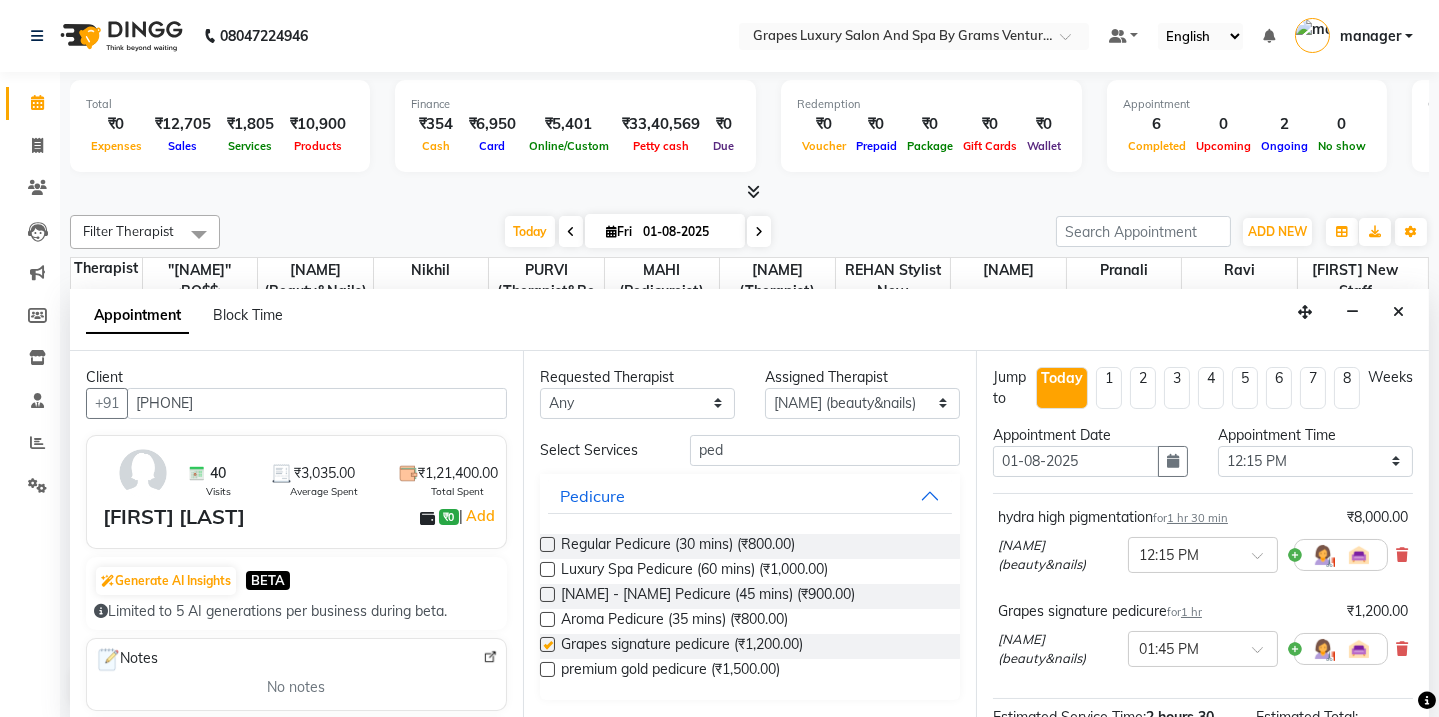 checkbox on "false" 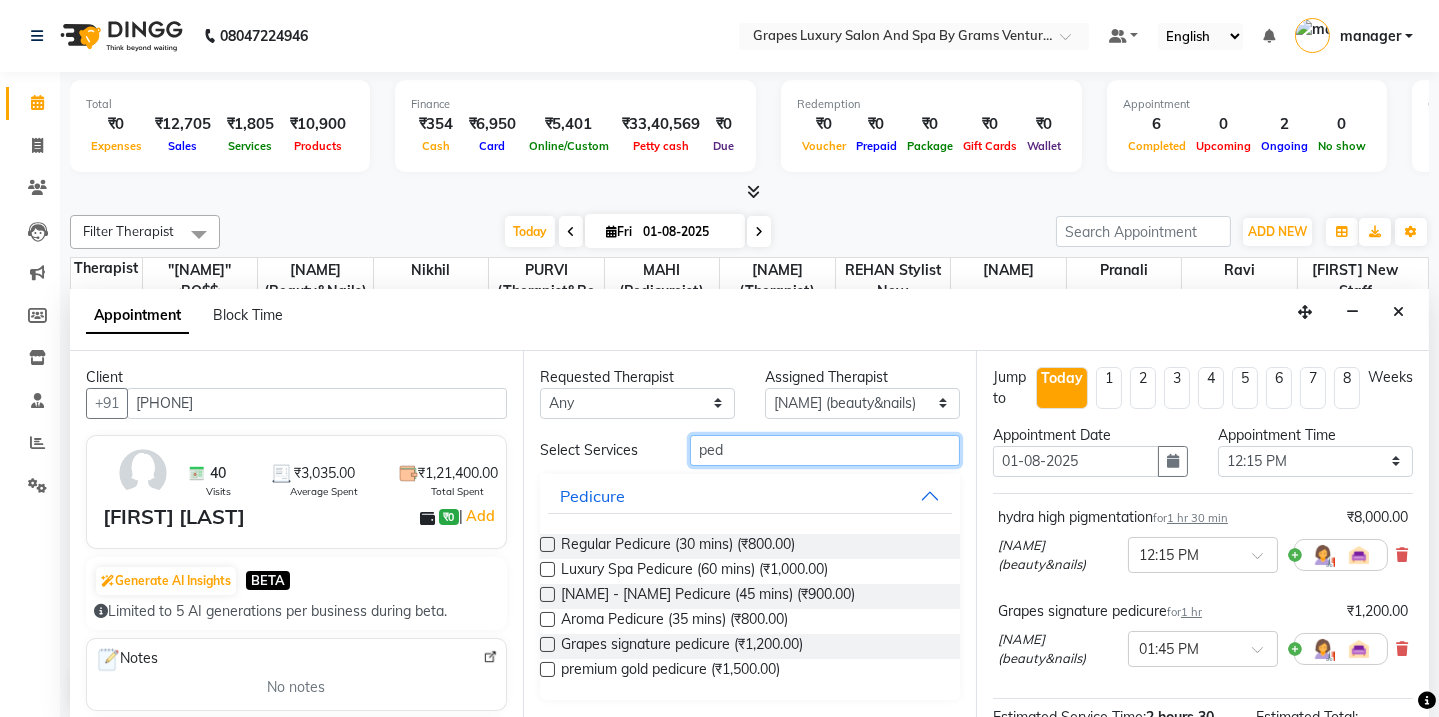 click on "ped" at bounding box center (825, 450) 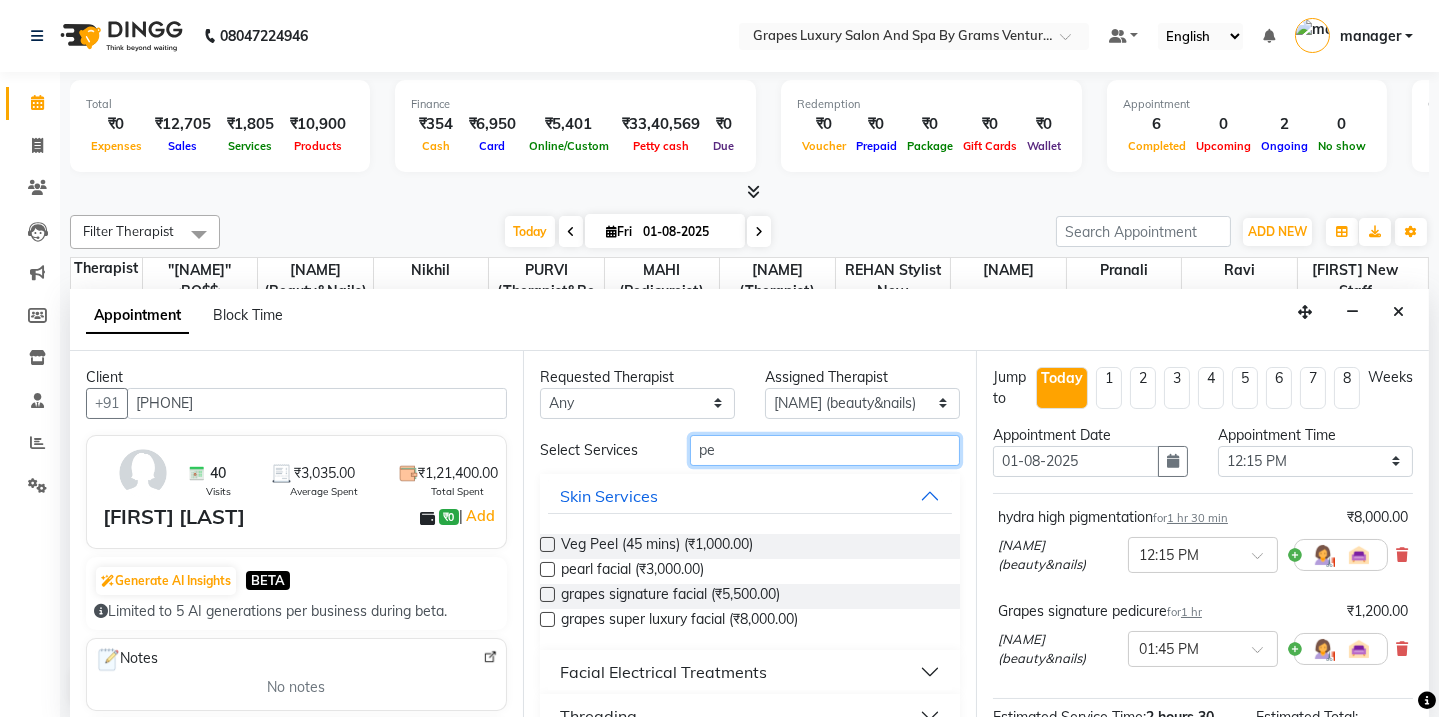 type on "p" 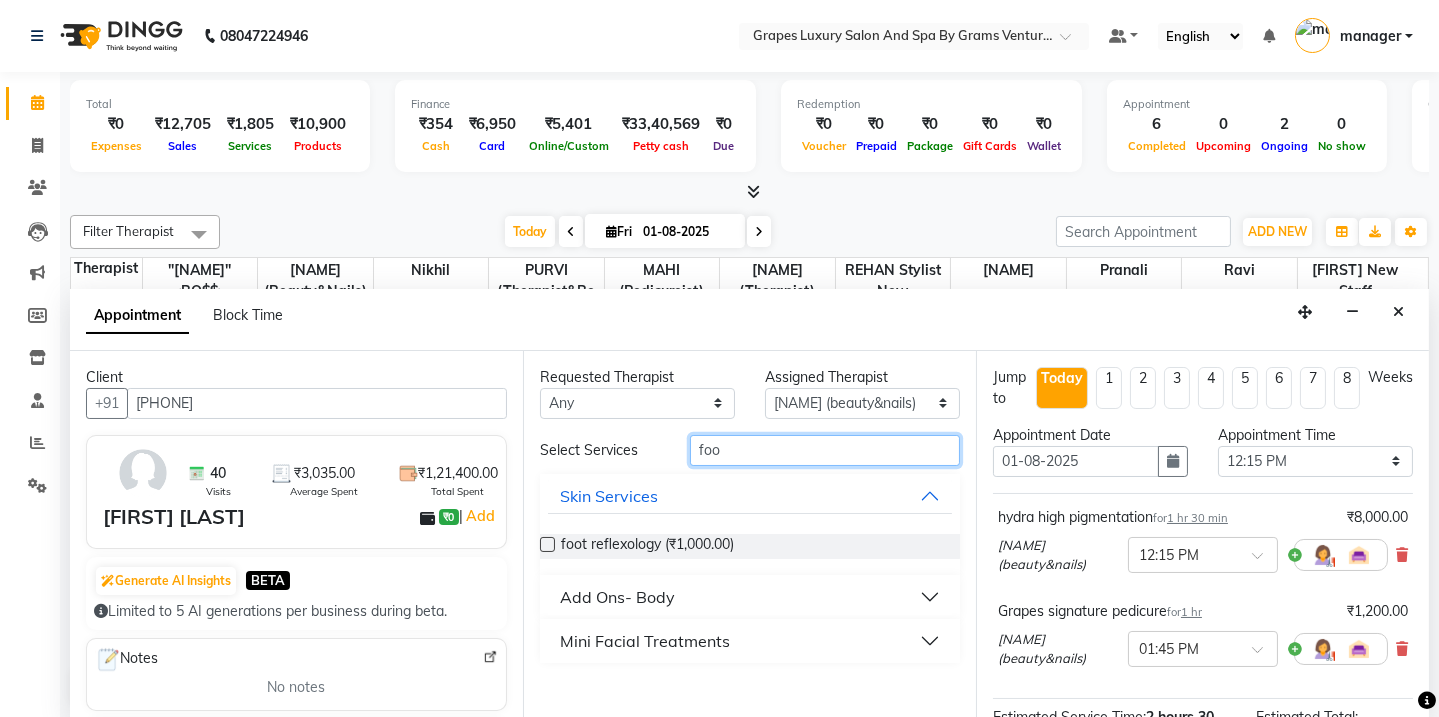 type on "foo" 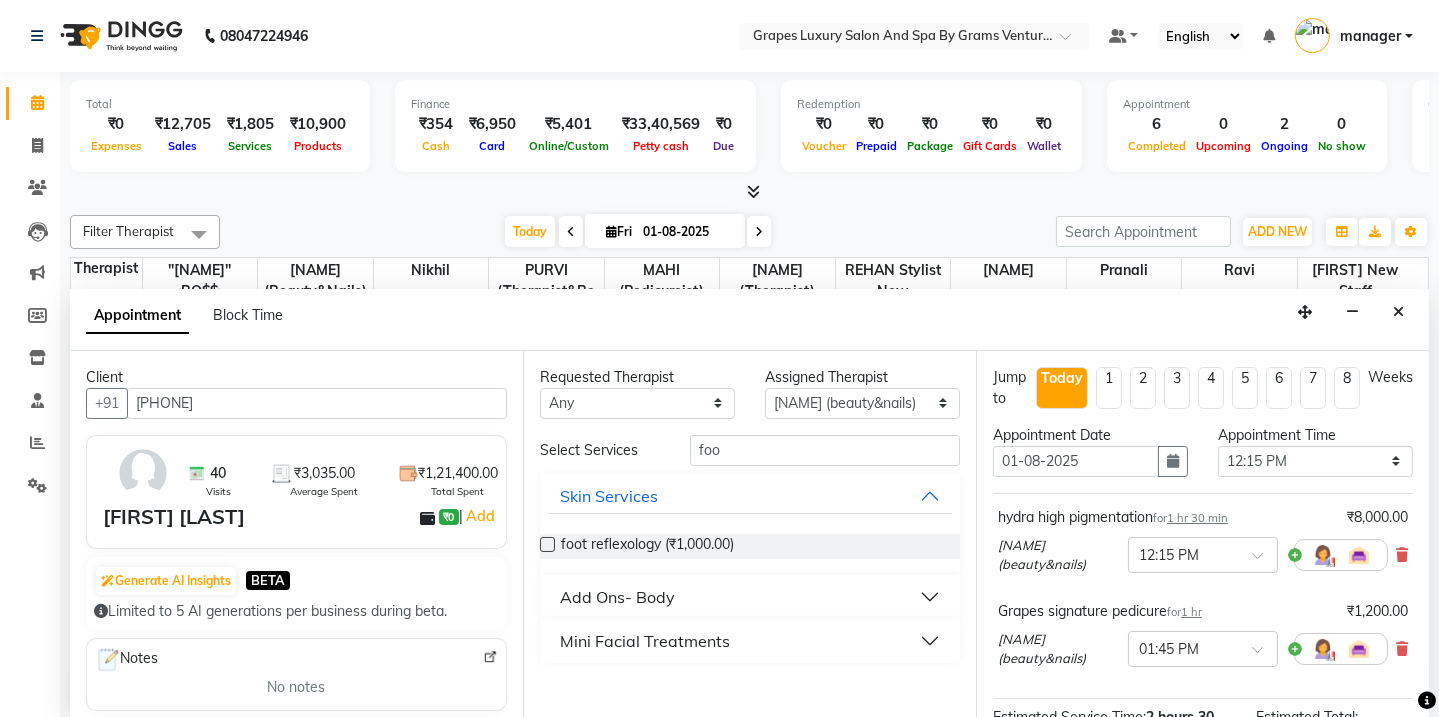 click at bounding box center [547, 544] 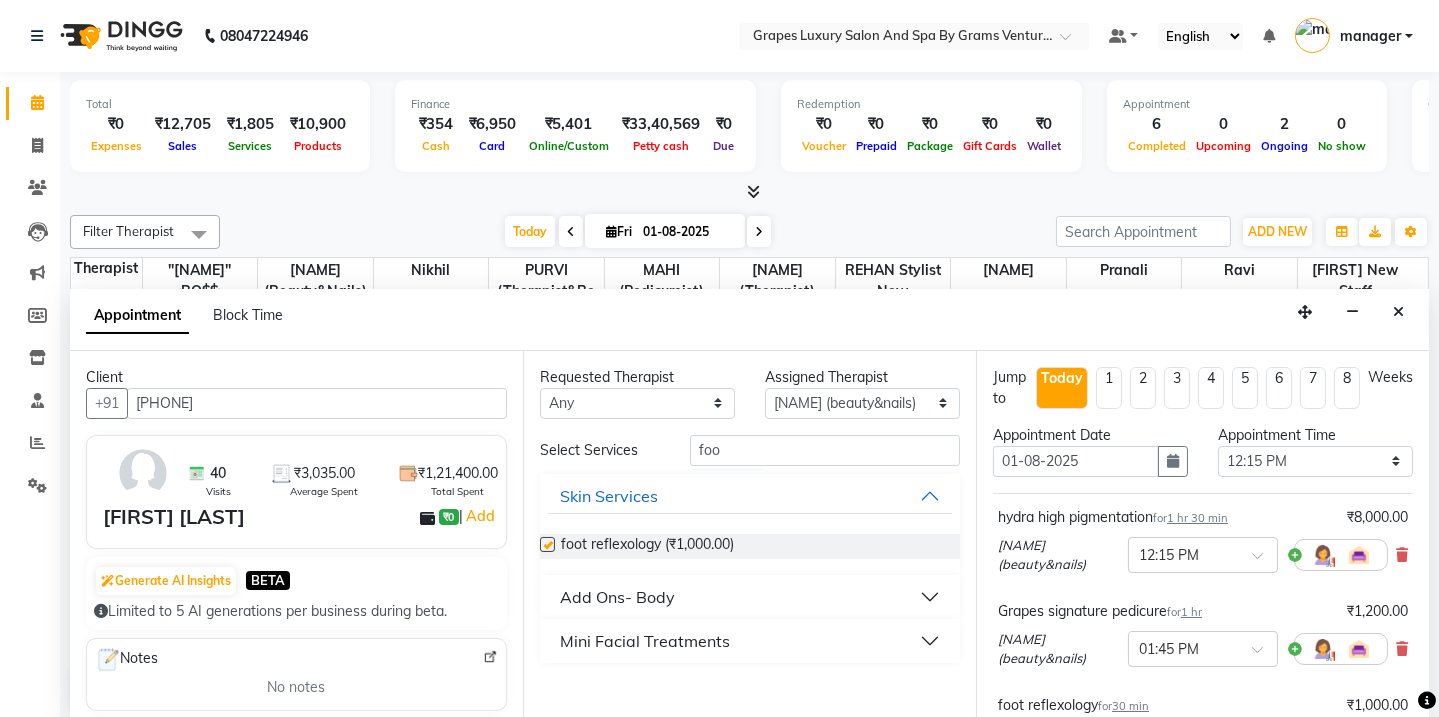 checkbox on "false" 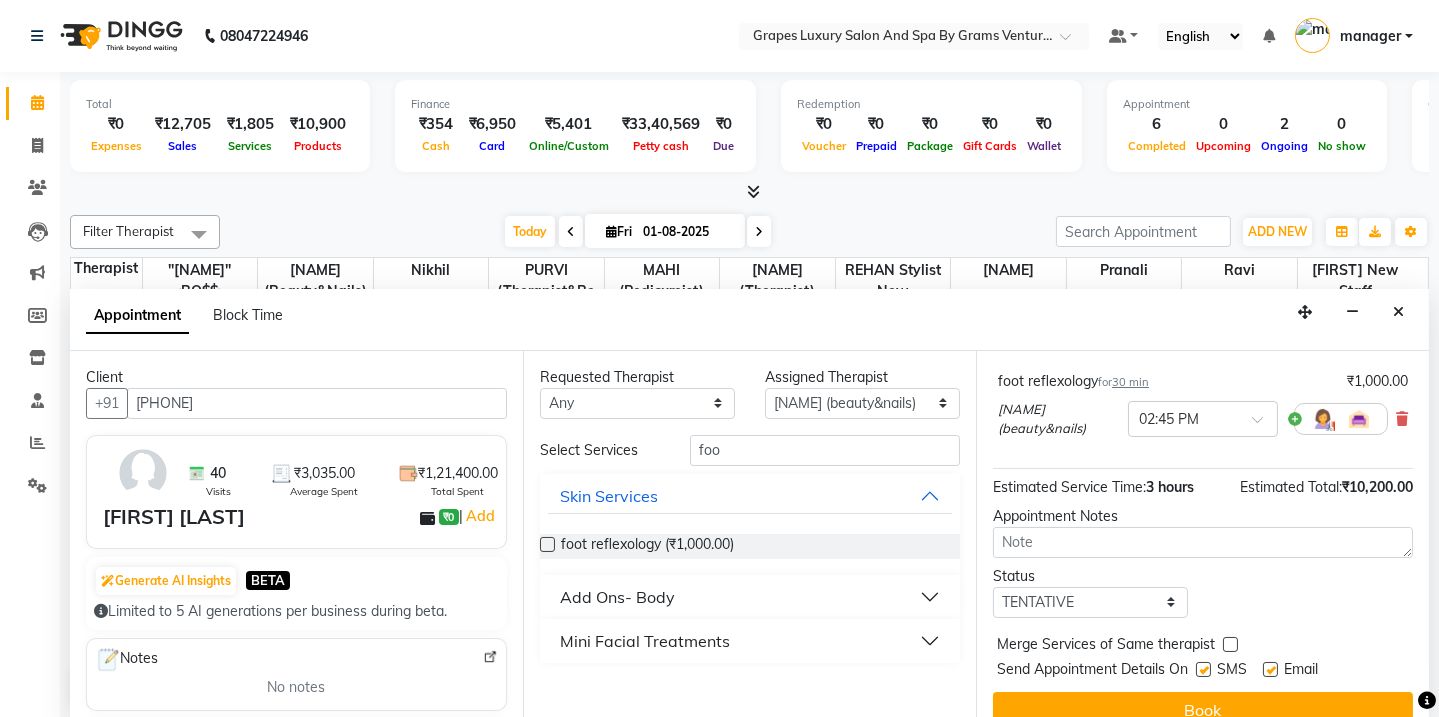 scroll, scrollTop: 348, scrollLeft: 0, axis: vertical 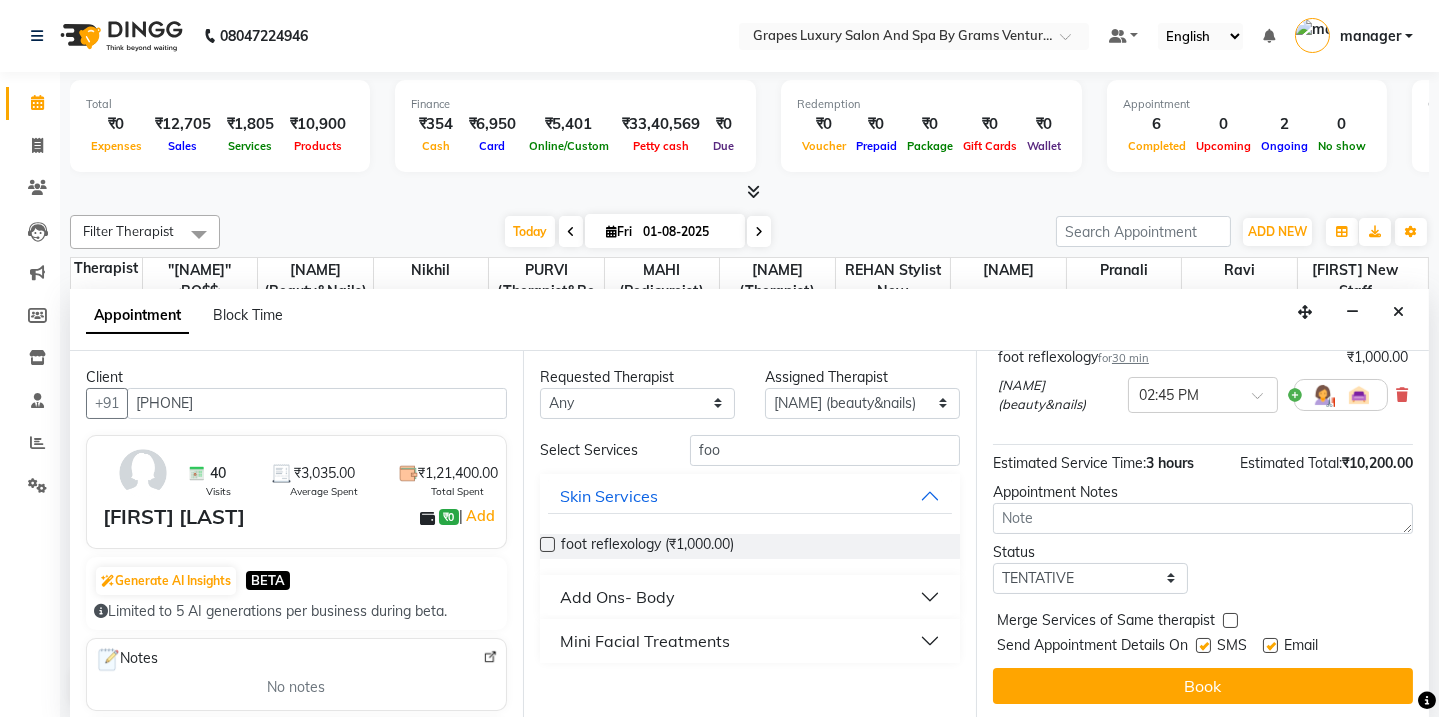 click at bounding box center (1203, 645) 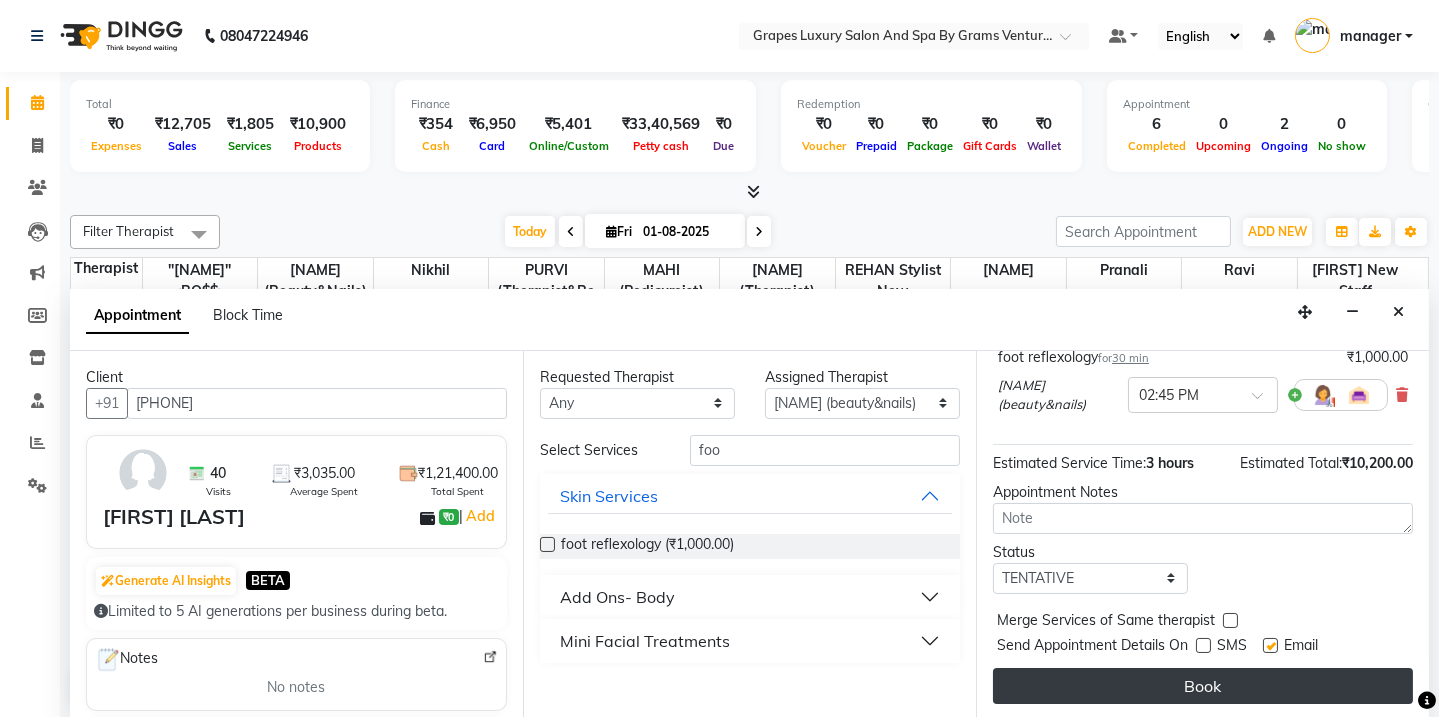 click on "Book" at bounding box center [1203, 686] 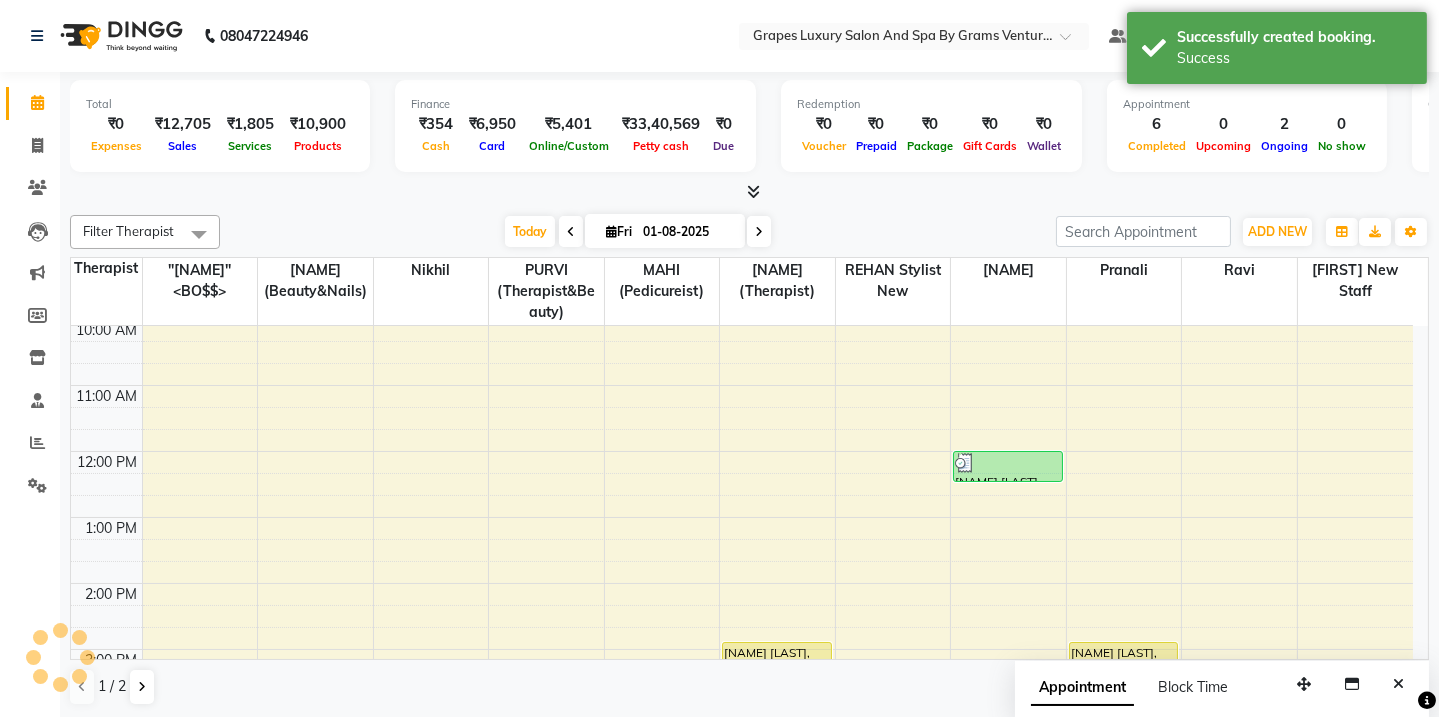 scroll, scrollTop: 0, scrollLeft: 0, axis: both 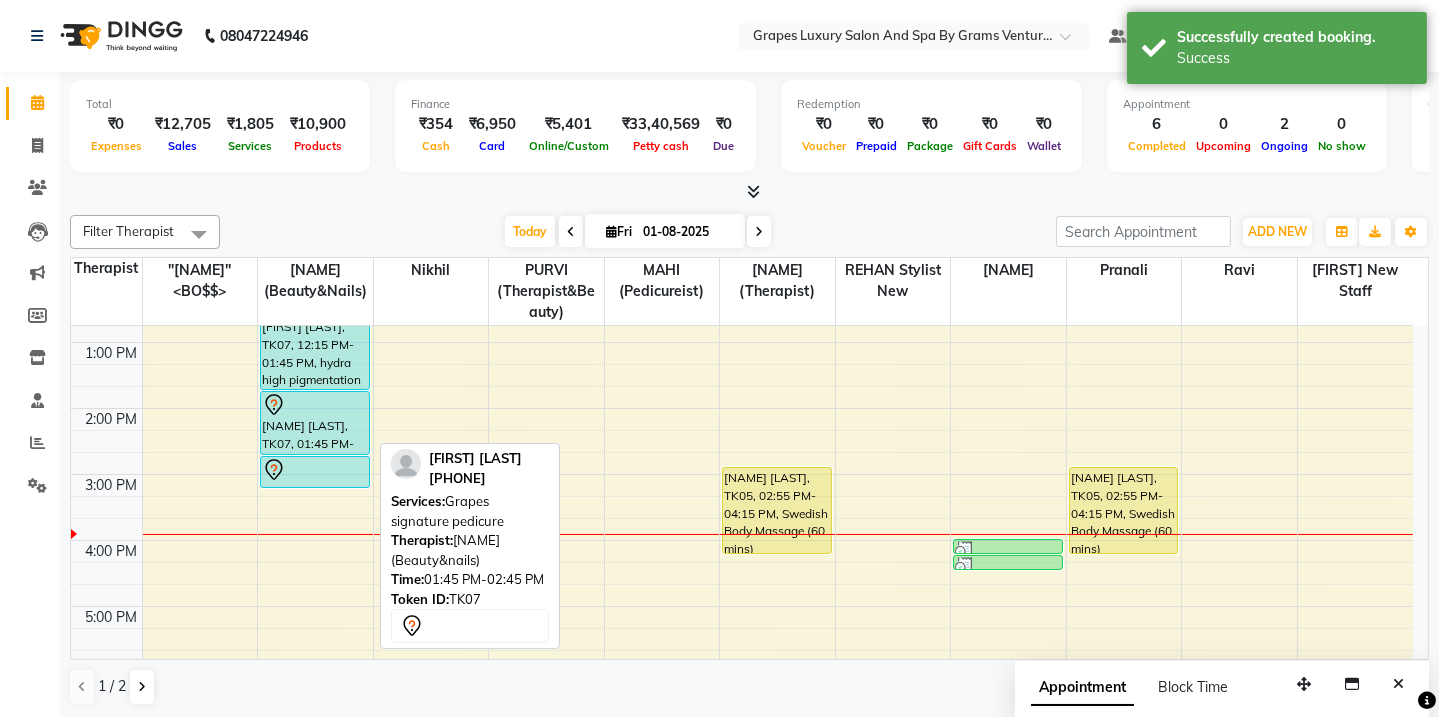 click 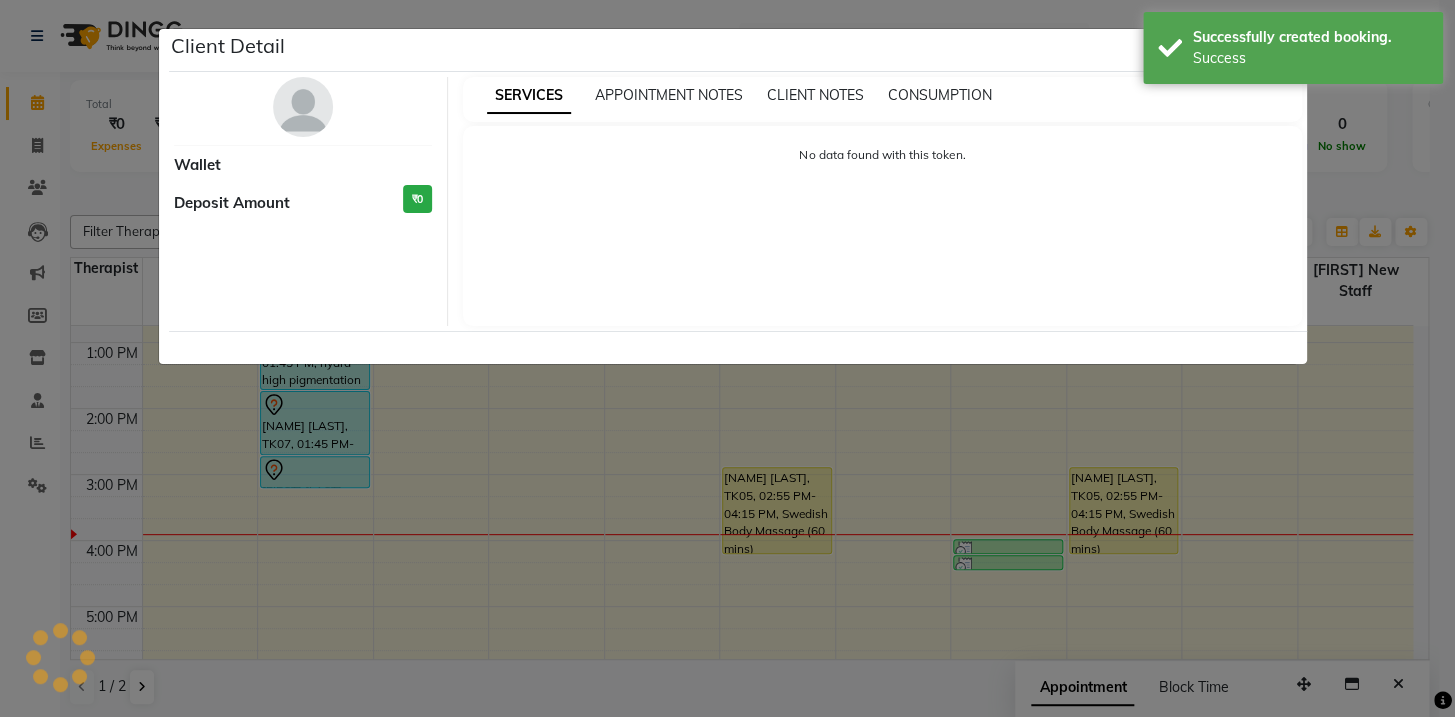 select on "7" 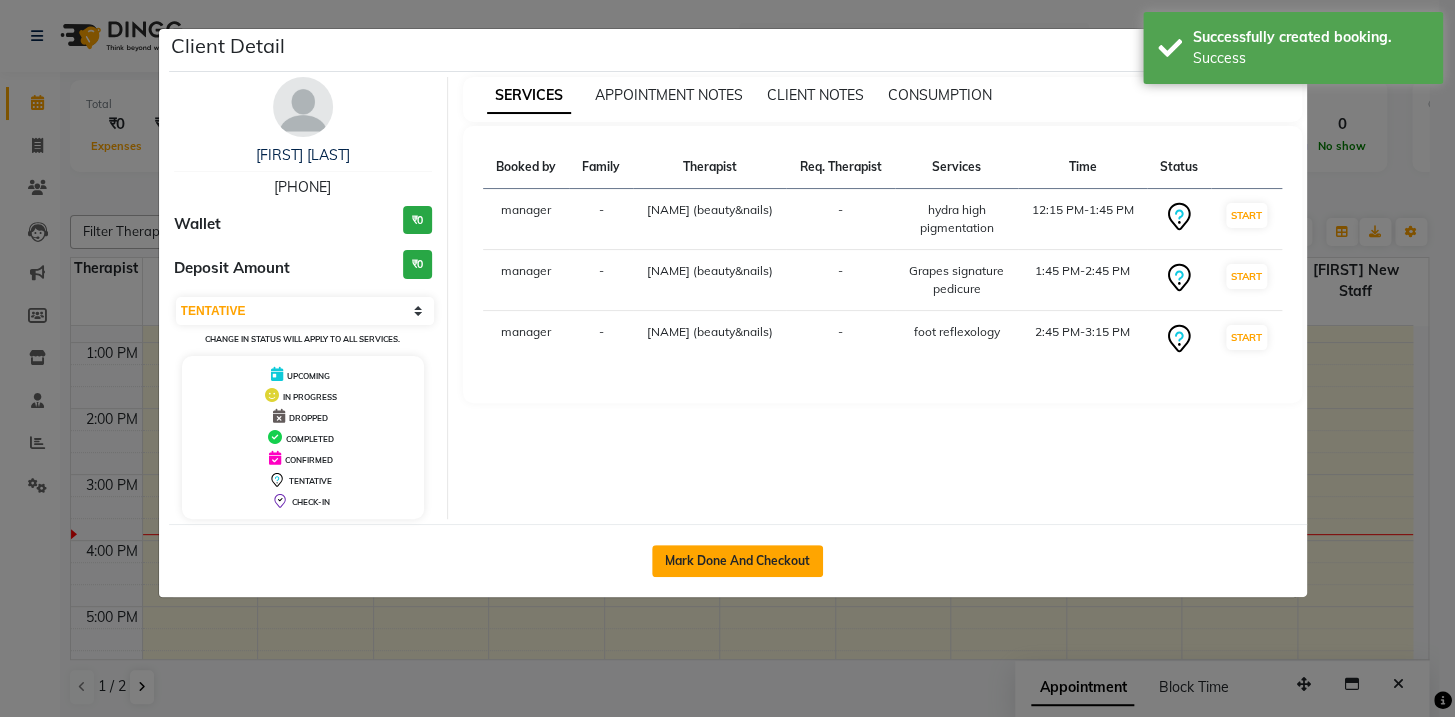 click on "Mark Done And Checkout" 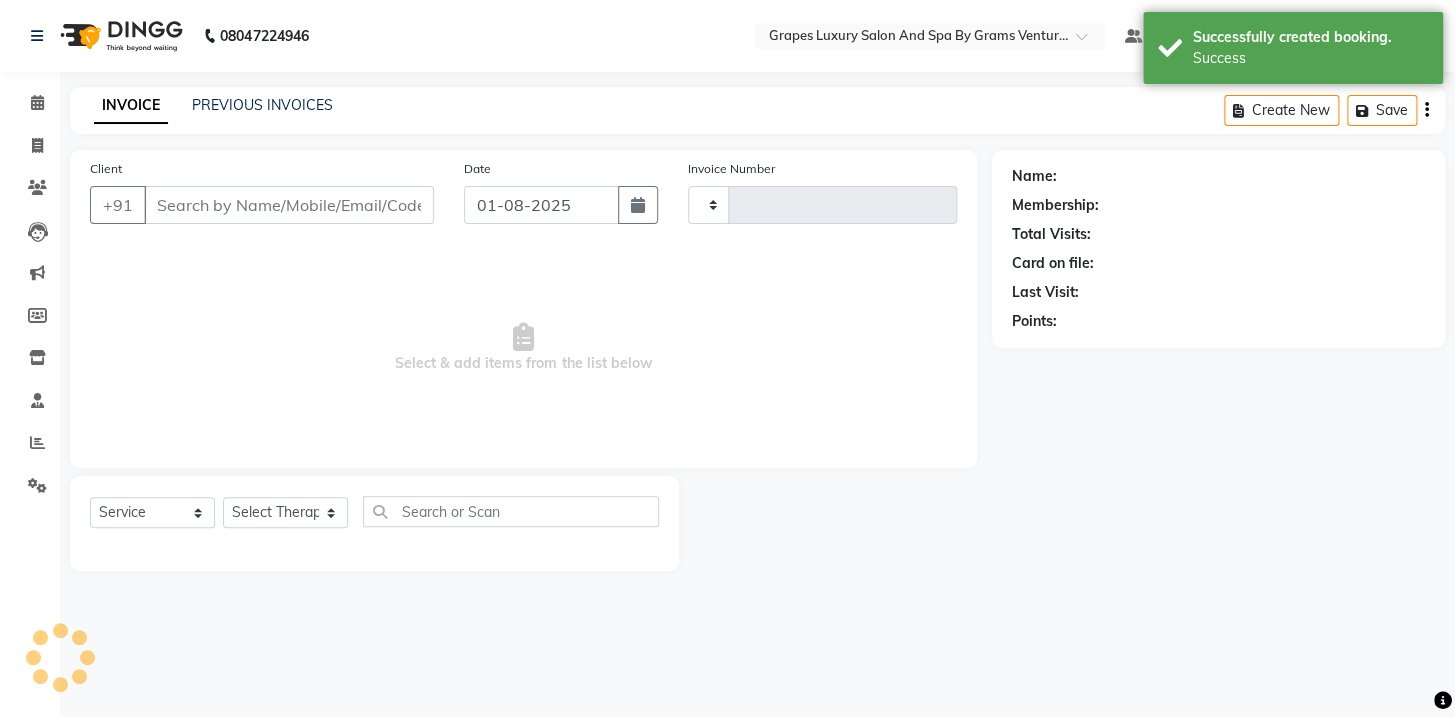 type on "1928" 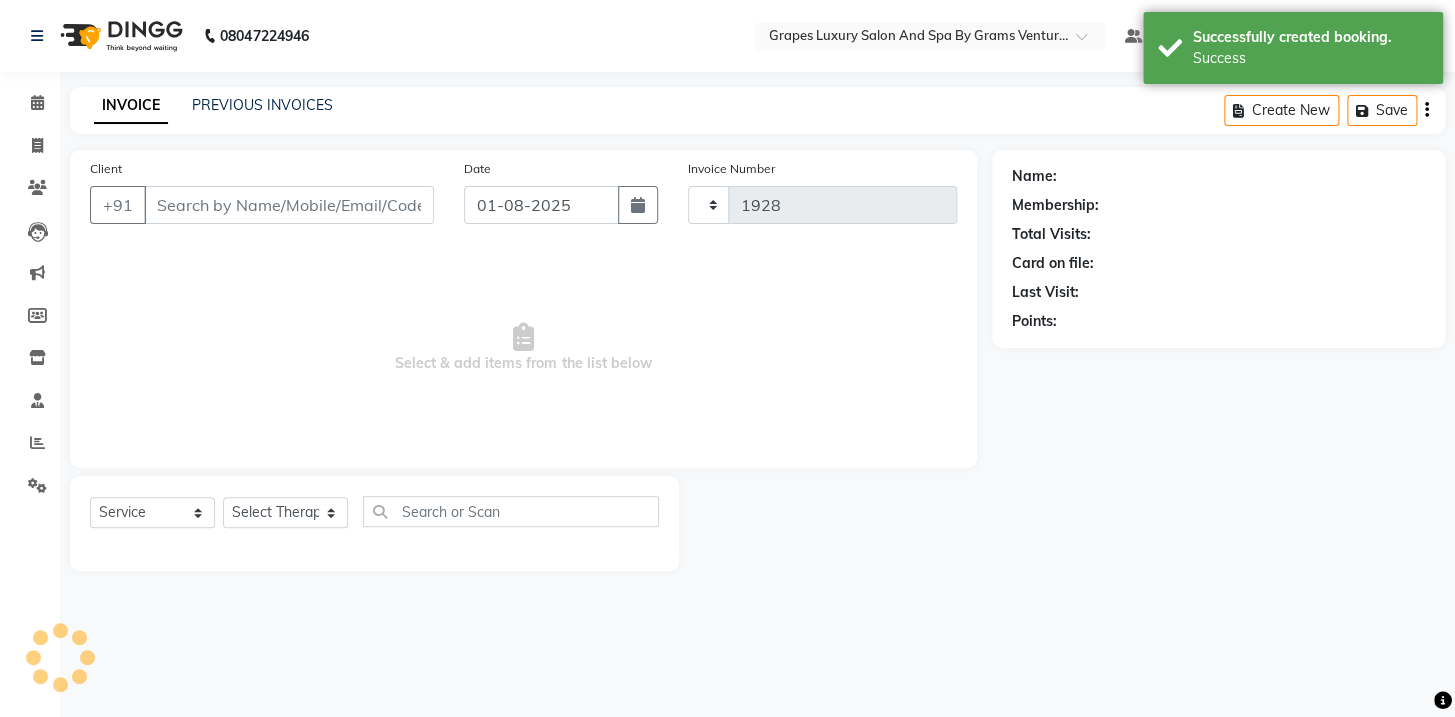 select on "3585" 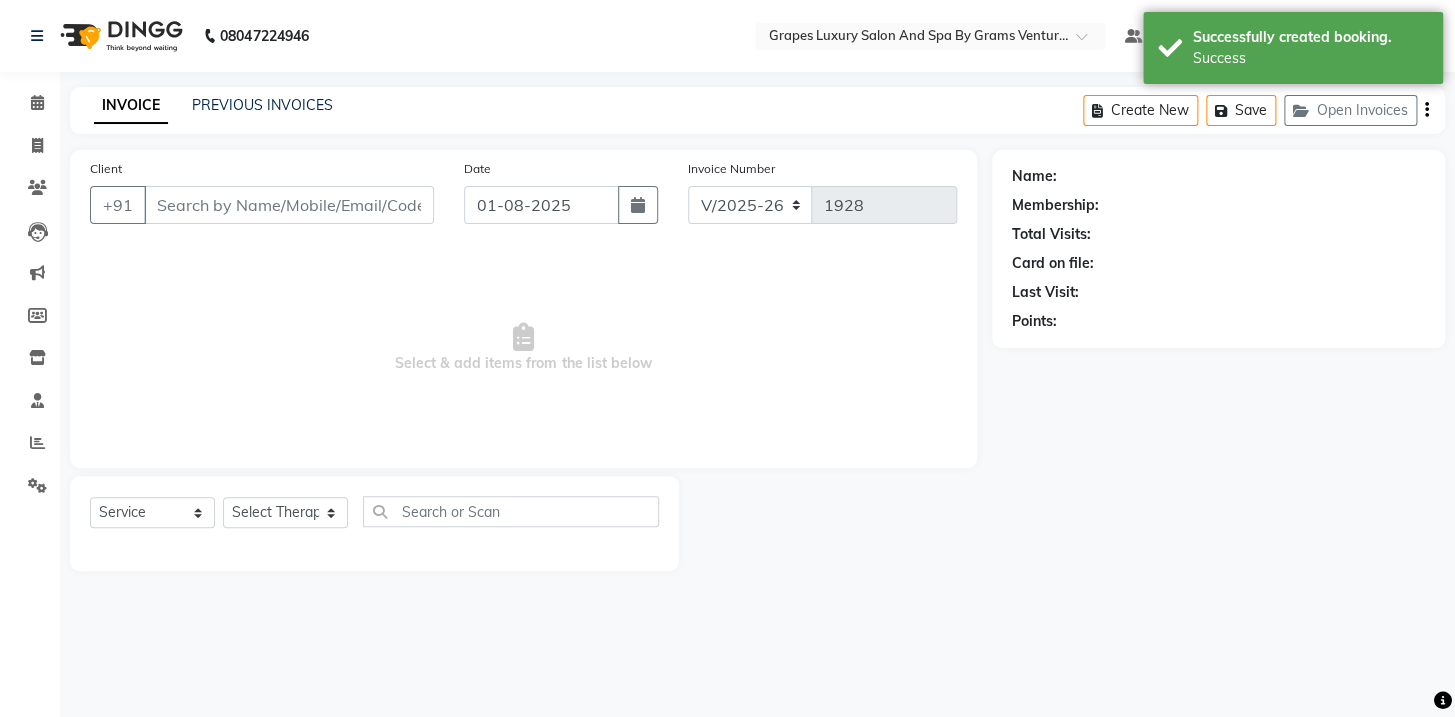 type on "[PHONE]" 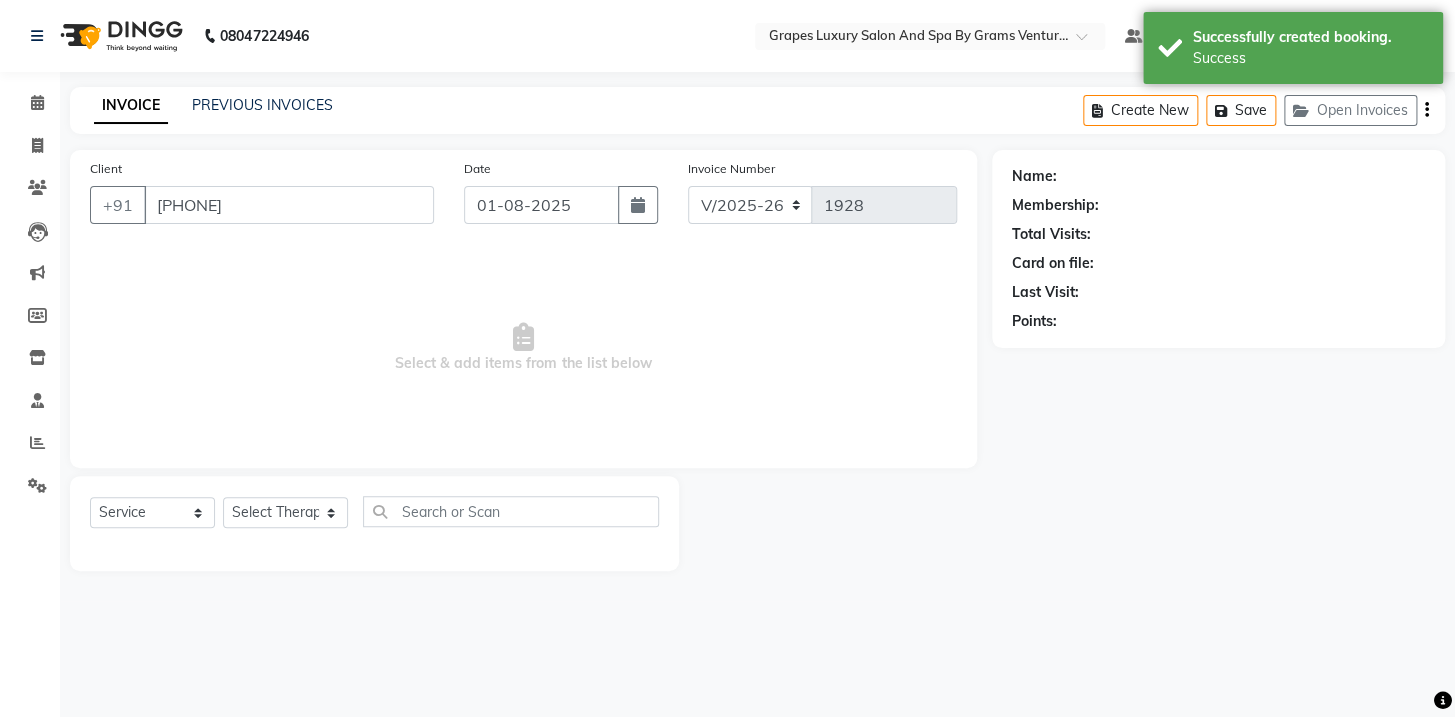select on "33161" 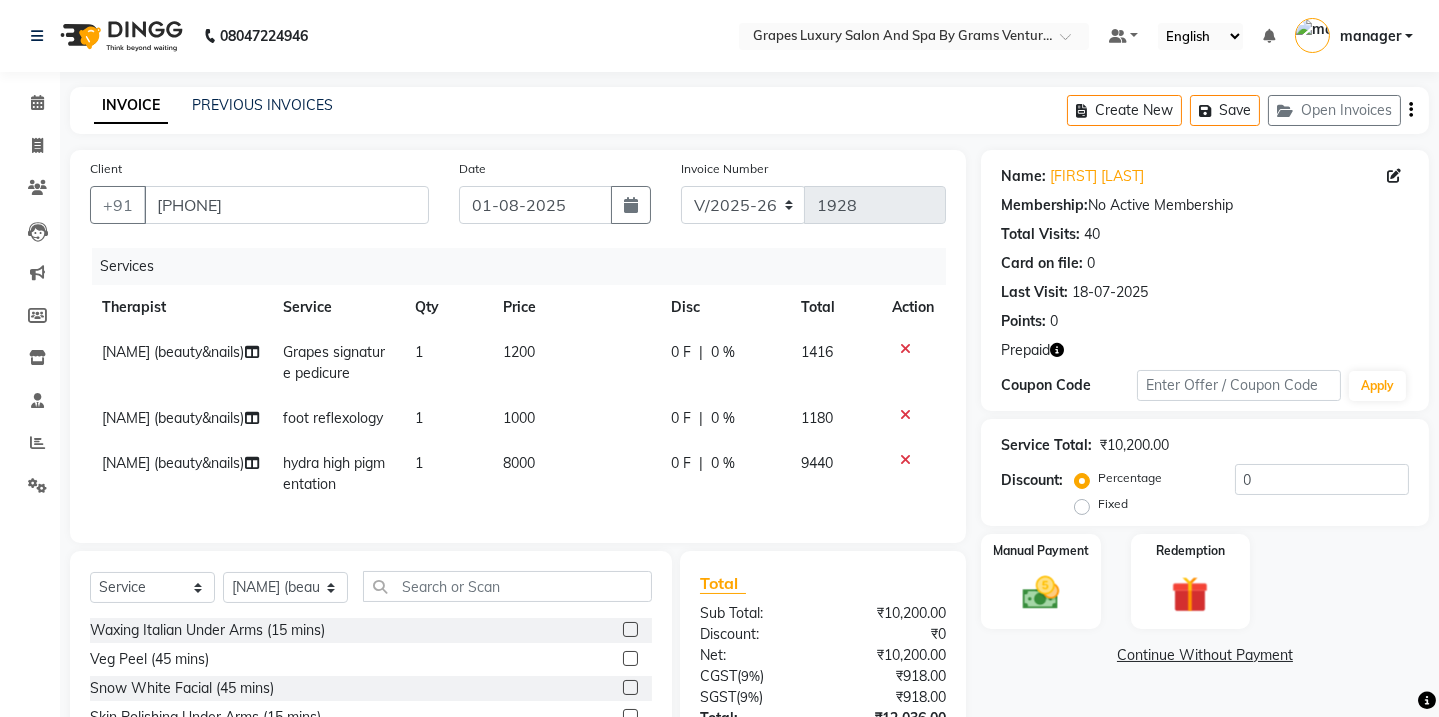scroll, scrollTop: 195, scrollLeft: 0, axis: vertical 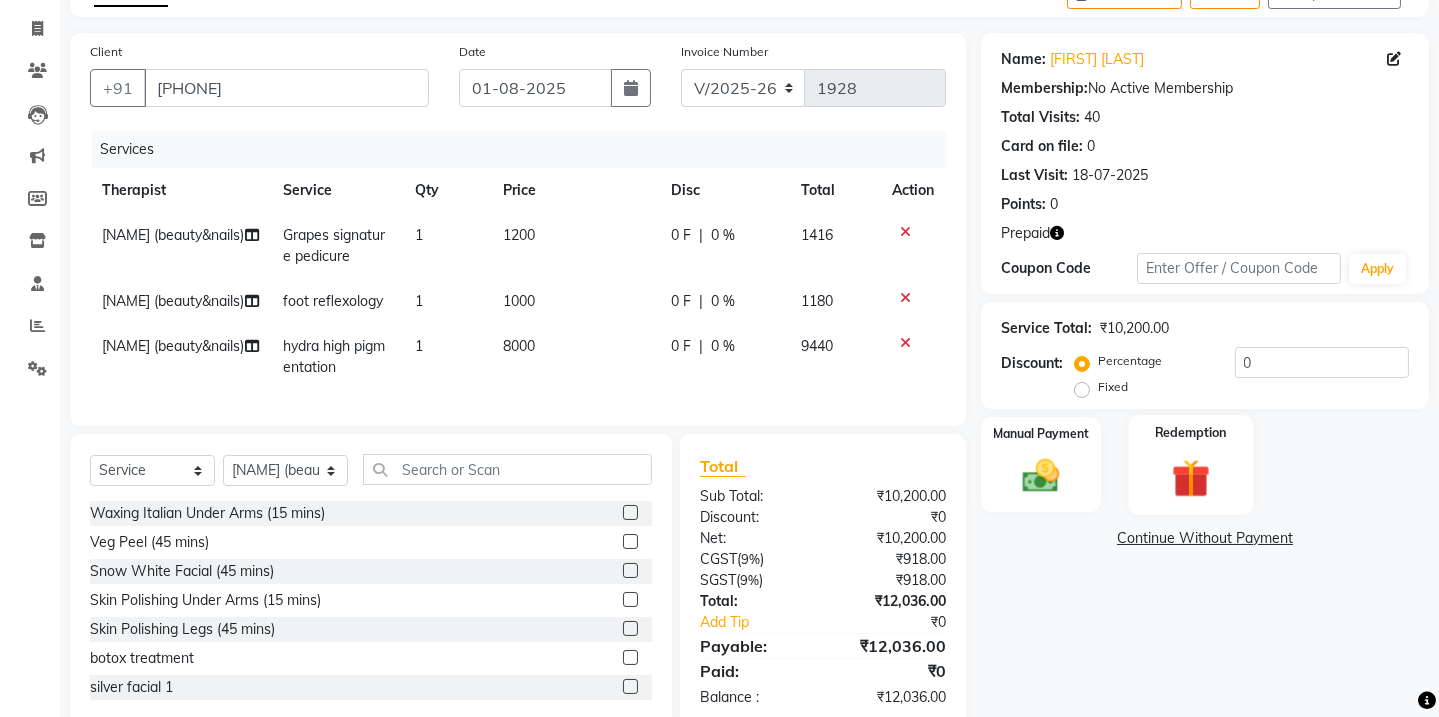 click 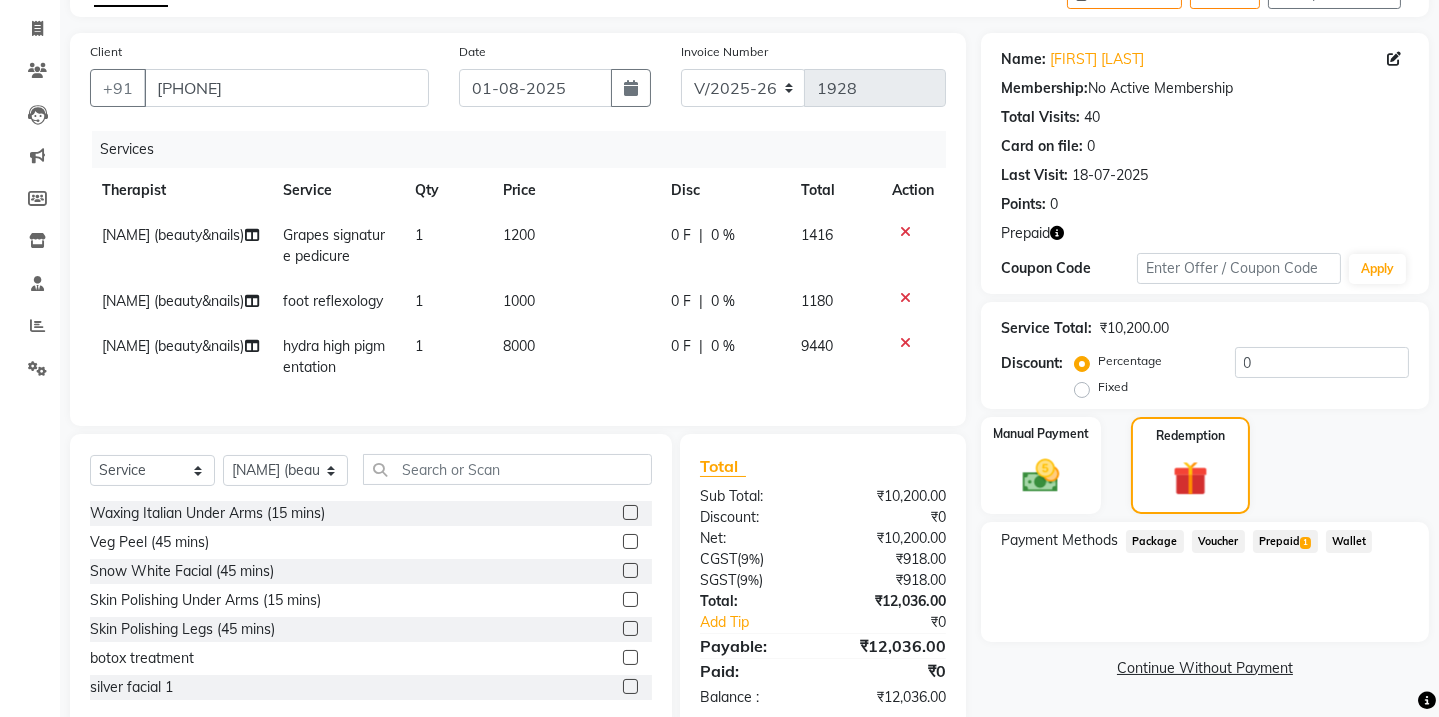 click on "Prepaid  1" 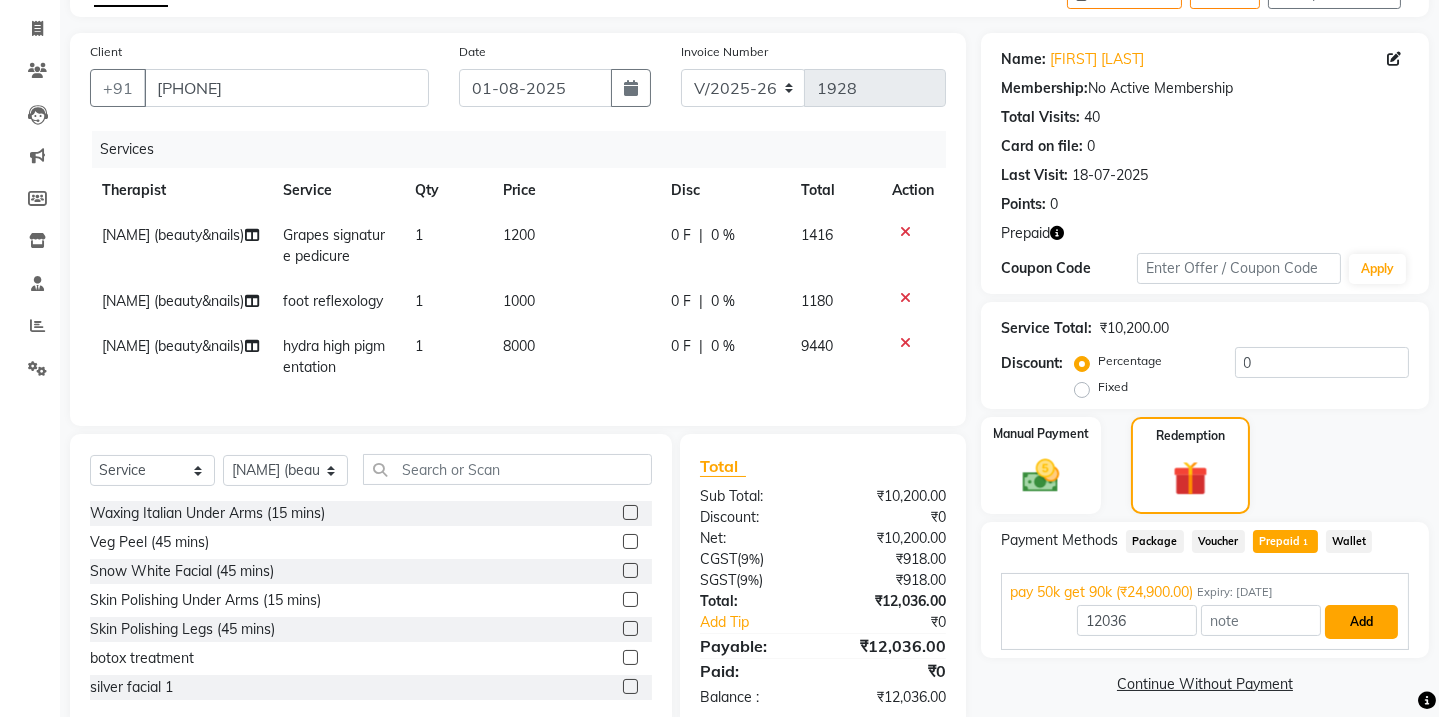 click on "Add" at bounding box center (1361, 622) 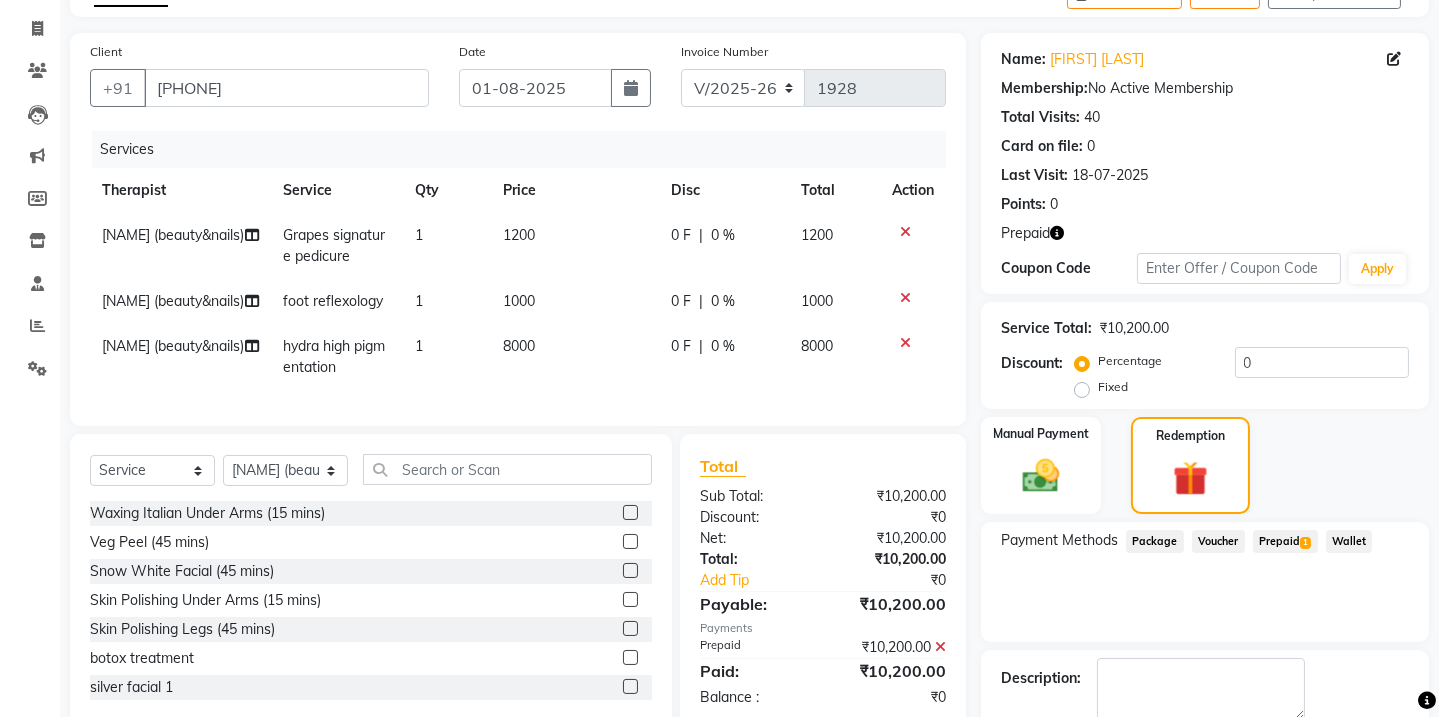 scroll, scrollTop: 195, scrollLeft: 0, axis: vertical 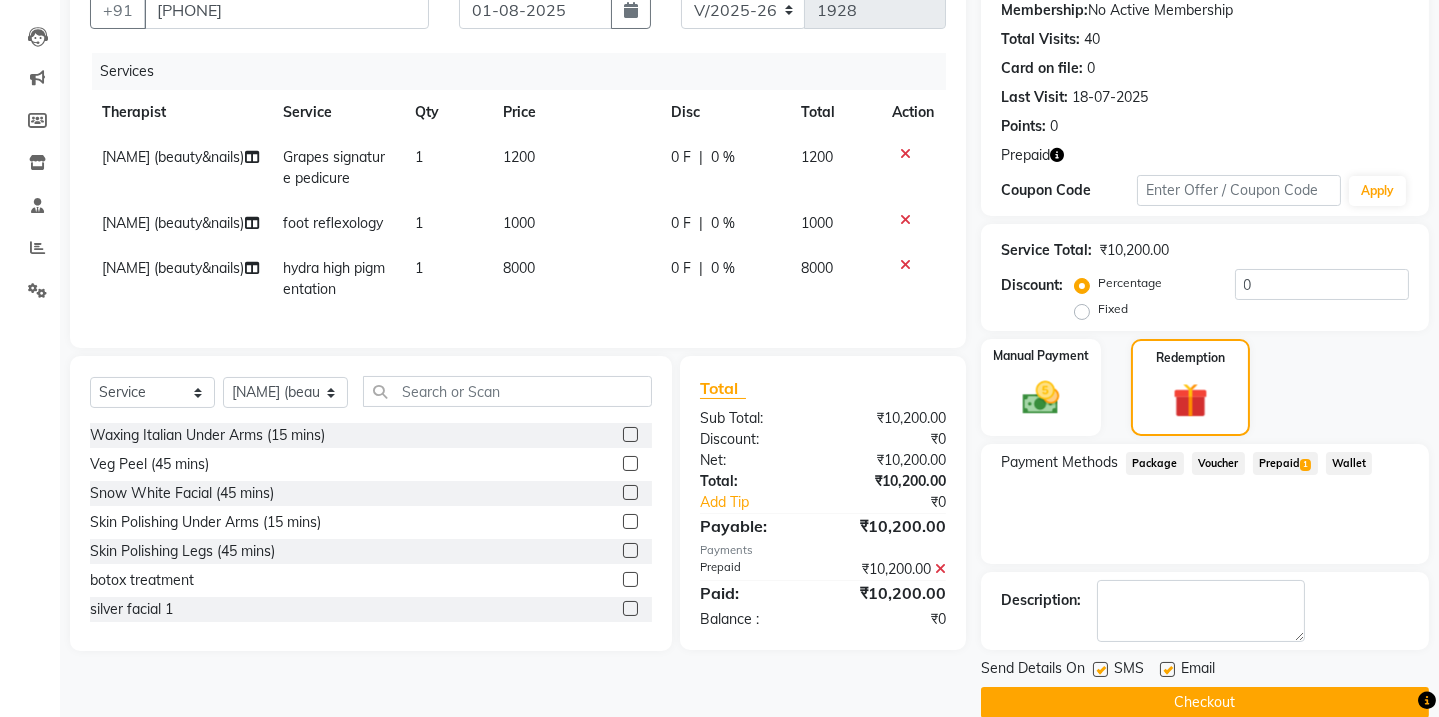 click on "Checkout" 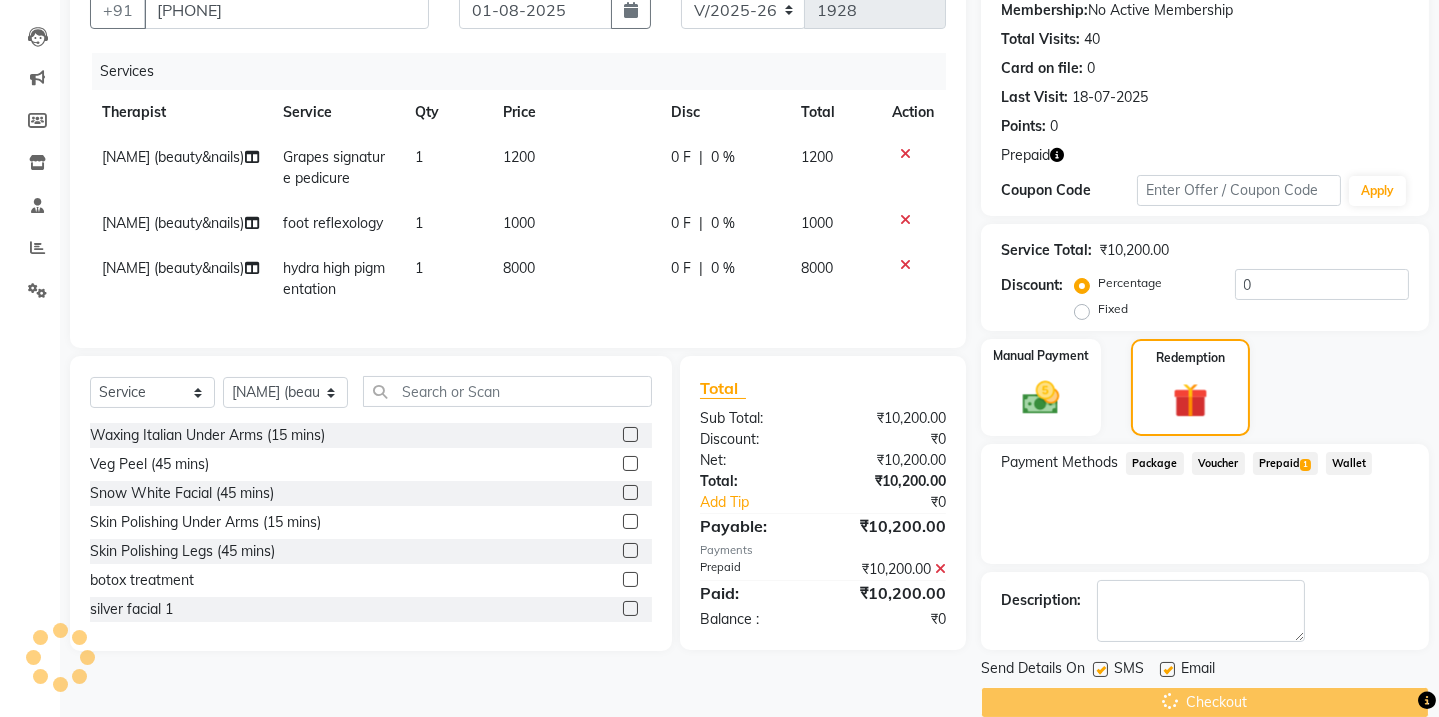 scroll, scrollTop: 224, scrollLeft: 0, axis: vertical 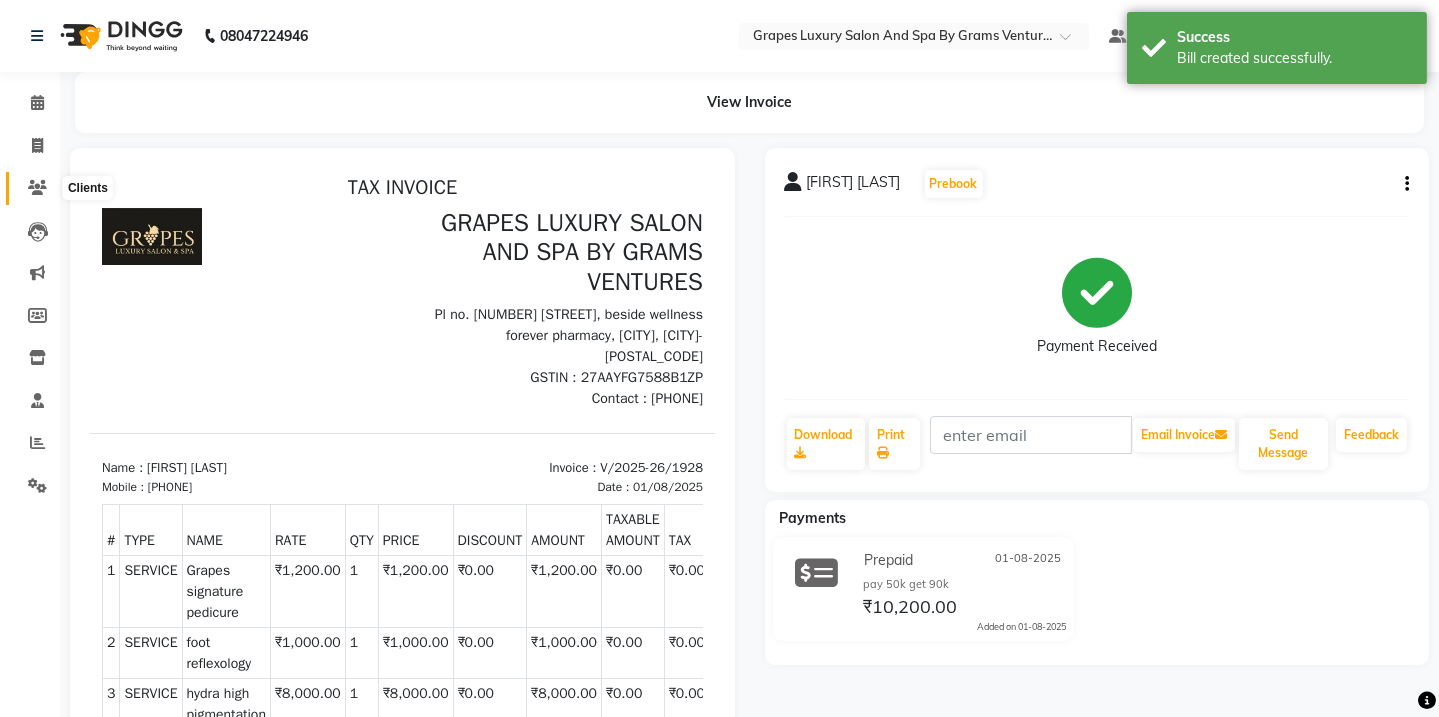 click 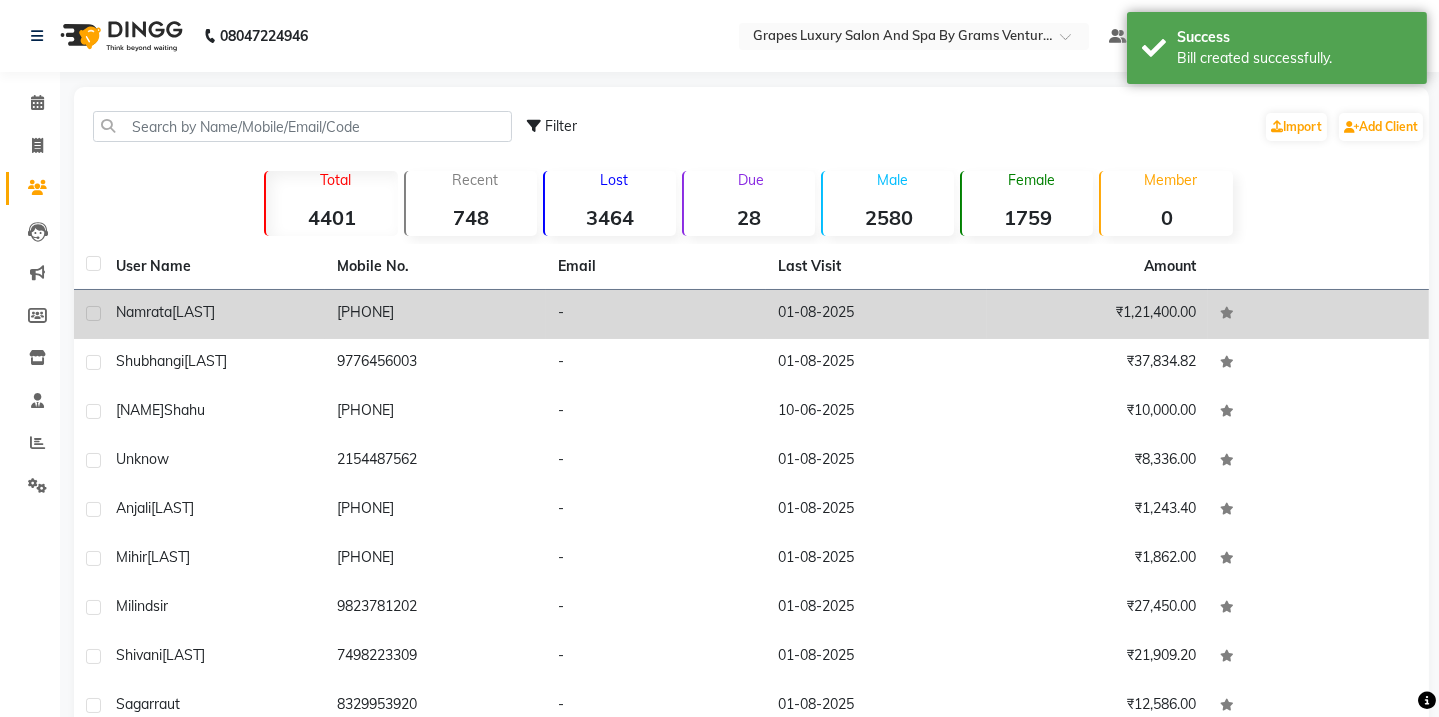 click on "namrata" 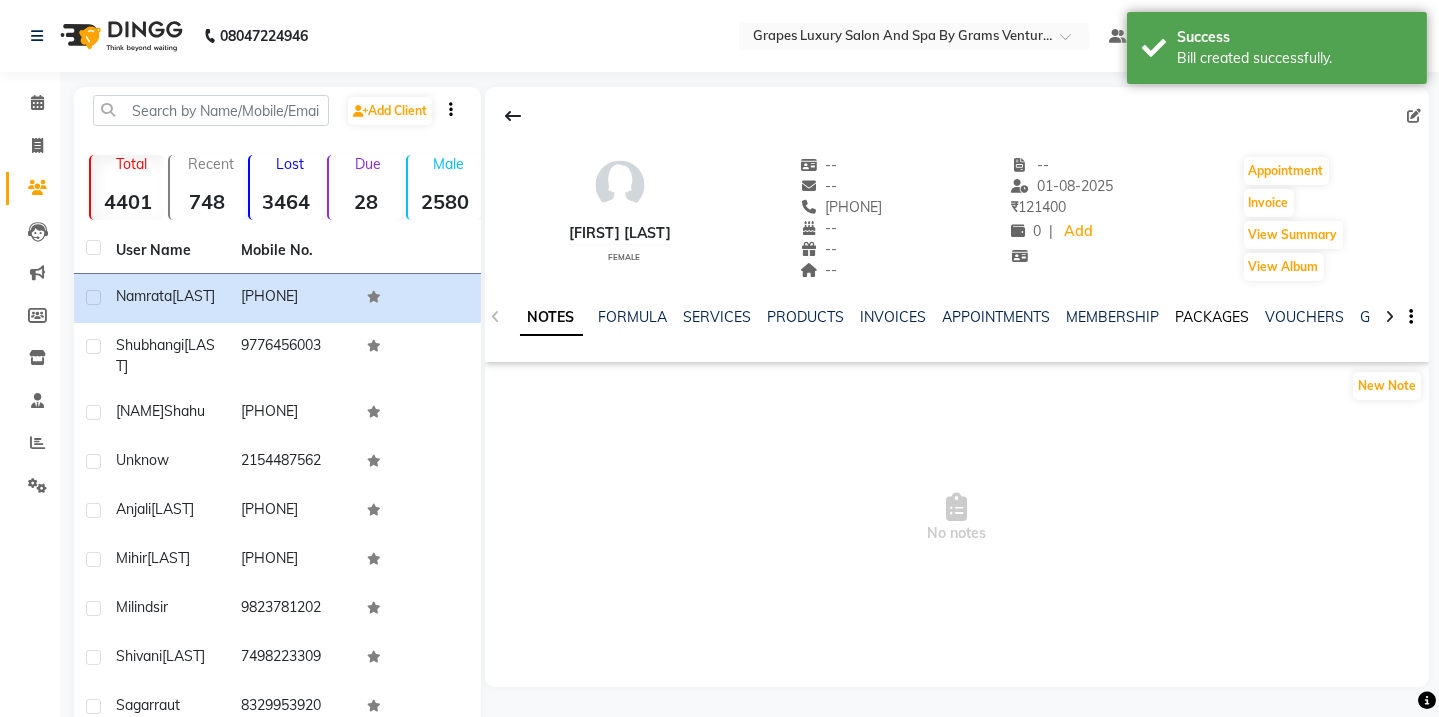 click on "PACKAGES" 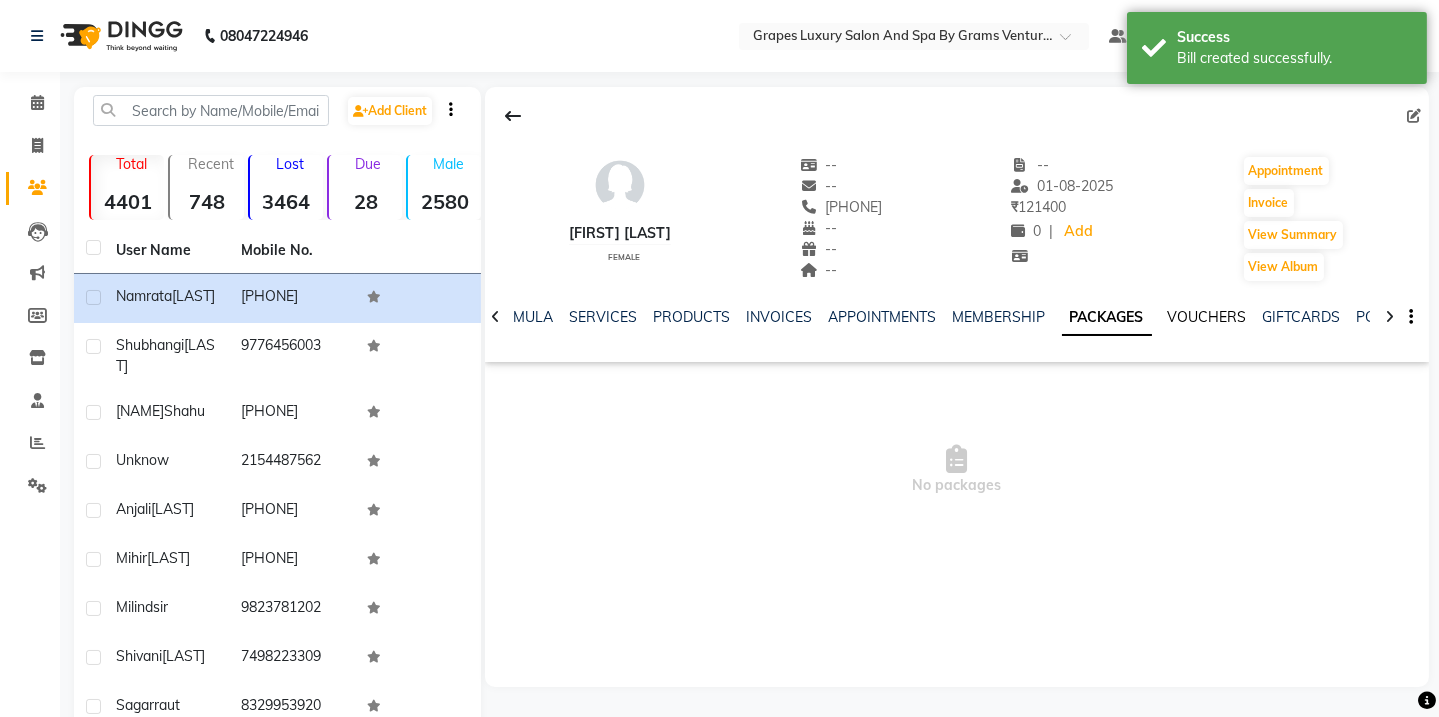 click on "VOUCHERS" 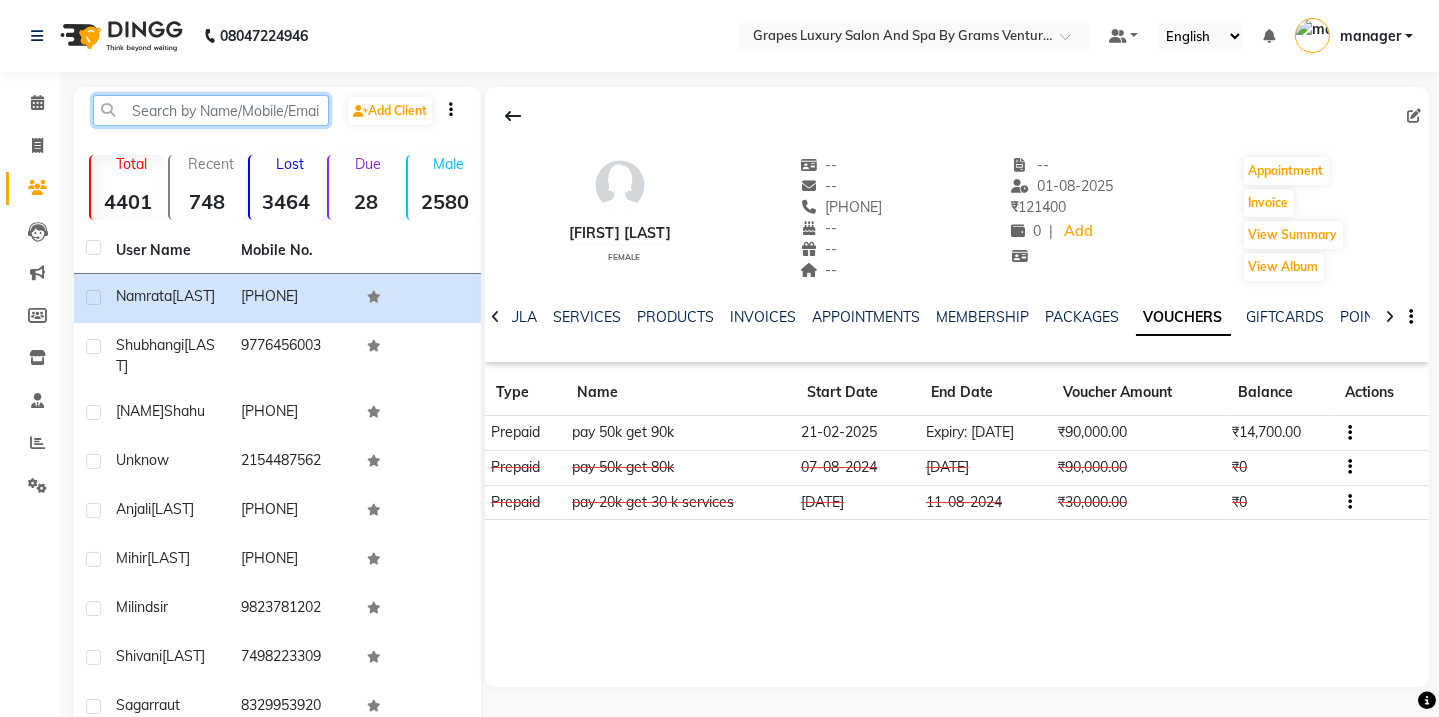 click 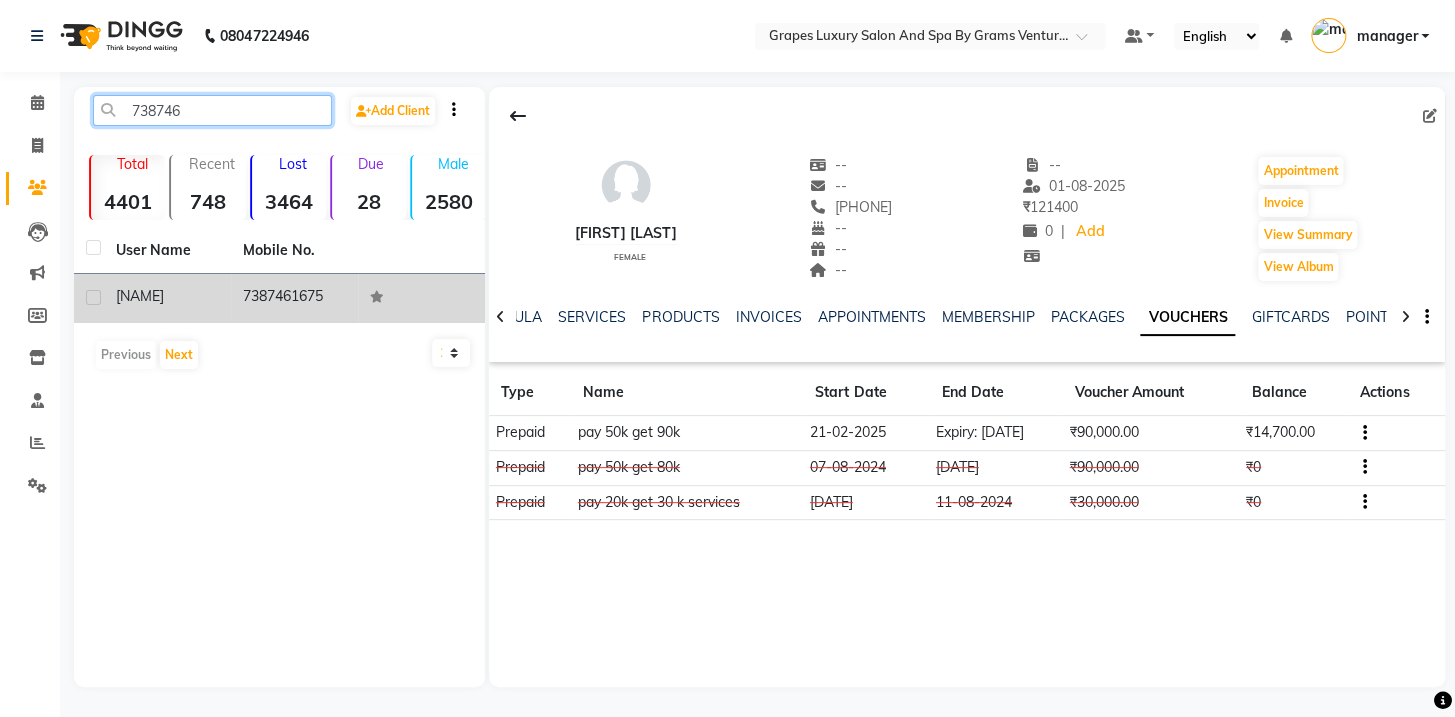 type on "738746" 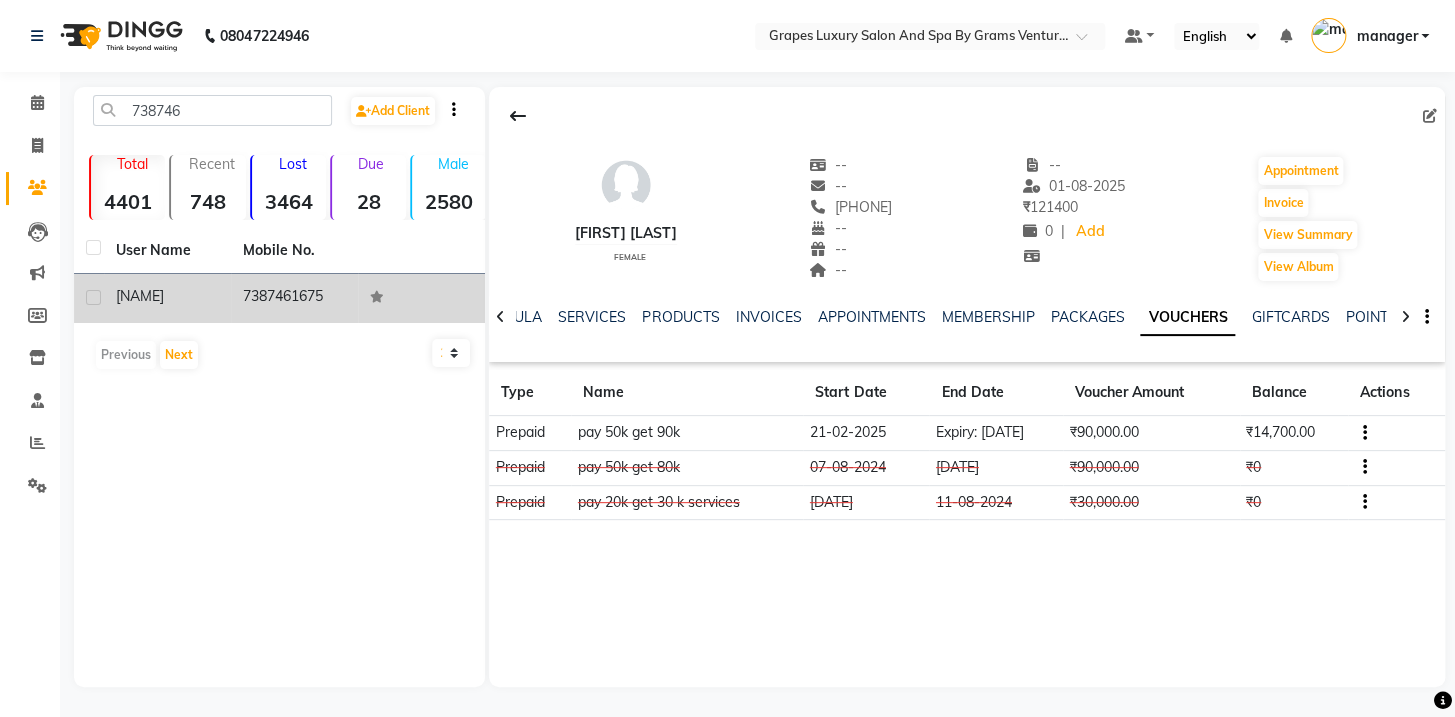 click on "[NAME]" 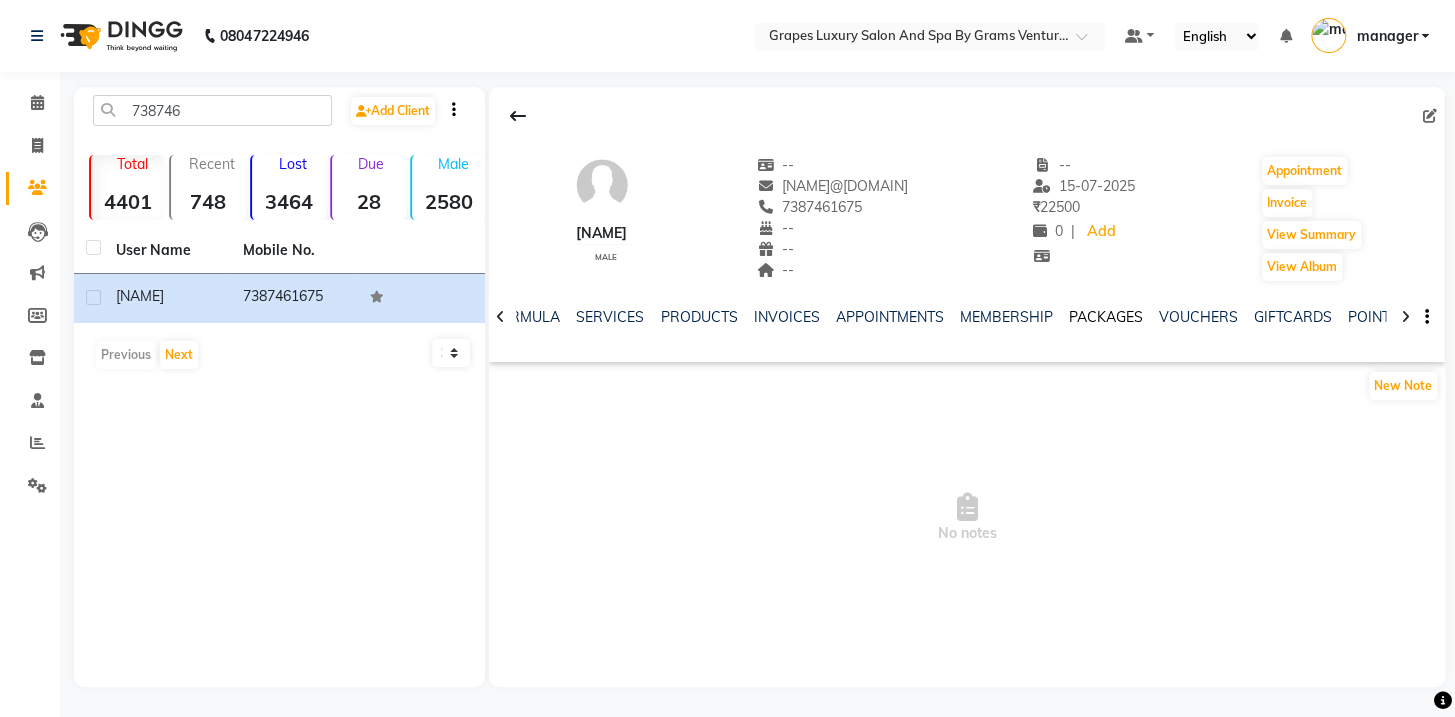 click on "PACKAGES" 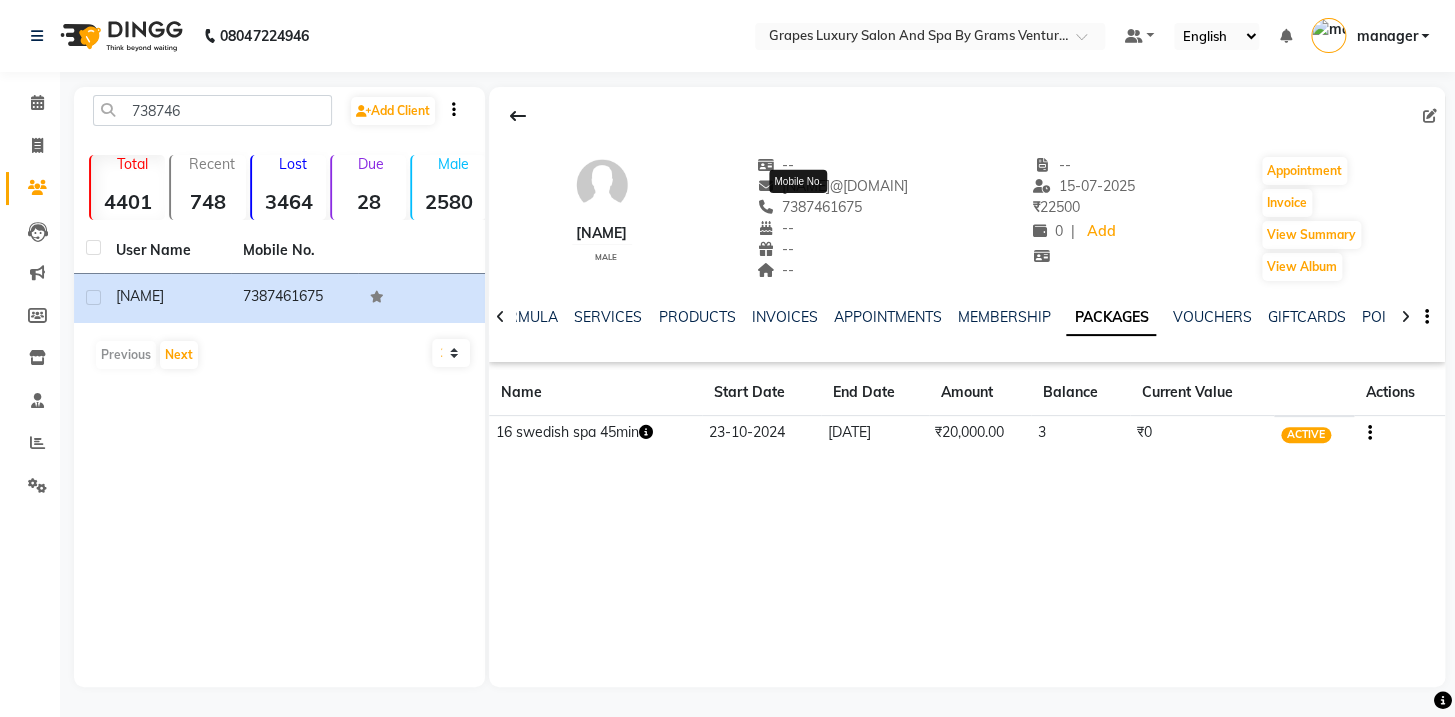 drag, startPoint x: 857, startPoint y: 209, endPoint x: 777, endPoint y: 203, distance: 80.224686 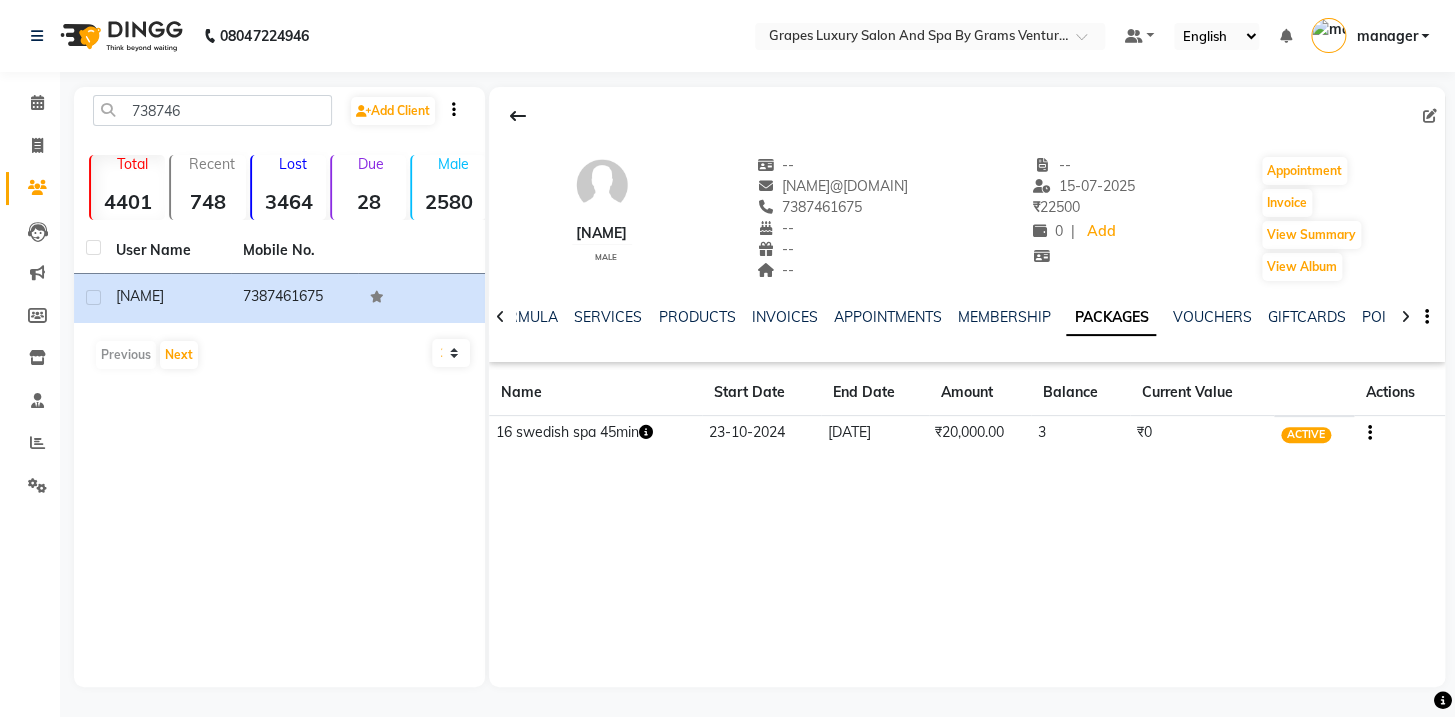 copy on "7387461675" 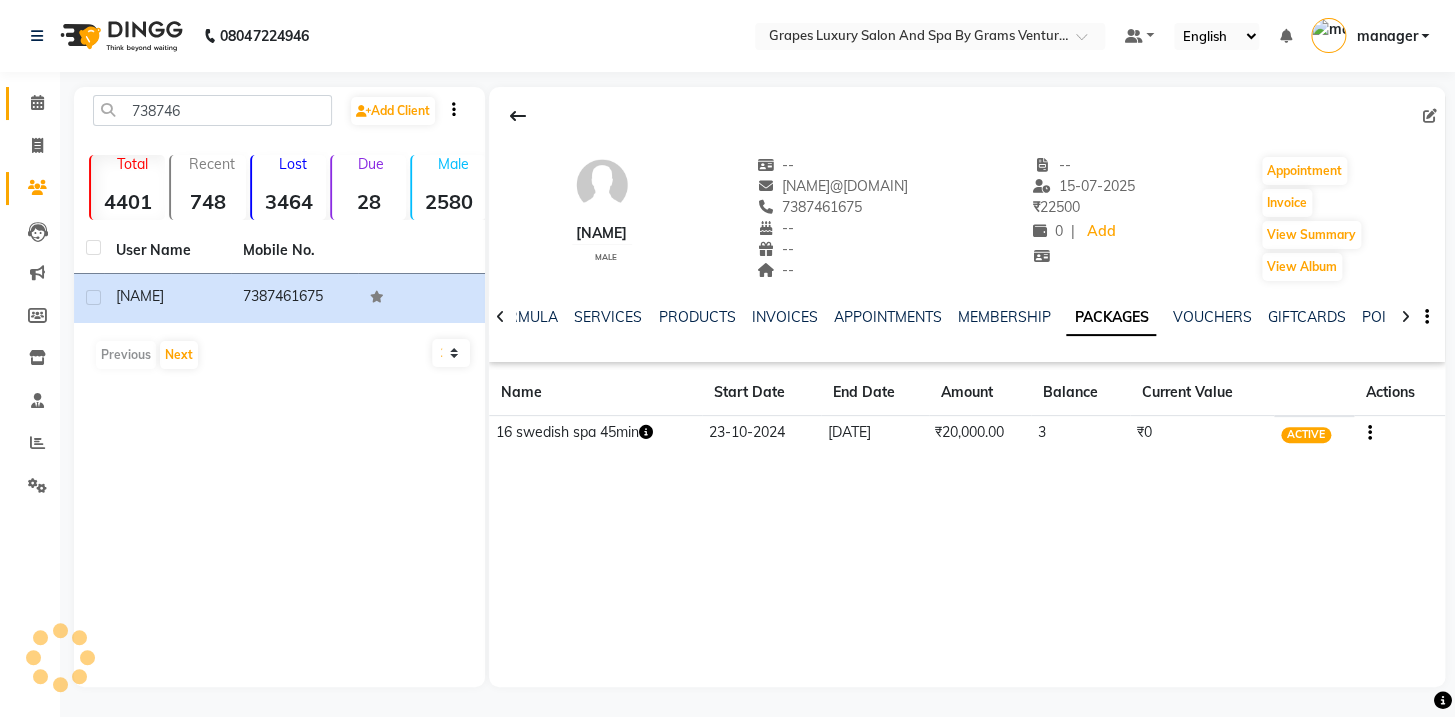 click 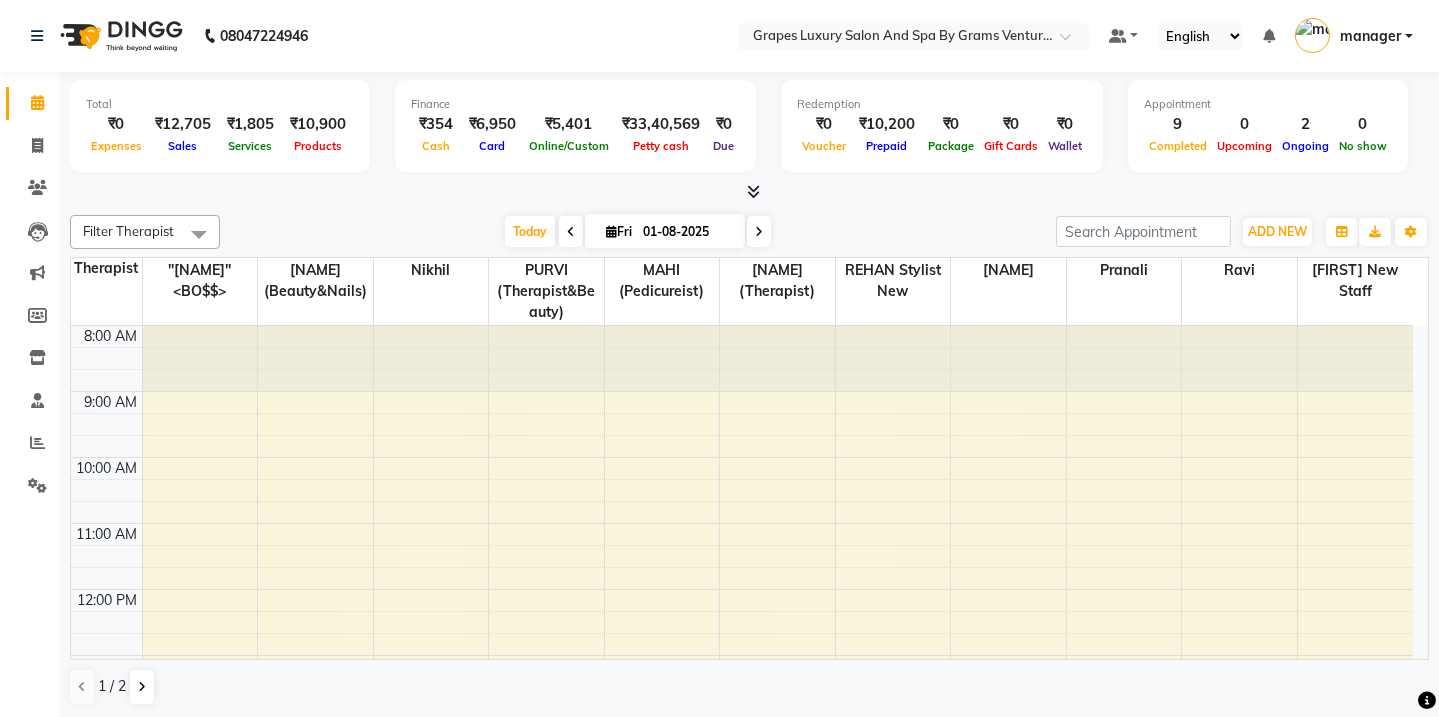 scroll, scrollTop: 0, scrollLeft: 0, axis: both 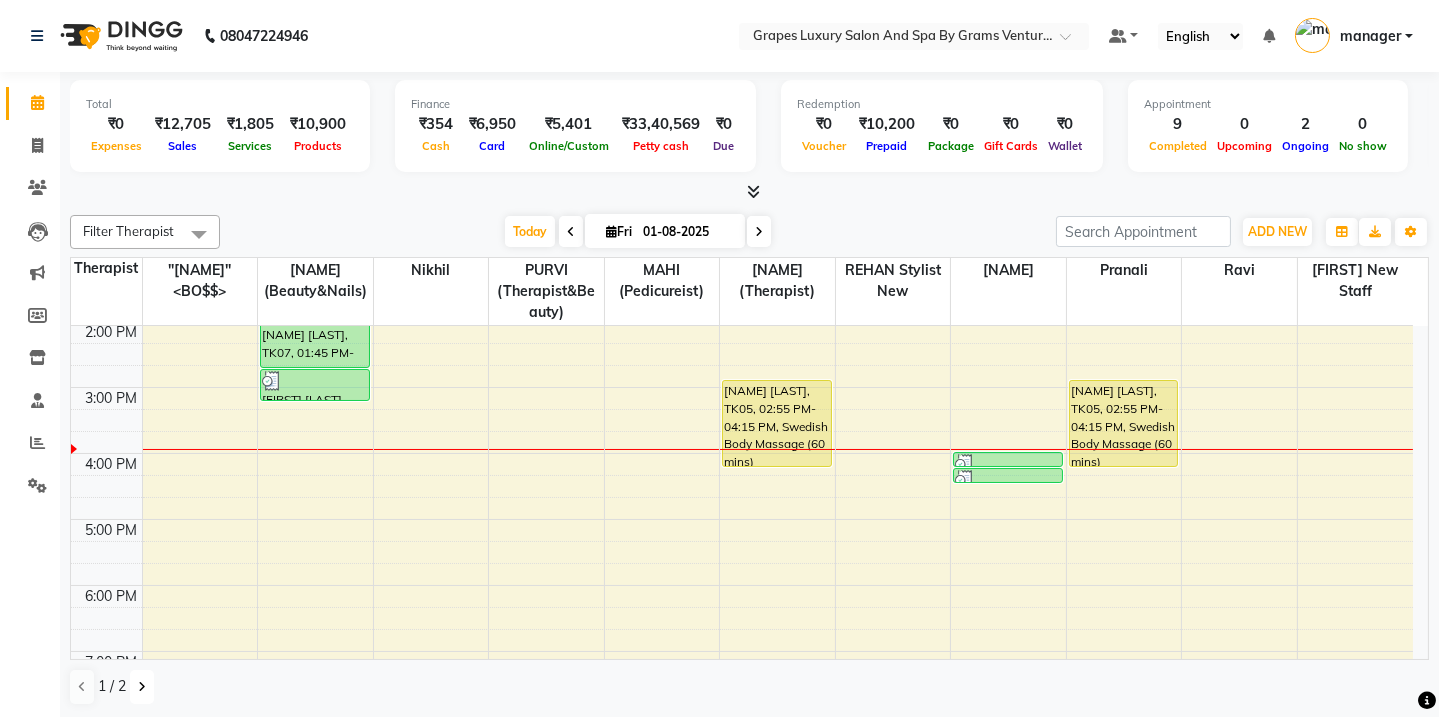click at bounding box center (142, 687) 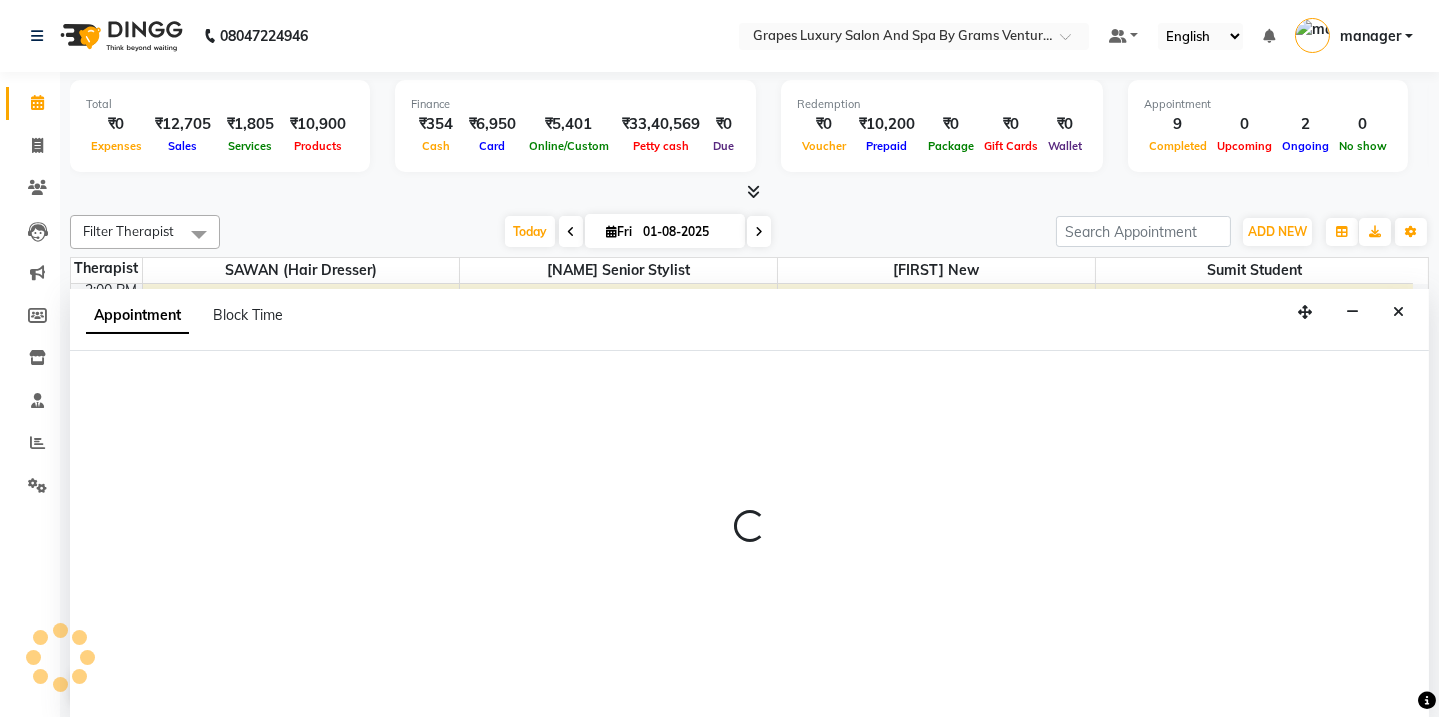 scroll, scrollTop: 0, scrollLeft: 0, axis: both 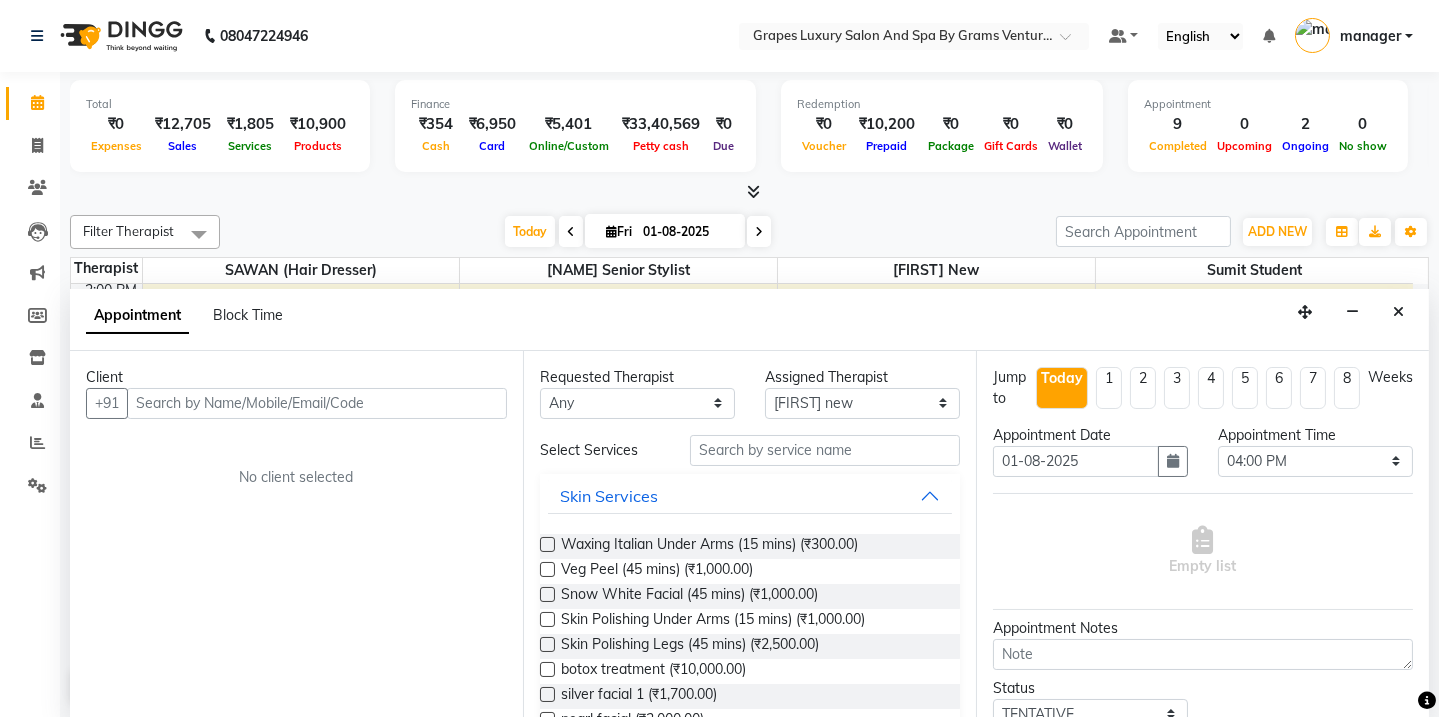 drag, startPoint x: 894, startPoint y: 420, endPoint x: 380, endPoint y: 398, distance: 514.4706 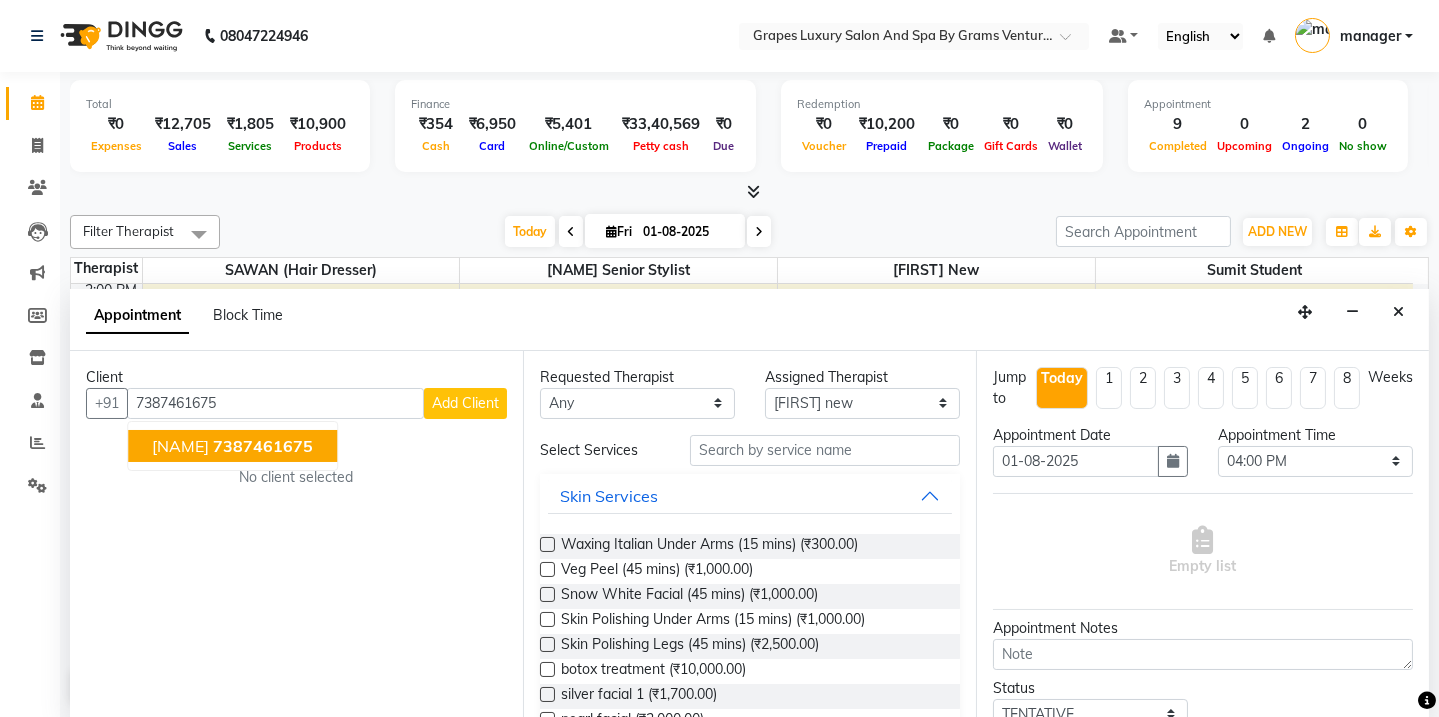 click on "[NAME]" at bounding box center (180, 446) 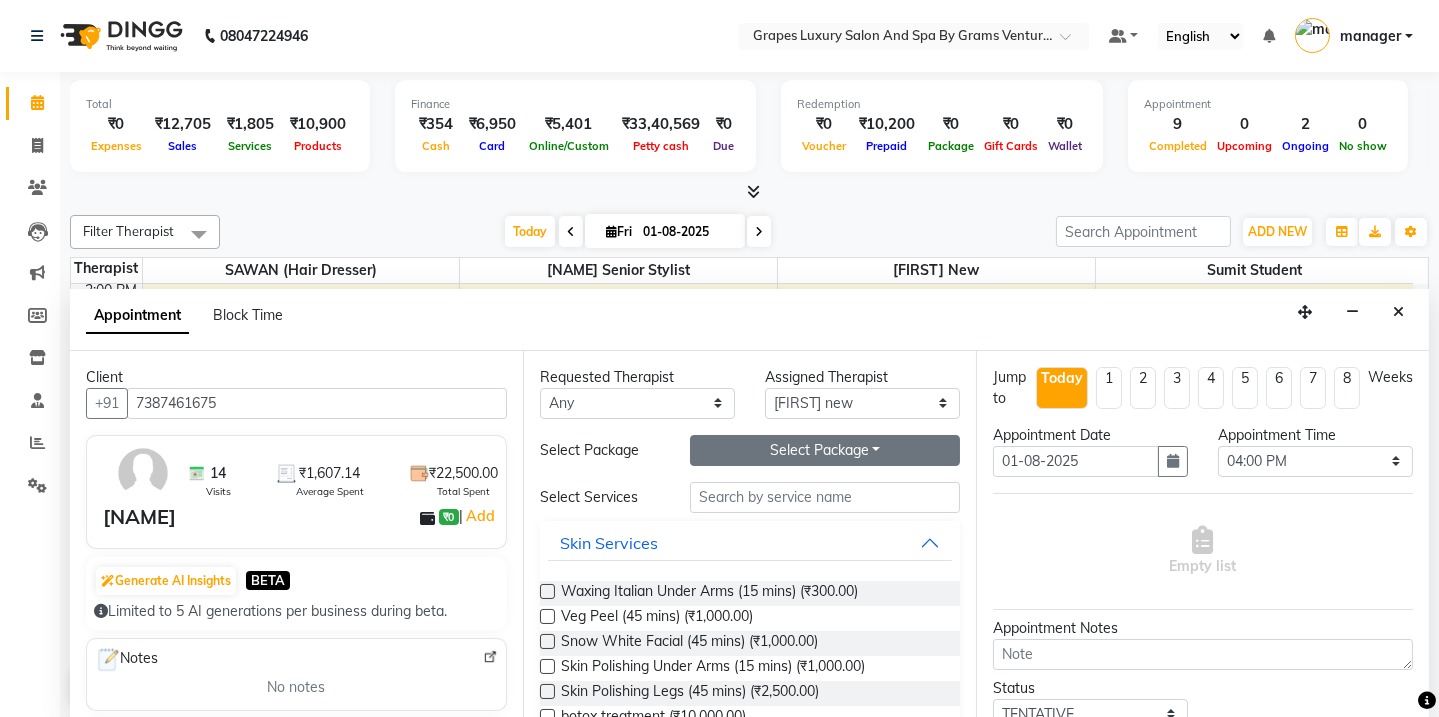 type on "7387461675" 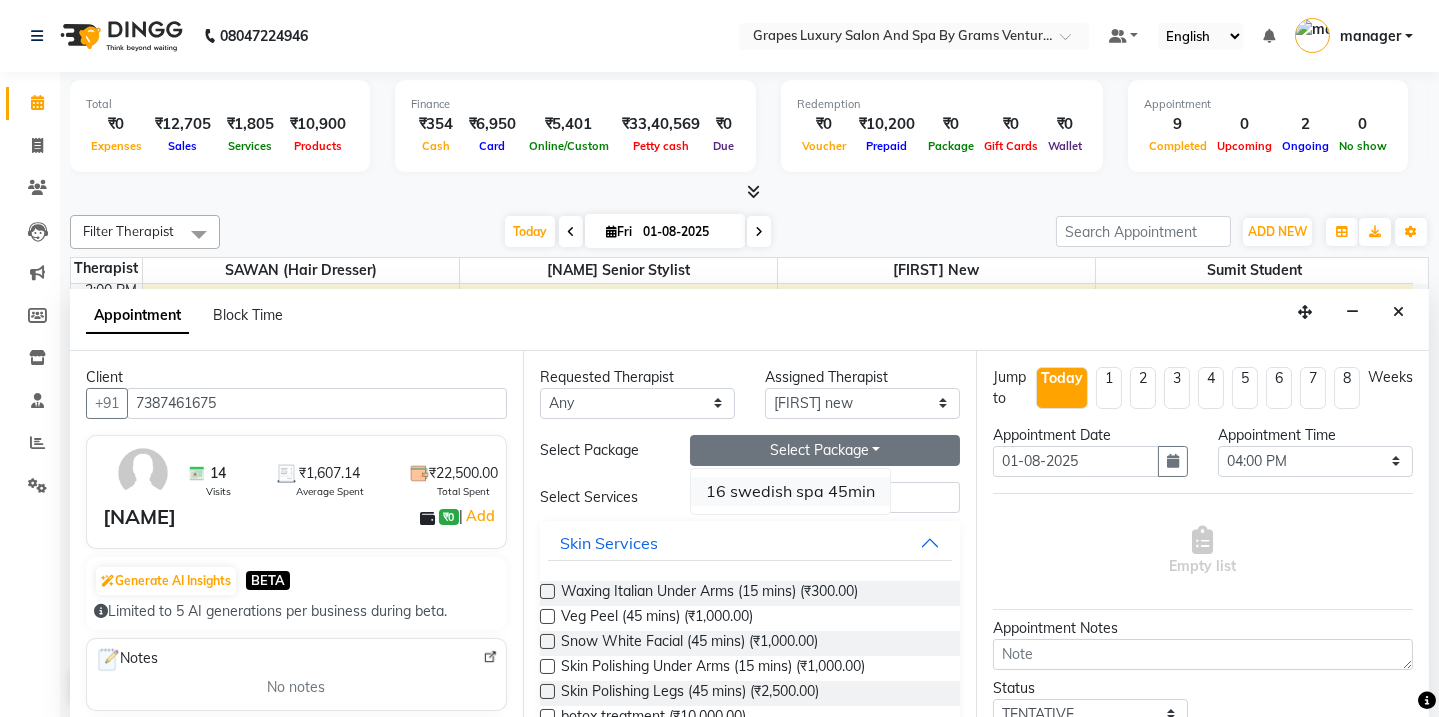 click on "16 swedish spa 45min" at bounding box center [790, 491] 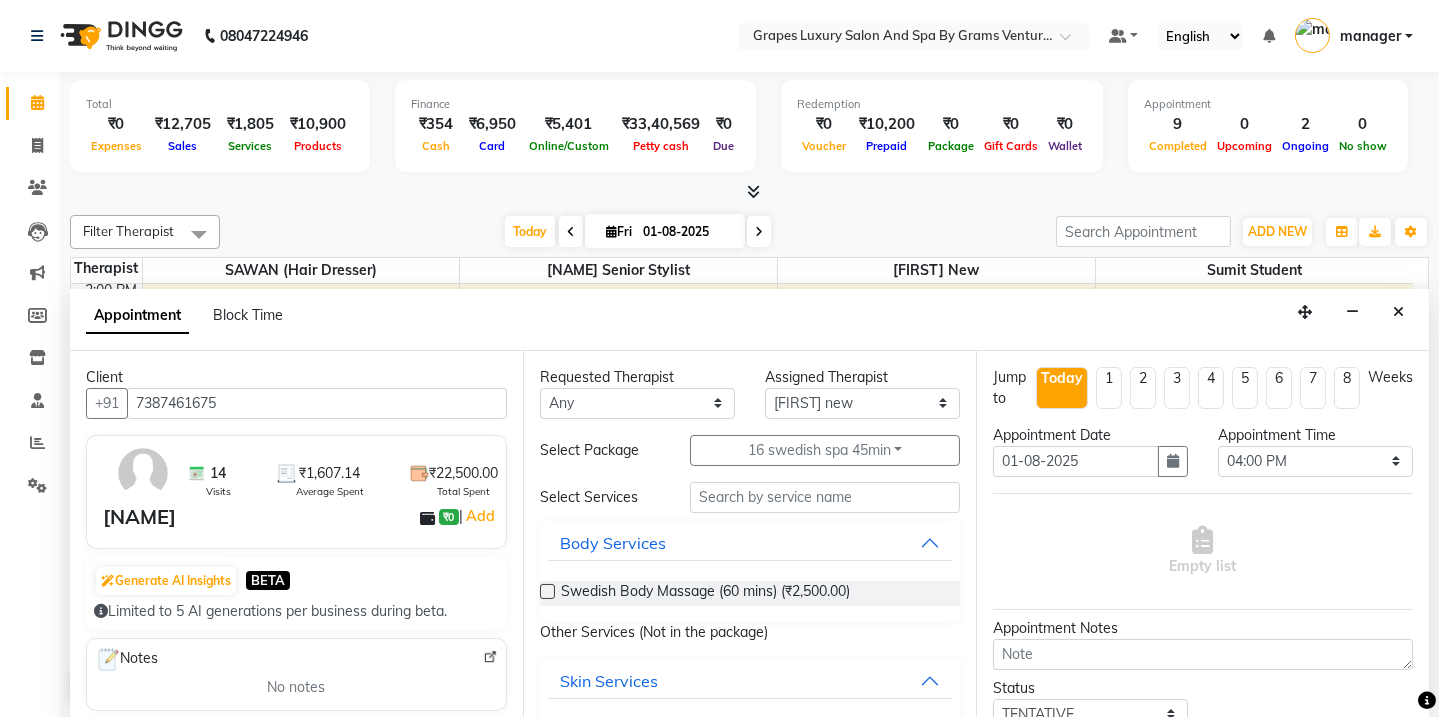 click at bounding box center [547, 591] 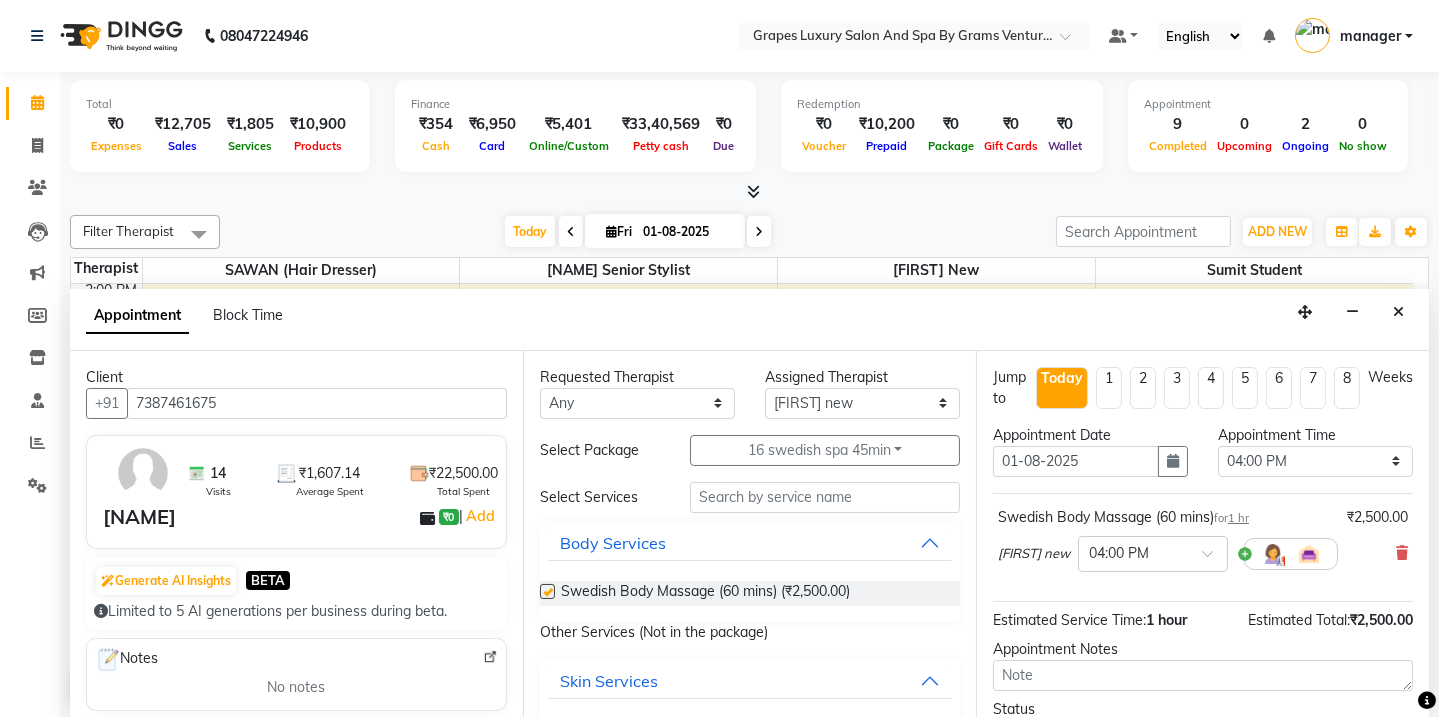 checkbox on "false" 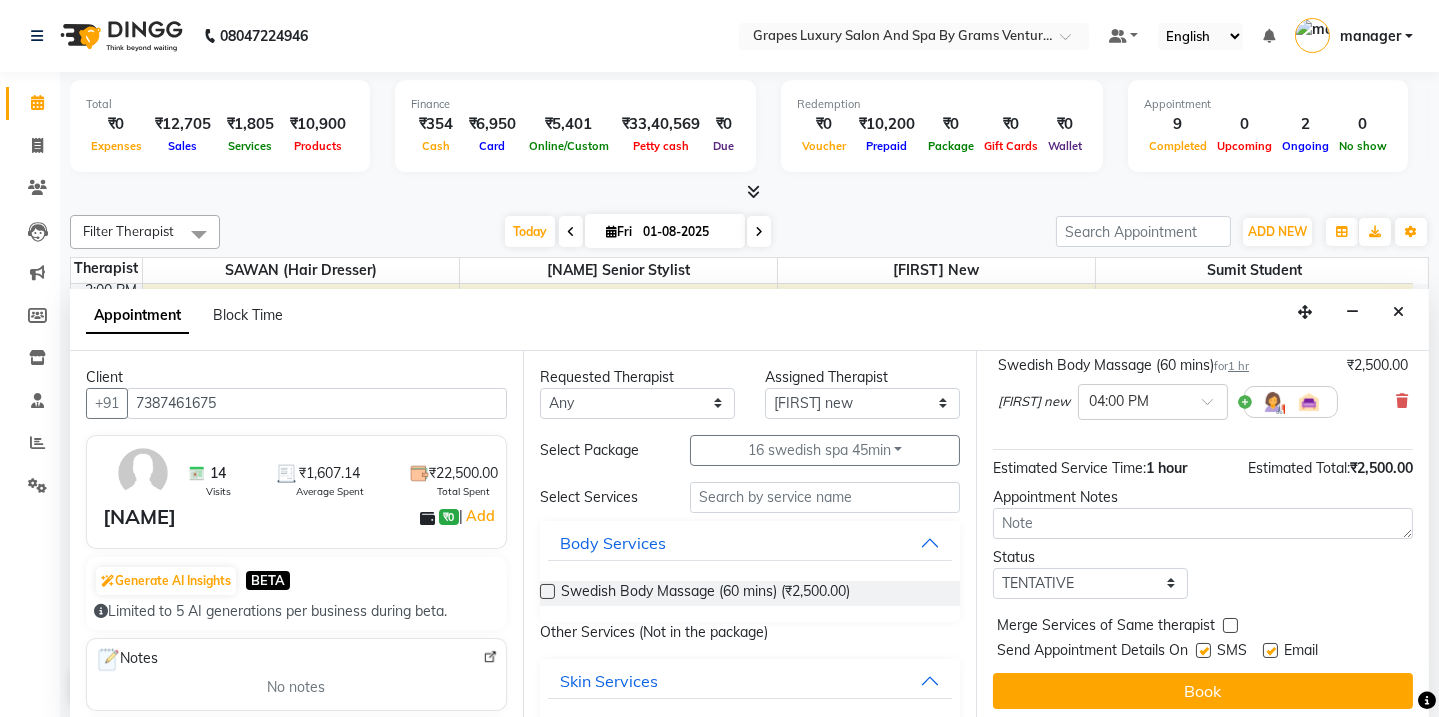 scroll, scrollTop: 157, scrollLeft: 0, axis: vertical 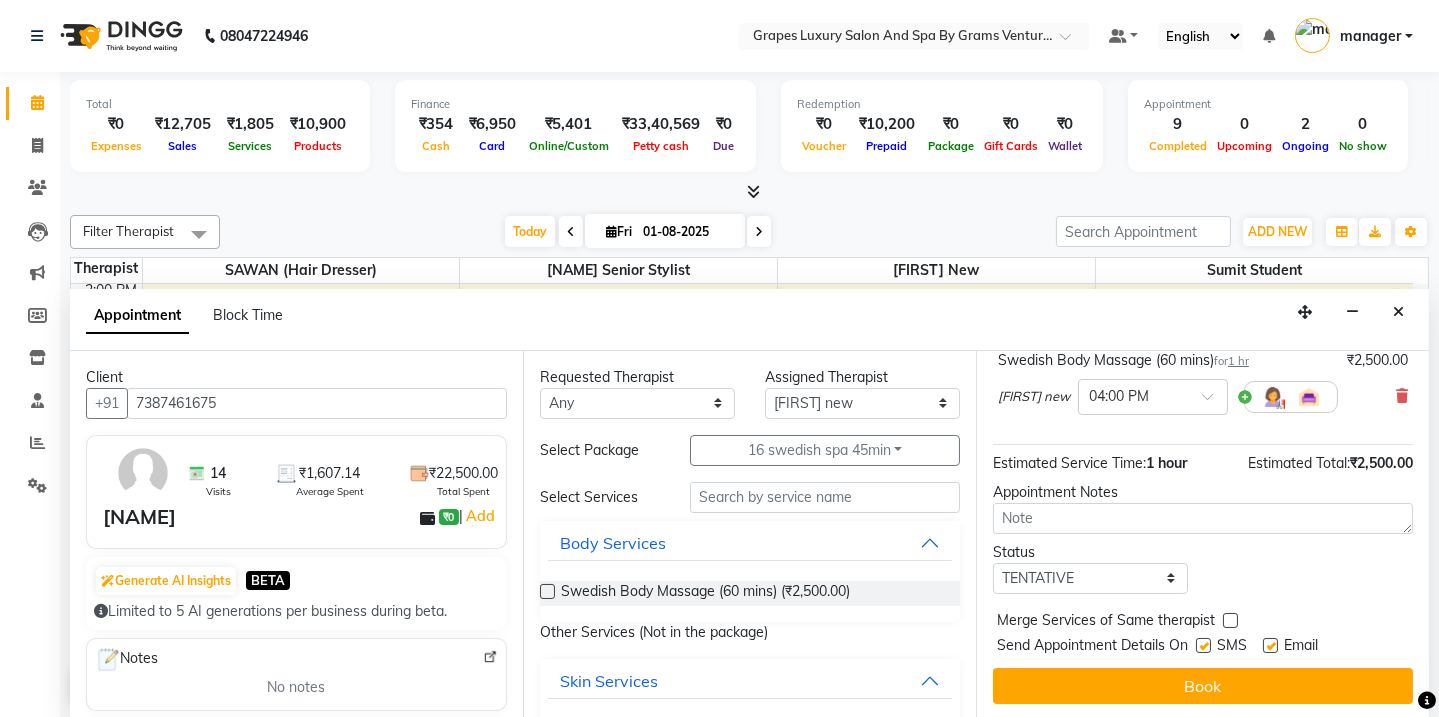 click at bounding box center (1203, 645) 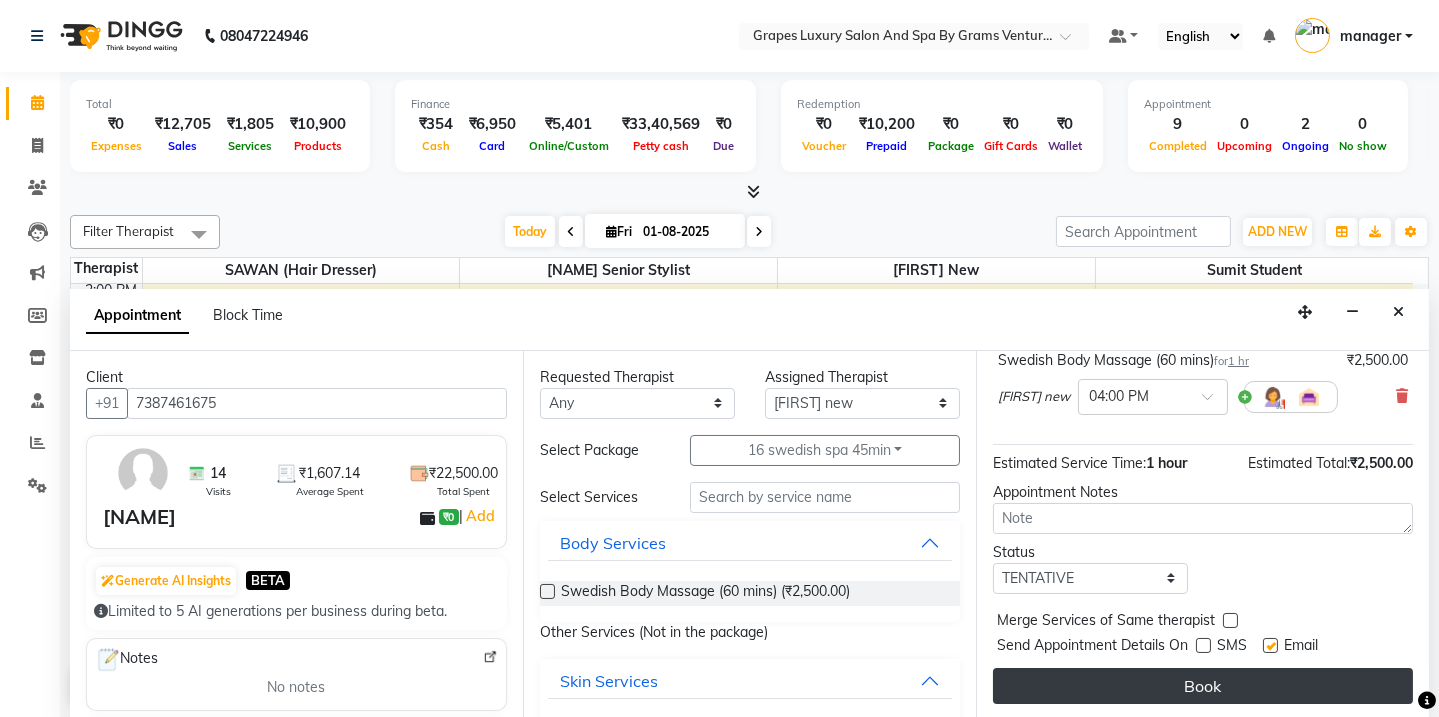 click on "Book" at bounding box center [1203, 686] 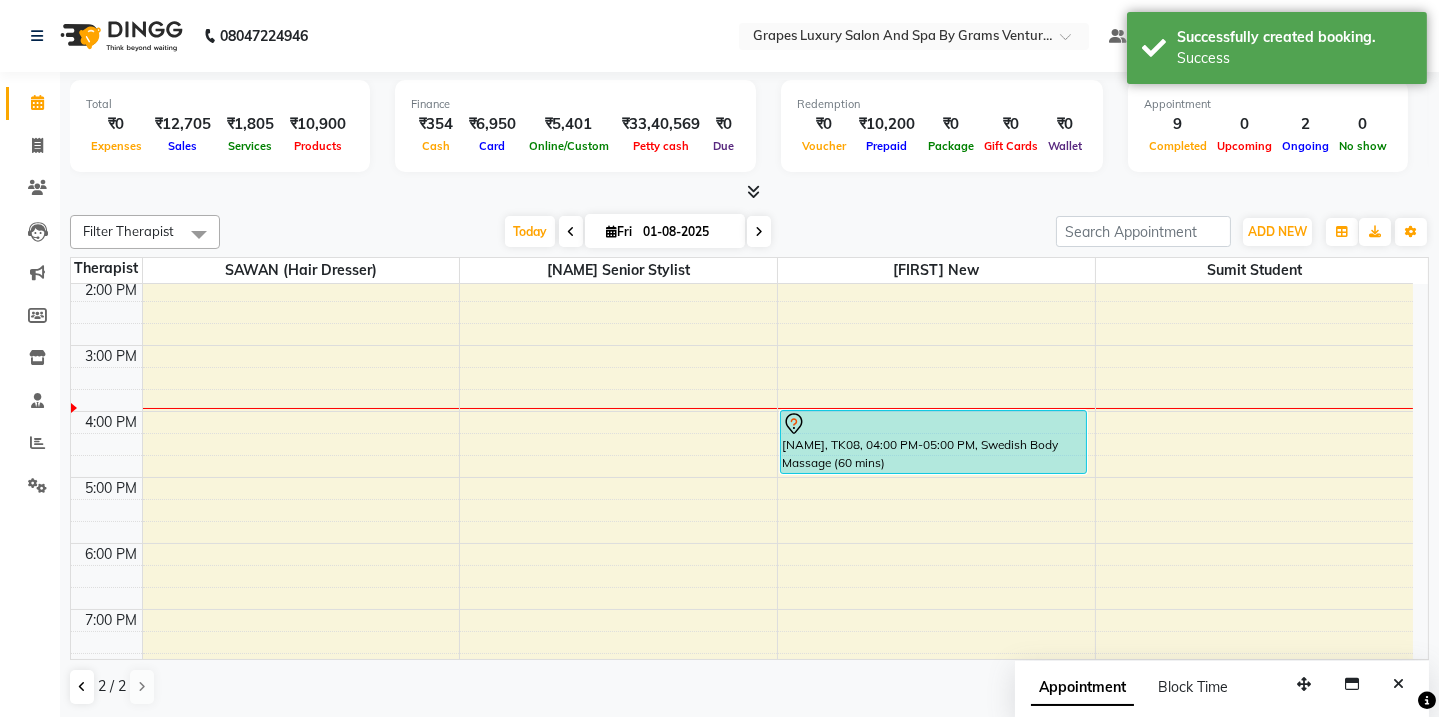 scroll, scrollTop: 0, scrollLeft: 0, axis: both 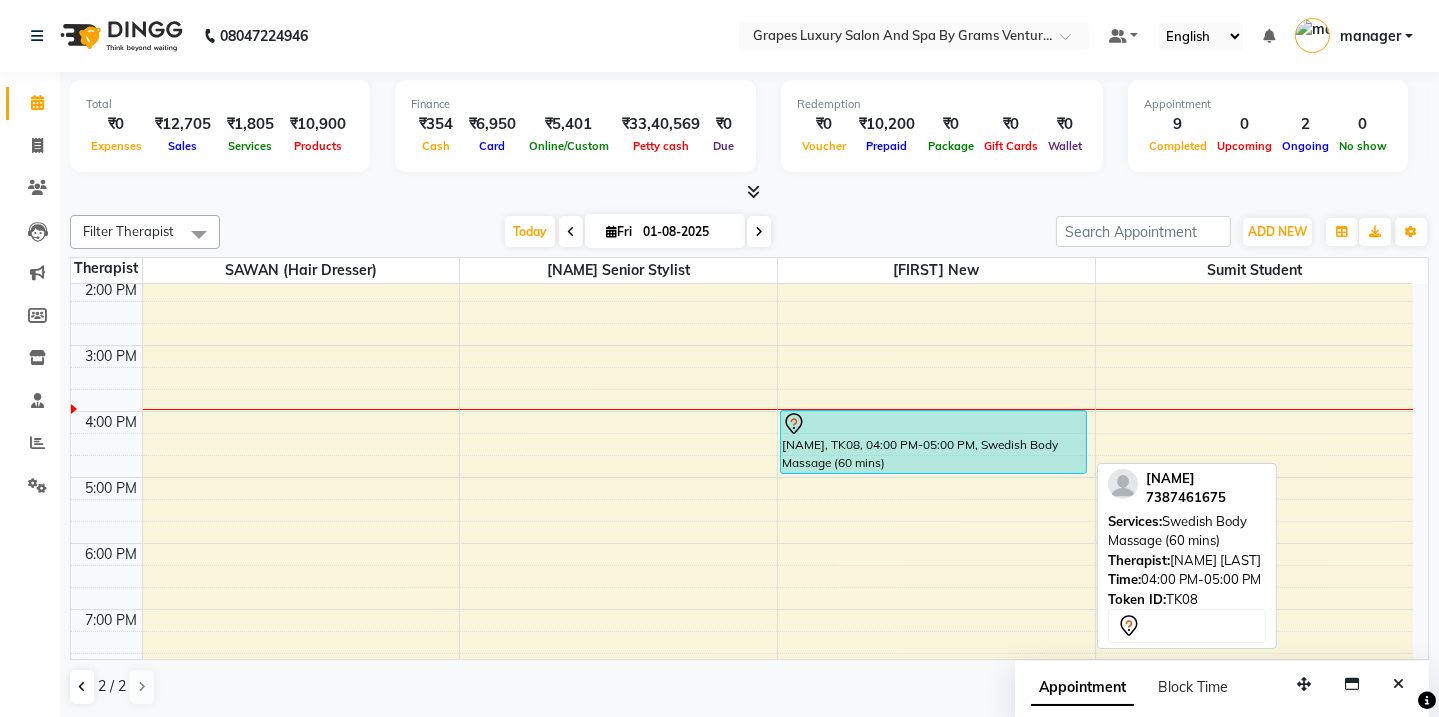 click at bounding box center (933, 424) 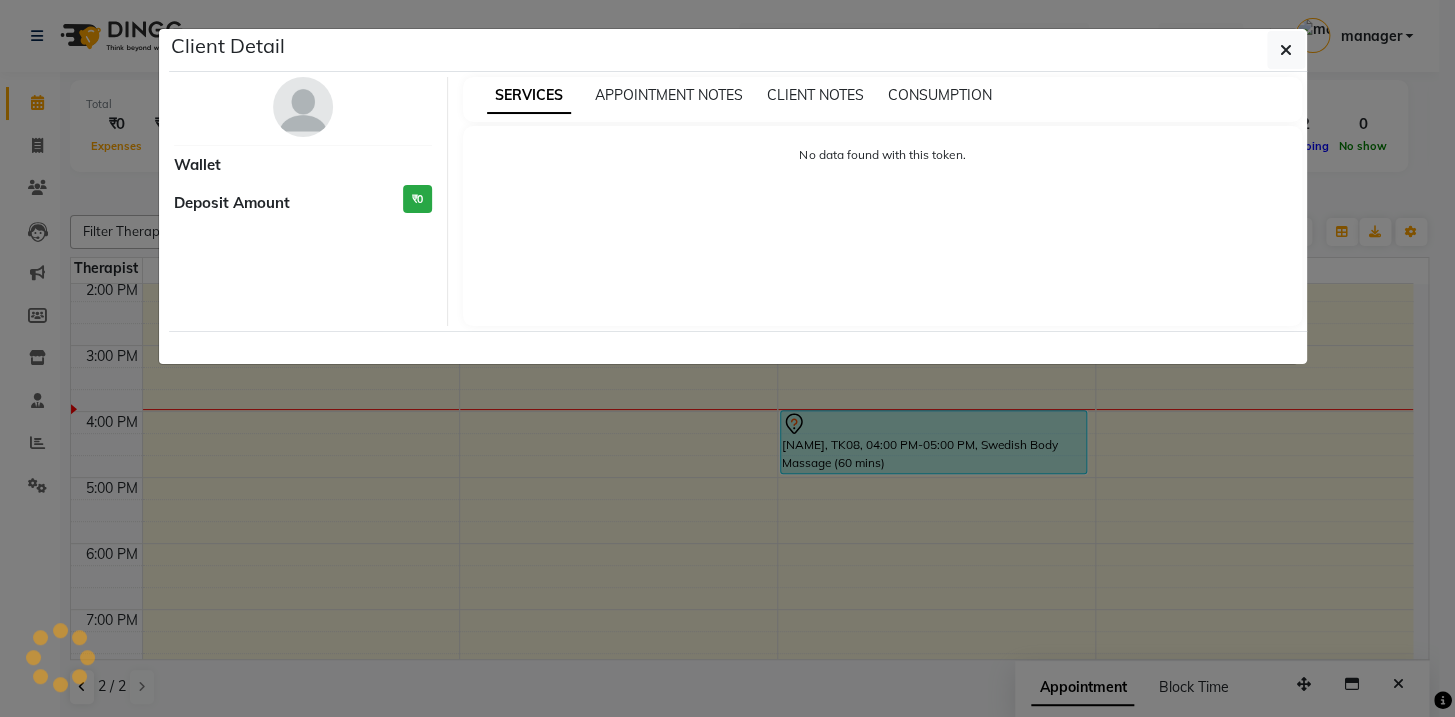 select on "7" 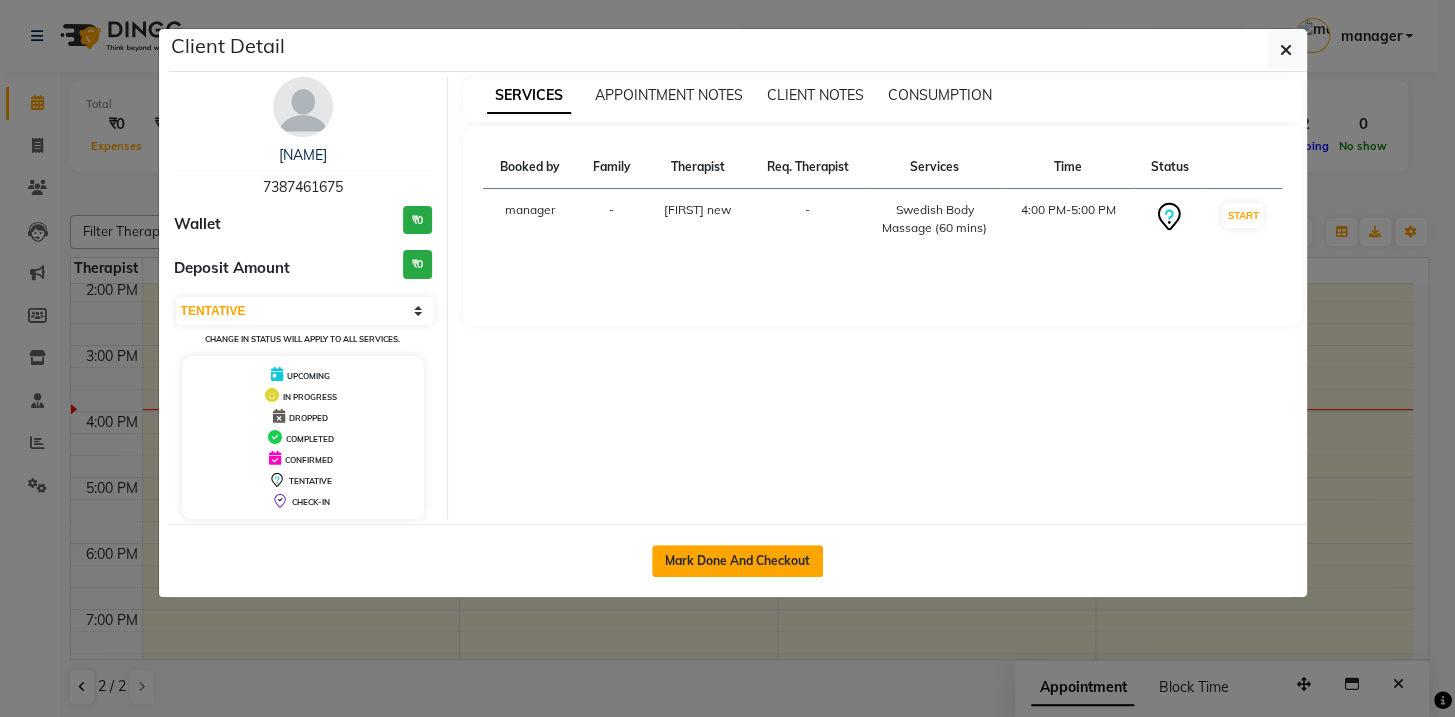 click on "Mark Done And Checkout" 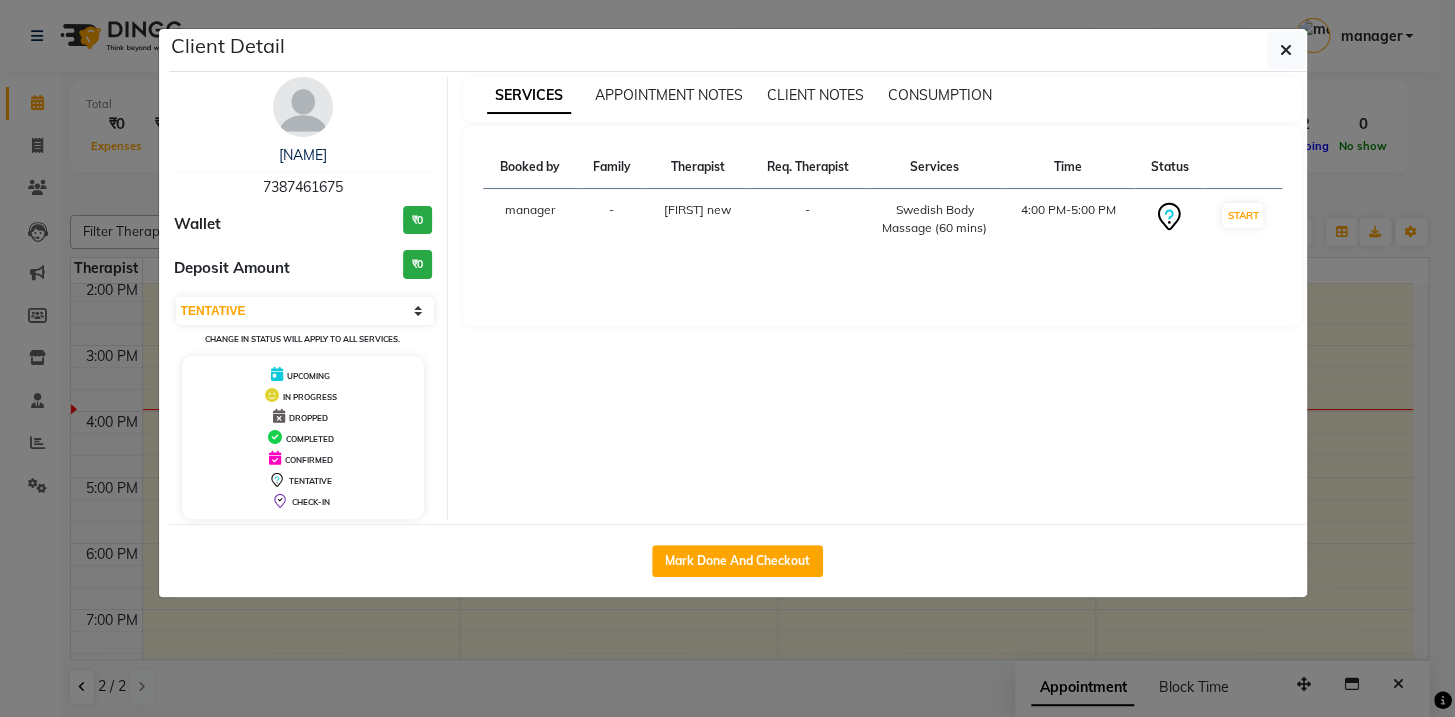 select on "service" 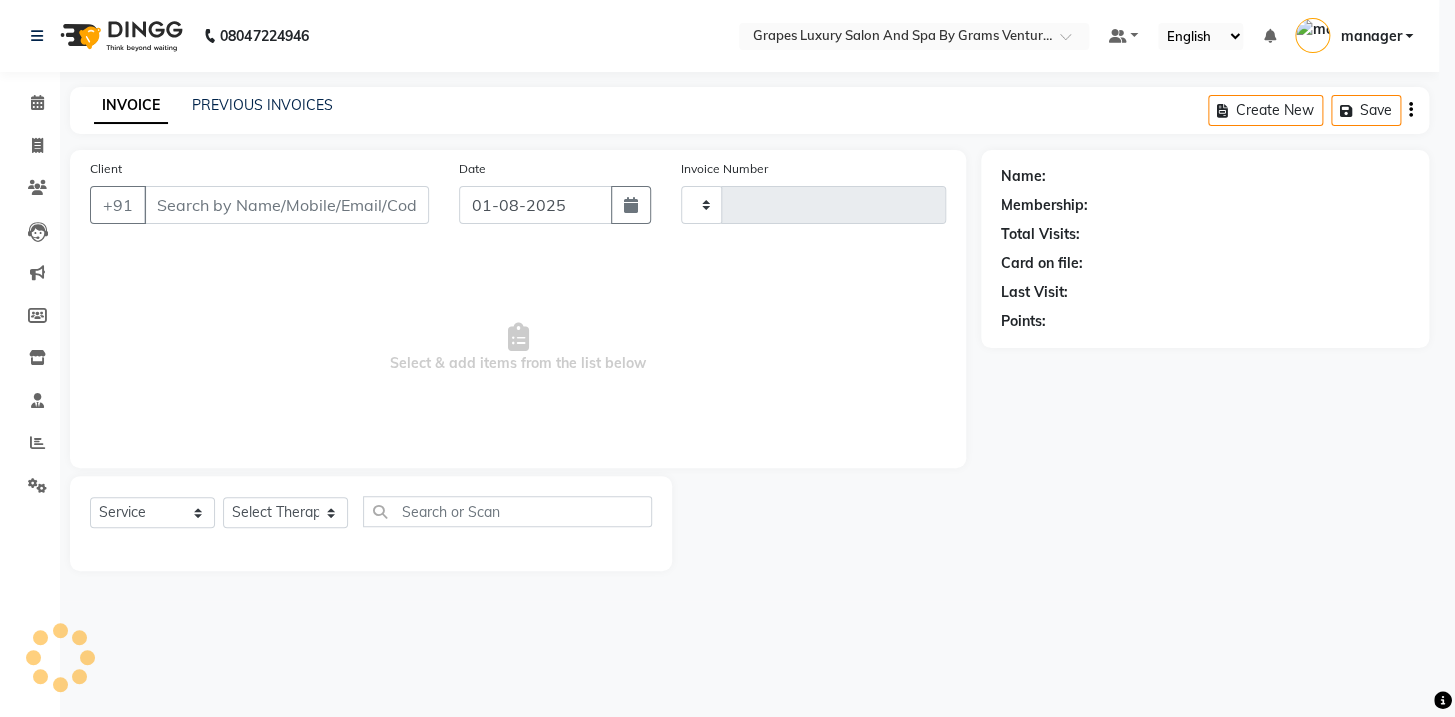 type on "1929" 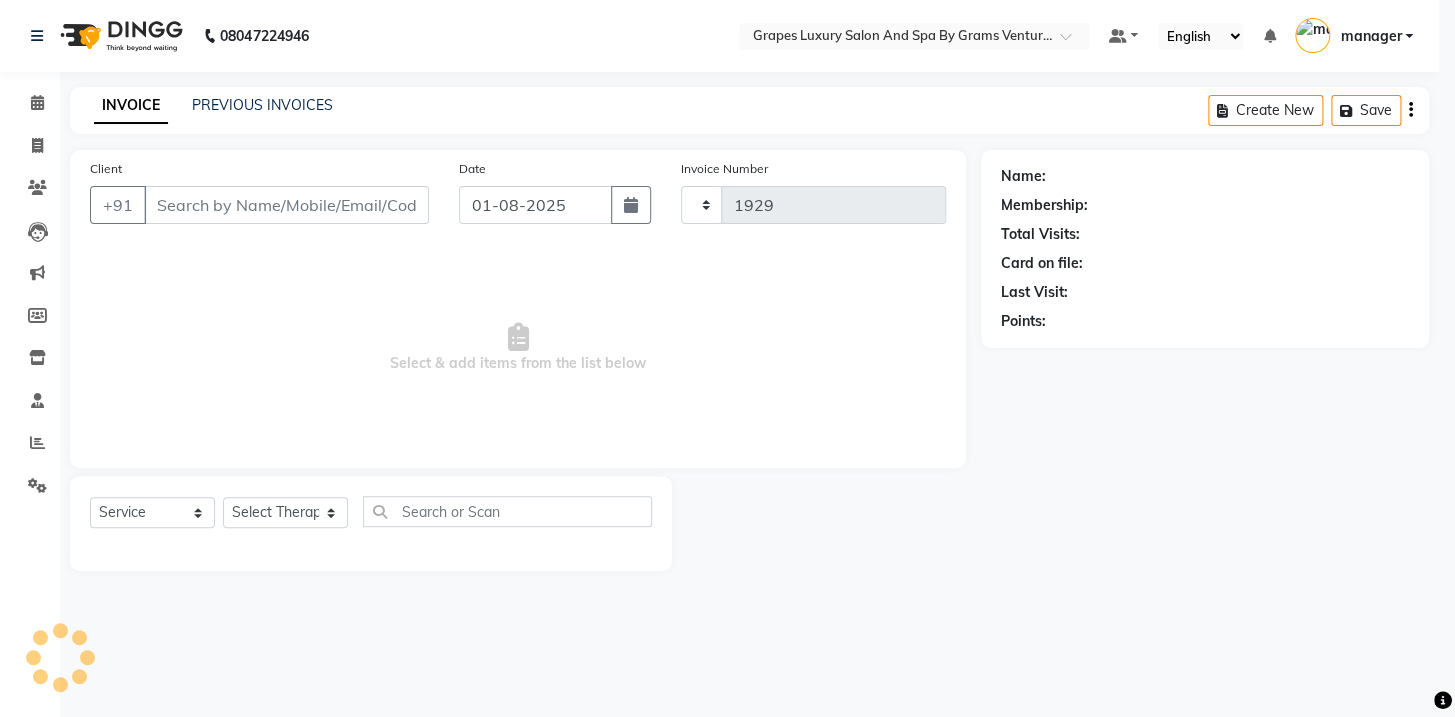 select on "3585" 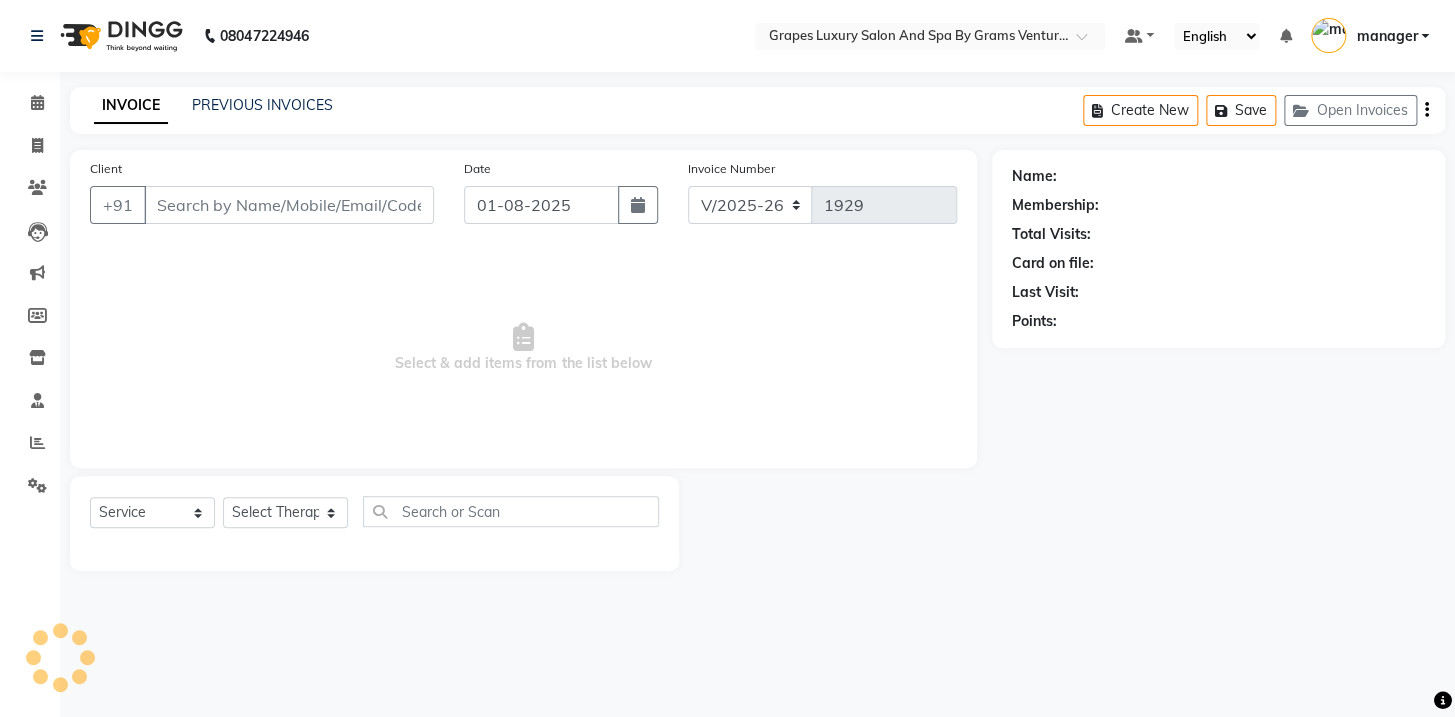 type on "7387461675" 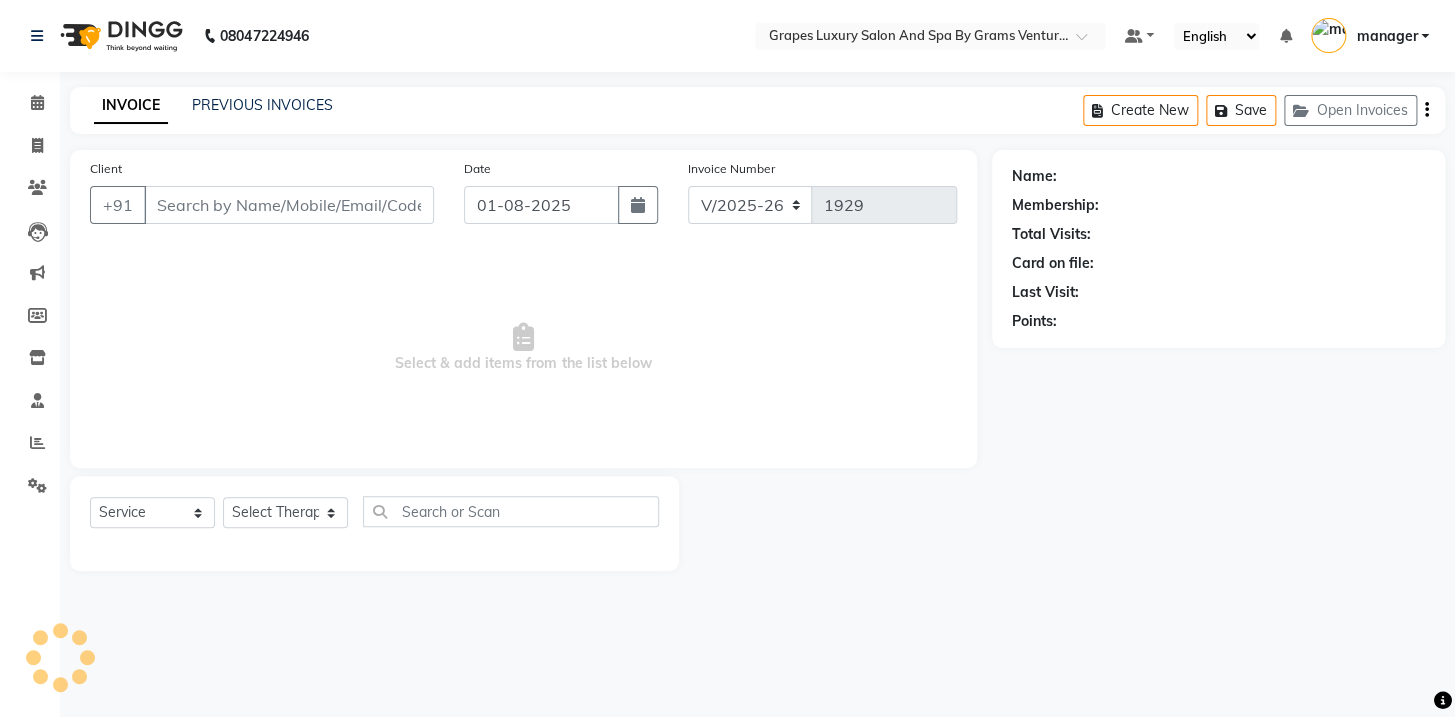 select on "77162" 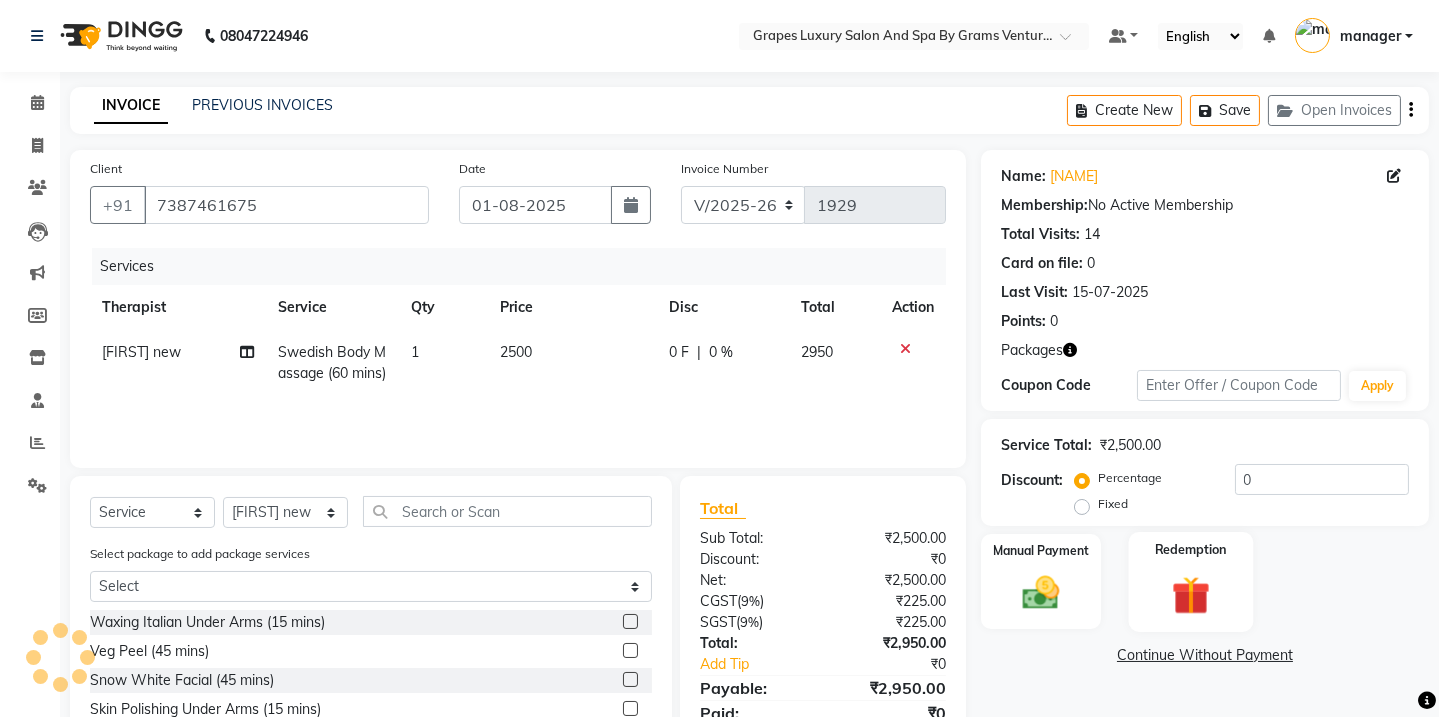 scroll, scrollTop: 150, scrollLeft: 0, axis: vertical 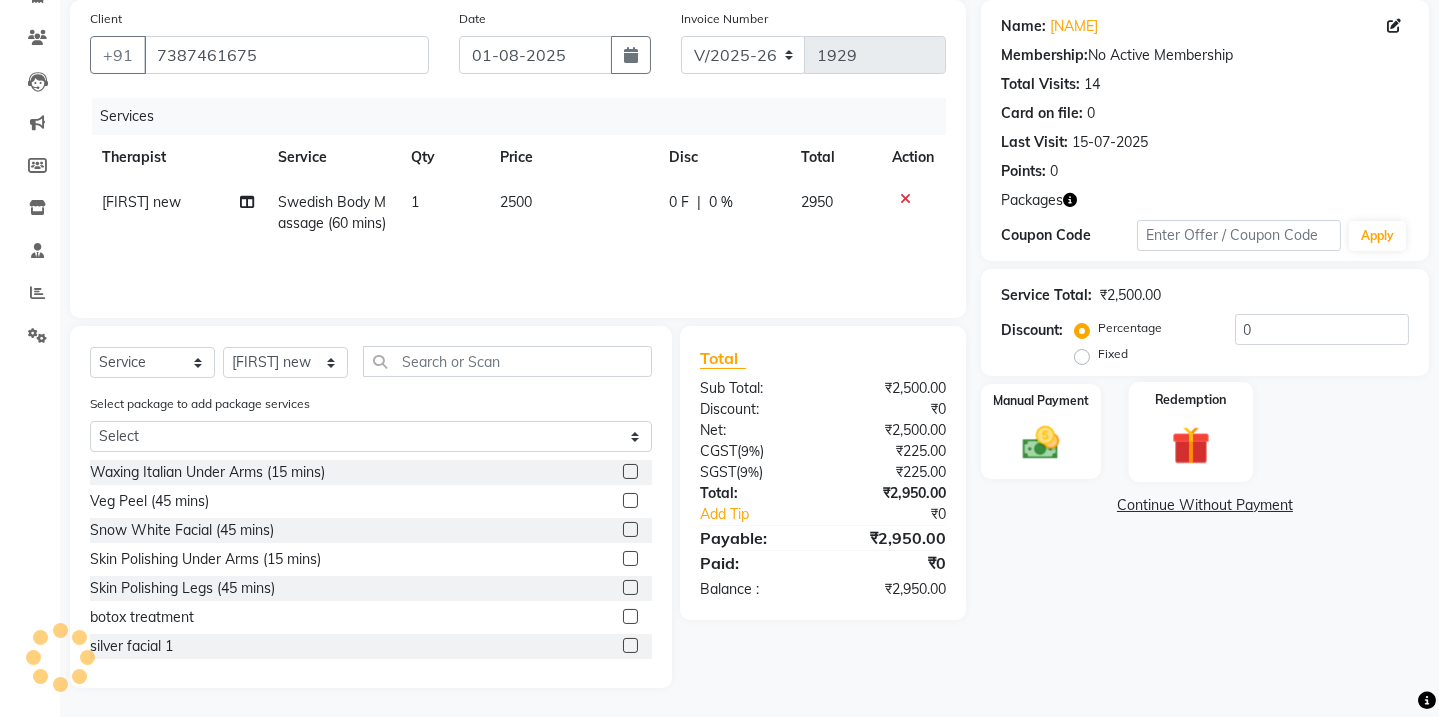 click 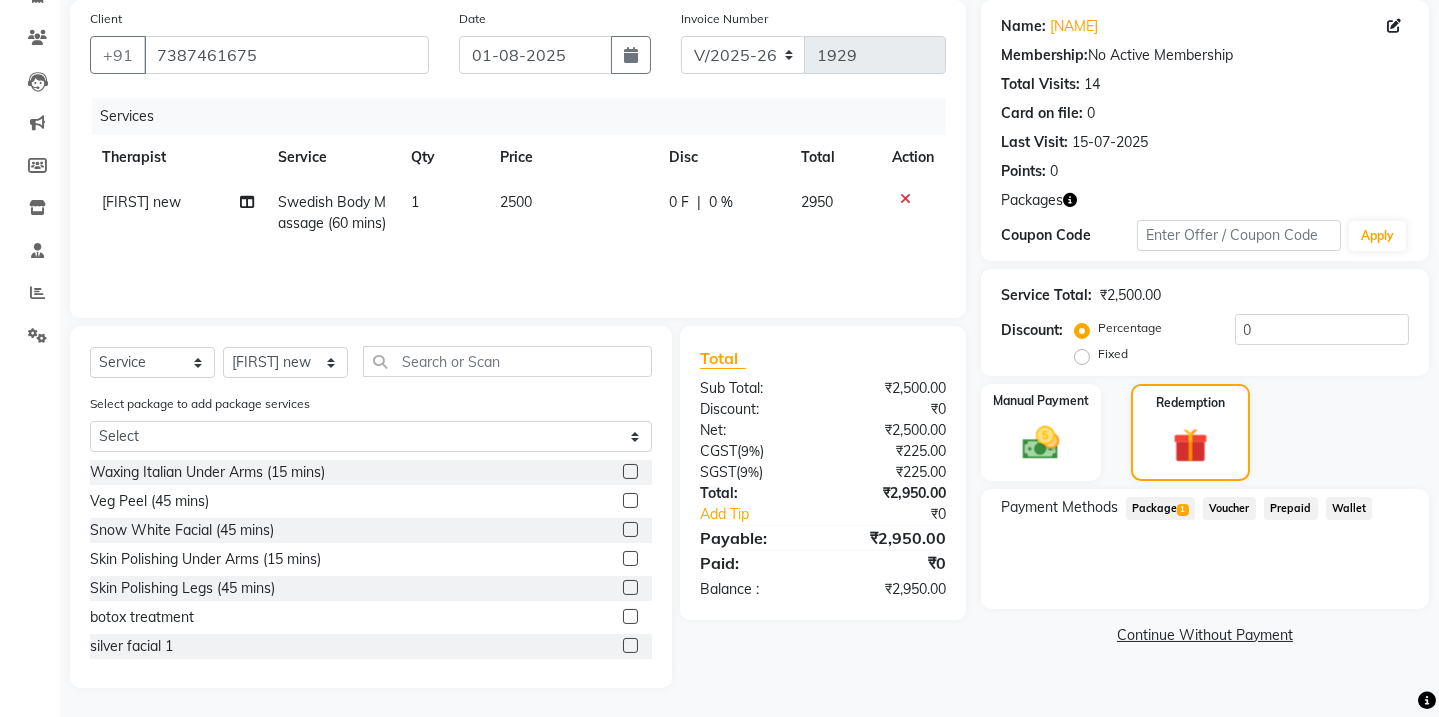 click on "Package  1" 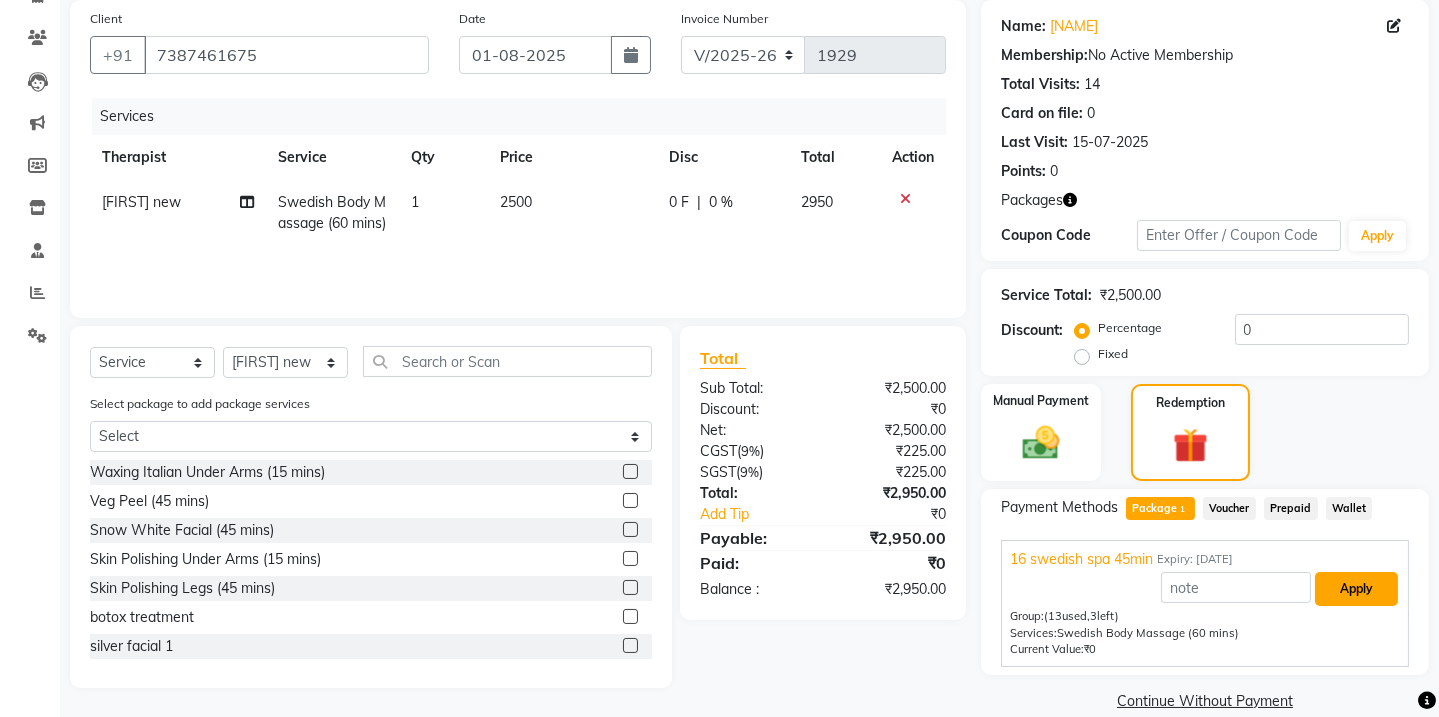 click on "Apply" at bounding box center [1356, 589] 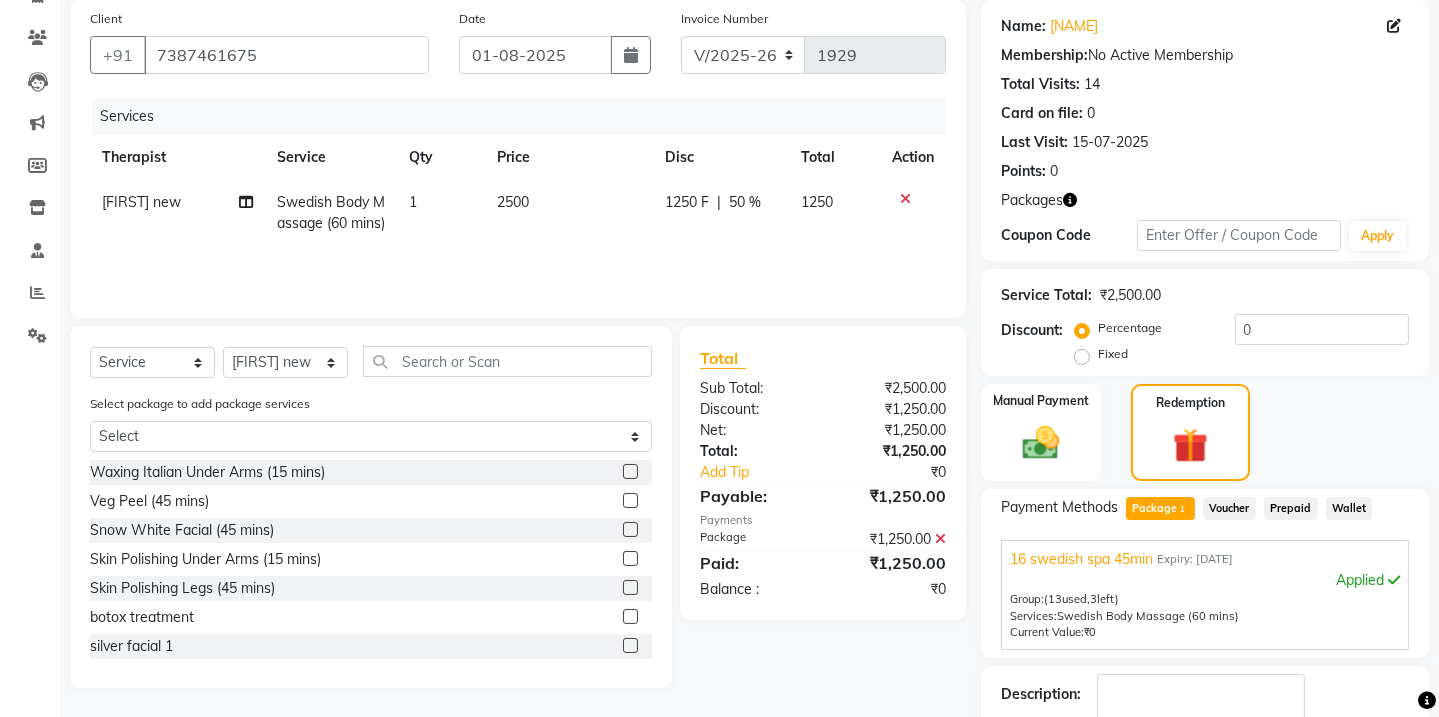 scroll, scrollTop: 273, scrollLeft: 0, axis: vertical 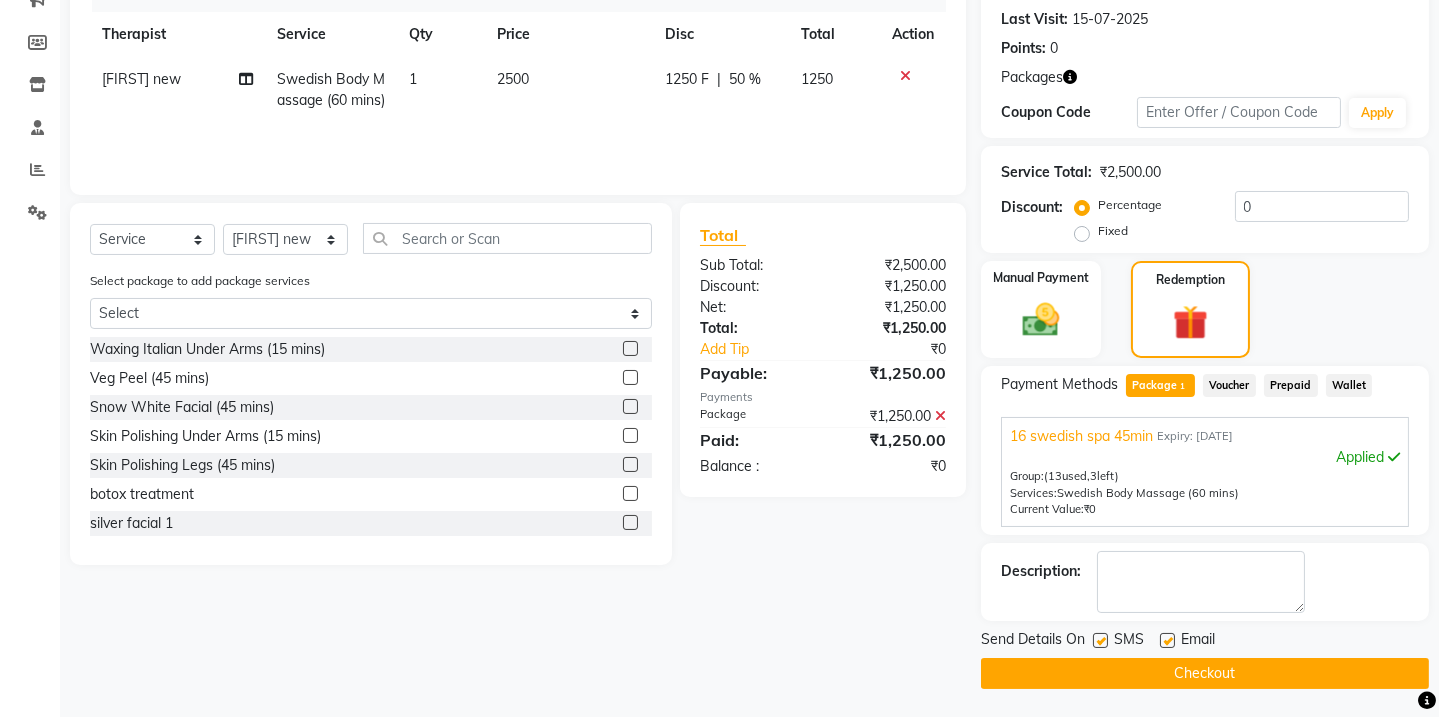 click 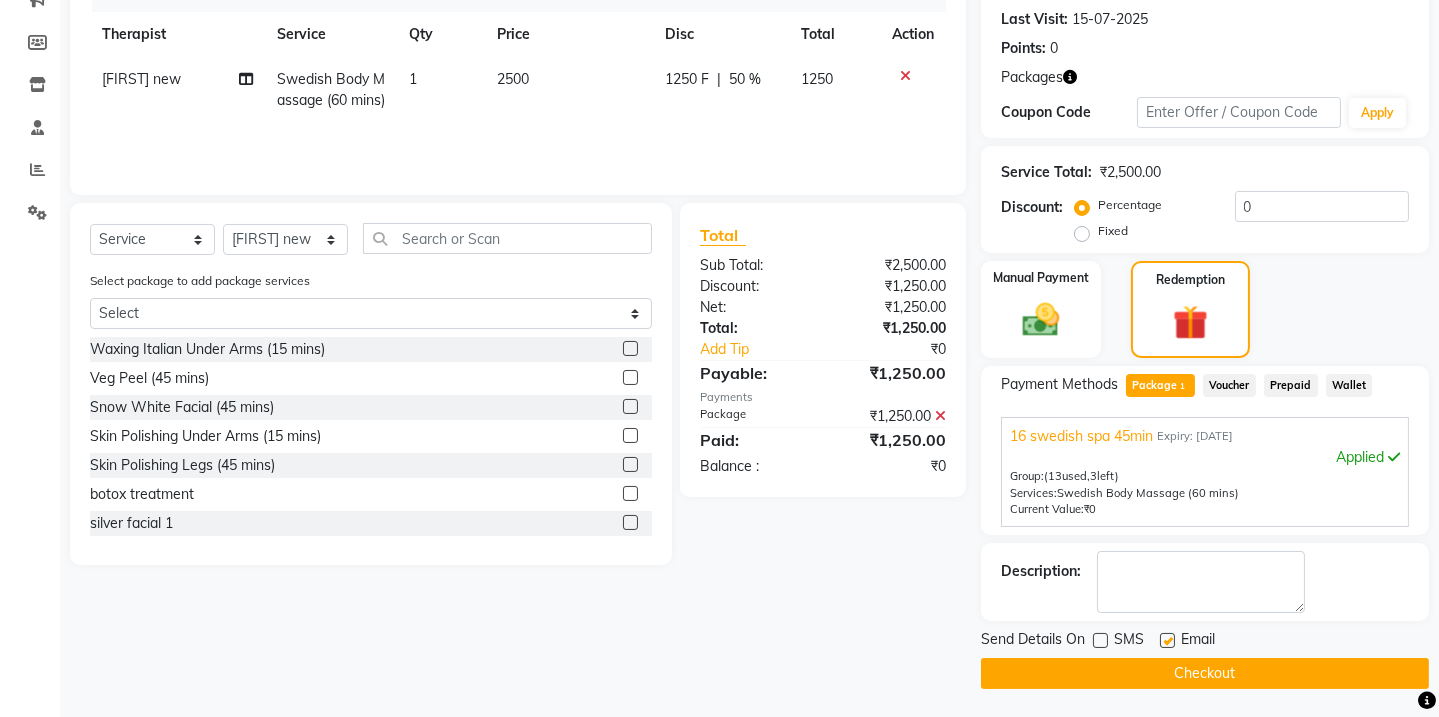 click on "Checkout" 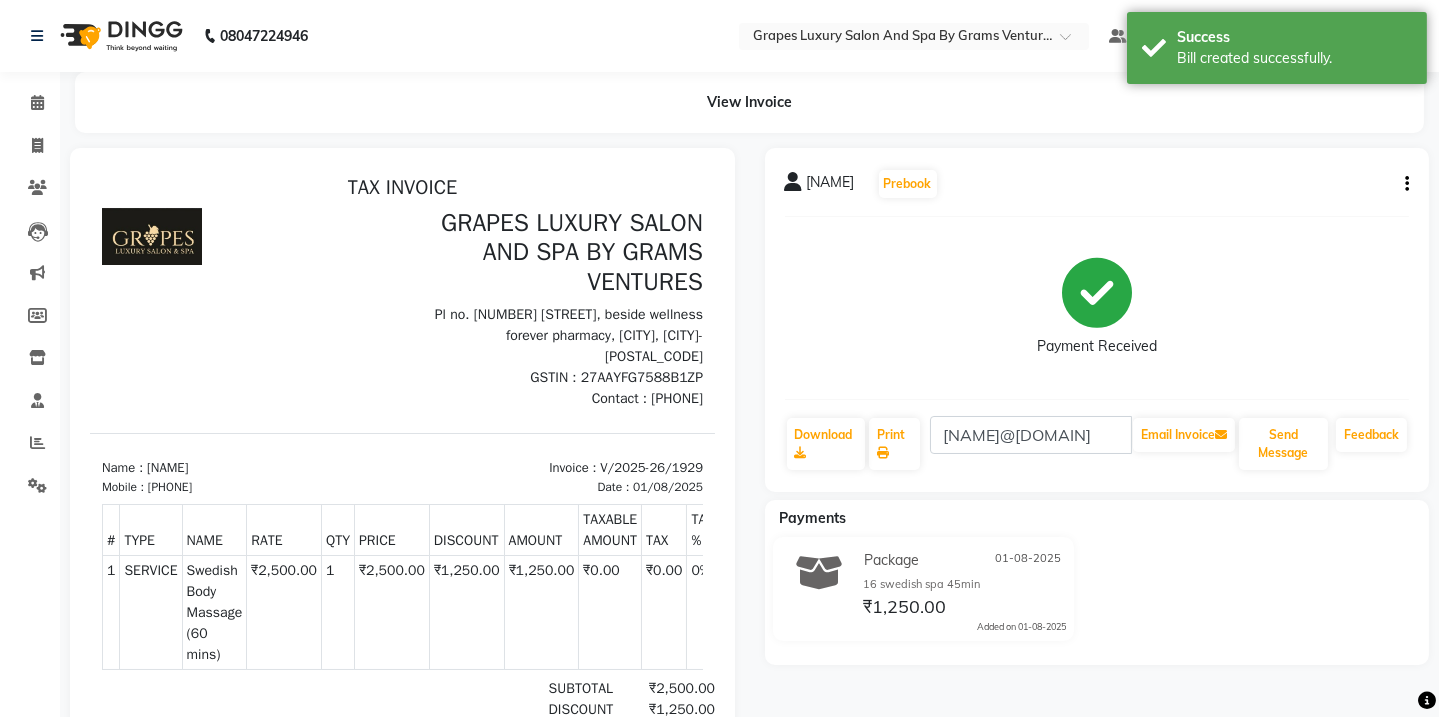 scroll, scrollTop: 0, scrollLeft: 0, axis: both 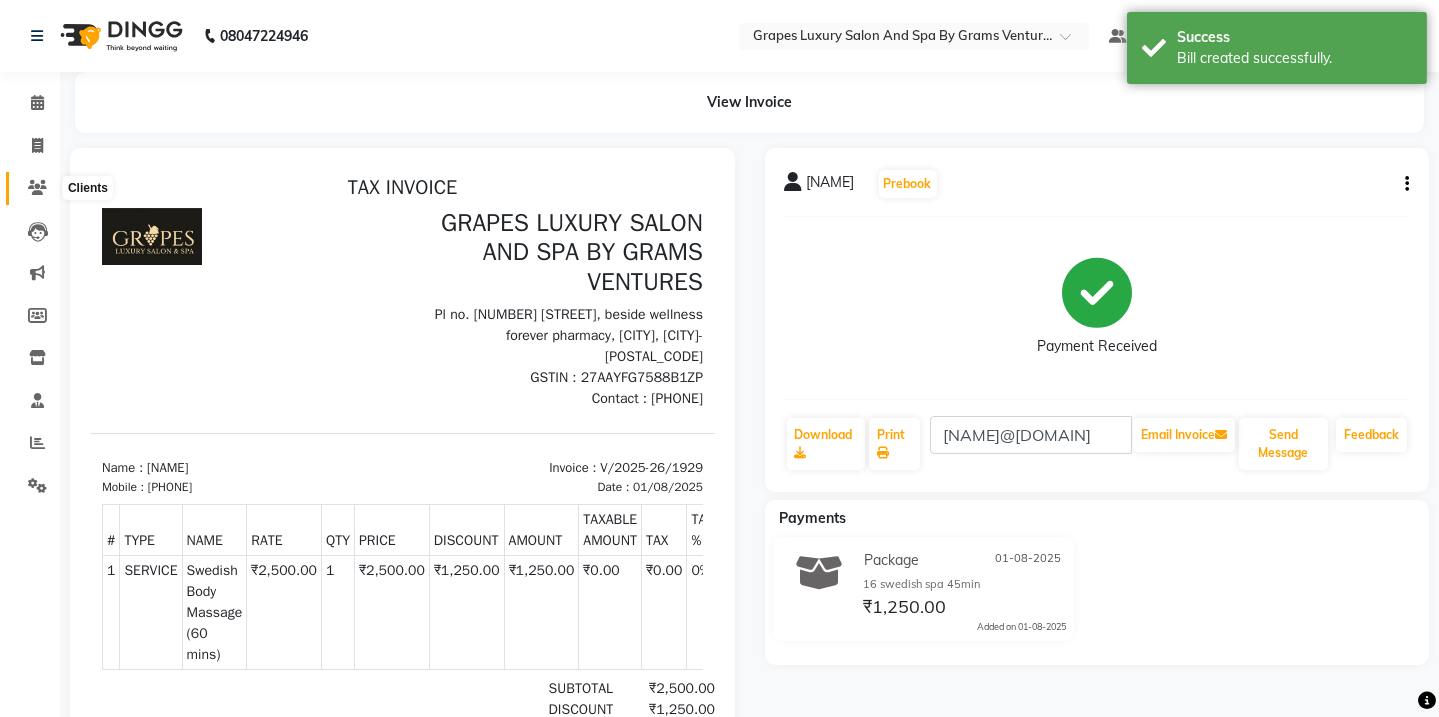 click 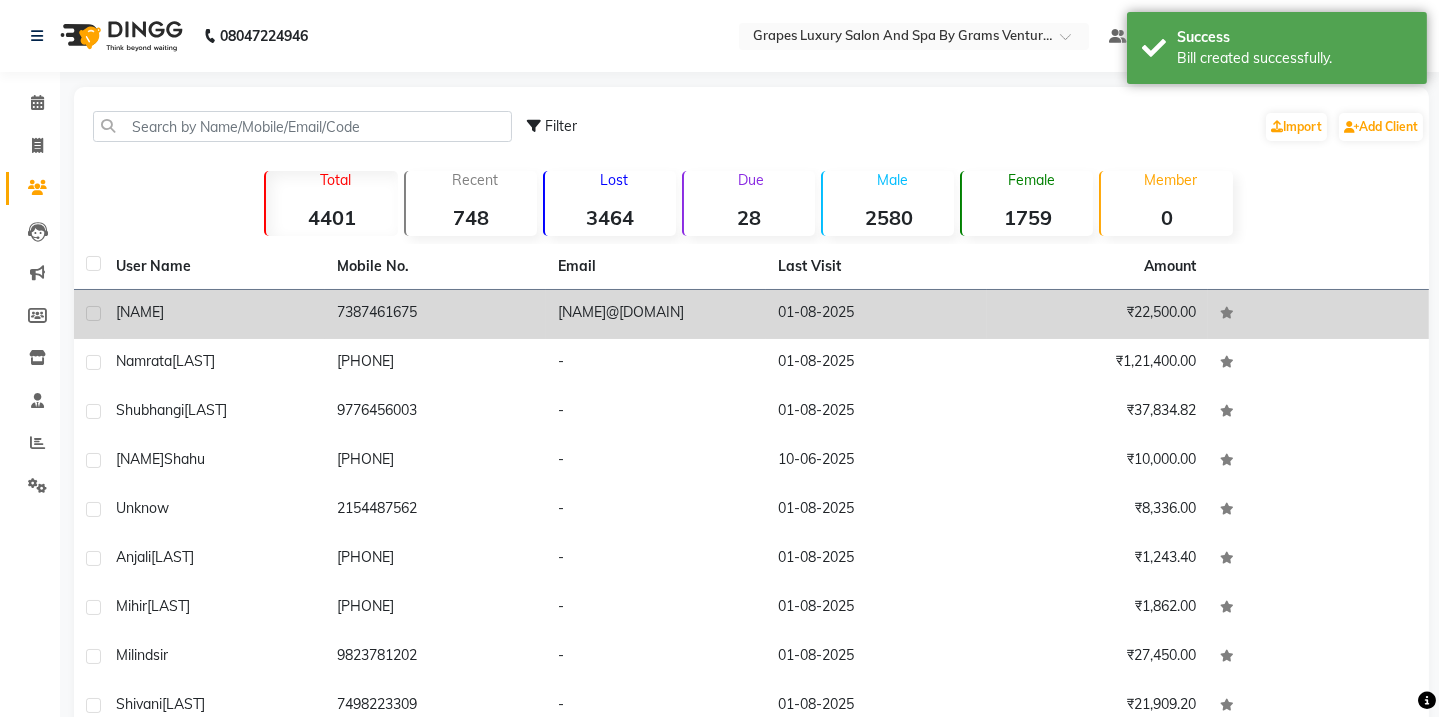 click on "[NAME]" 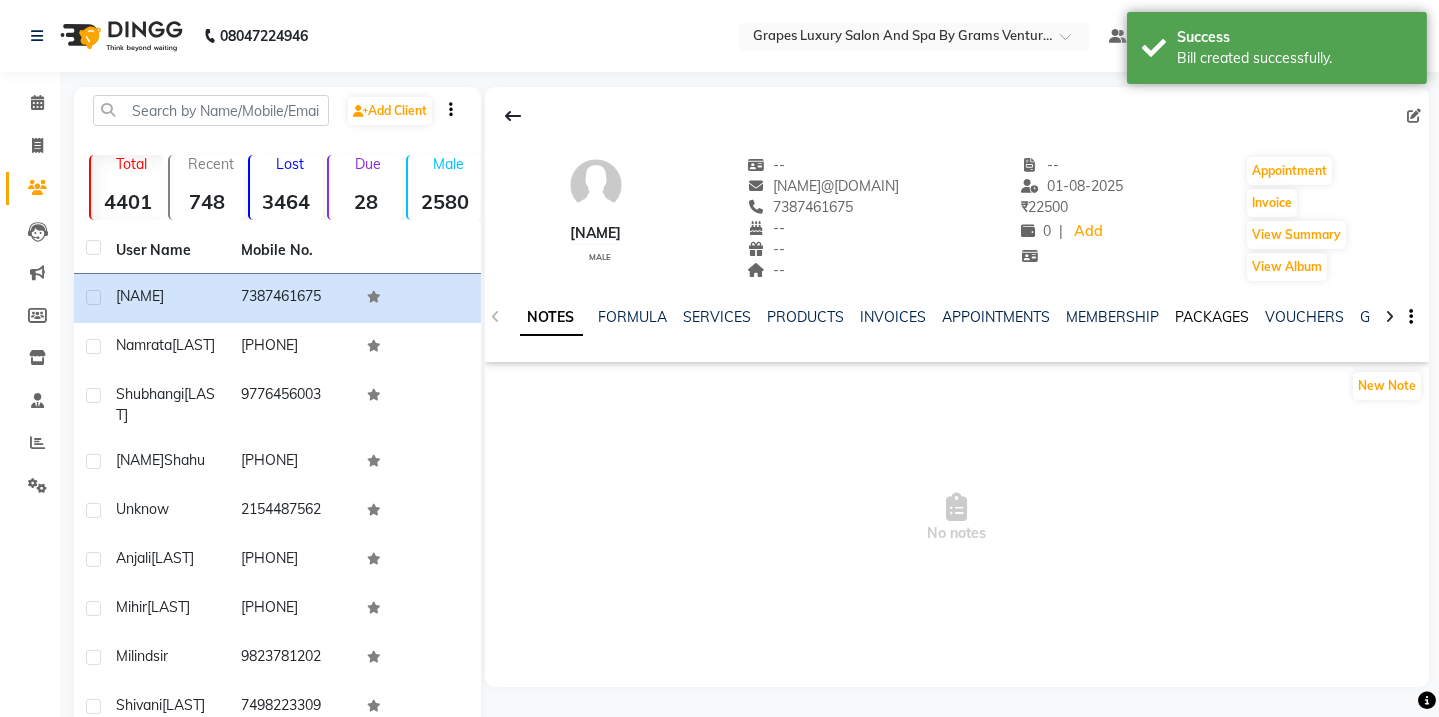 click on "PACKAGES" 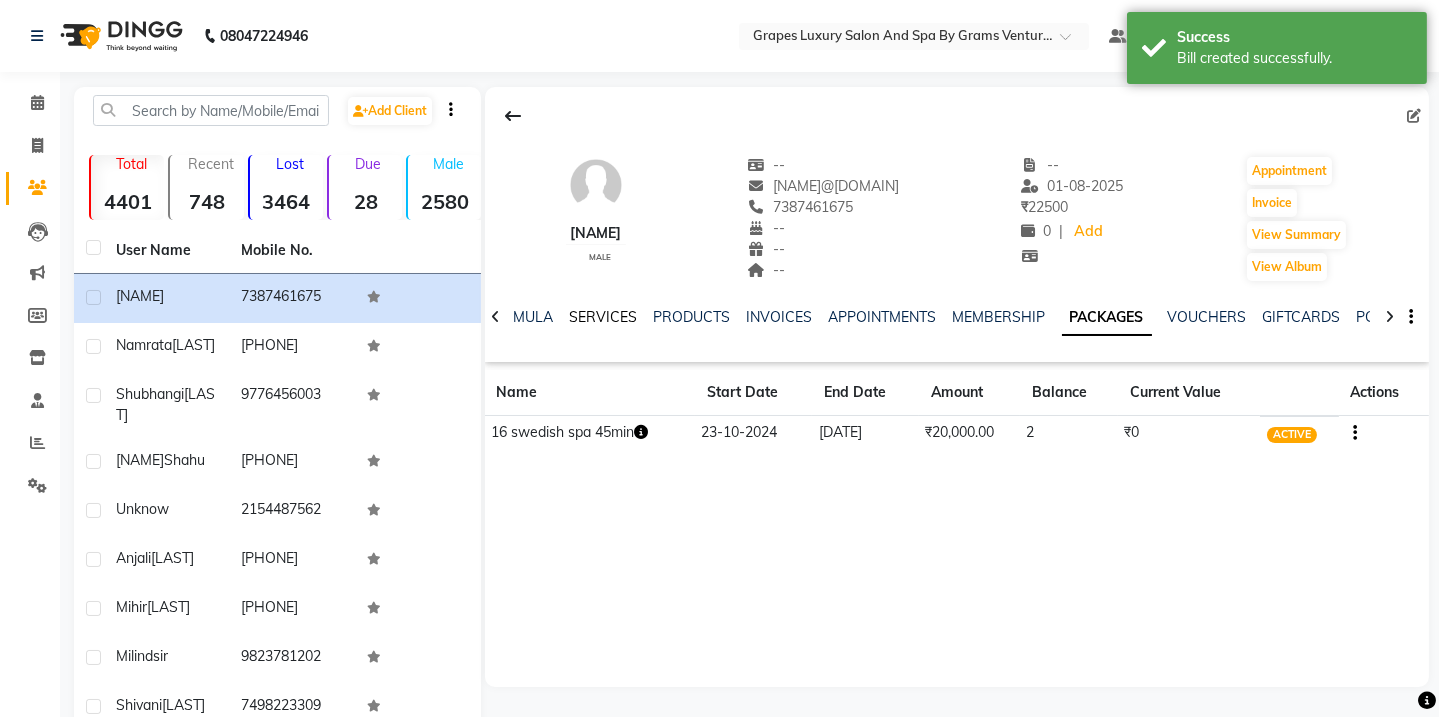 click on "SERVICES" 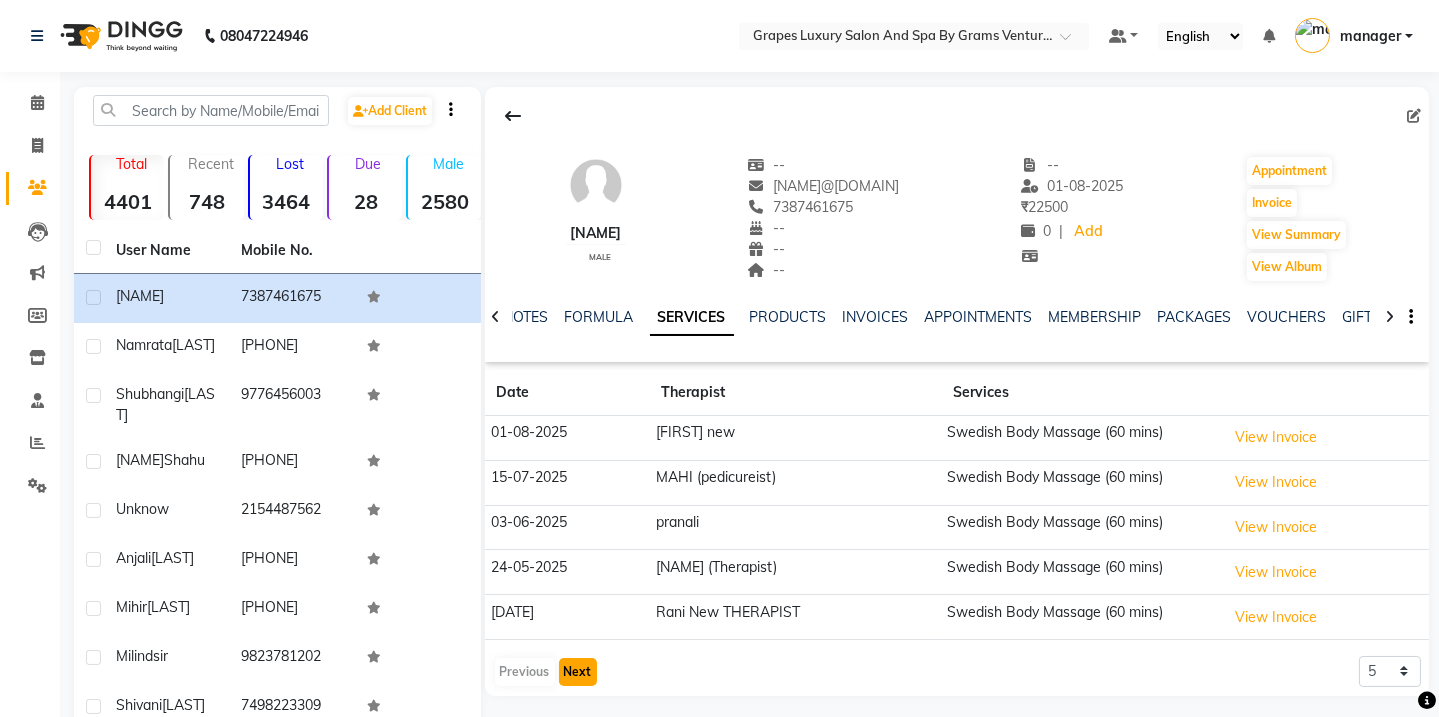 click on "Next" 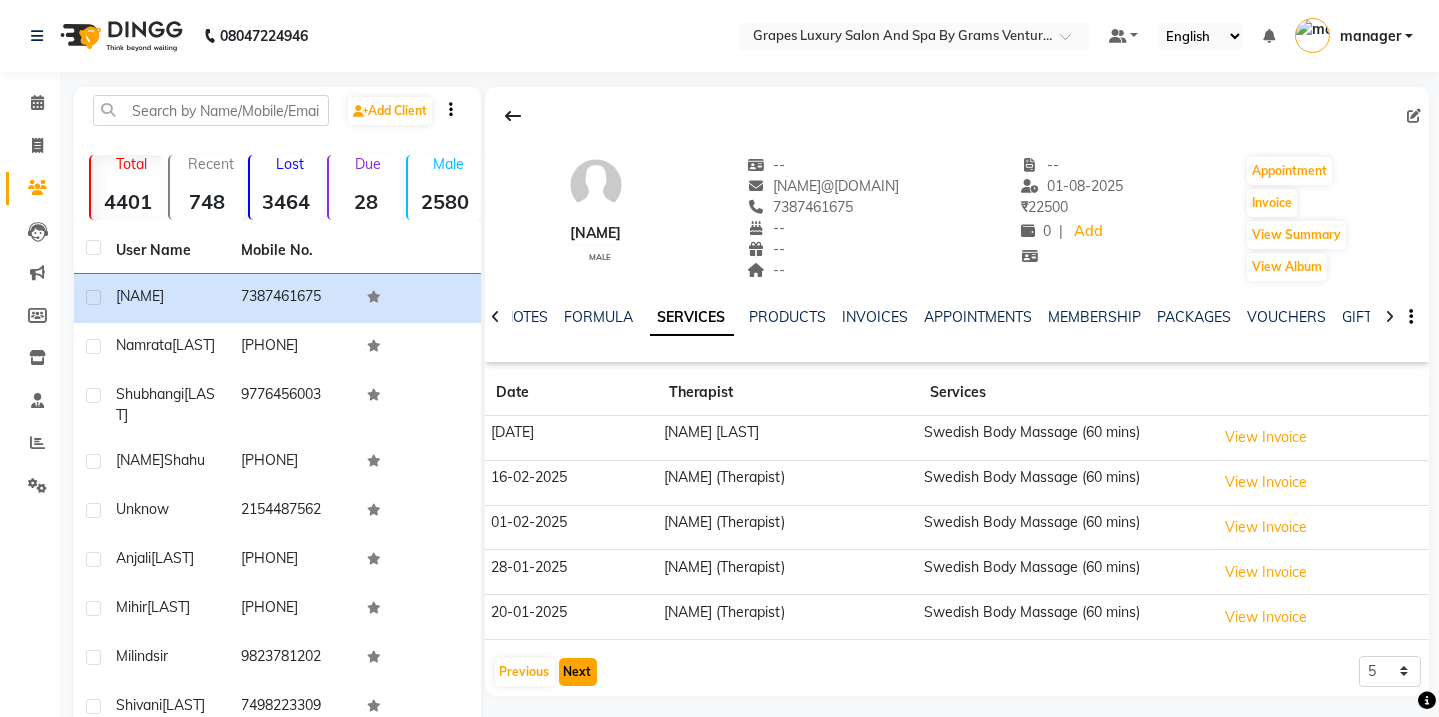 click on "Next" 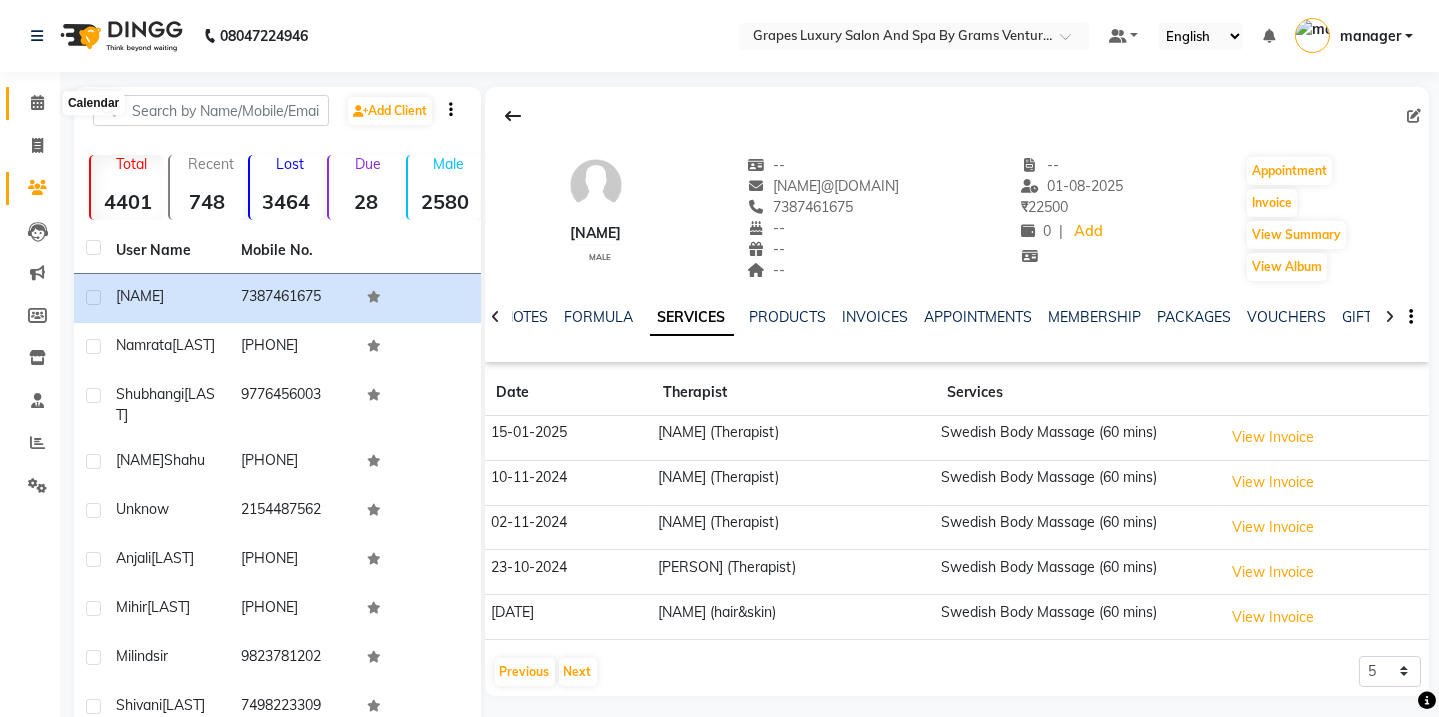 click 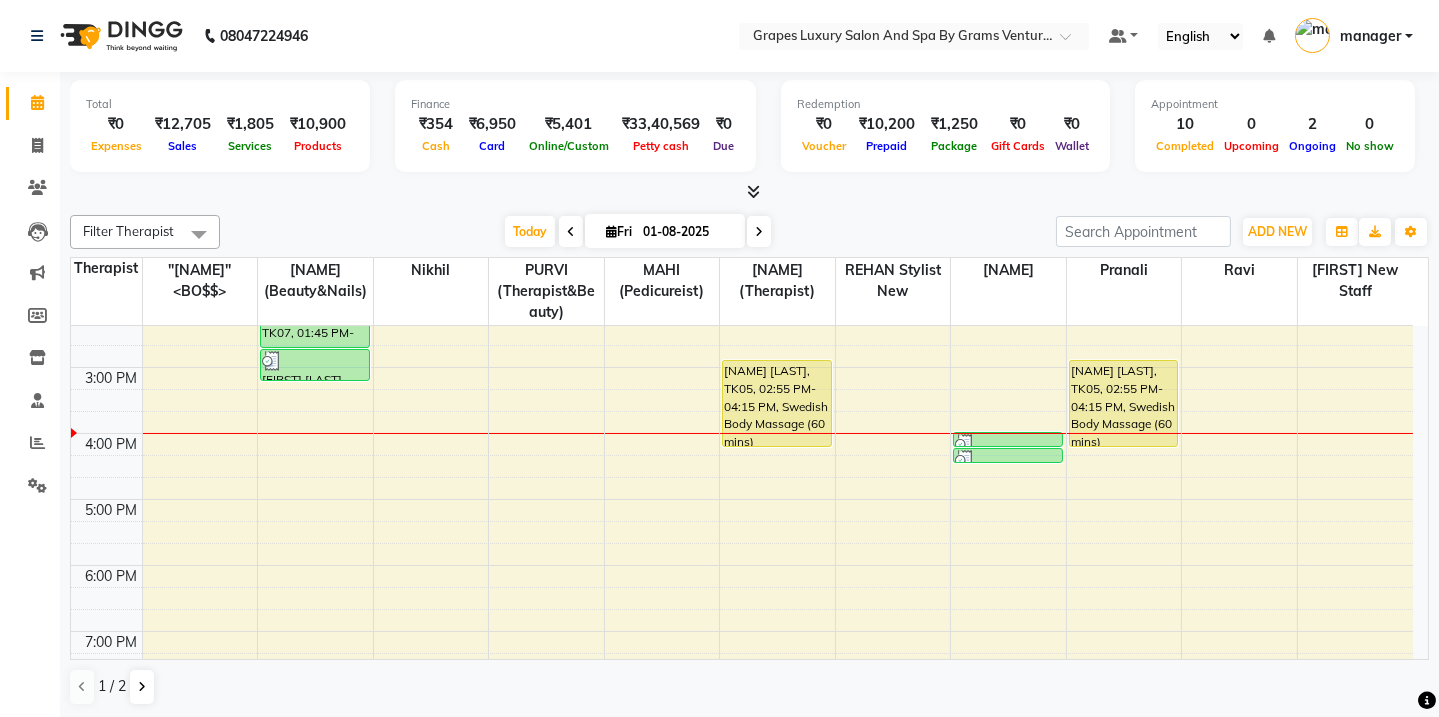 scroll, scrollTop: 0, scrollLeft: 0, axis: both 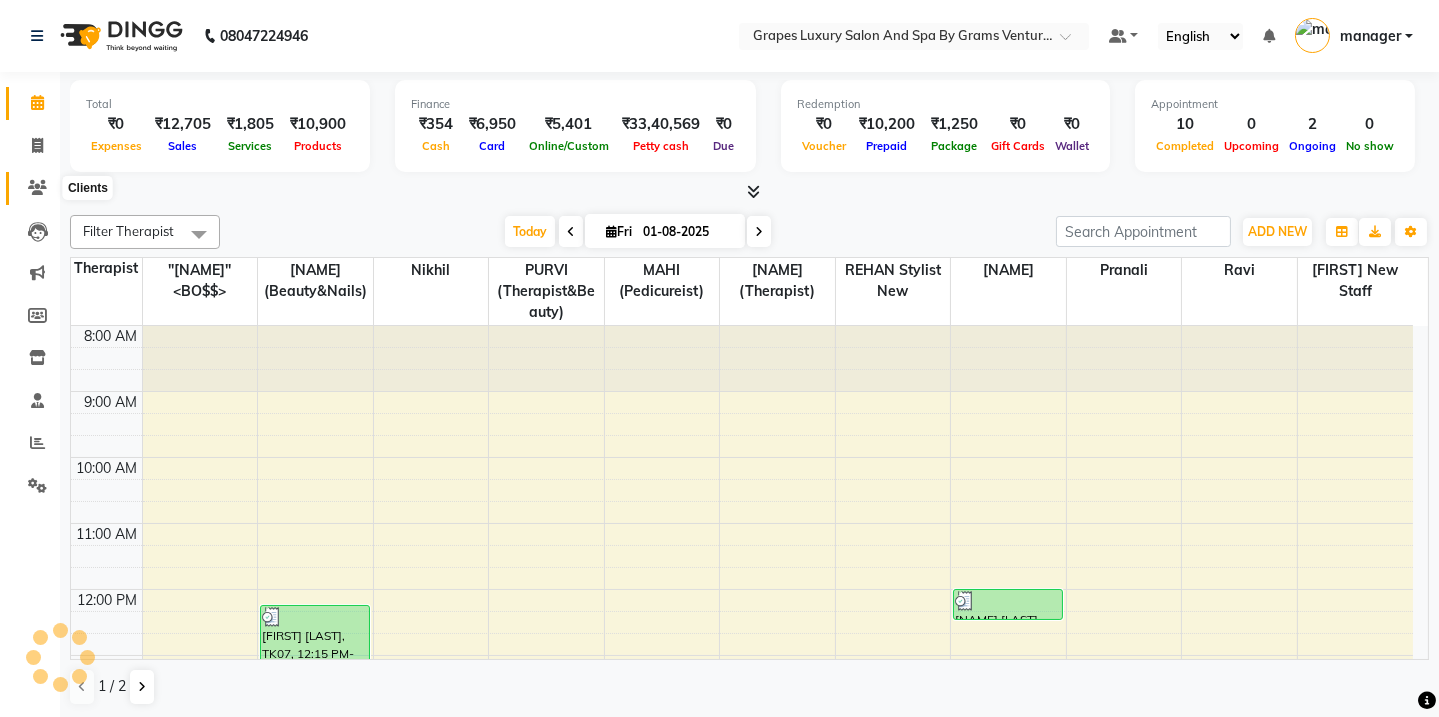 click 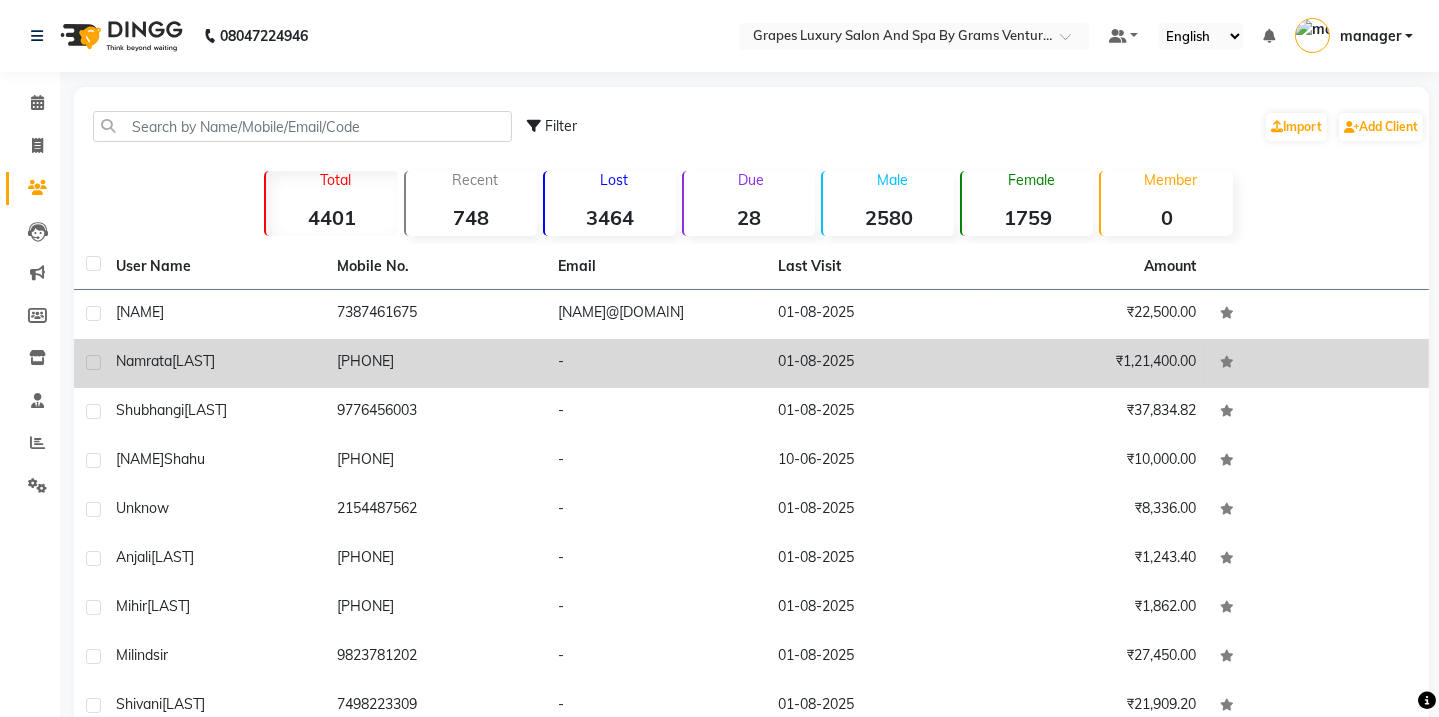 click on "namrata" 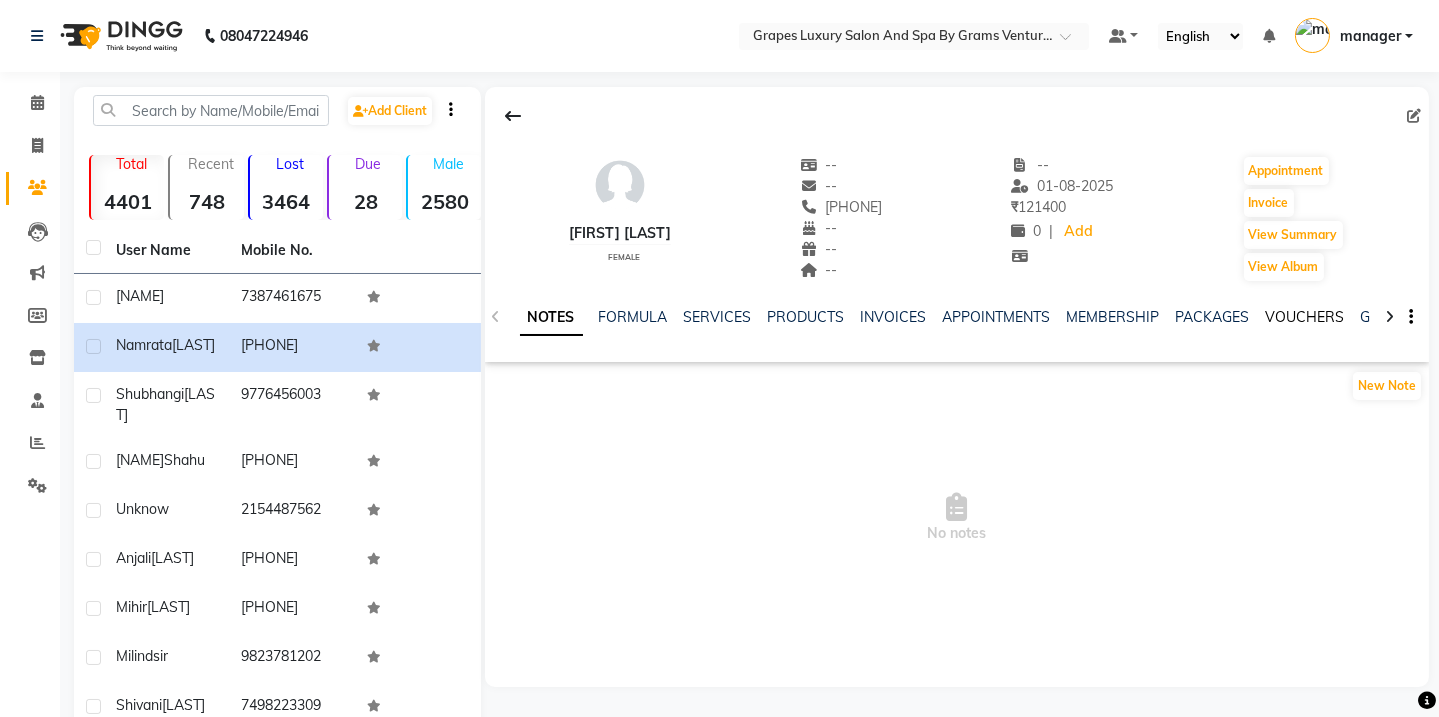 click on "VOUCHERS" 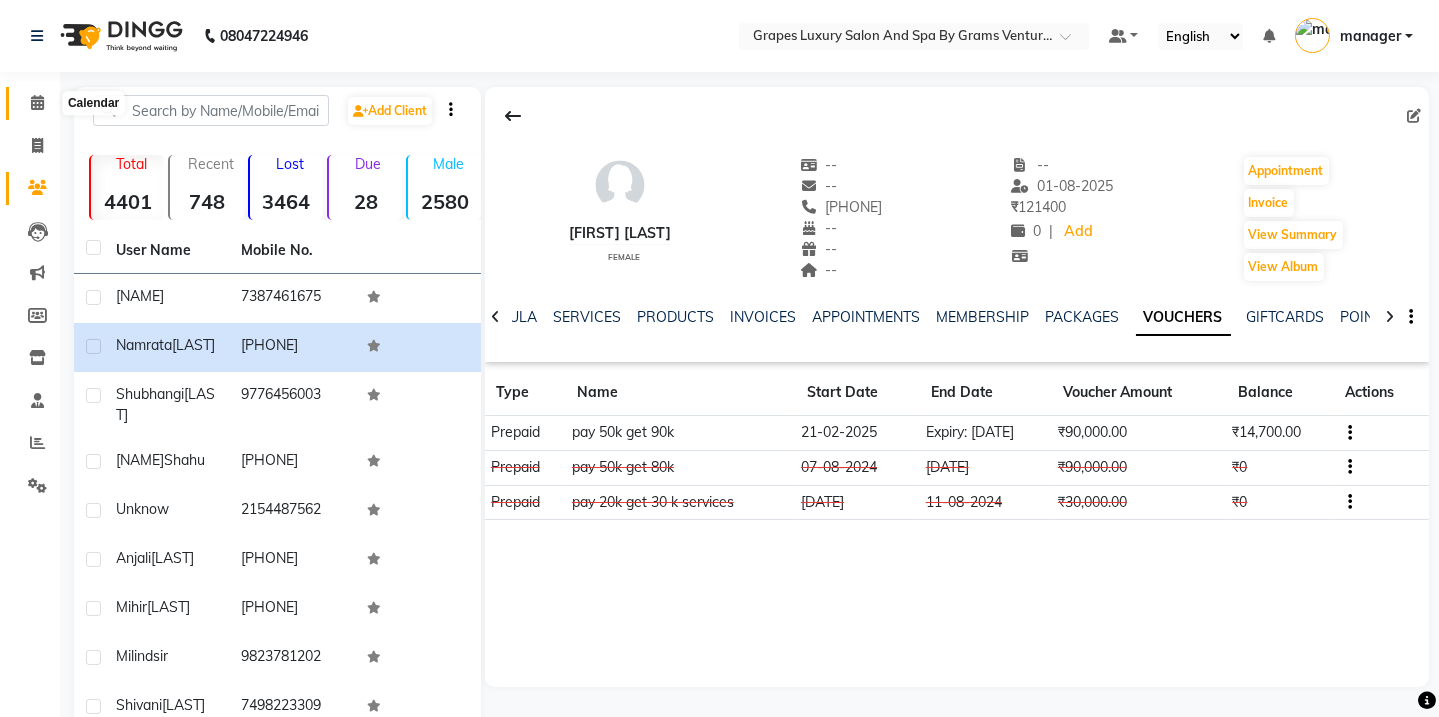 click 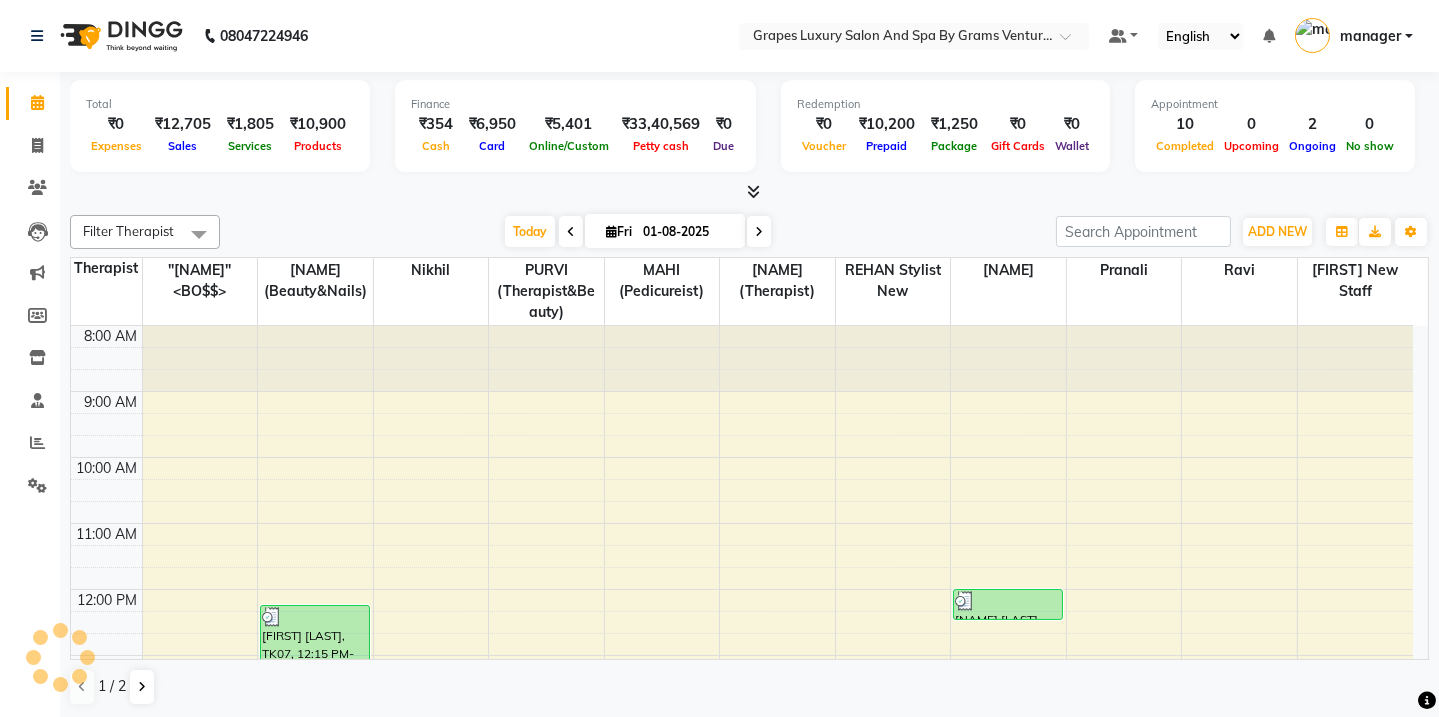 scroll, scrollTop: 0, scrollLeft: 0, axis: both 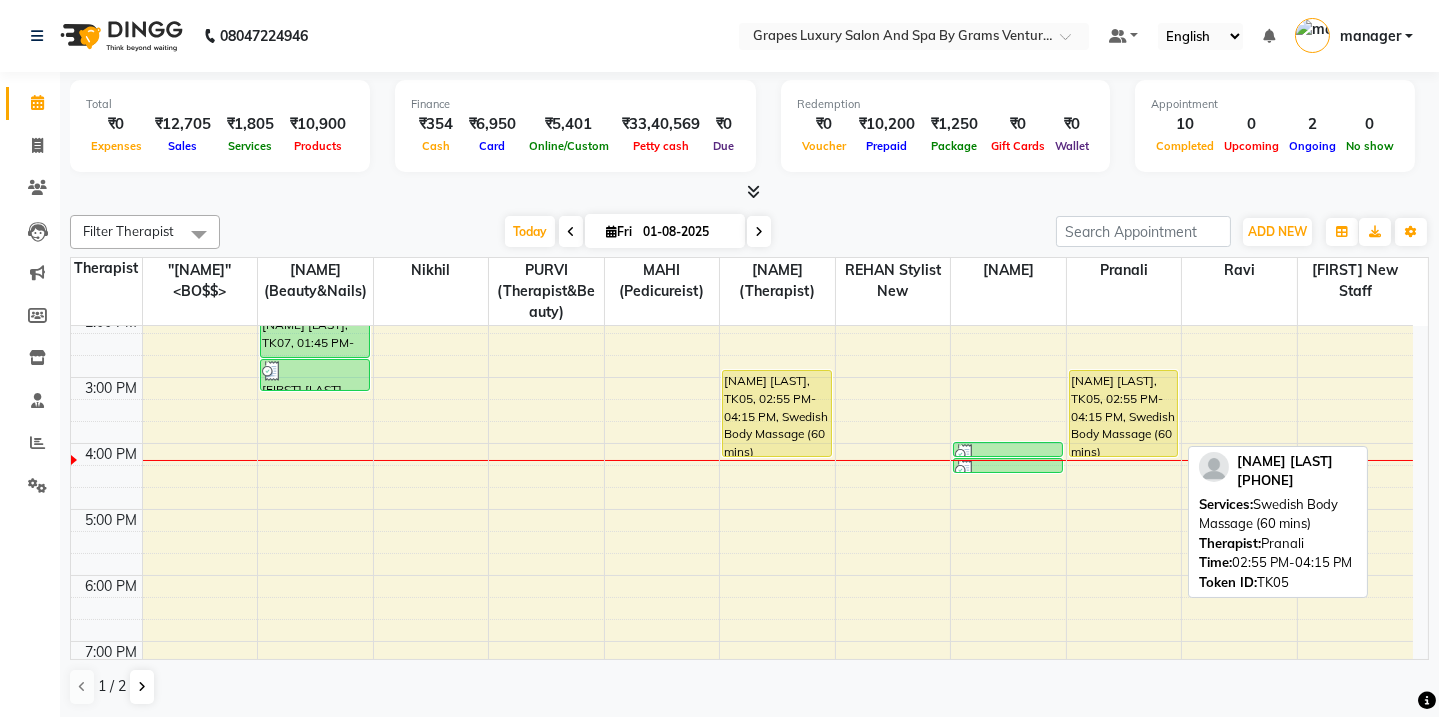 click on "[NAME] [LAST], TK05, 02:55 PM-04:15 PM, Swedish Body Massage (60 mins)" at bounding box center [1124, 413] 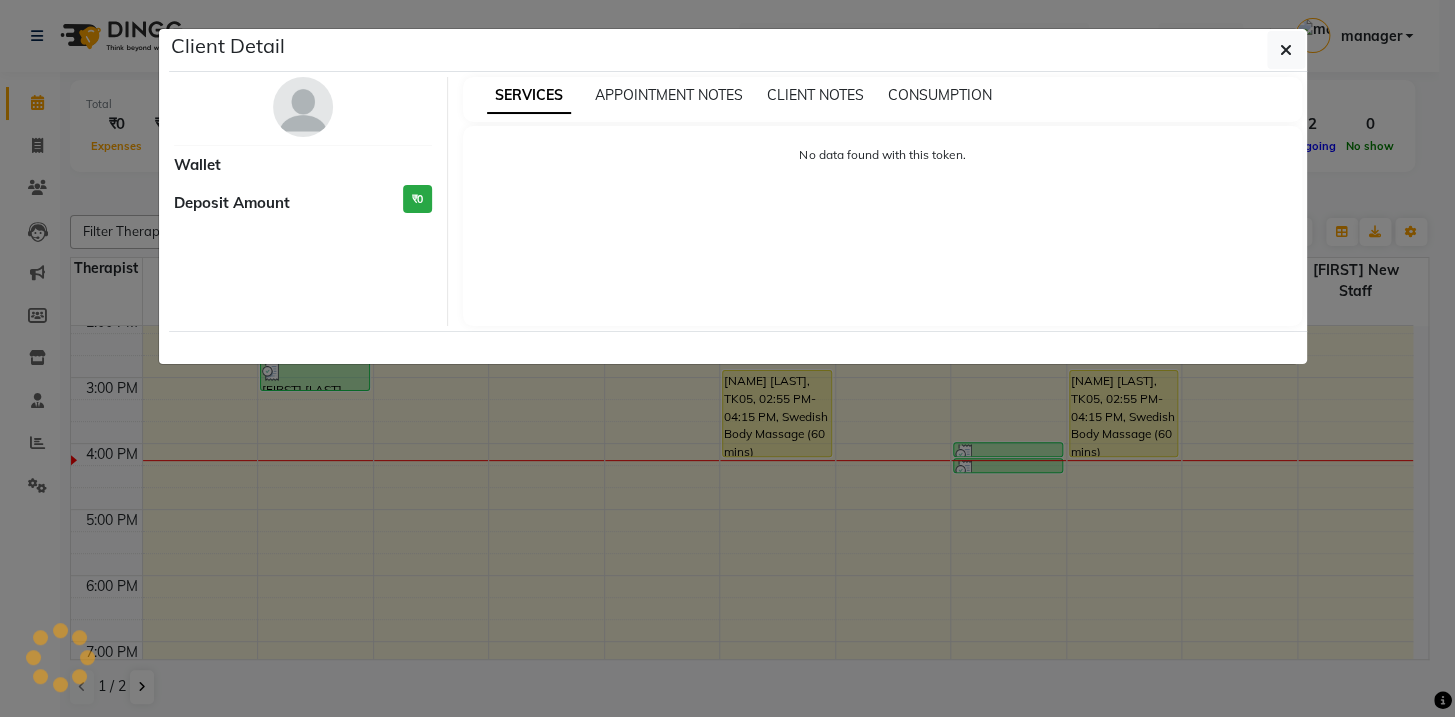 select on "1" 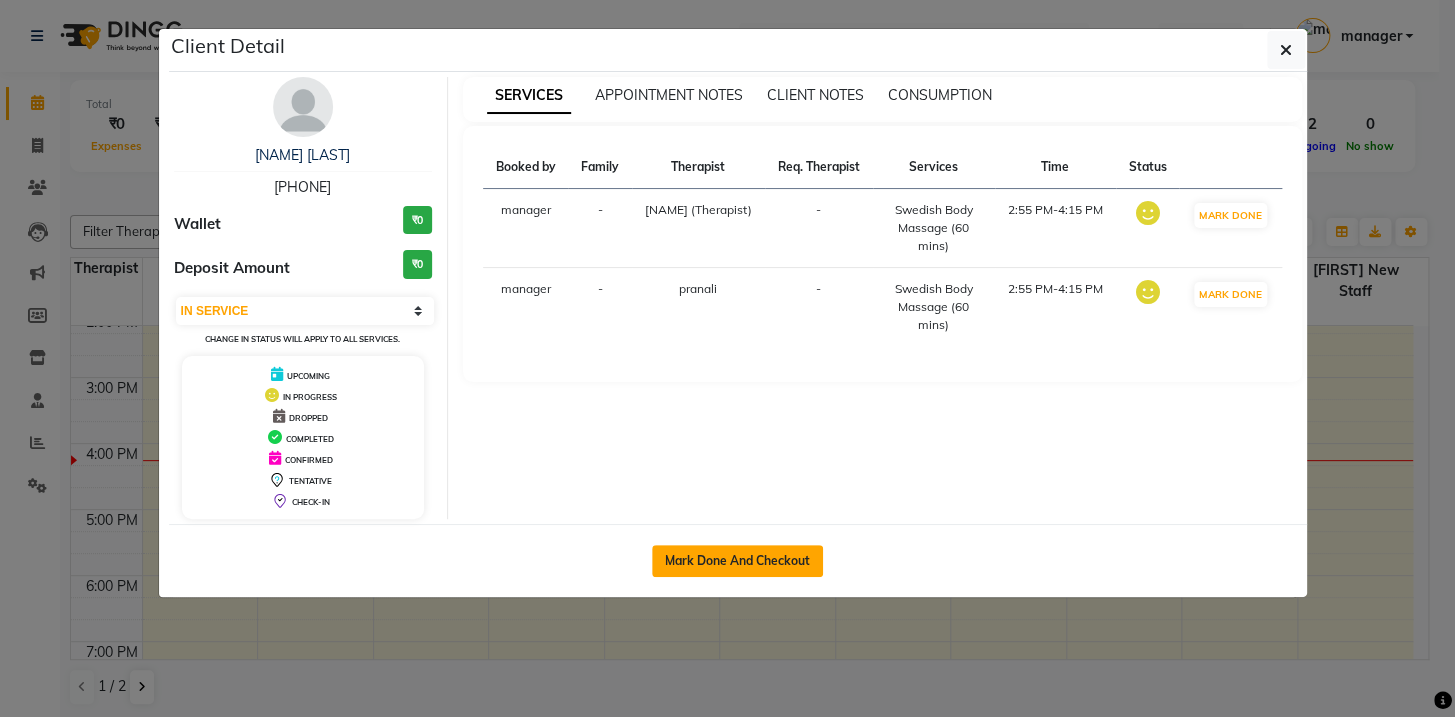 click on "Mark Done And Checkout" 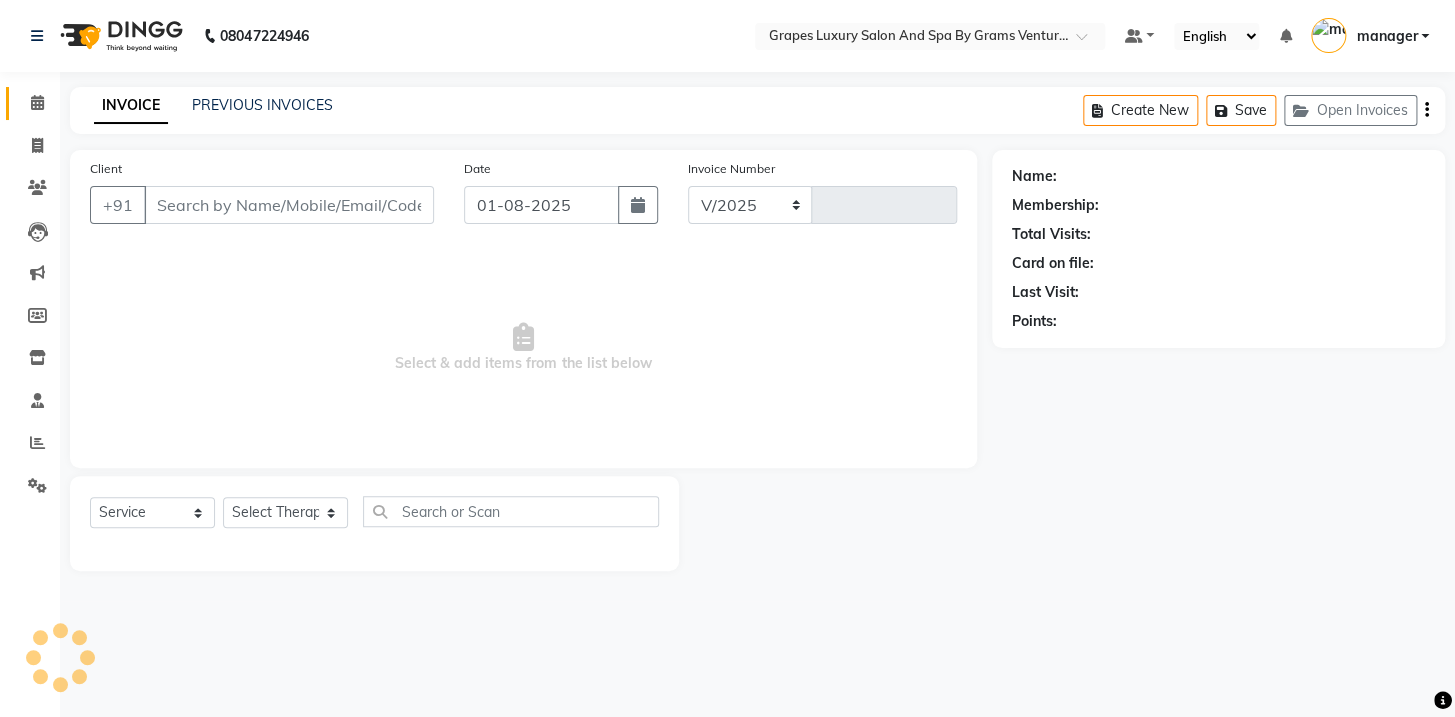select on "3585" 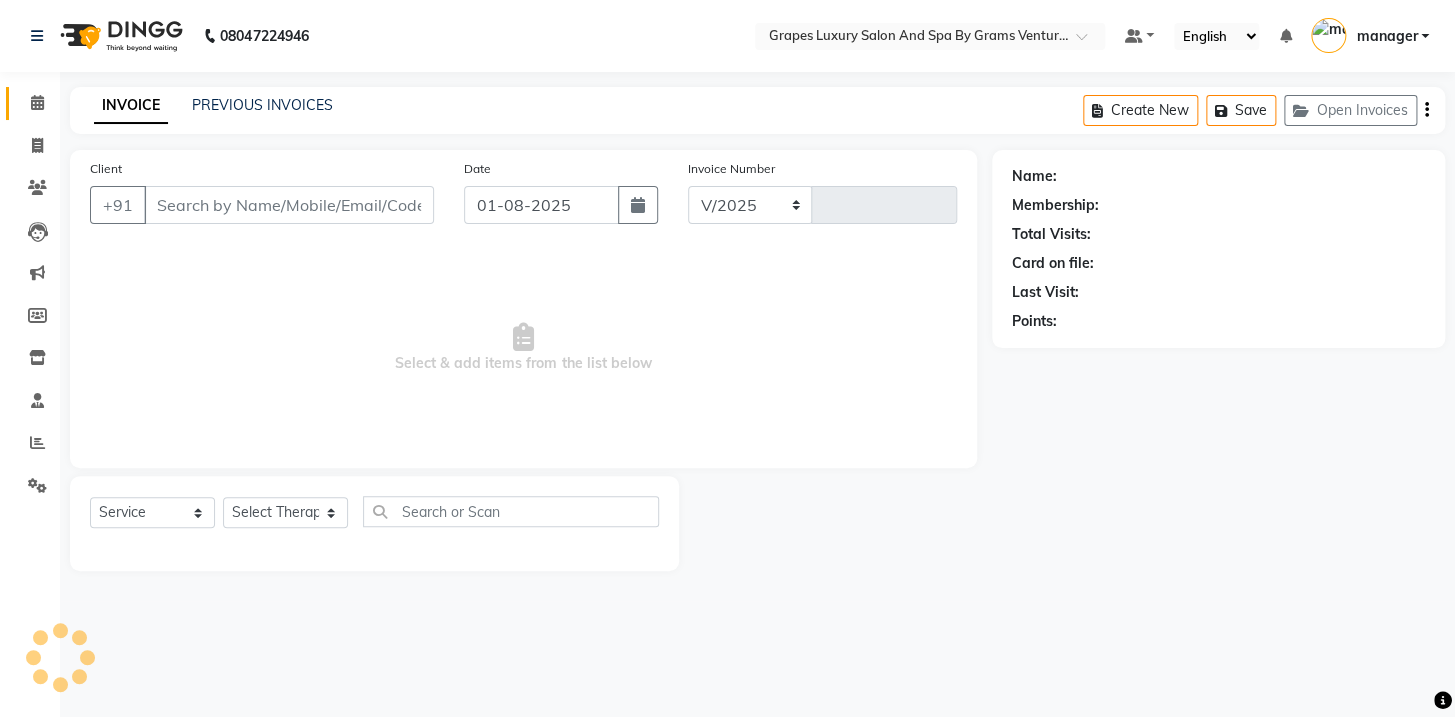 type on "1930" 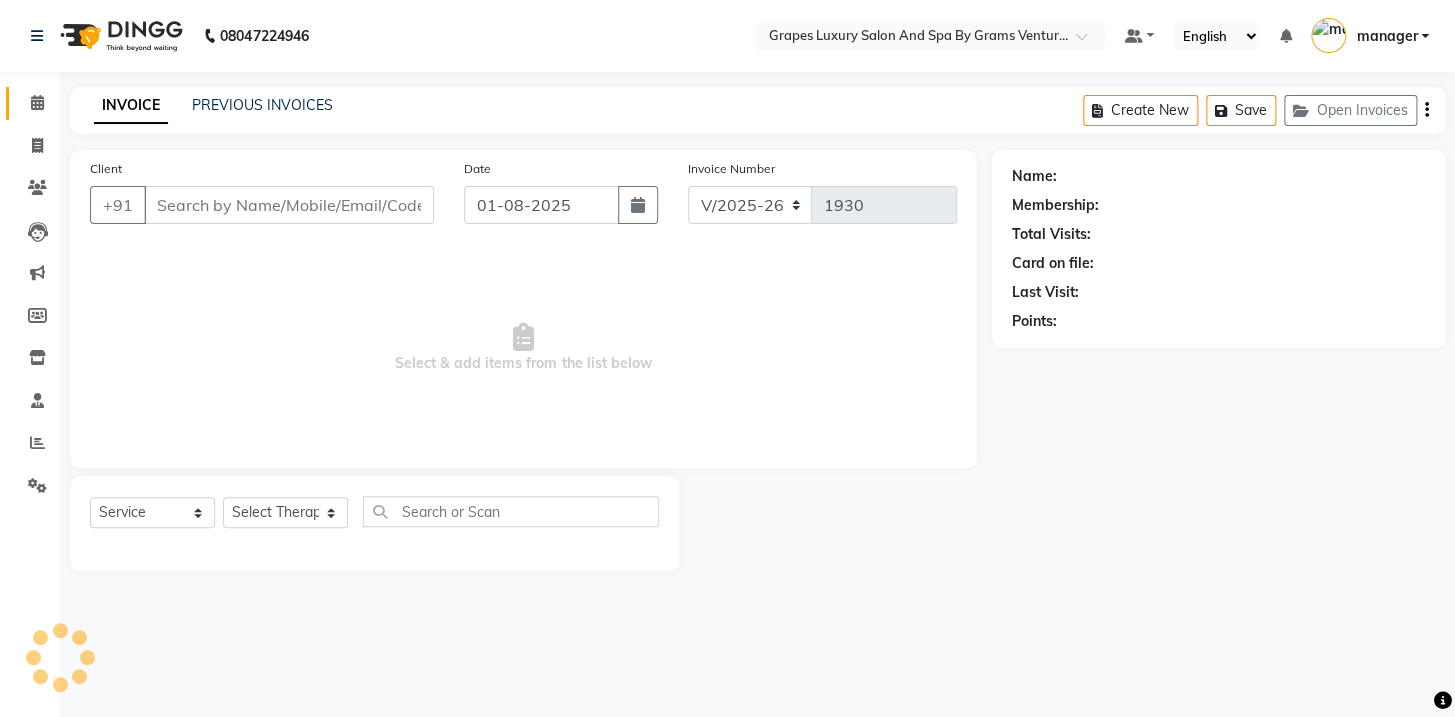 type on "[PHONE]" 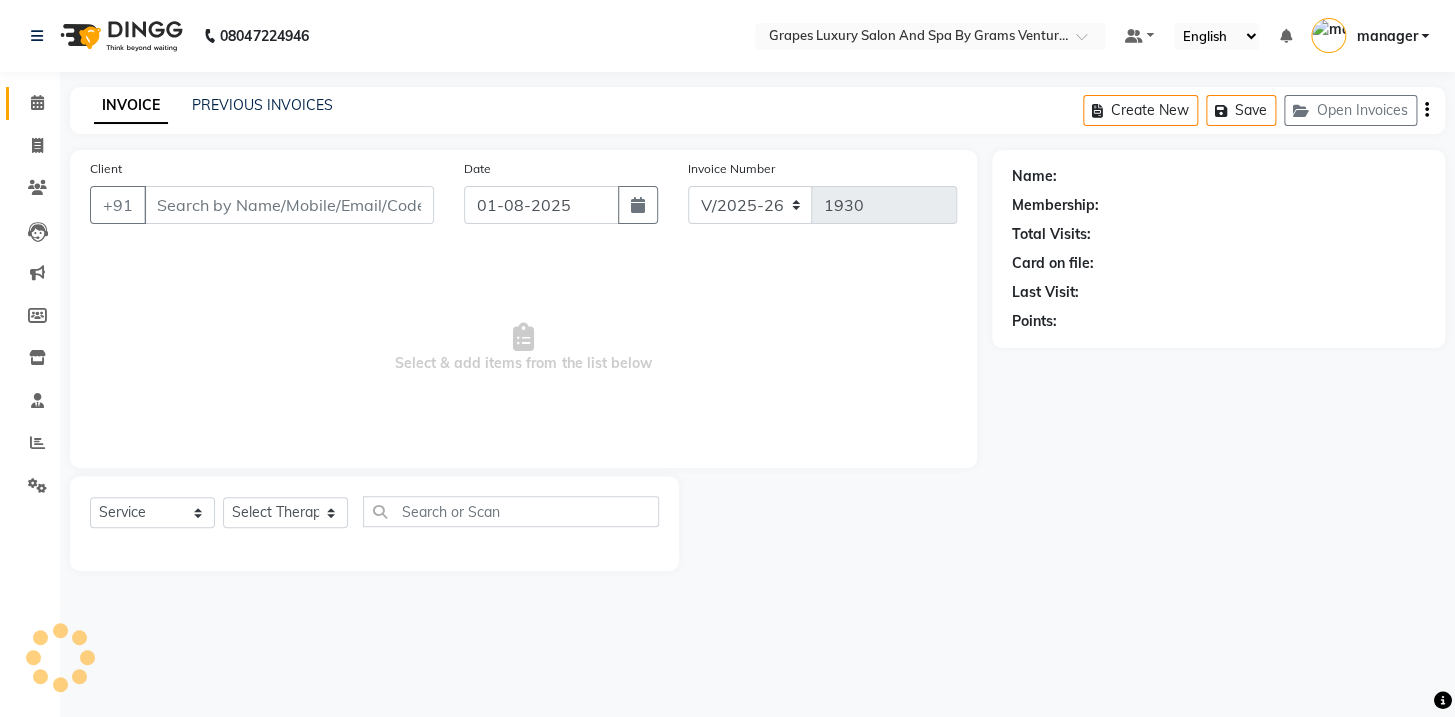 select on "52047" 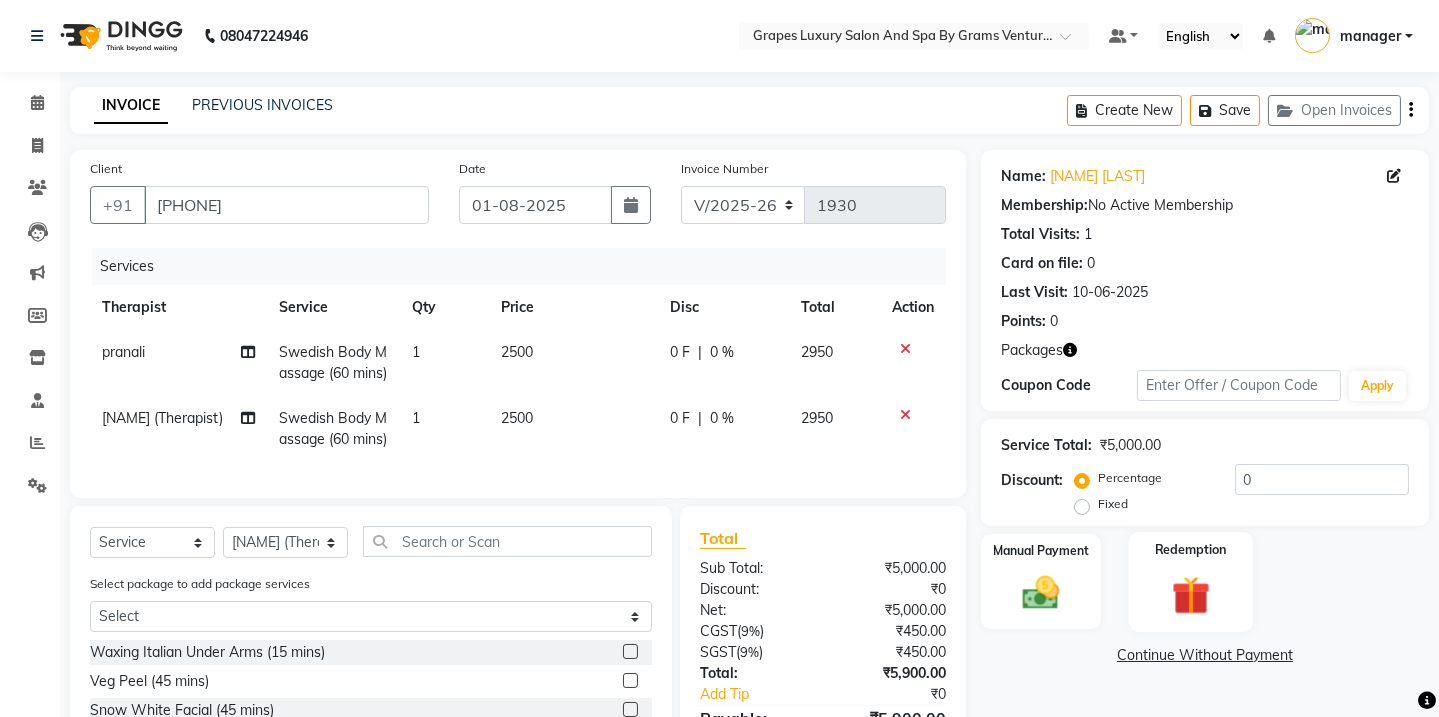 click 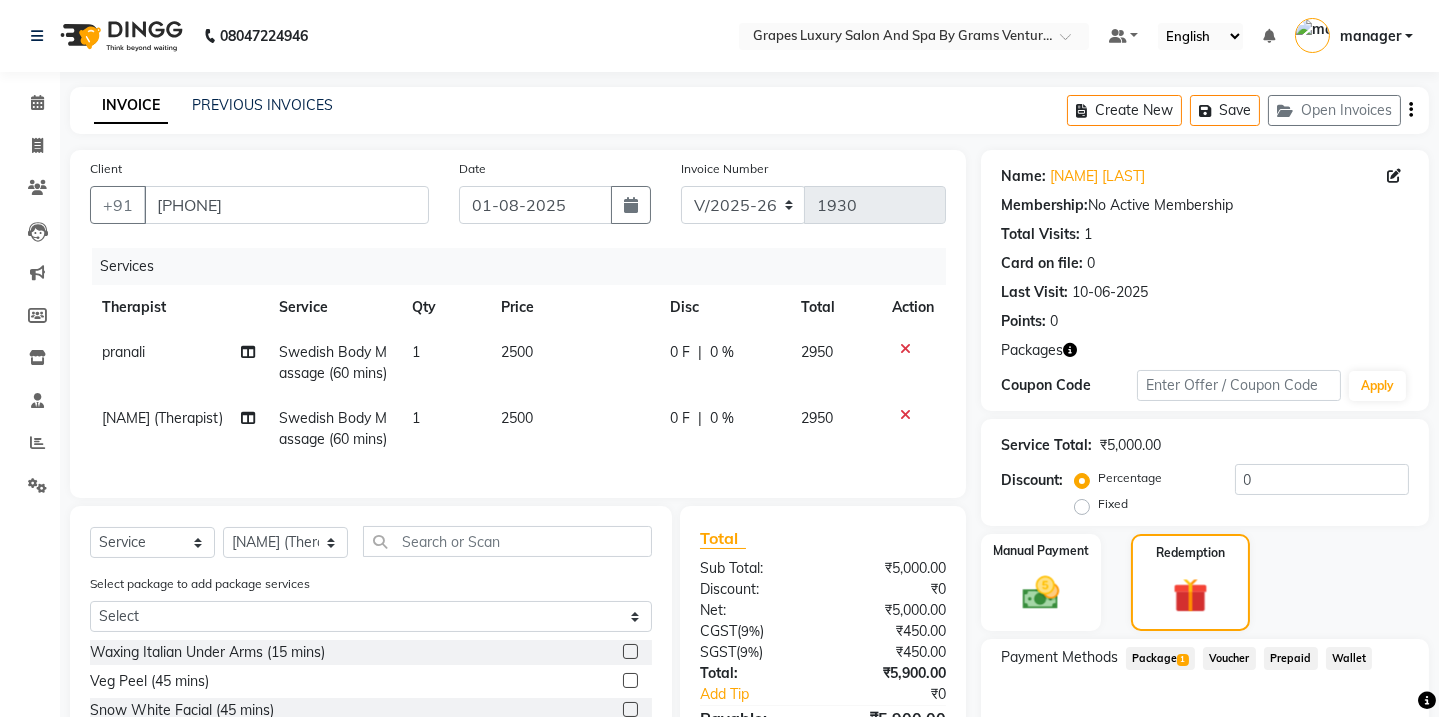click on "Package  1" 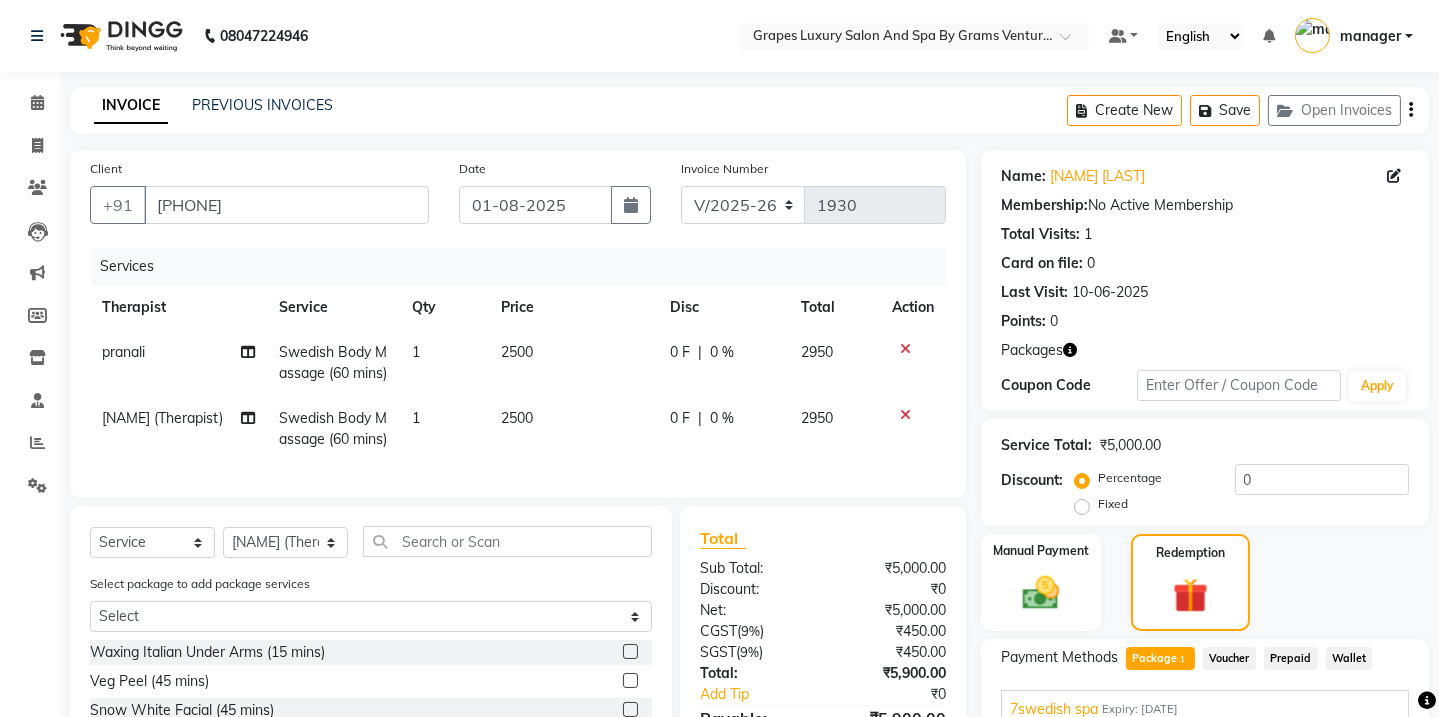 scroll, scrollTop: 210, scrollLeft: 0, axis: vertical 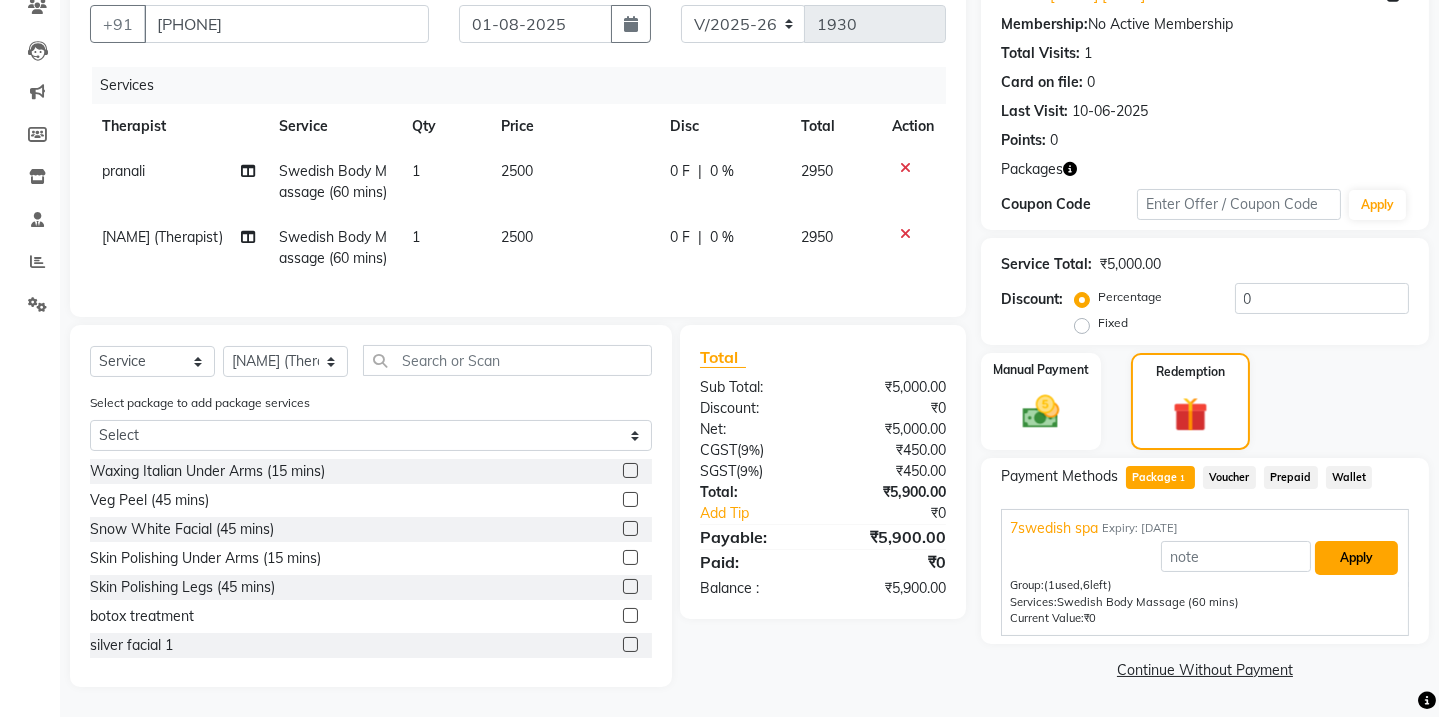 click on "Apply" at bounding box center (1356, 558) 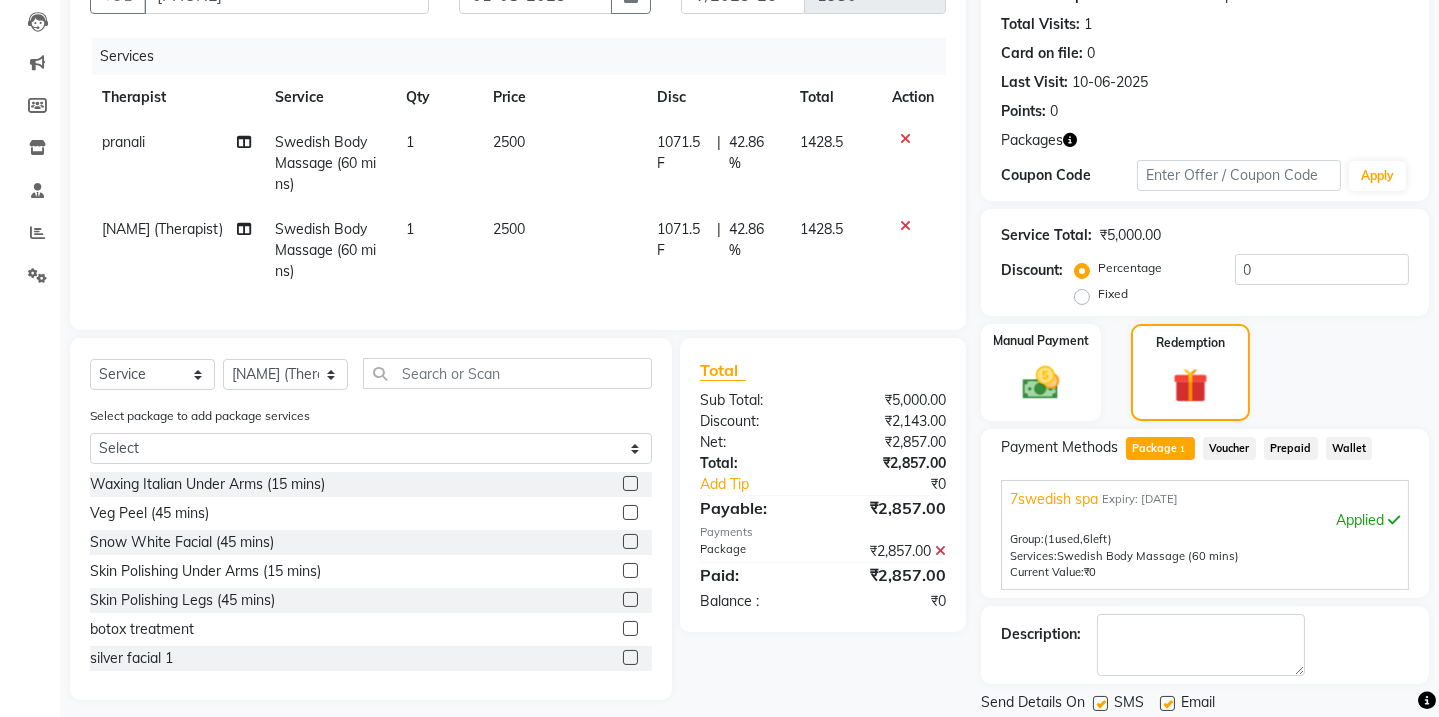 click 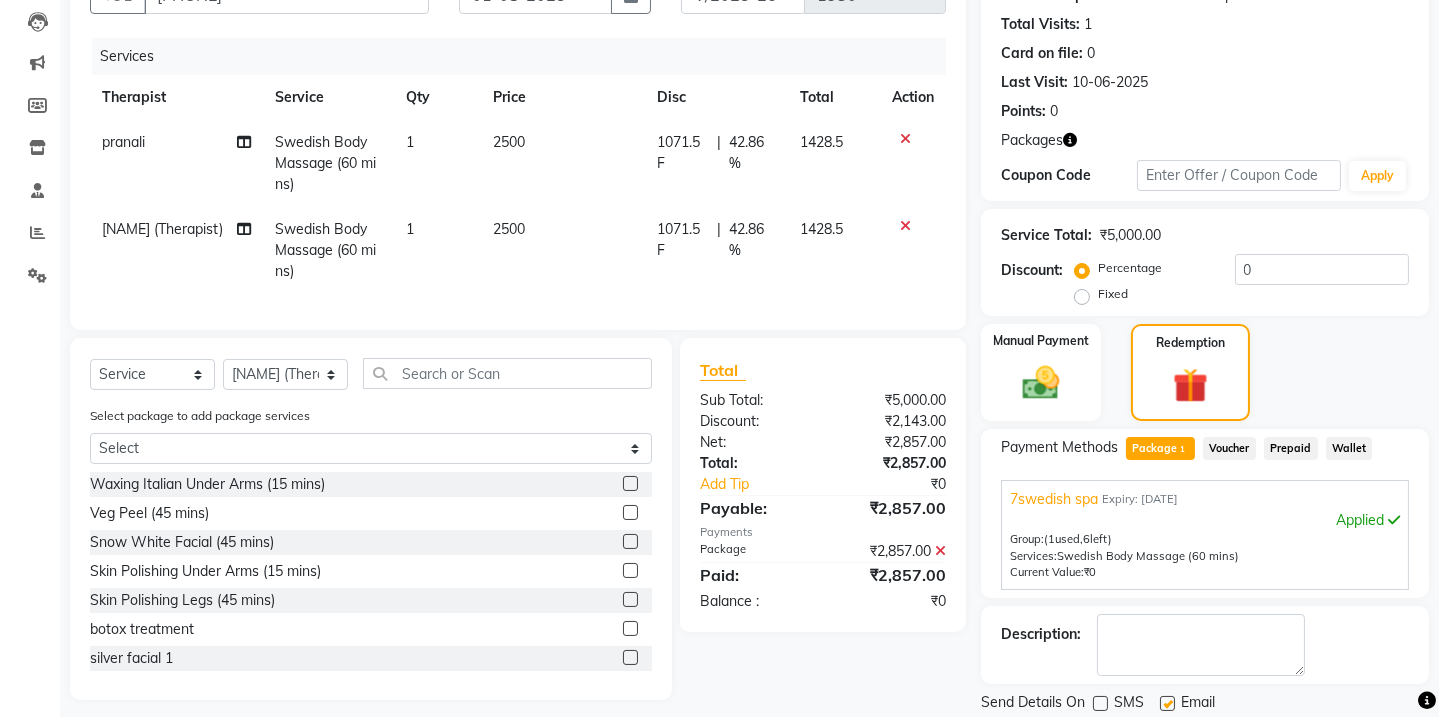 scroll, scrollTop: 273, scrollLeft: 0, axis: vertical 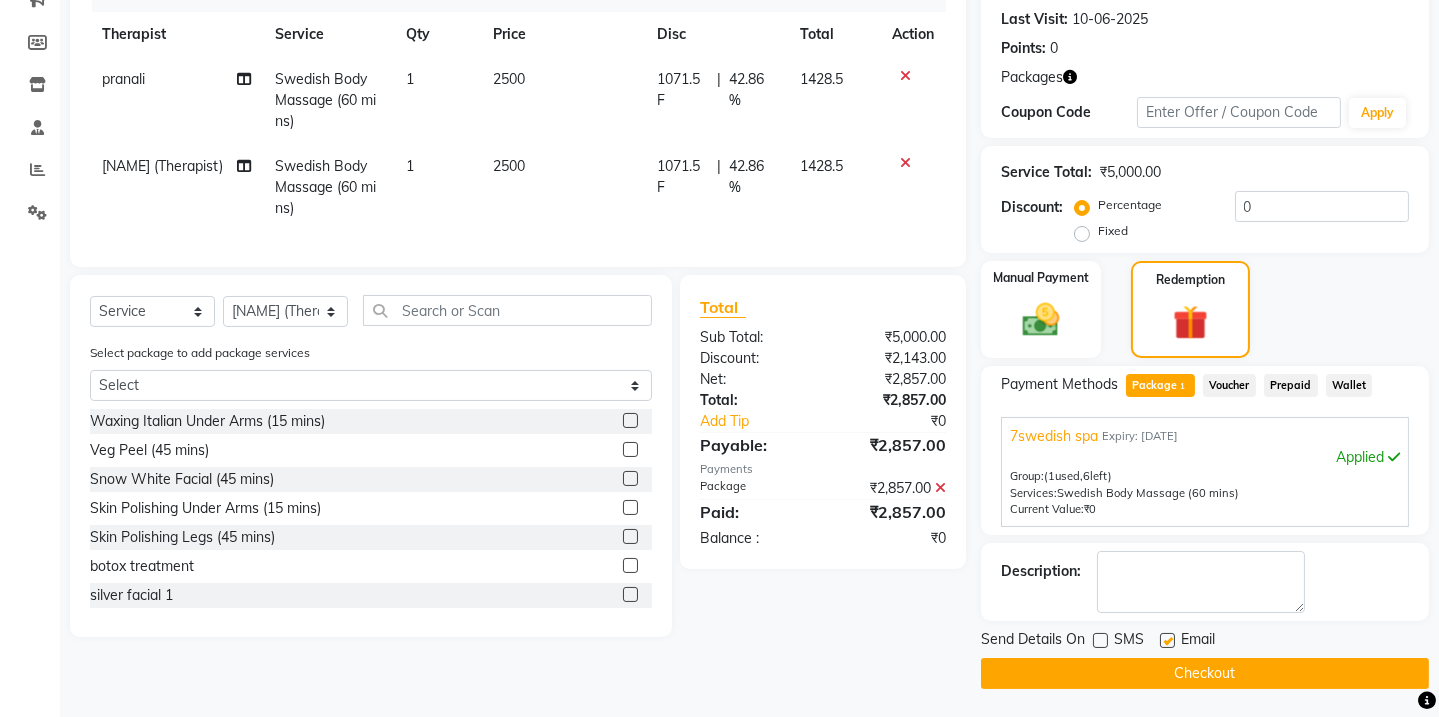 click on "Checkout" 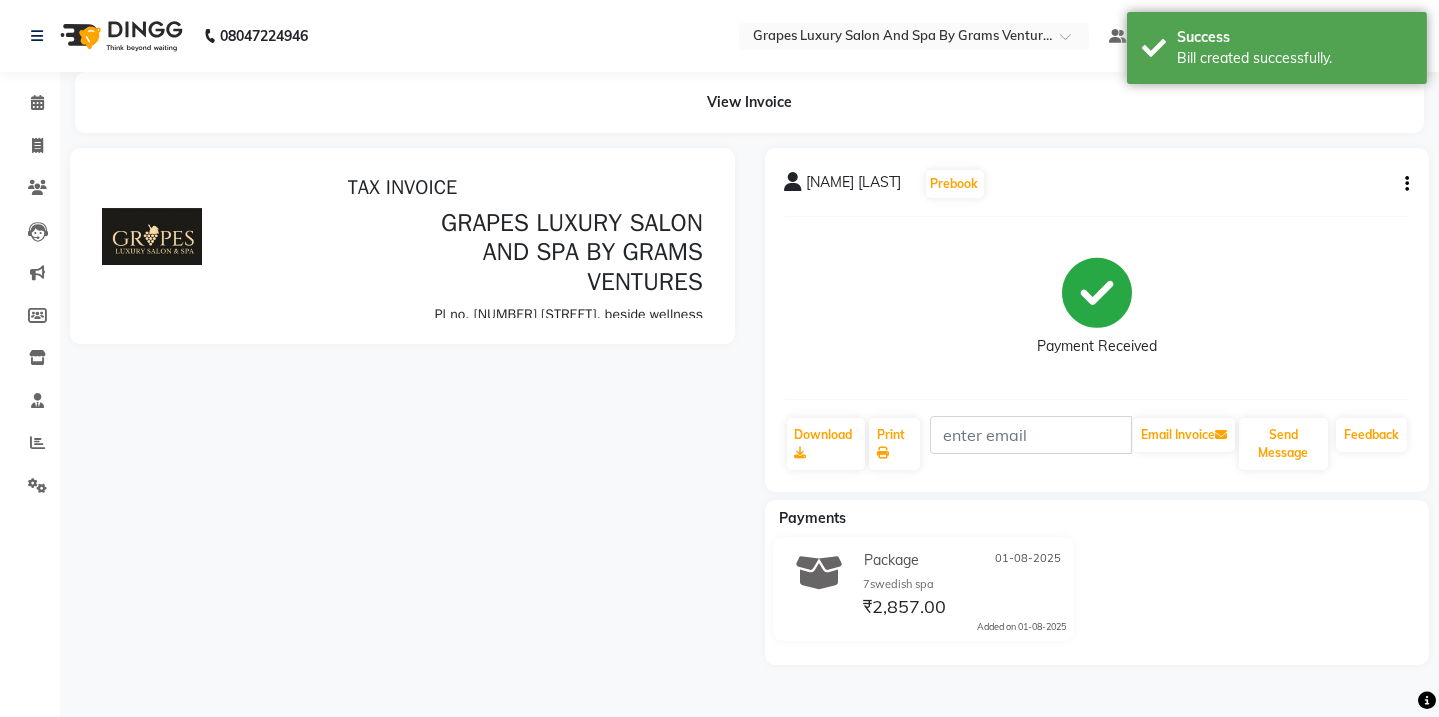 scroll, scrollTop: 0, scrollLeft: 0, axis: both 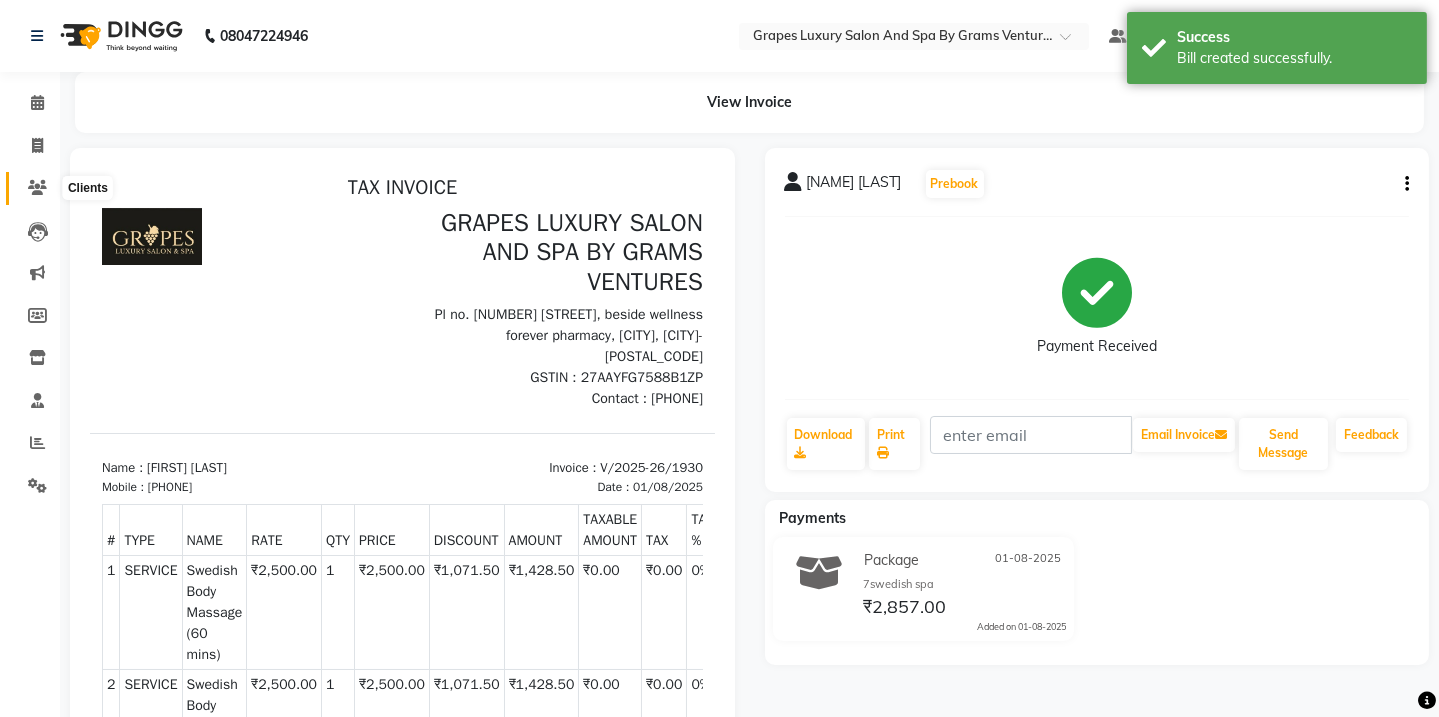 click 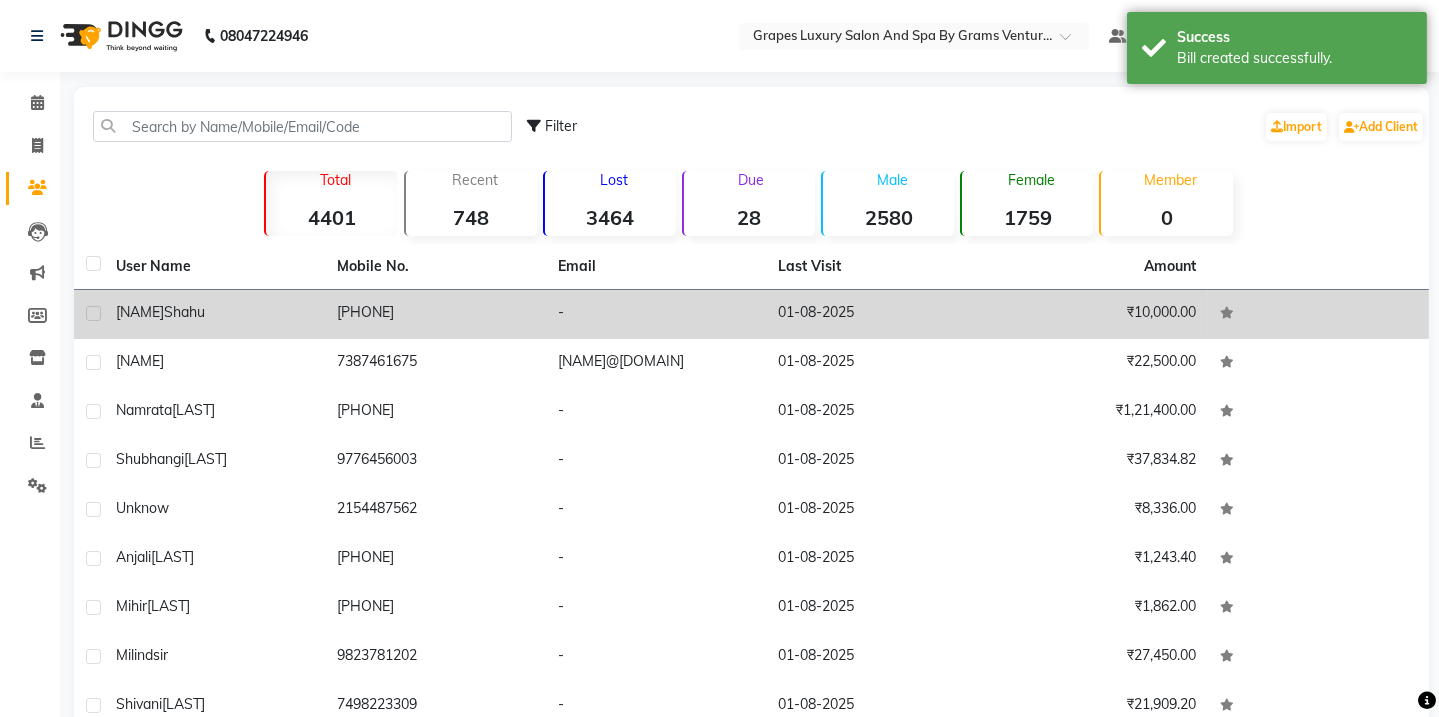 click on "[NAME]  [LAST]" 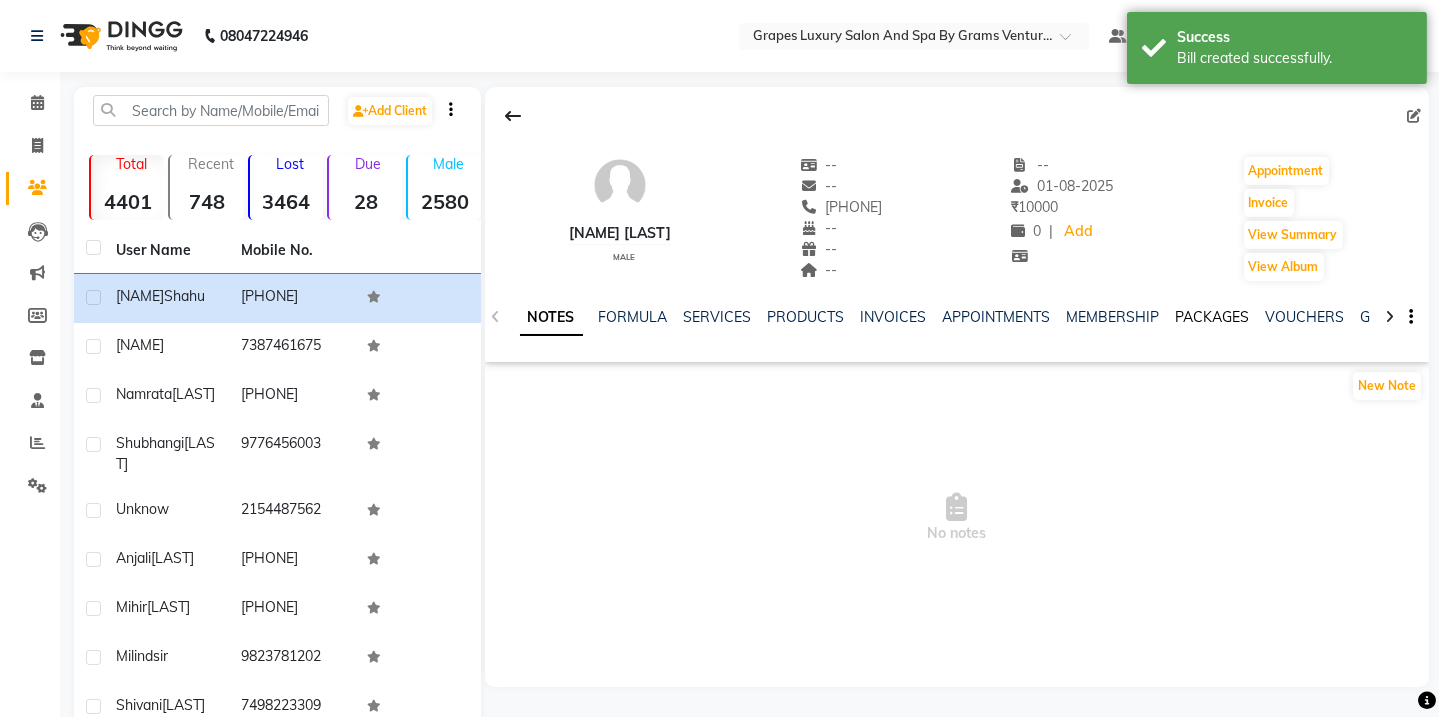click on "PACKAGES" 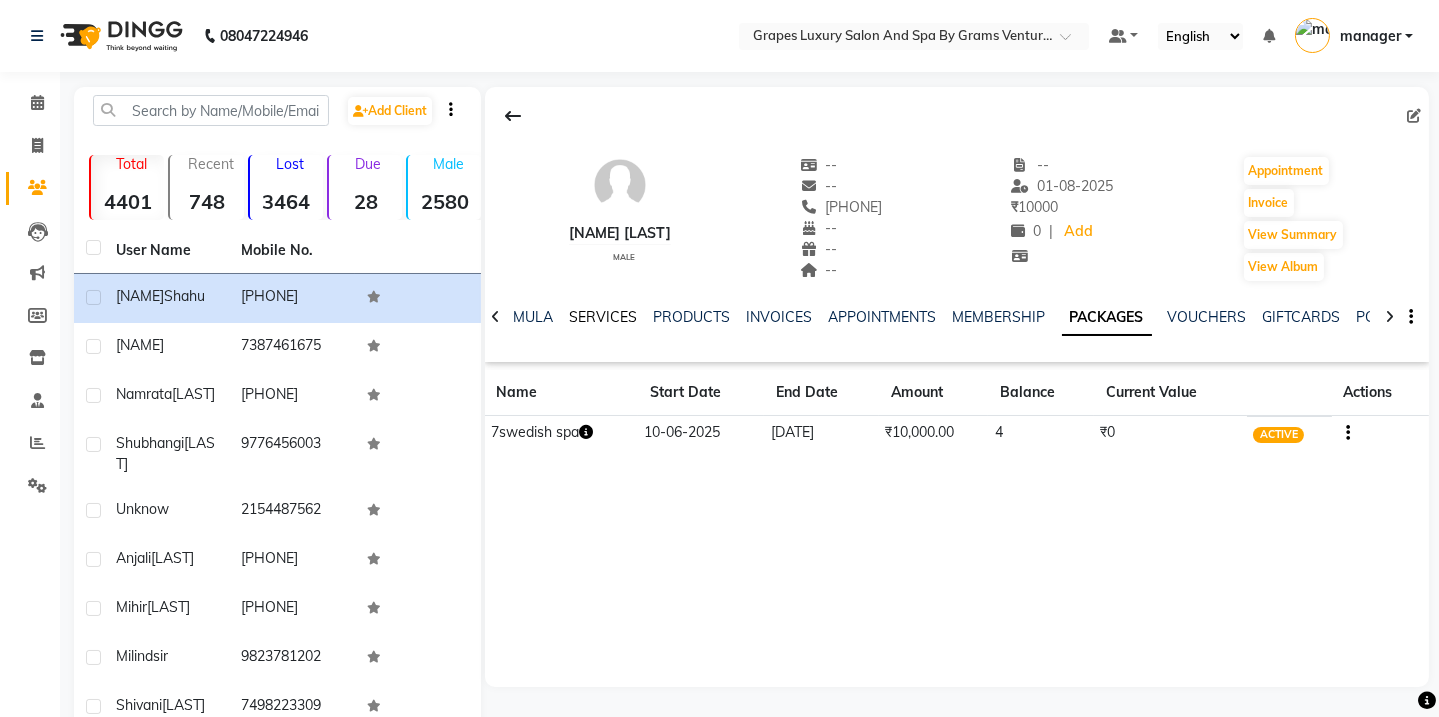 click on "SERVICES" 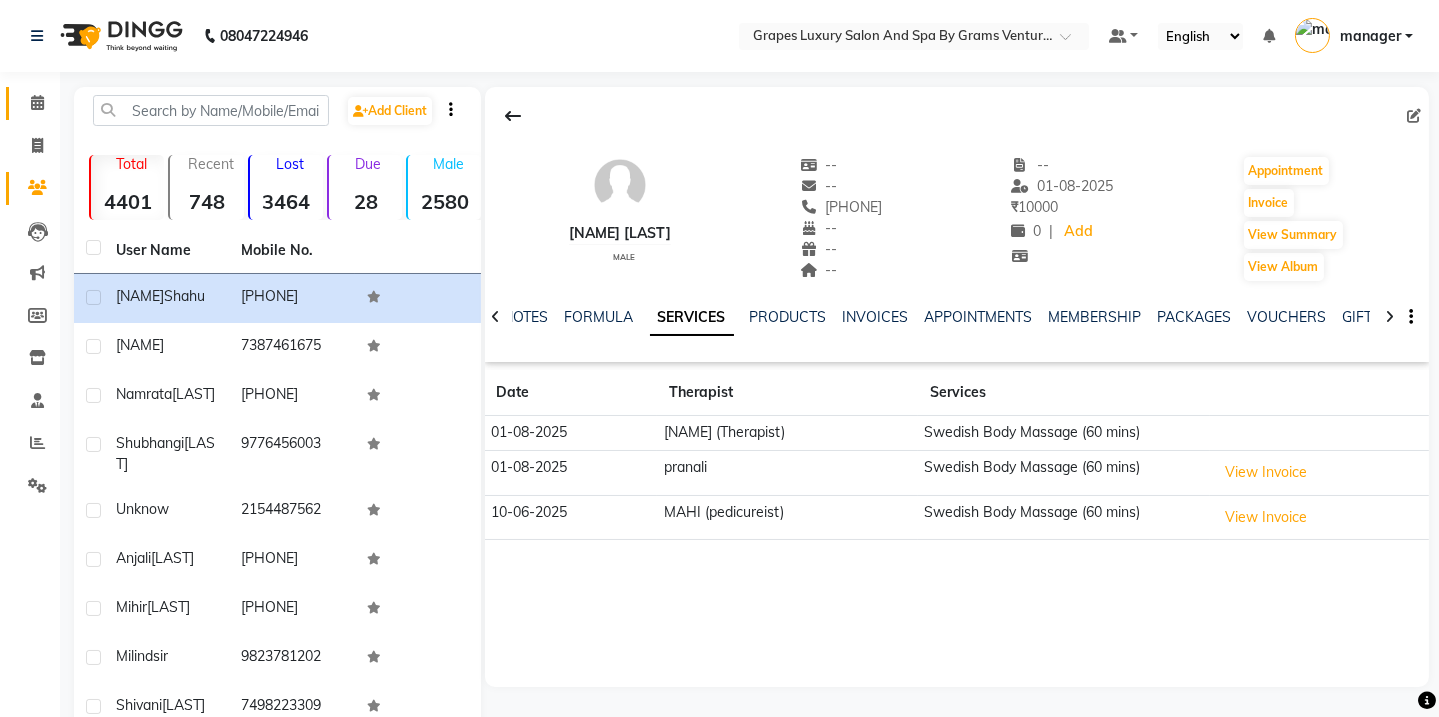 click on "Calendar" 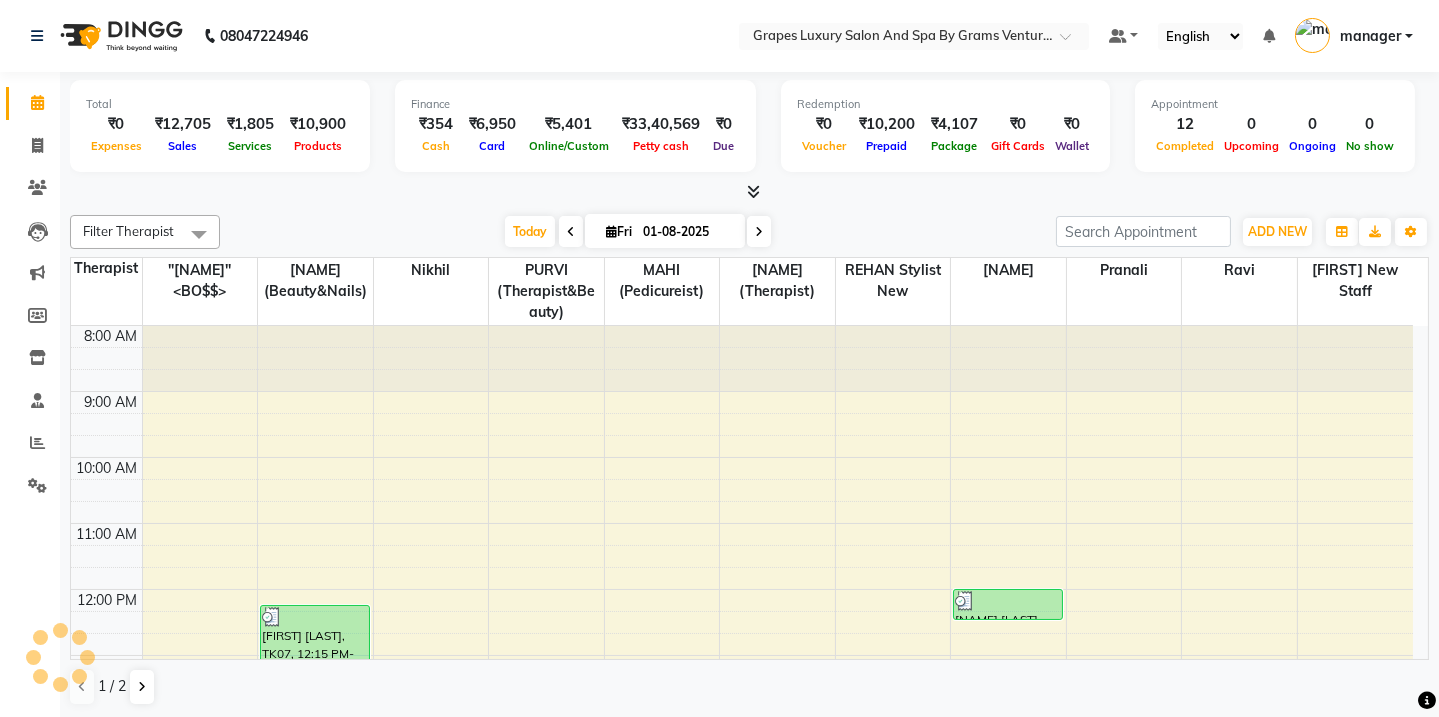 scroll, scrollTop: 0, scrollLeft: 0, axis: both 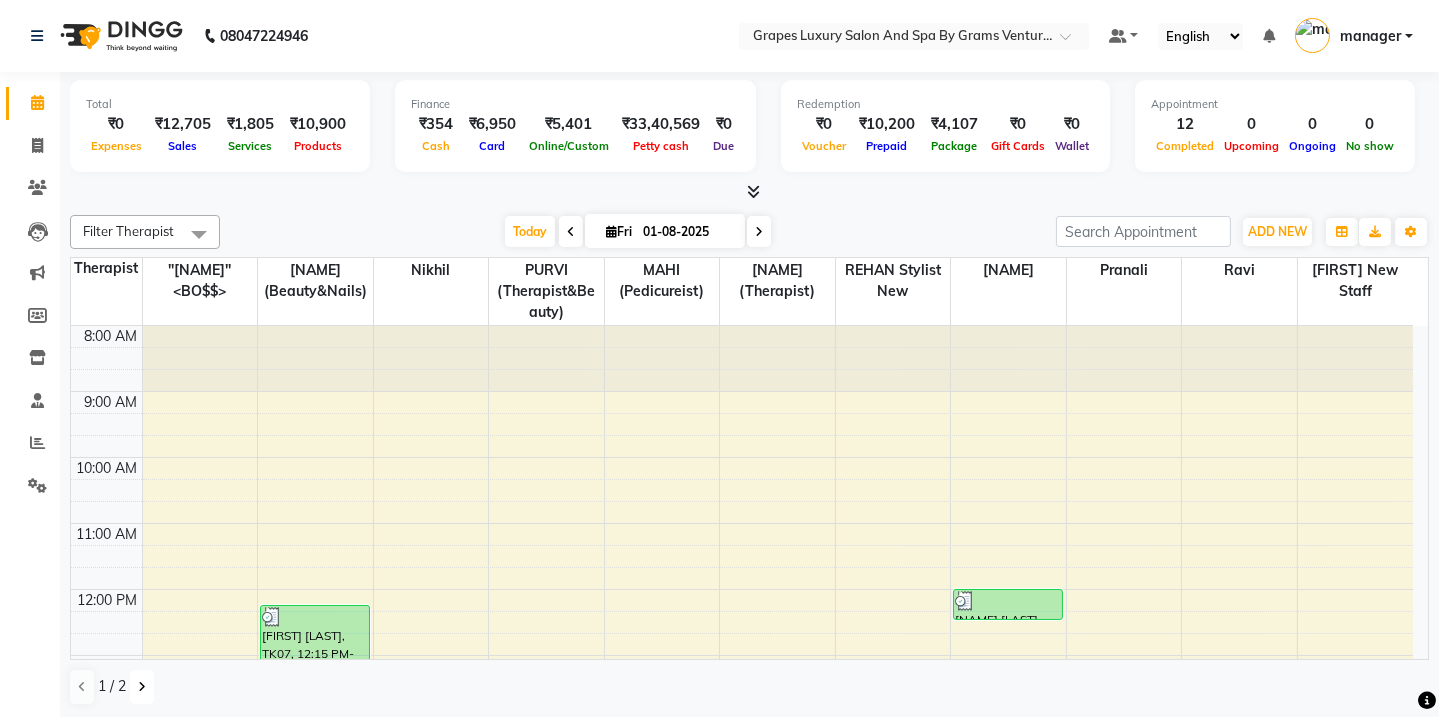 drag, startPoint x: 145, startPoint y: 681, endPoint x: 153, endPoint y: 660, distance: 22.472204 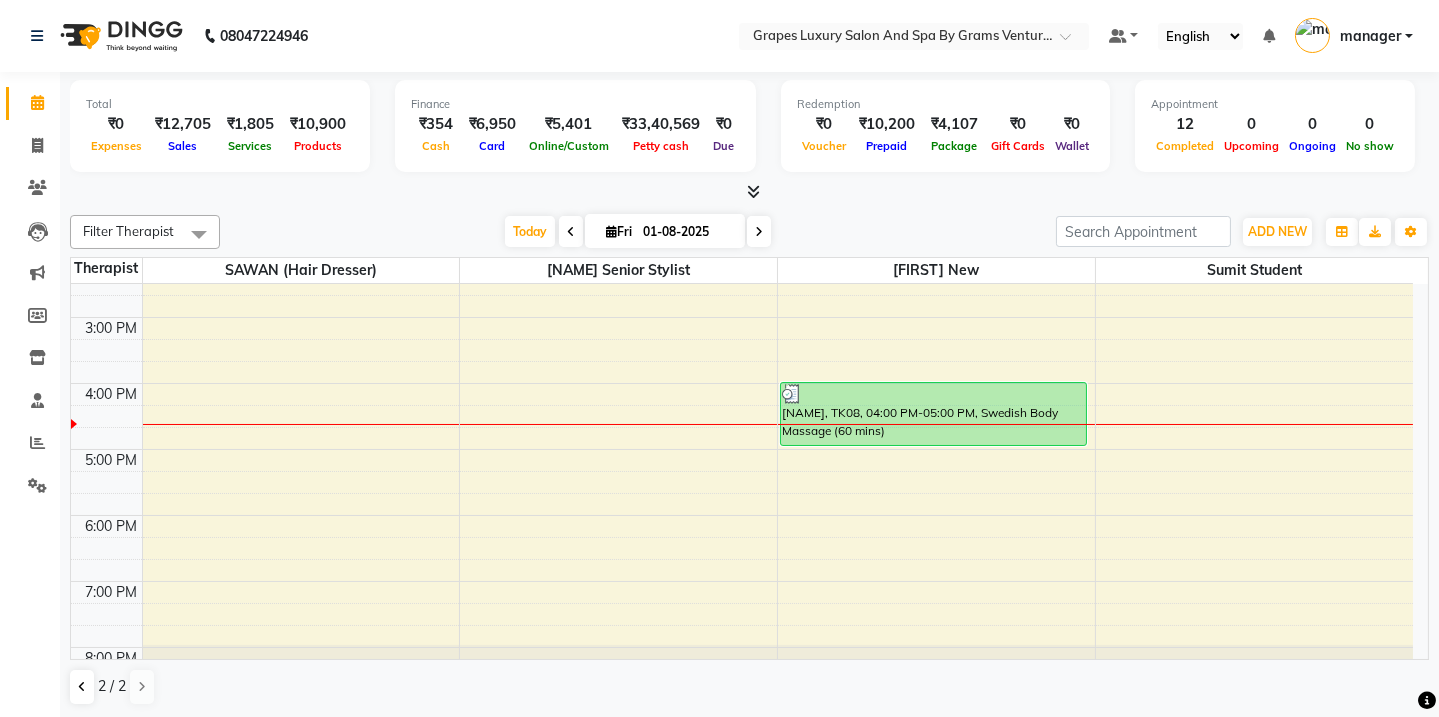 scroll, scrollTop: 478, scrollLeft: 0, axis: vertical 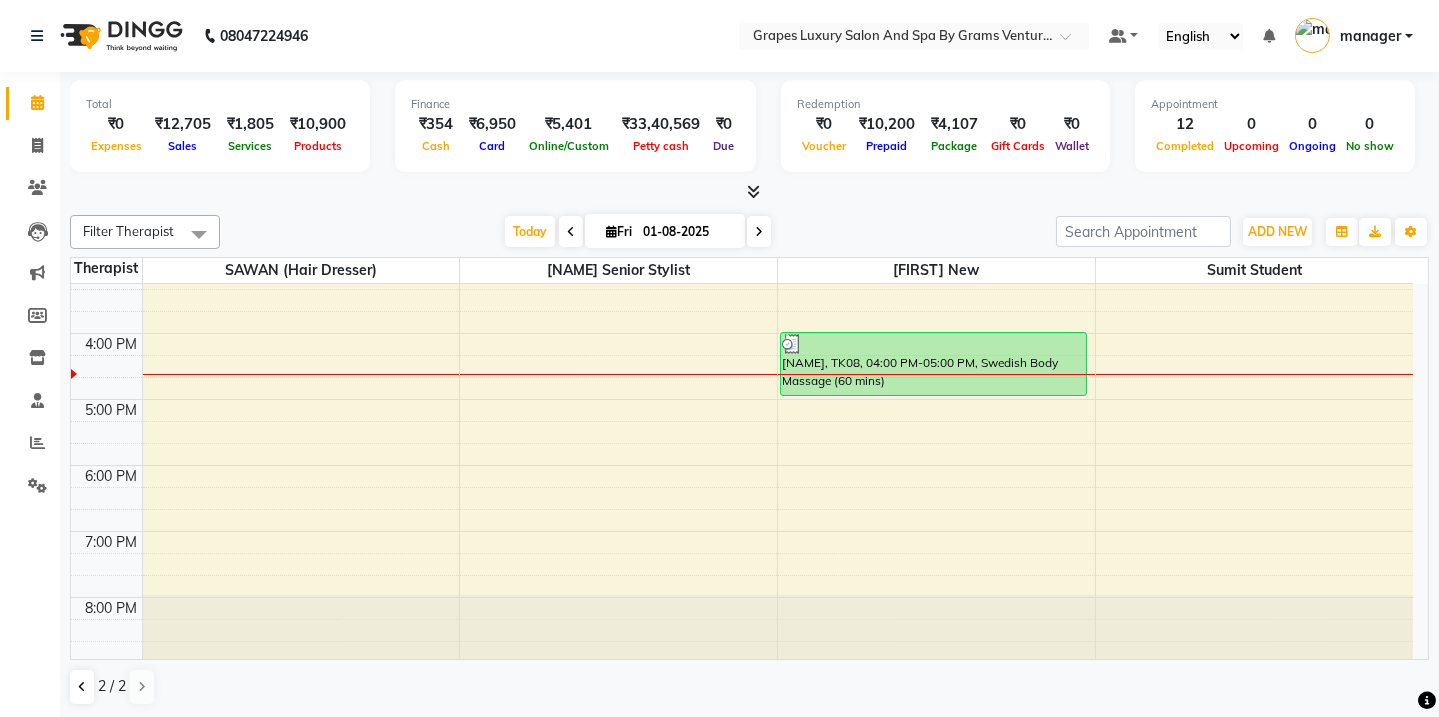 click on "8:00 AM 9:00 AM 10:00 AM 11:00 AM 12:00 PM 1:00 PM 2:00 PM 3:00 PM 4:00 PM 5:00 PM 6:00 PM 7:00 PM 8:00 PM     [NAME] [LAST], TK01, 11:15 AM-11:30 AM, Shaving (15 mins)     [NAME] [LAST], TK03, 12:00 PM-12:45 PM, Hair Cut Female (45 mins)     [NAME] [LAST], TK03, 12:45 PM-01:00 PM, Eyebrow (15 mins)     [NAME] [LAST], TK03, 01:00 PM-01:05 PM, Upper Lip (5 mins)     [NAME] [LAST], TK03, 12:45 PM-01:05 PM, Eyebrow (15 mins),Upper Lip (5 mins)     [NAME] [LAST], TK08, 04:00 PM-05:00 PM, Swedish Body Massage (60 mins)" at bounding box center (742, 234) 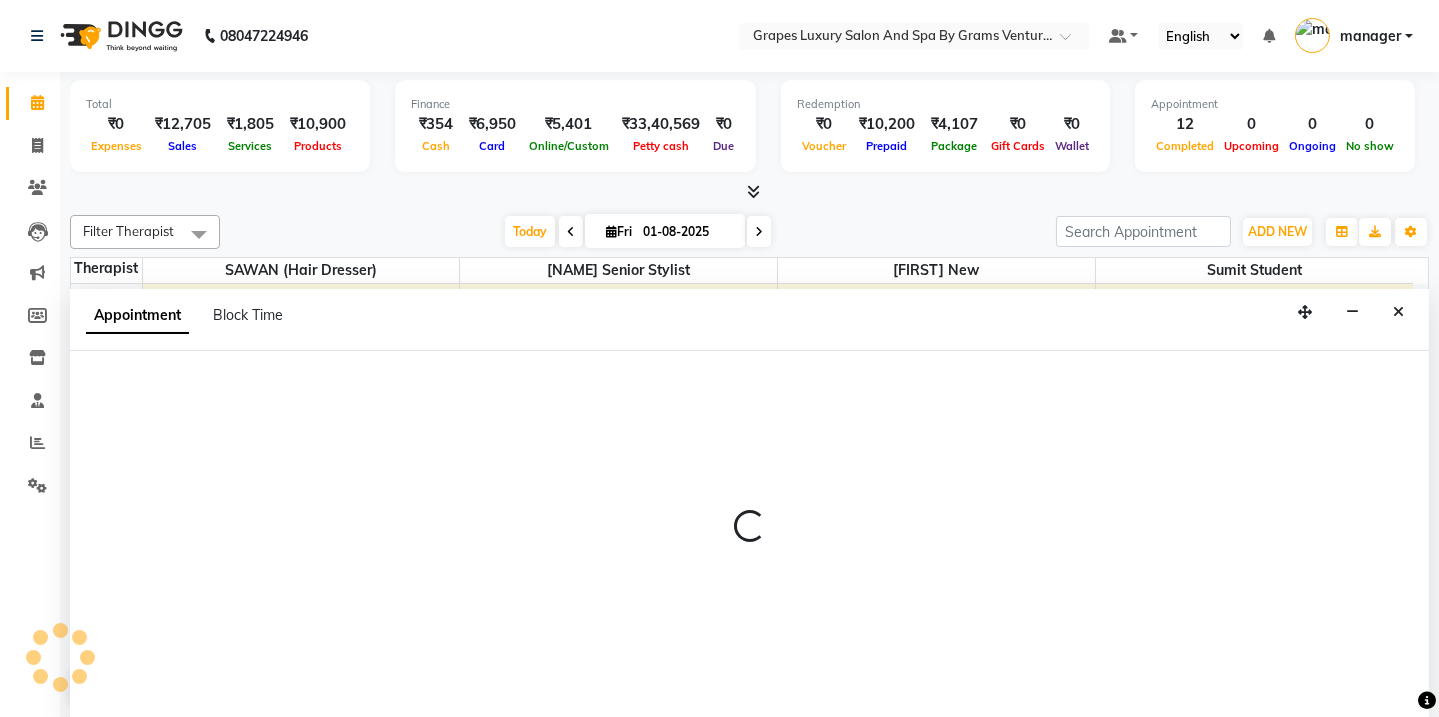 scroll, scrollTop: 0, scrollLeft: 0, axis: both 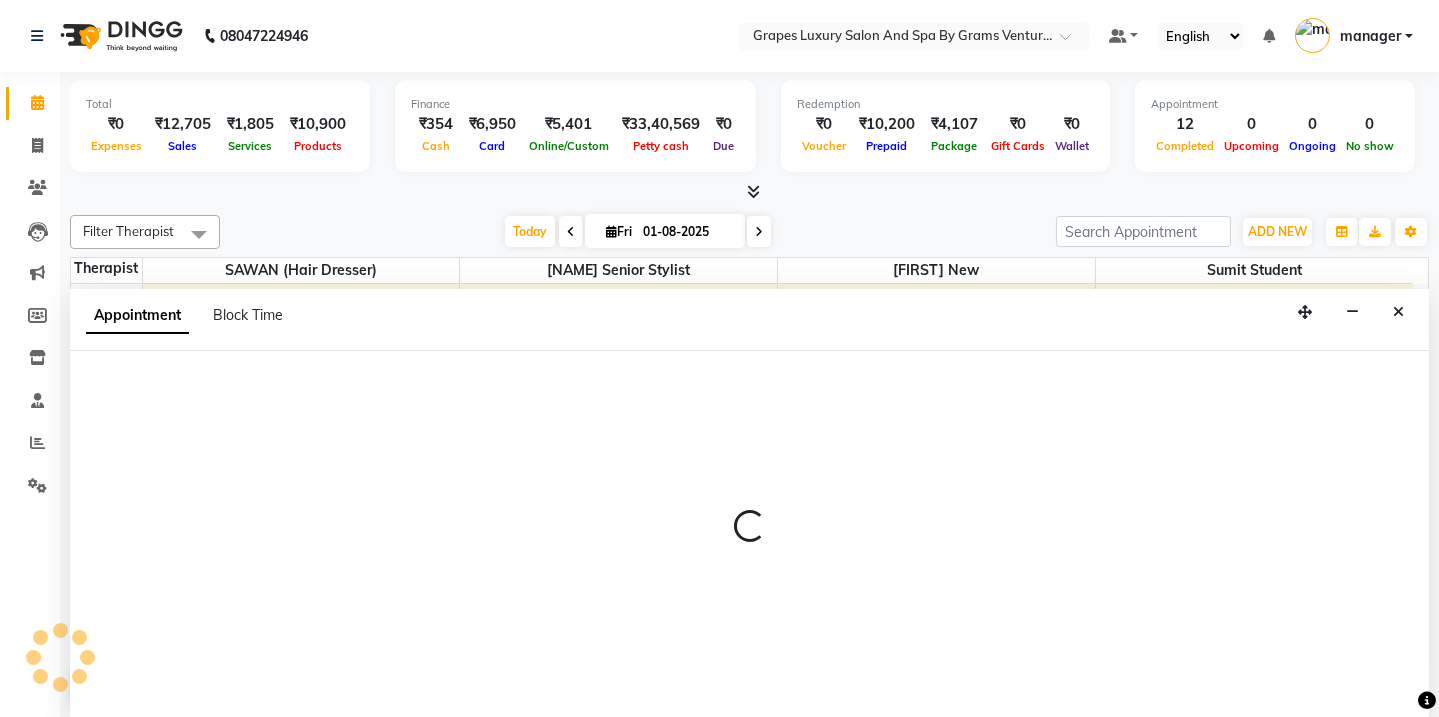 select on "41130" 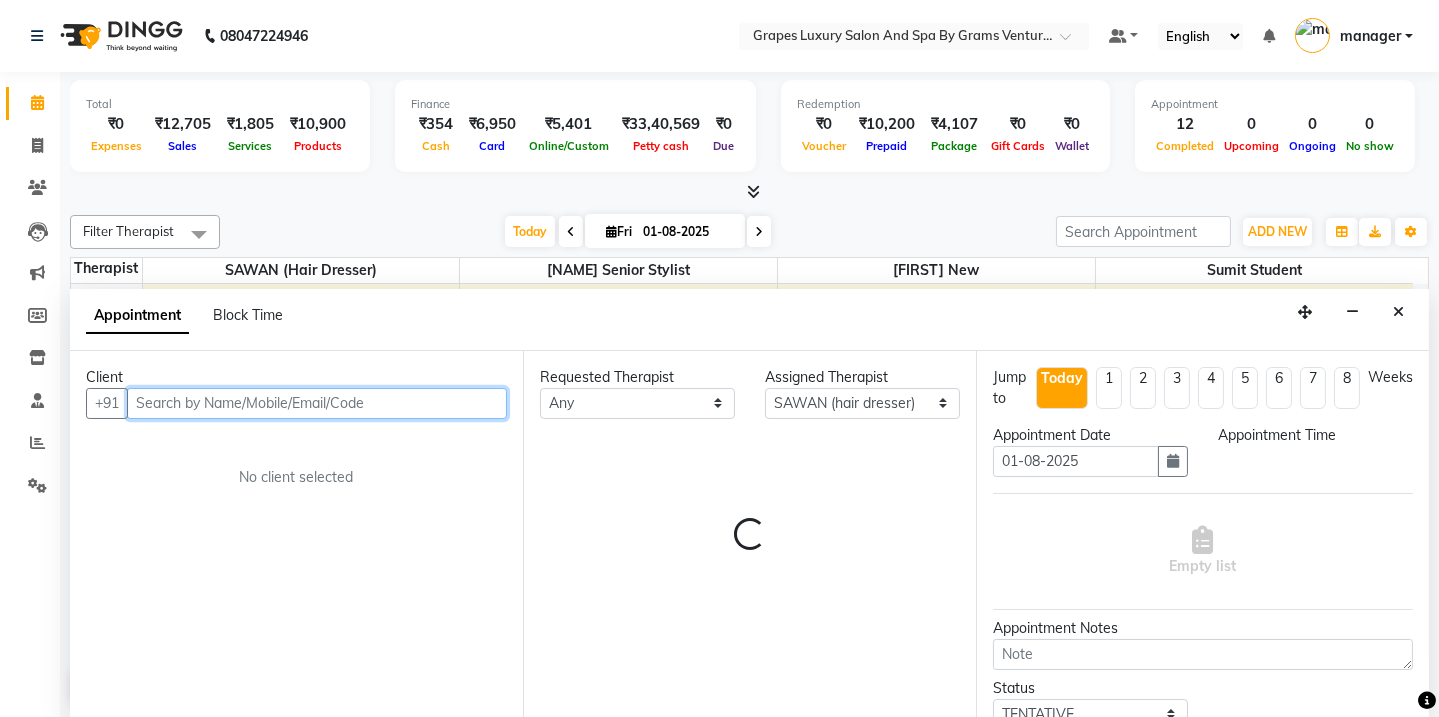 select on "975" 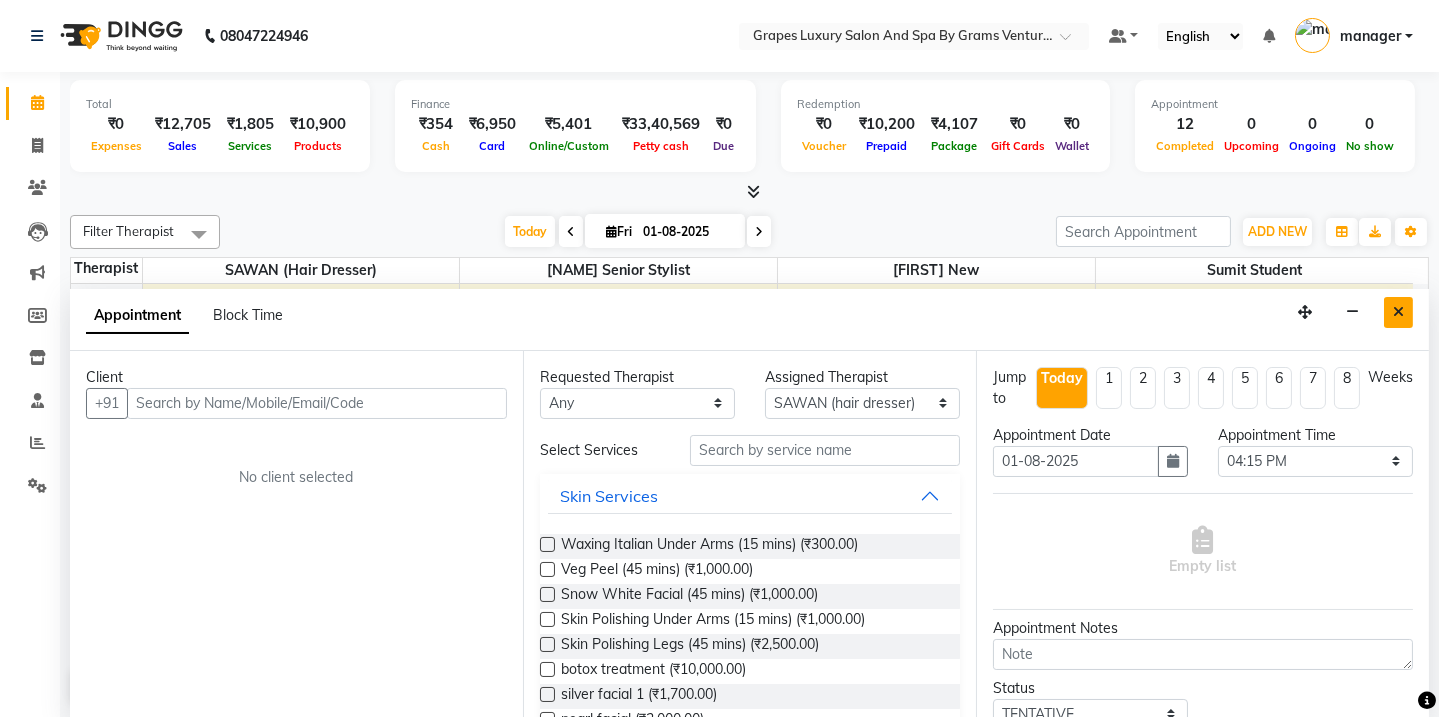 click at bounding box center [1398, 312] 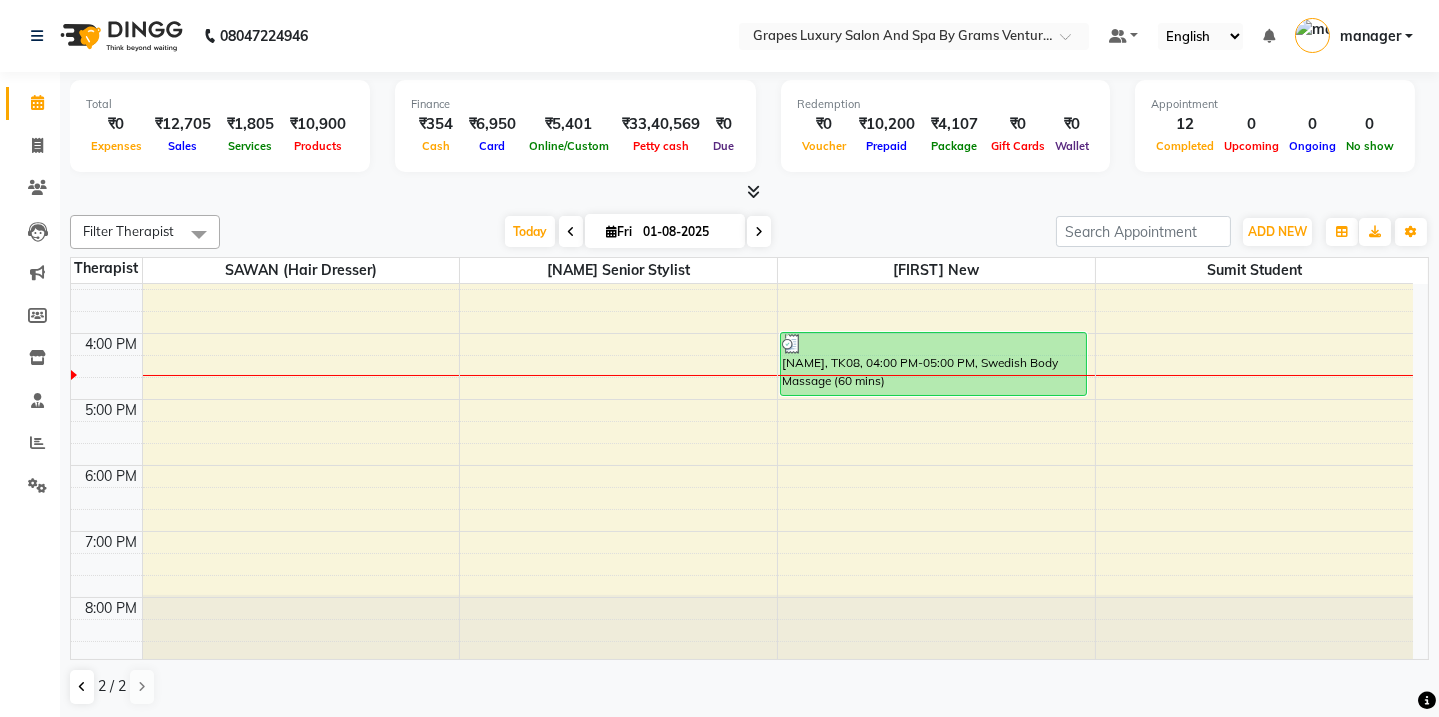 click on "8:00 AM 9:00 AM 10:00 AM 11:00 AM 12:00 PM 1:00 PM 2:00 PM 3:00 PM 4:00 PM 5:00 PM 6:00 PM 7:00 PM 8:00 PM     [NAME] [LAST], TK01, 11:15 AM-11:30 AM, Shaving (15 mins)     [NAME] [LAST], TK03, 12:00 PM-12:45 PM, Hair Cut Female (45 mins)     [NAME] [LAST], TK03, 12:45 PM-01:00 PM, Eyebrow (15 mins)     [NAME] [LAST], TK03, 01:00 PM-01:05 PM, Upper Lip (5 mins)     [NAME] [LAST], TK03, 12:45 PM-01:05 PM, Eyebrow (15 mins),Upper Lip (5 mins)     [NAME] [LAST], TK08, 04:00 PM-05:00 PM, Swedish Body Massage (60 mins)" at bounding box center (742, 234) 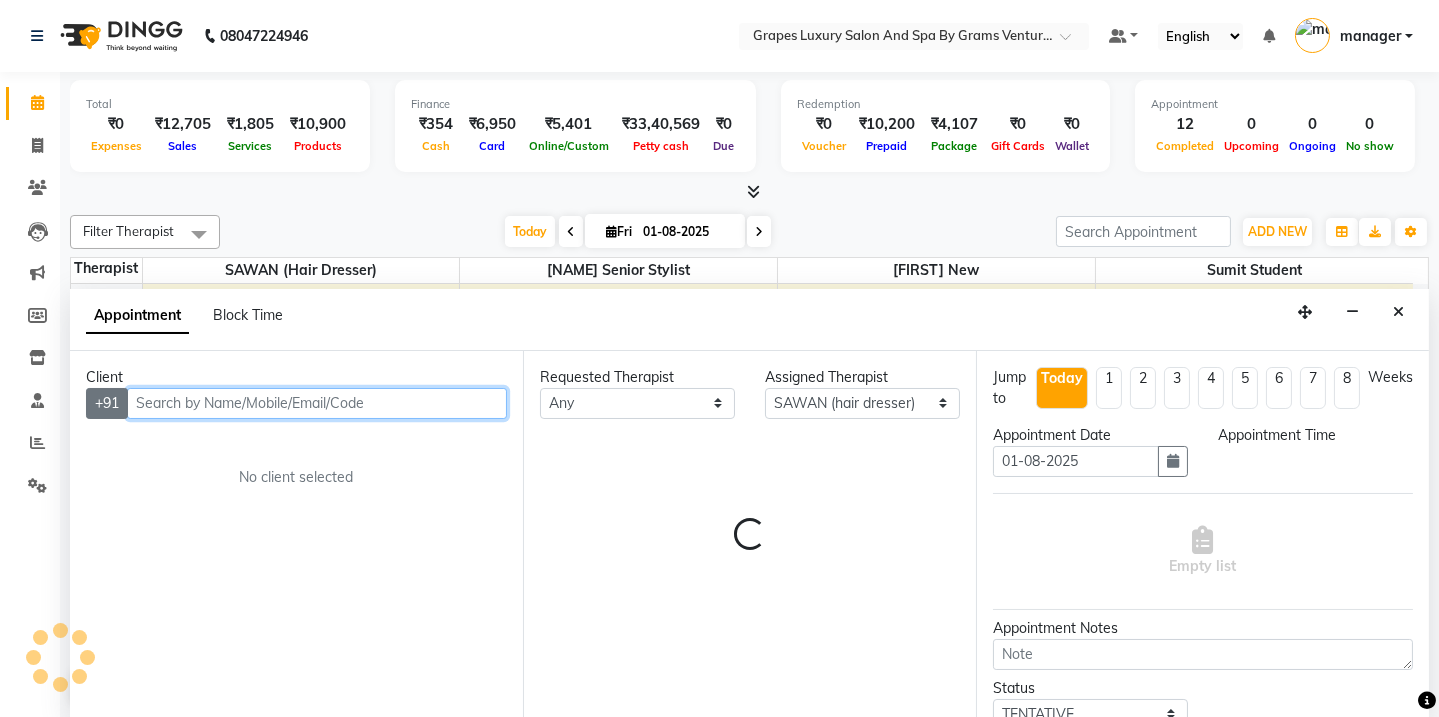 select on "960" 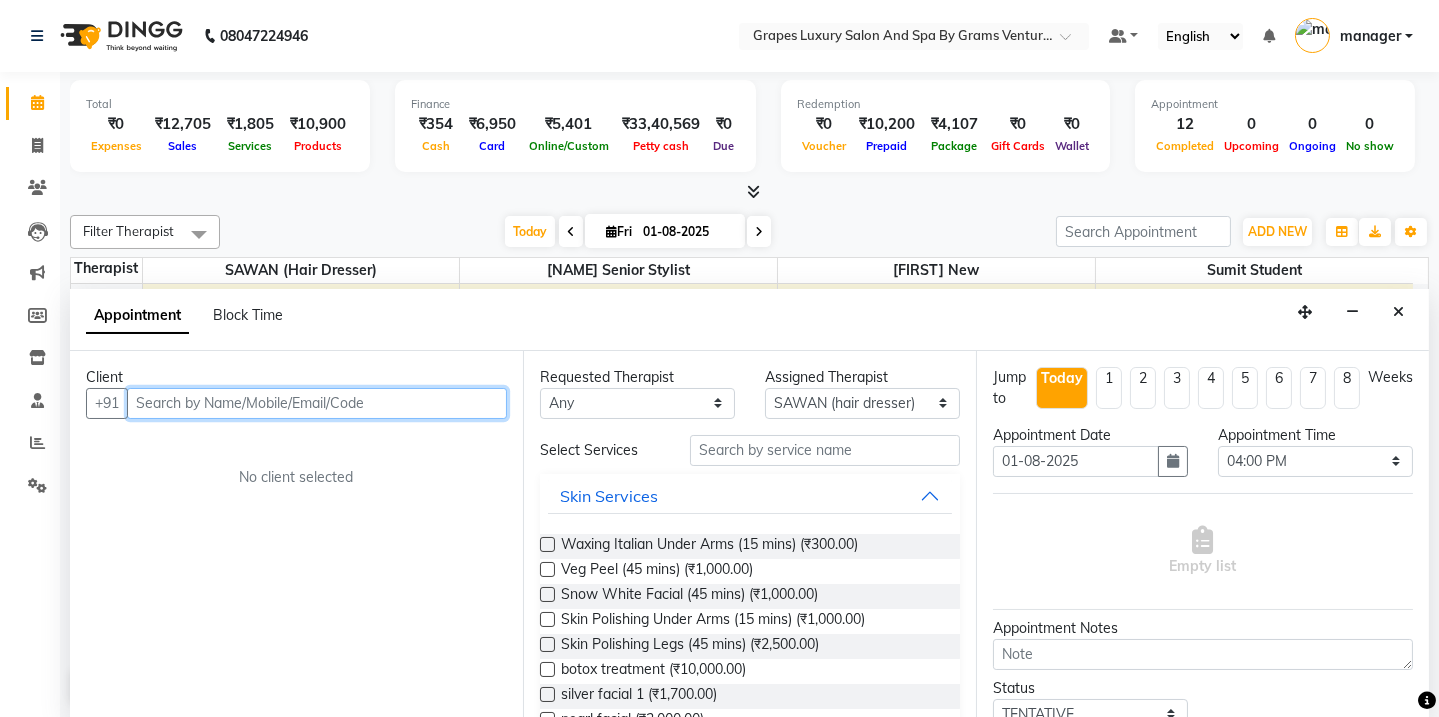 click at bounding box center [317, 403] 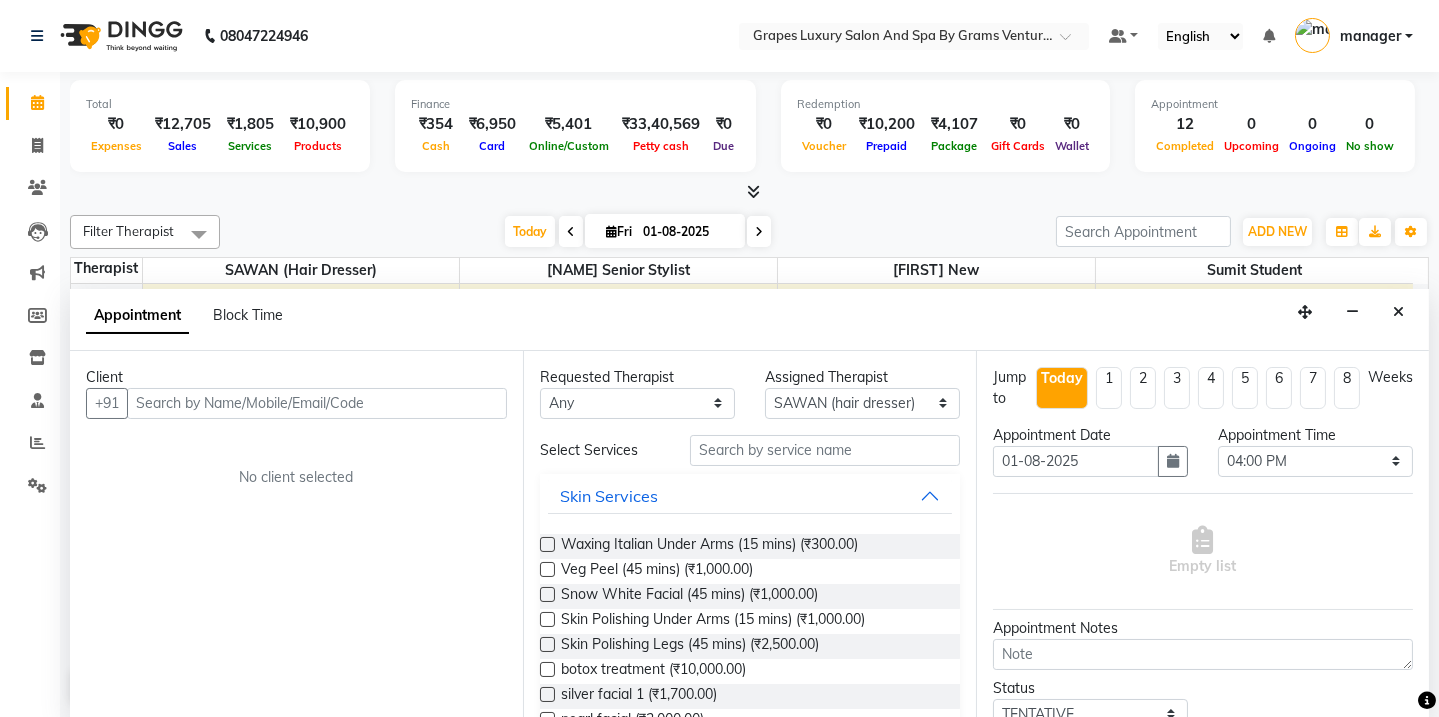 click on "Client +91  No client selected" at bounding box center (296, 535) 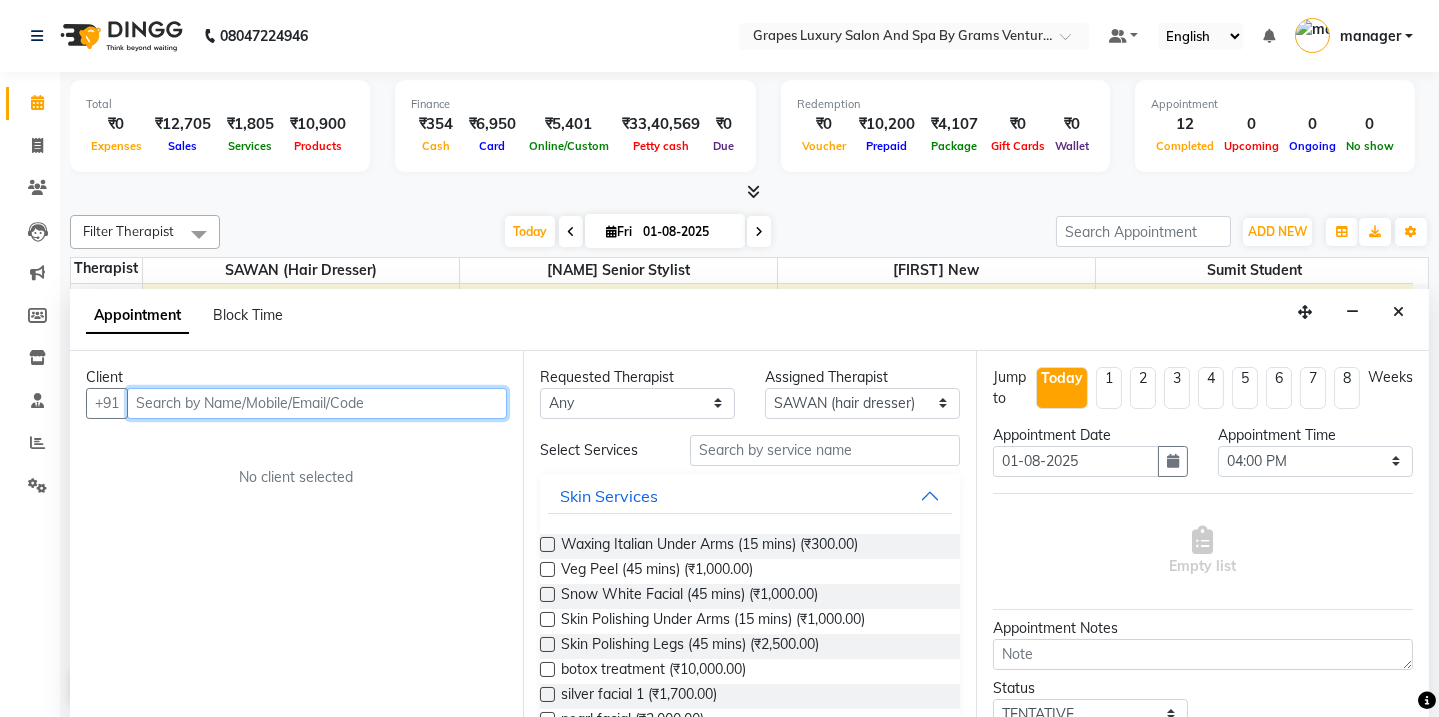 click at bounding box center [317, 403] 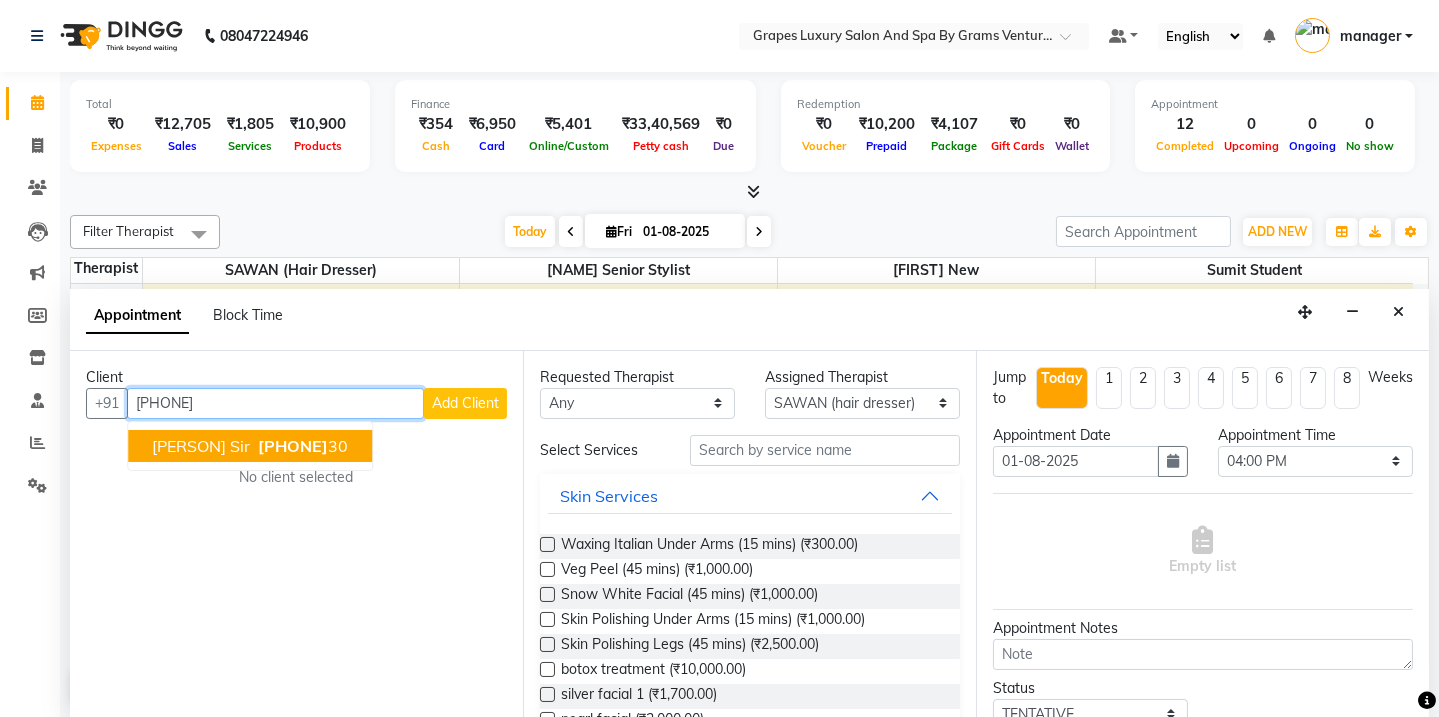click on "[PERSON] sir" at bounding box center [201, 446] 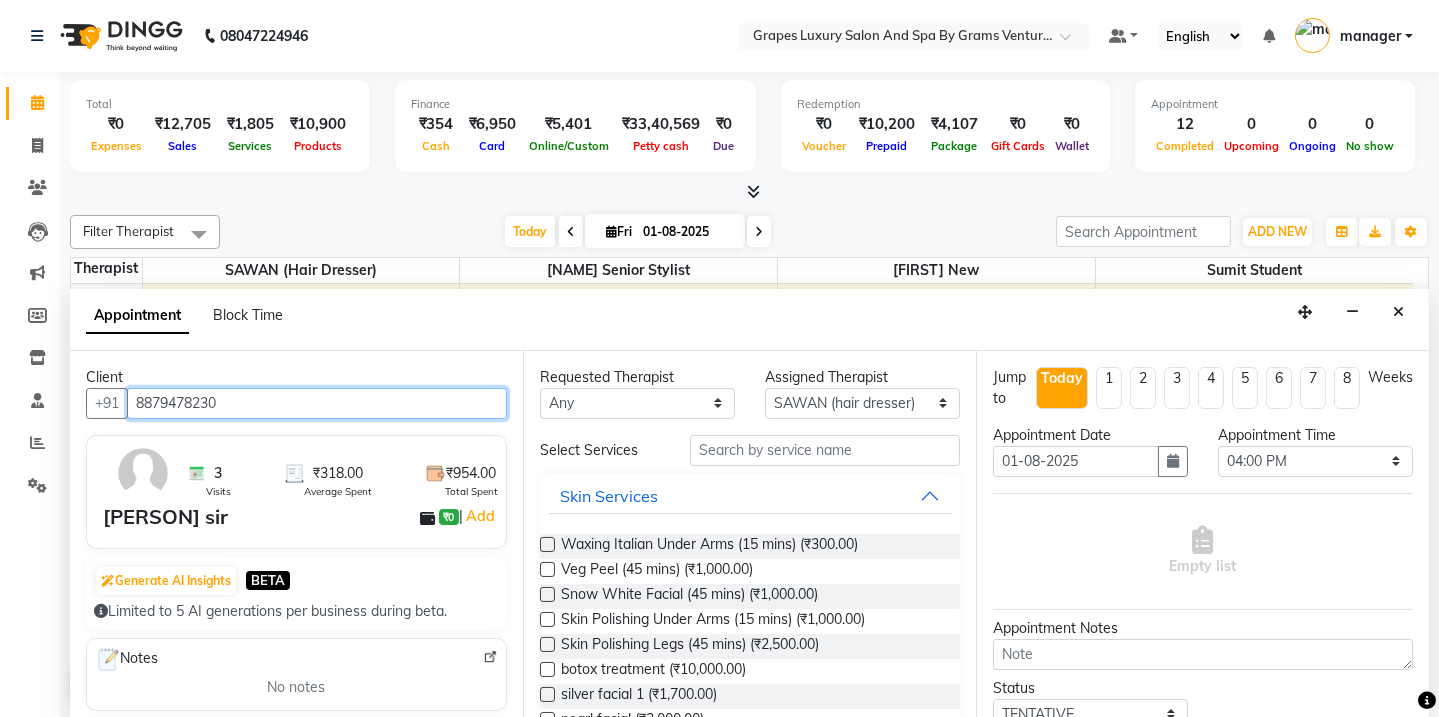 type on "8879478230" 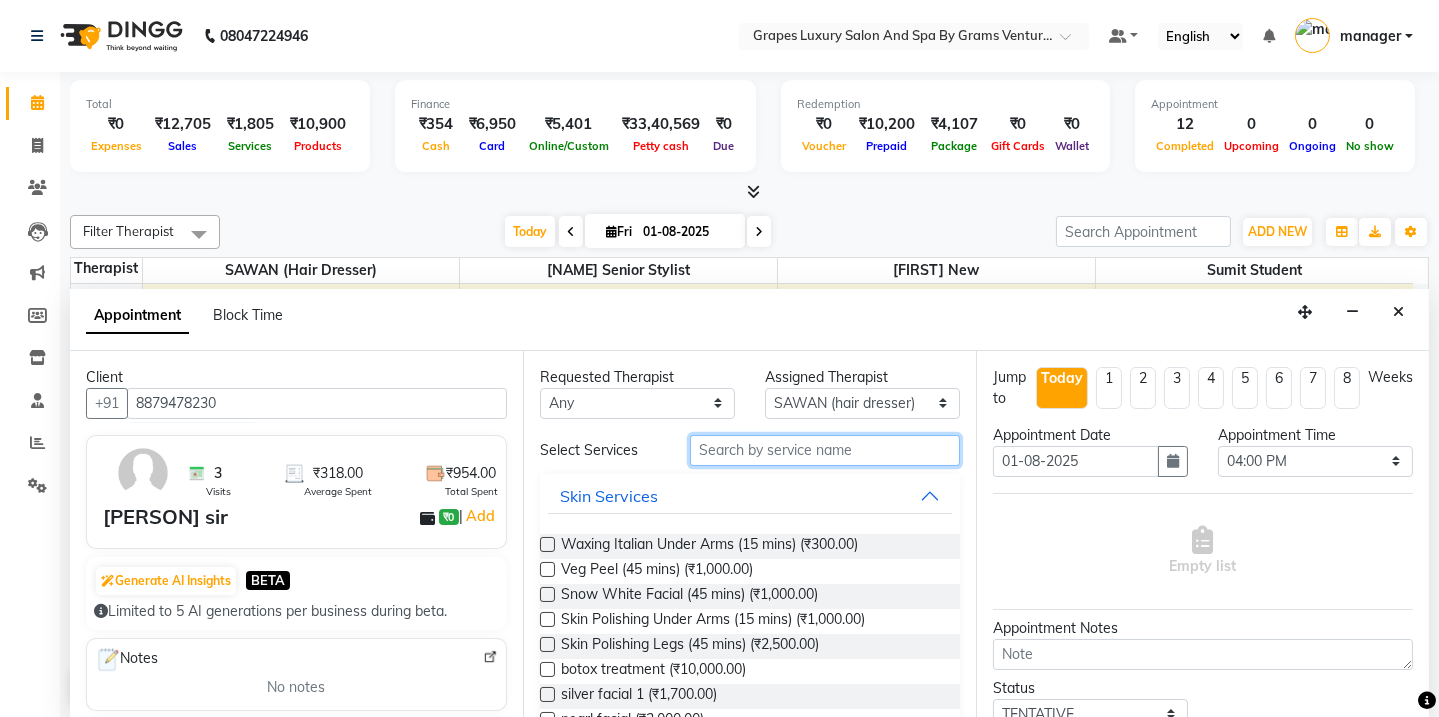 click at bounding box center [825, 450] 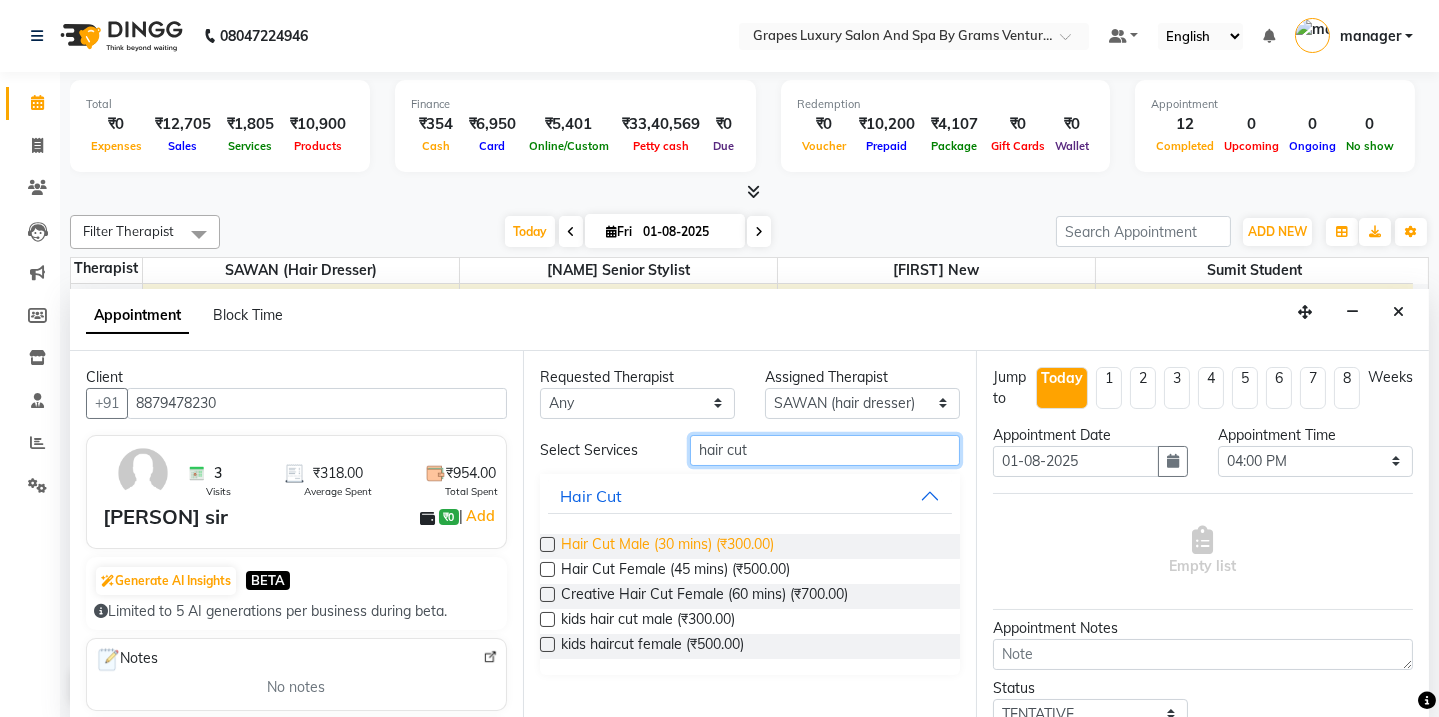 type on "hair cut" 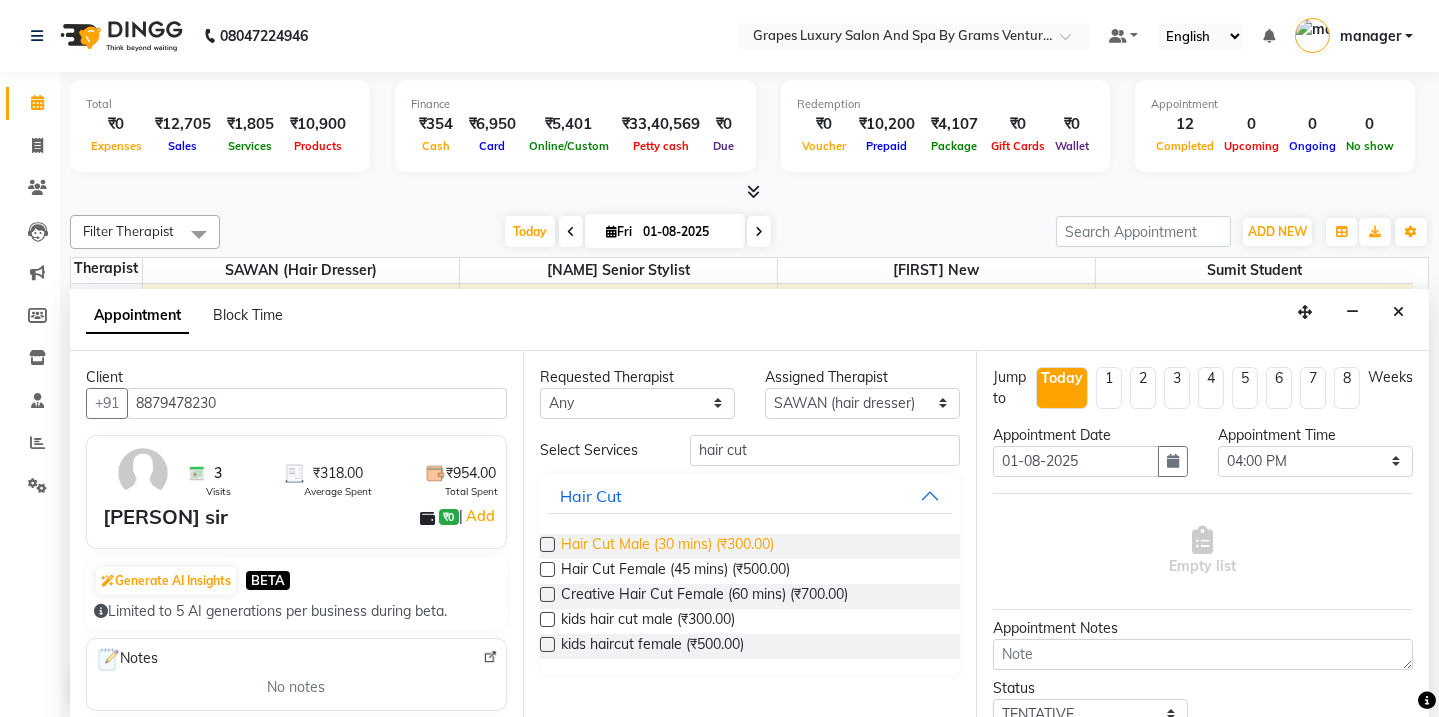 drag, startPoint x: 685, startPoint y: 548, endPoint x: 717, endPoint y: 544, distance: 32.24903 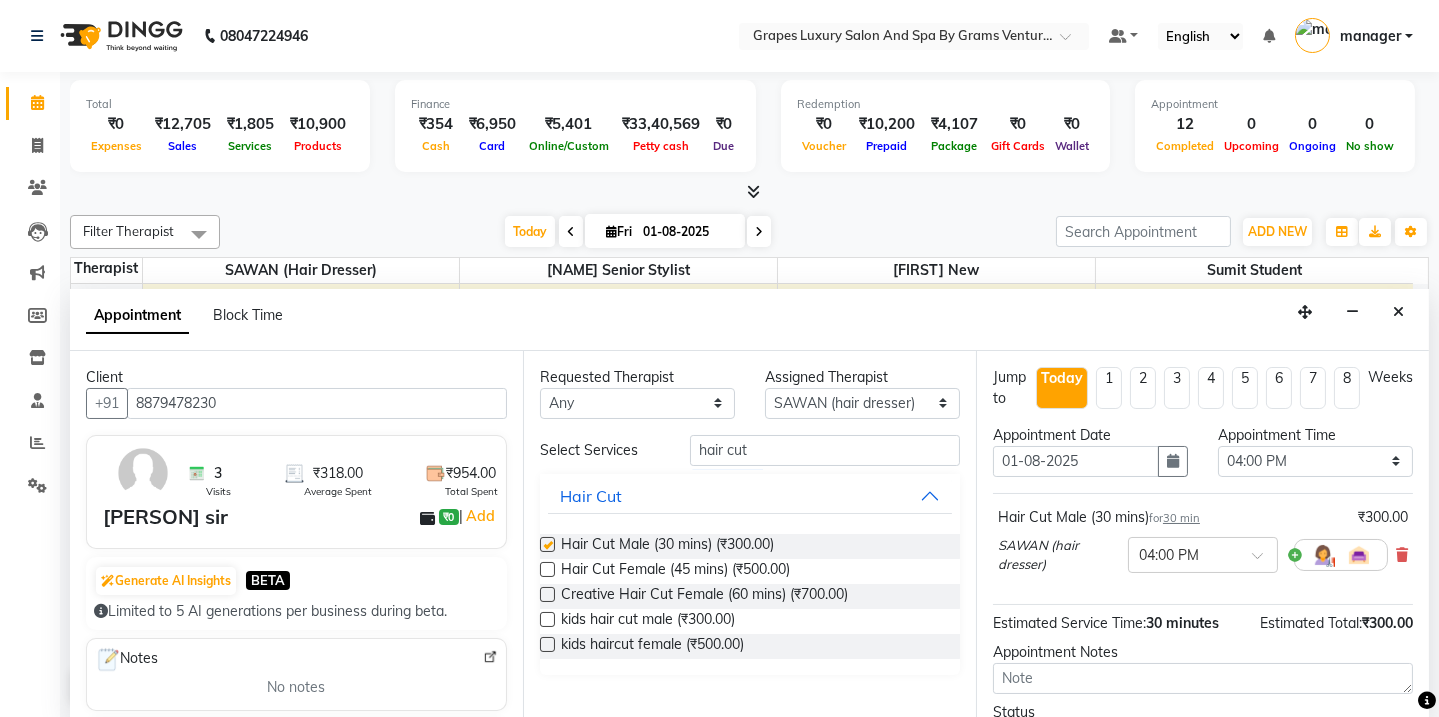 checkbox on "false" 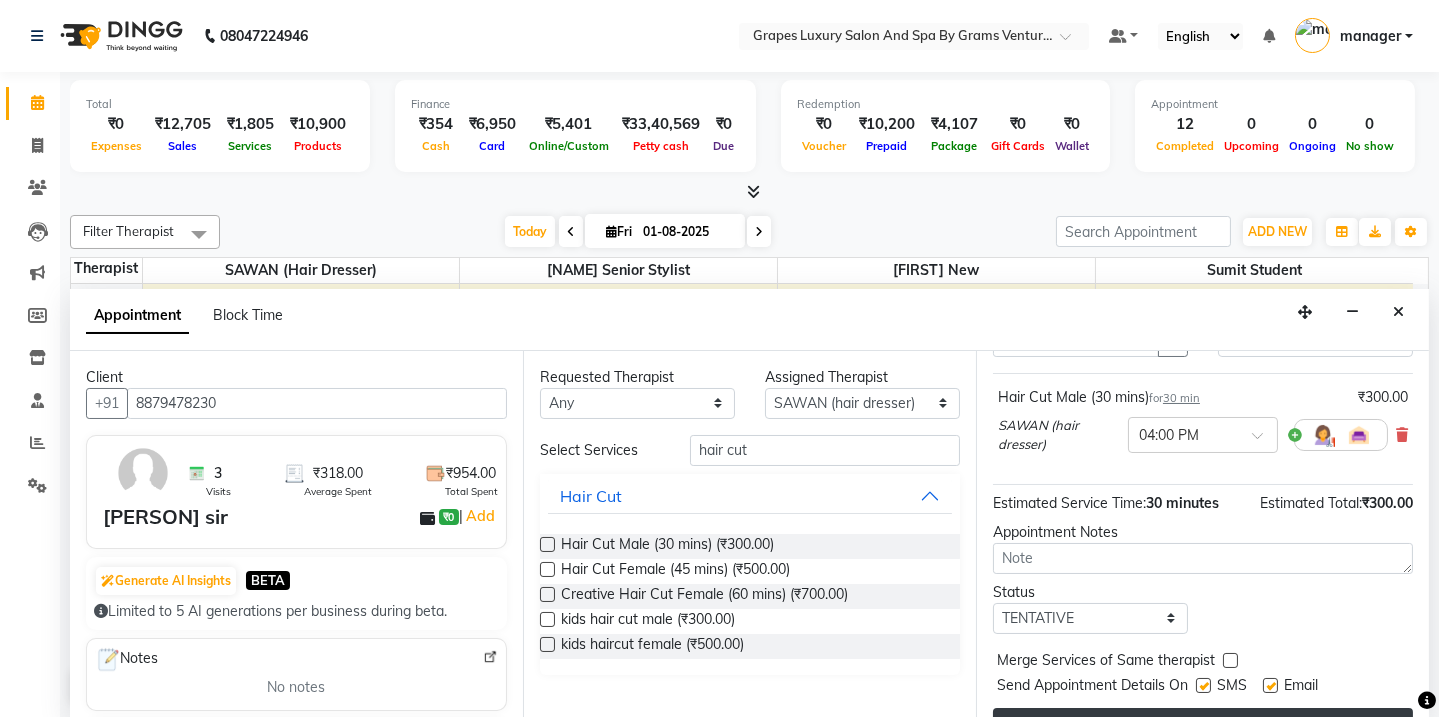 scroll, scrollTop: 160, scrollLeft: 0, axis: vertical 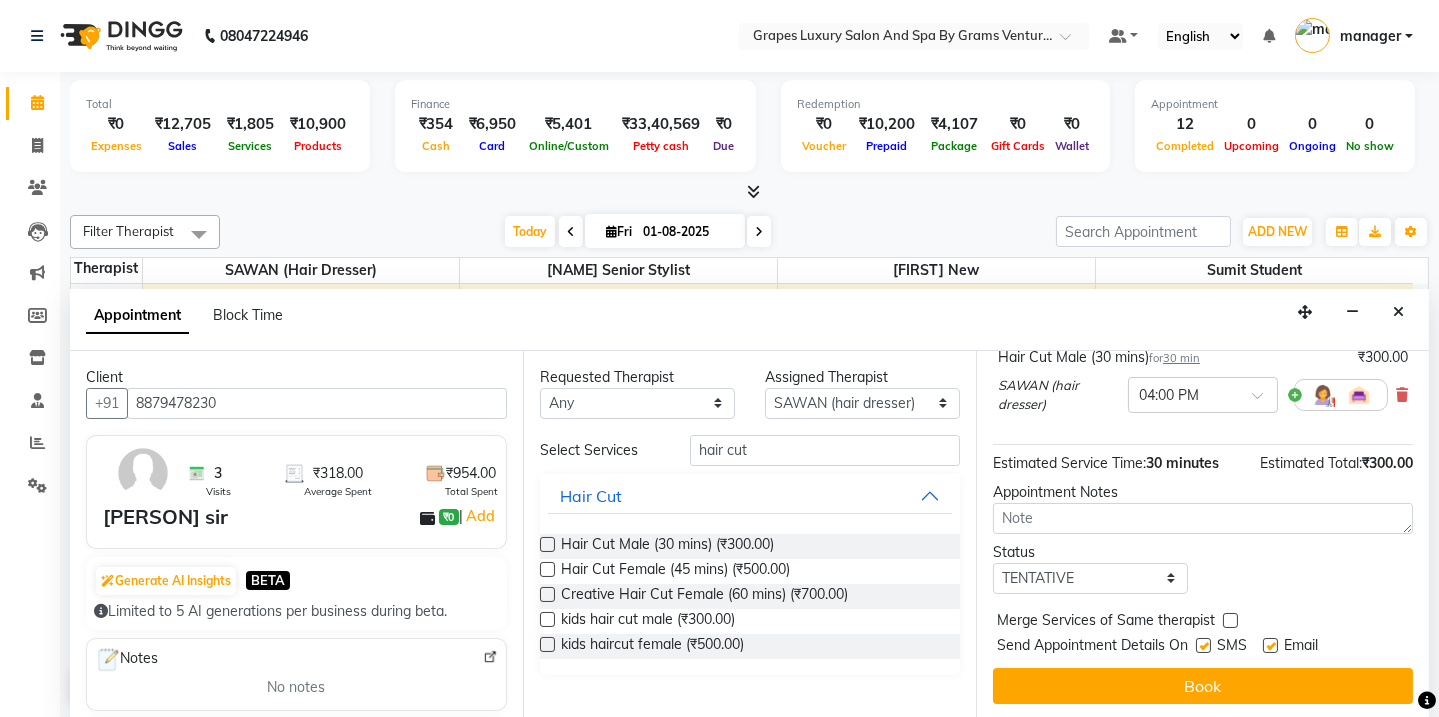 click at bounding box center (1203, 645) 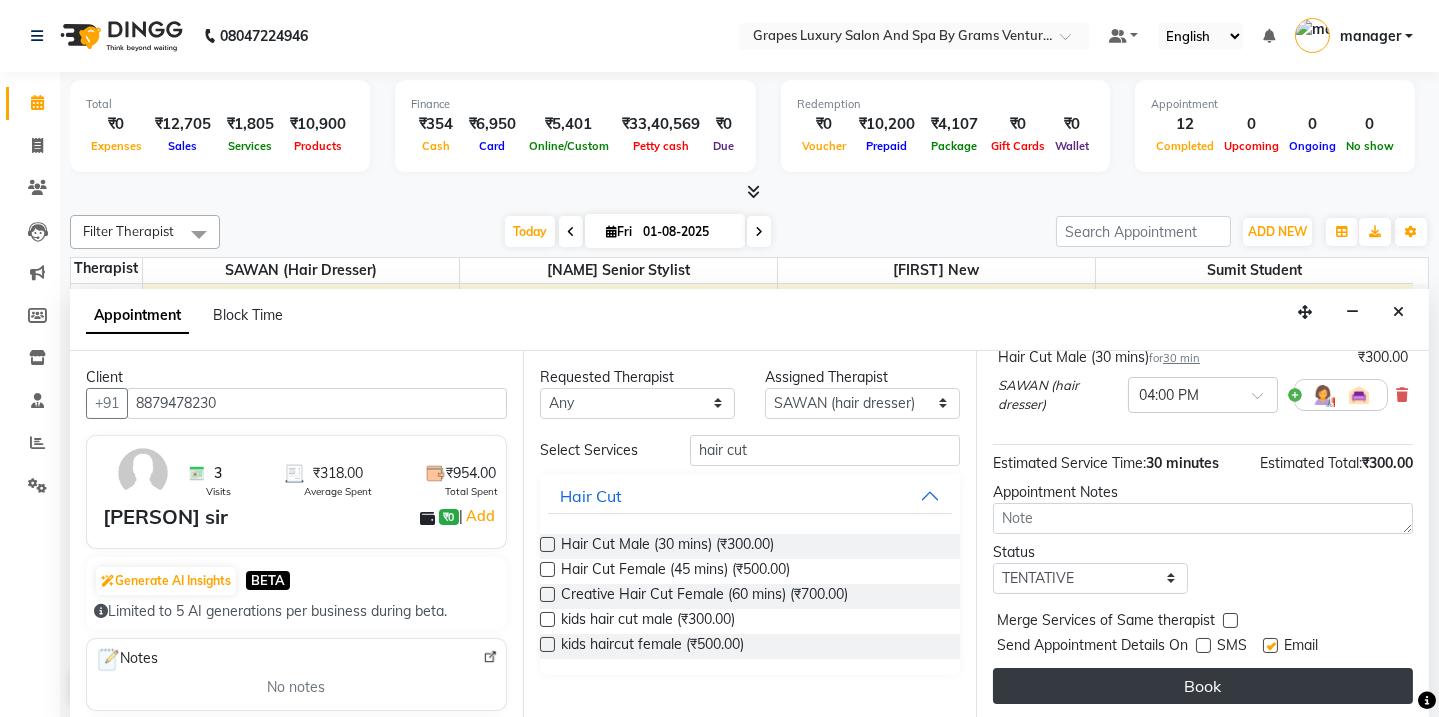 click on "Book" at bounding box center (1203, 686) 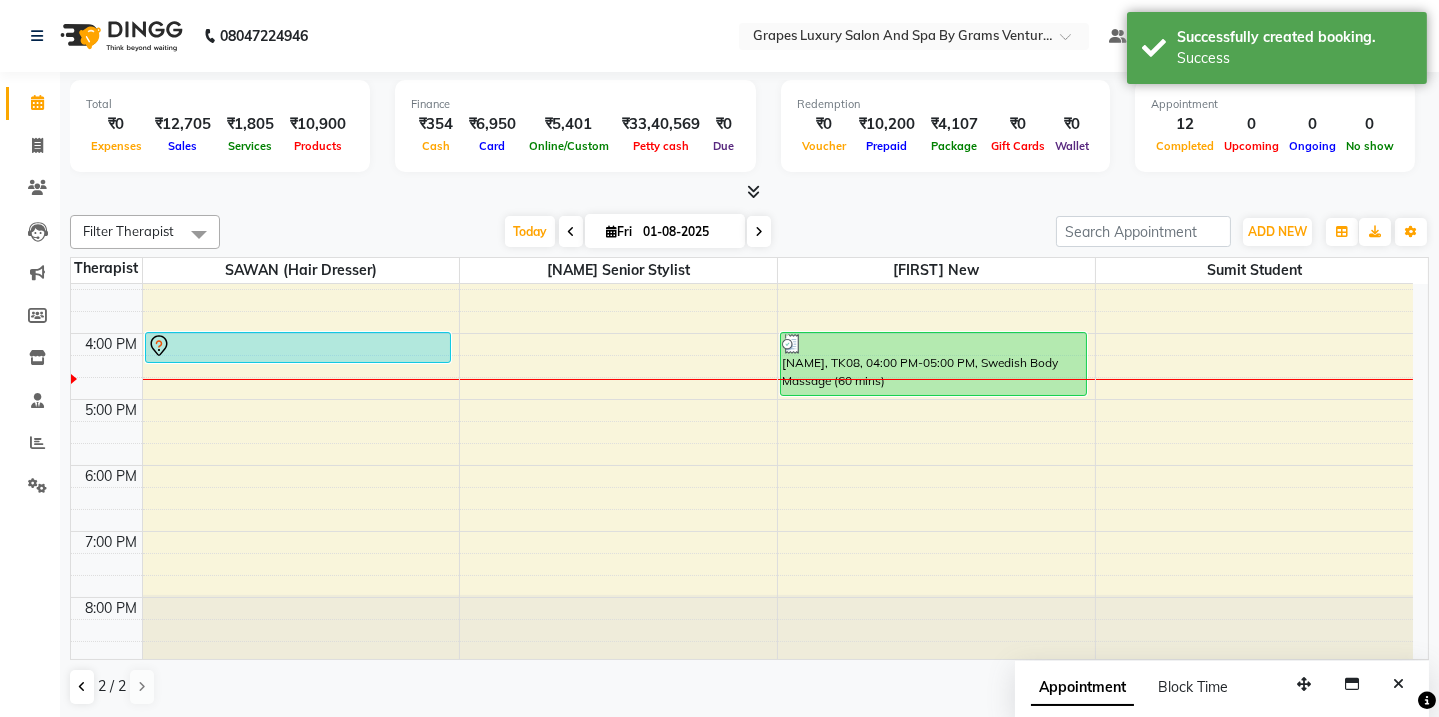 scroll, scrollTop: 0, scrollLeft: 0, axis: both 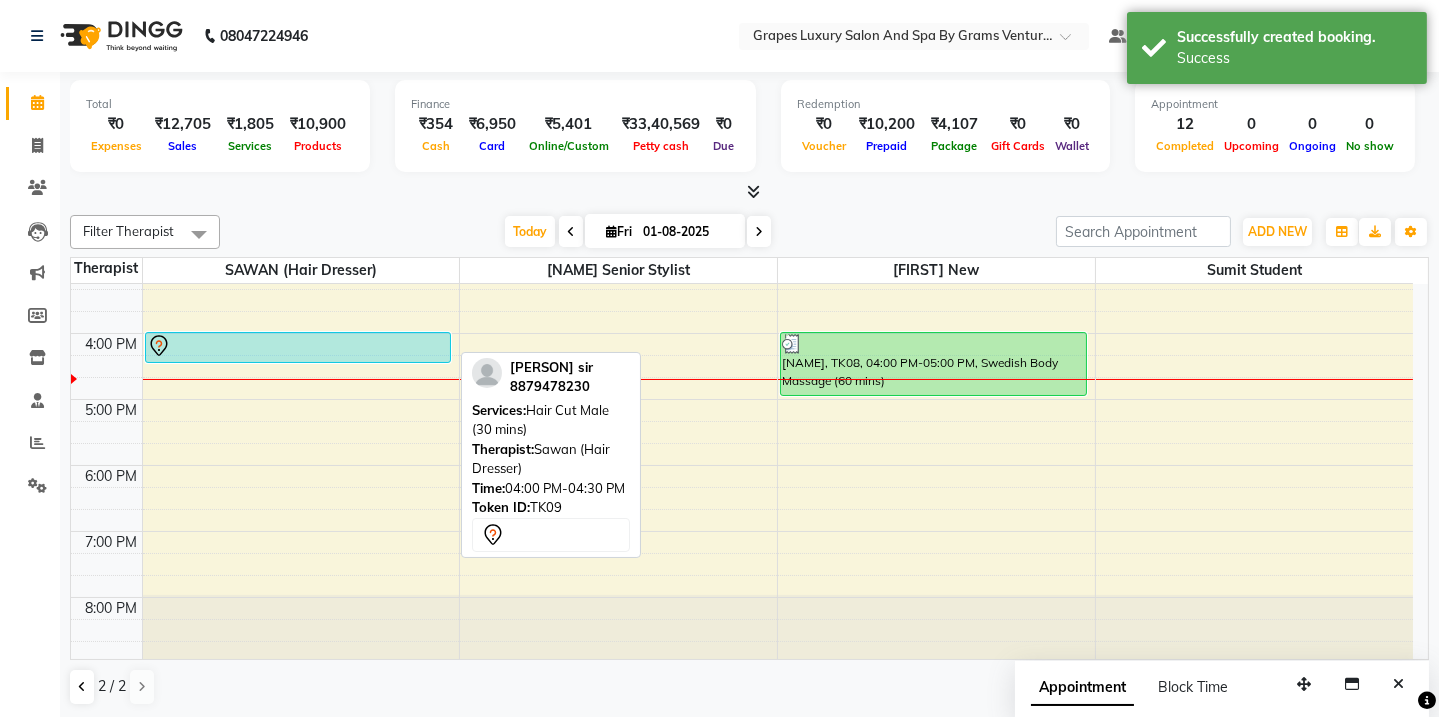 click at bounding box center (298, 346) 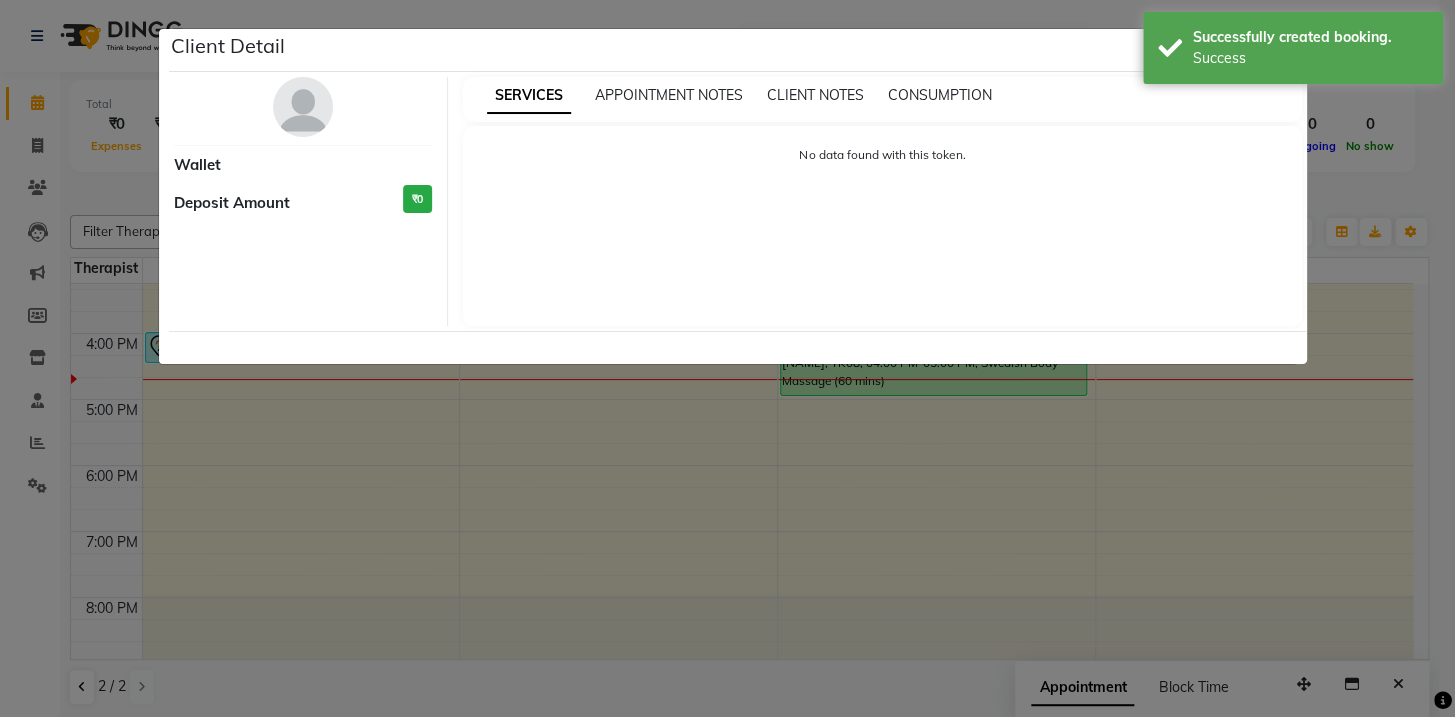 select on "7" 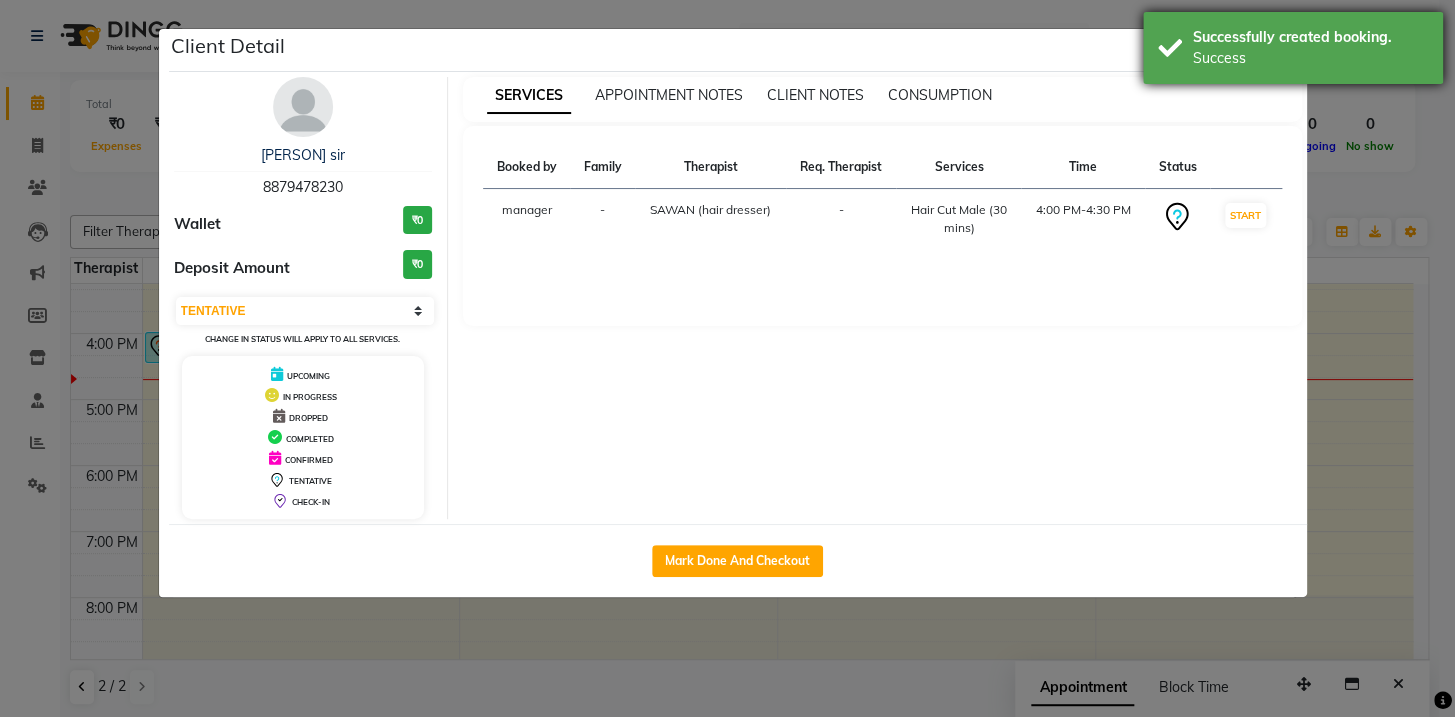 click on "Success" at bounding box center (1310, 58) 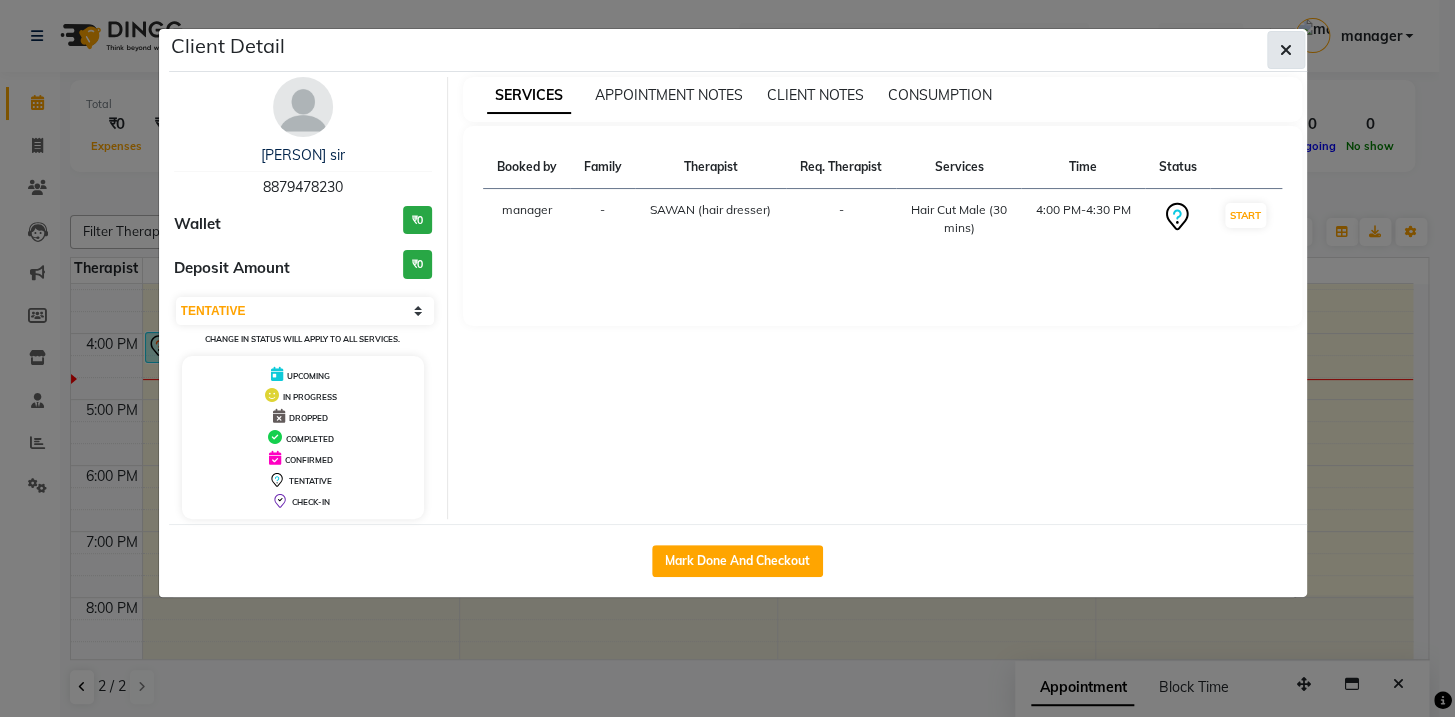 click 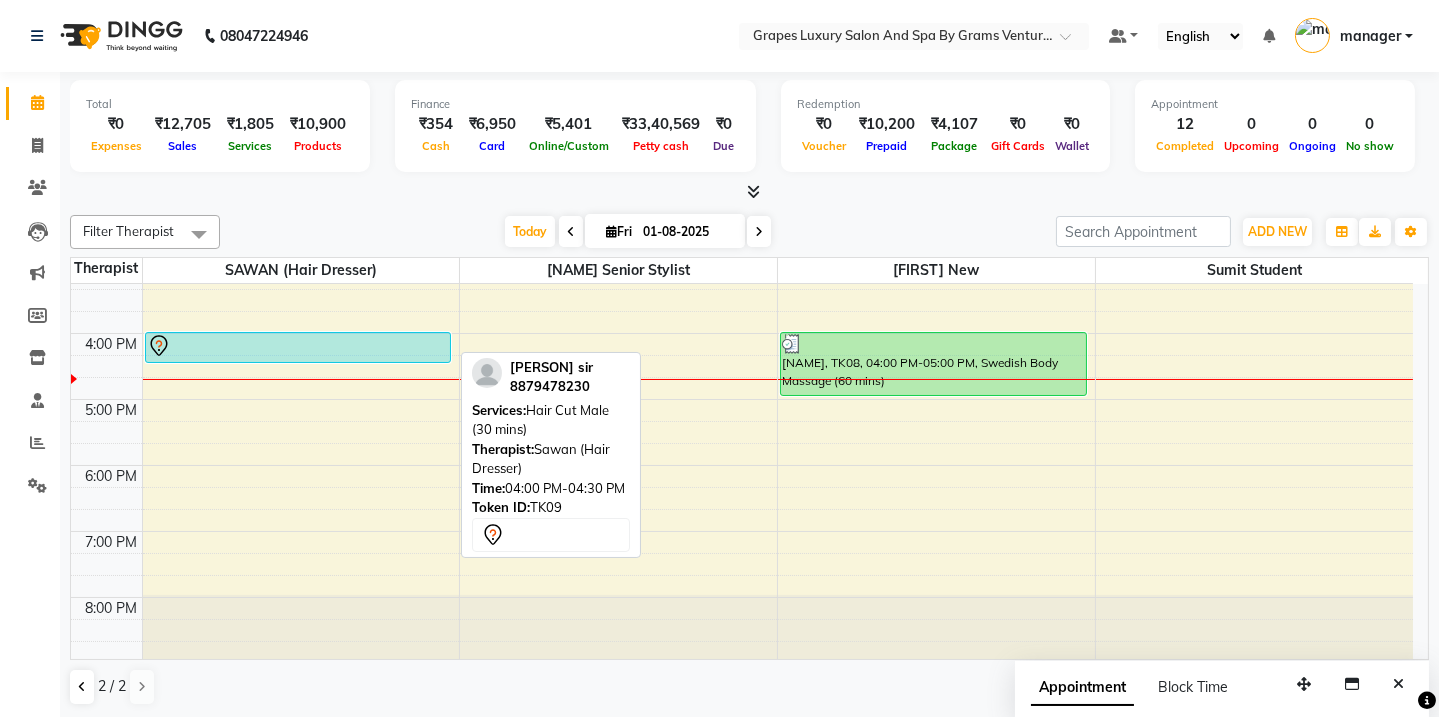 click at bounding box center [298, 346] 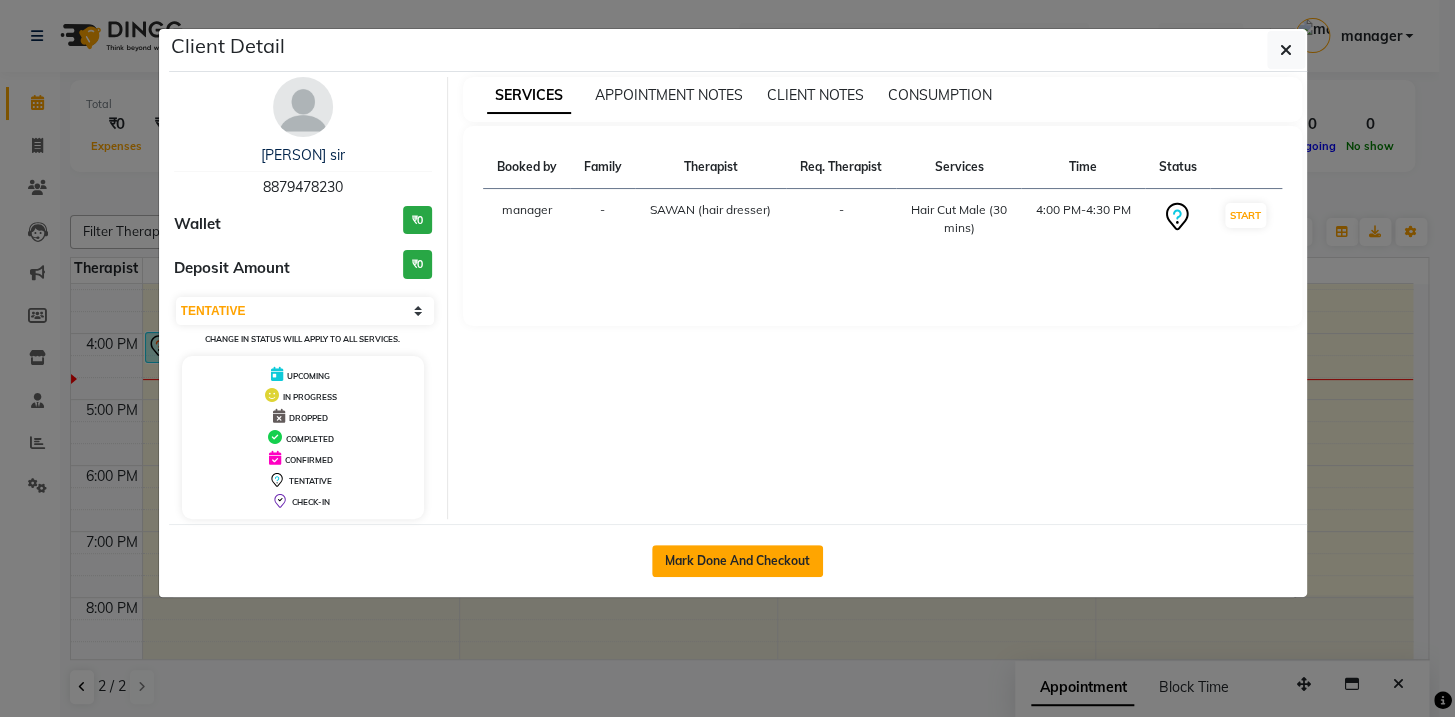 click on "Mark Done And Checkout" 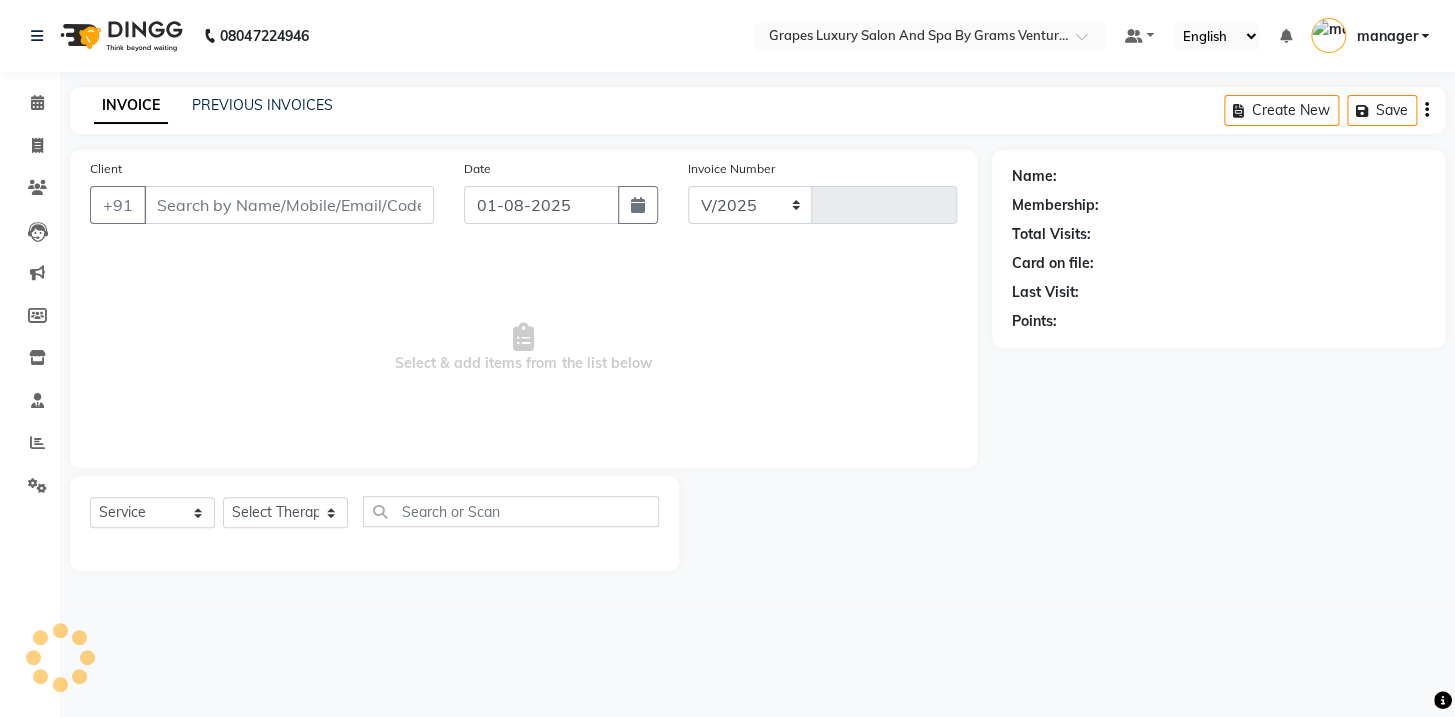 select on "3585" 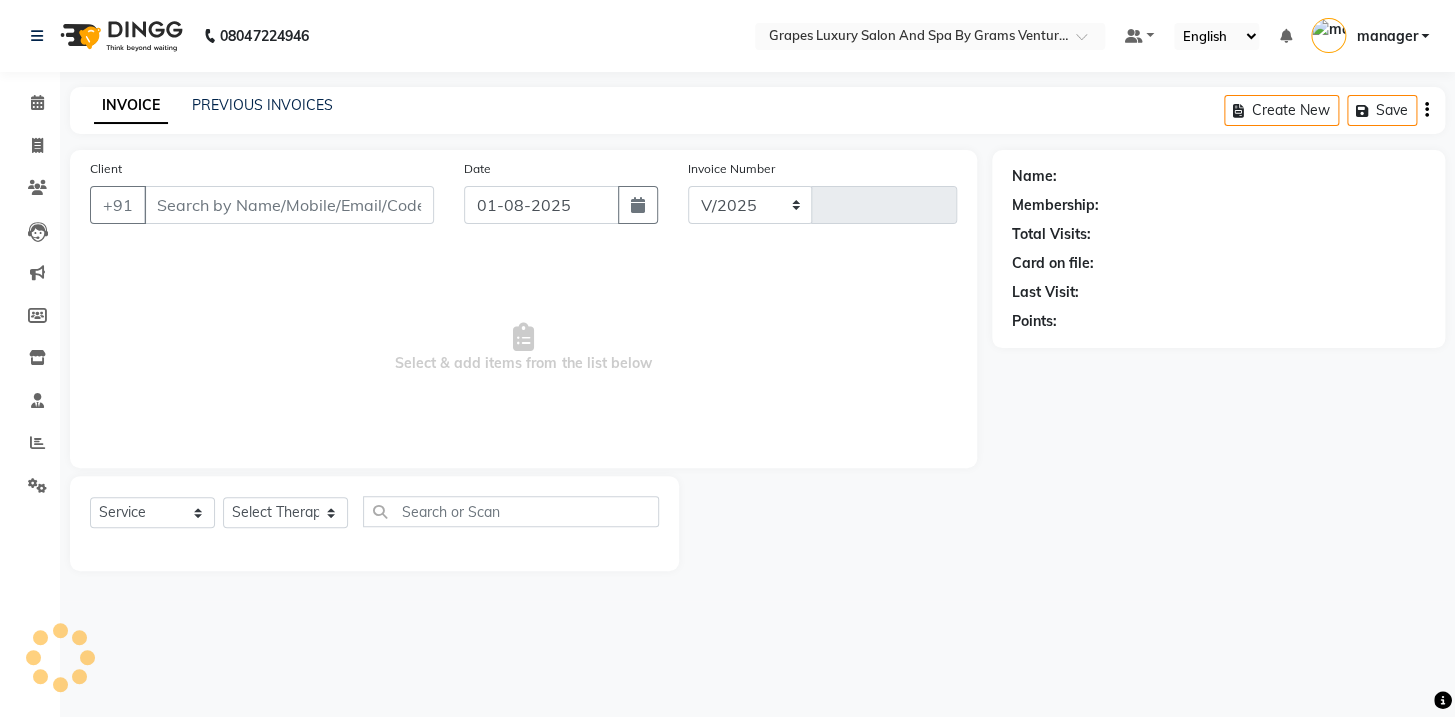 type on "1931" 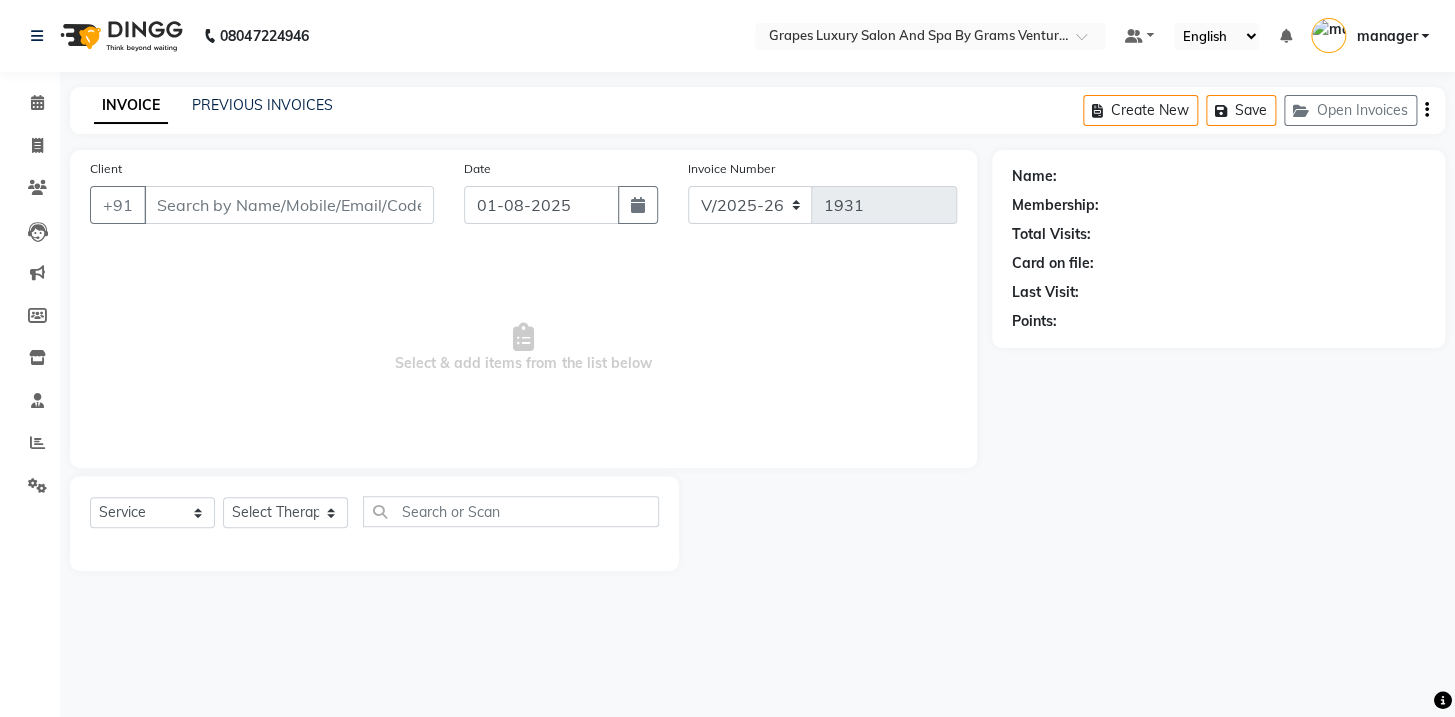 type on "8879478230" 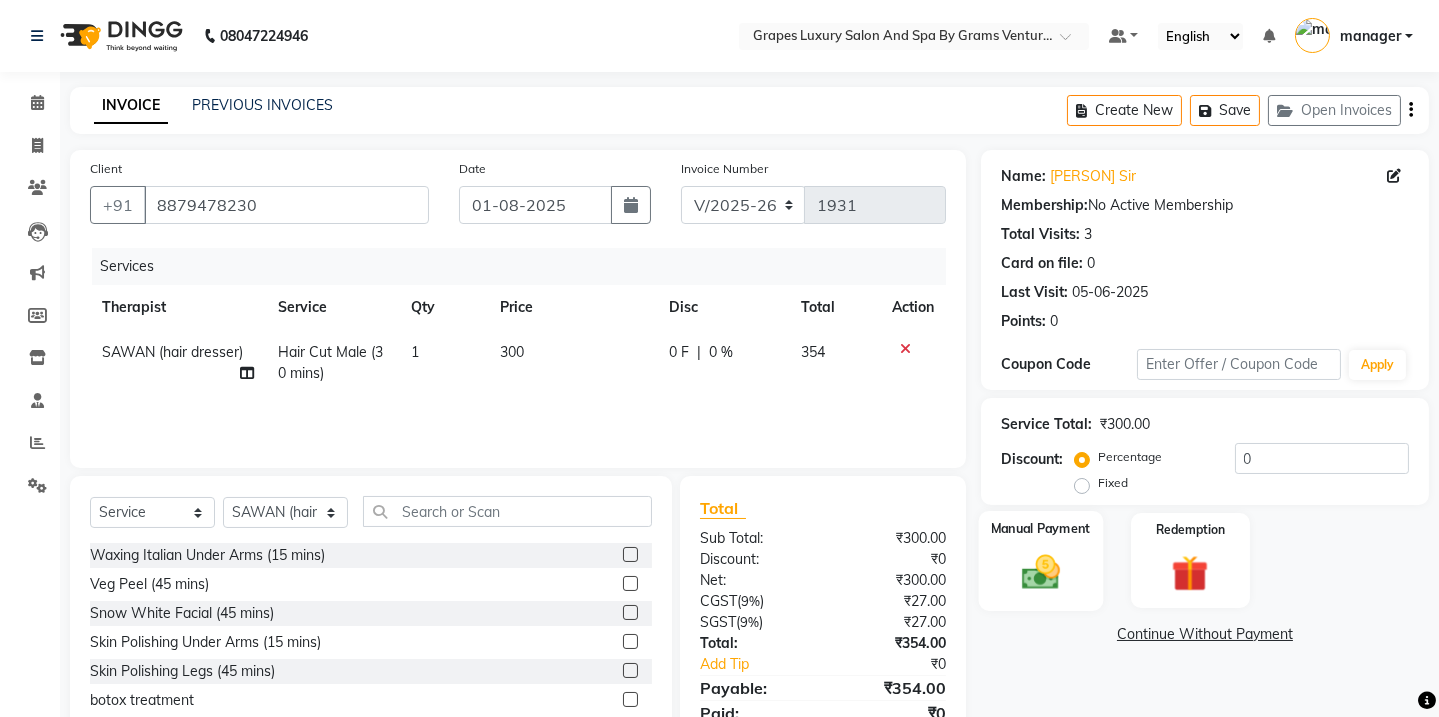click on "Manual Payment" 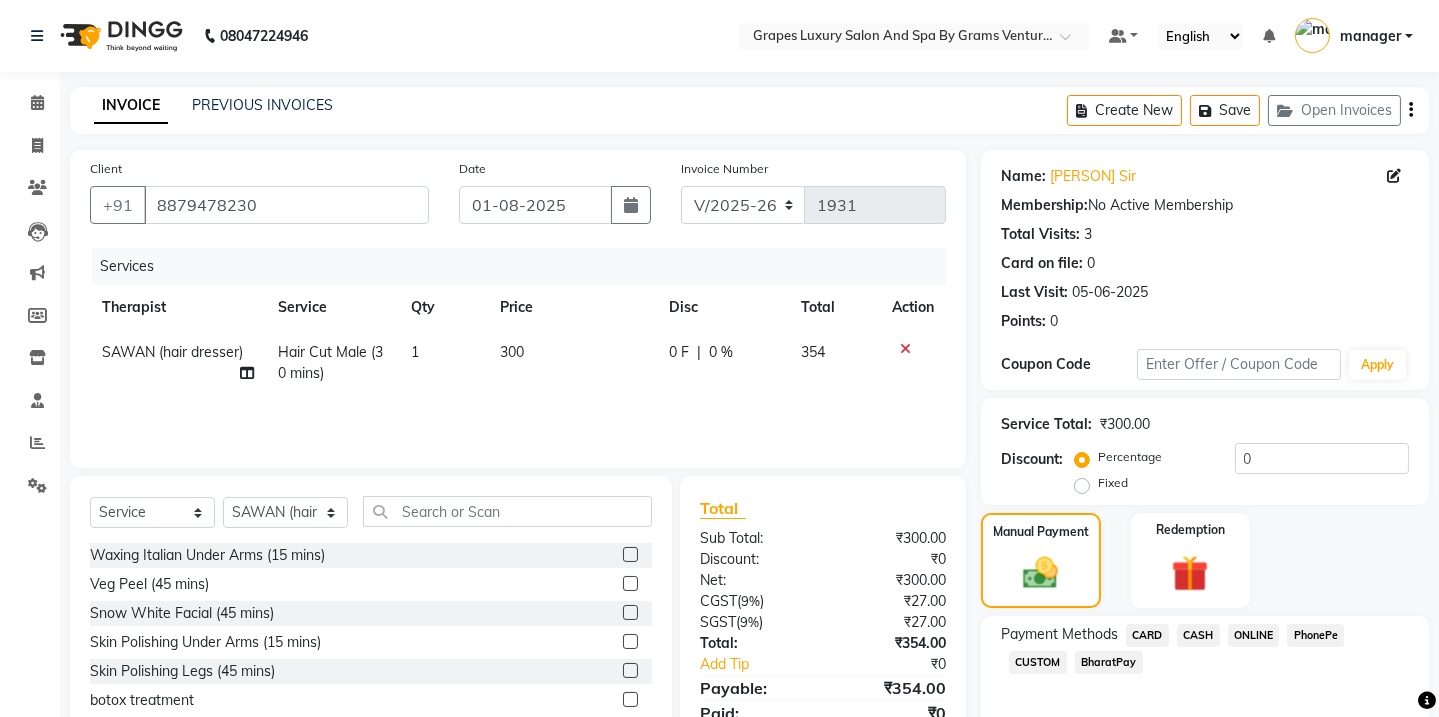 click on "ONLINE" 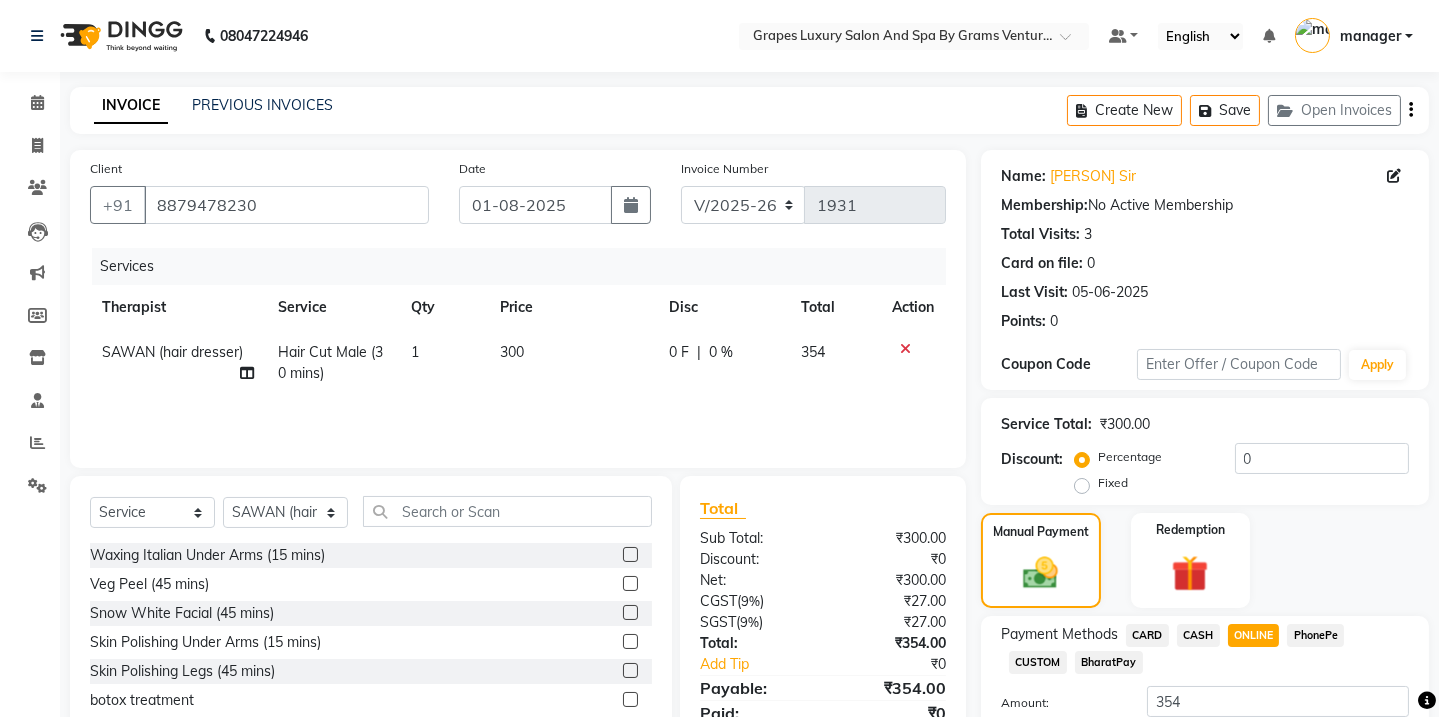 click on "Add Payment" 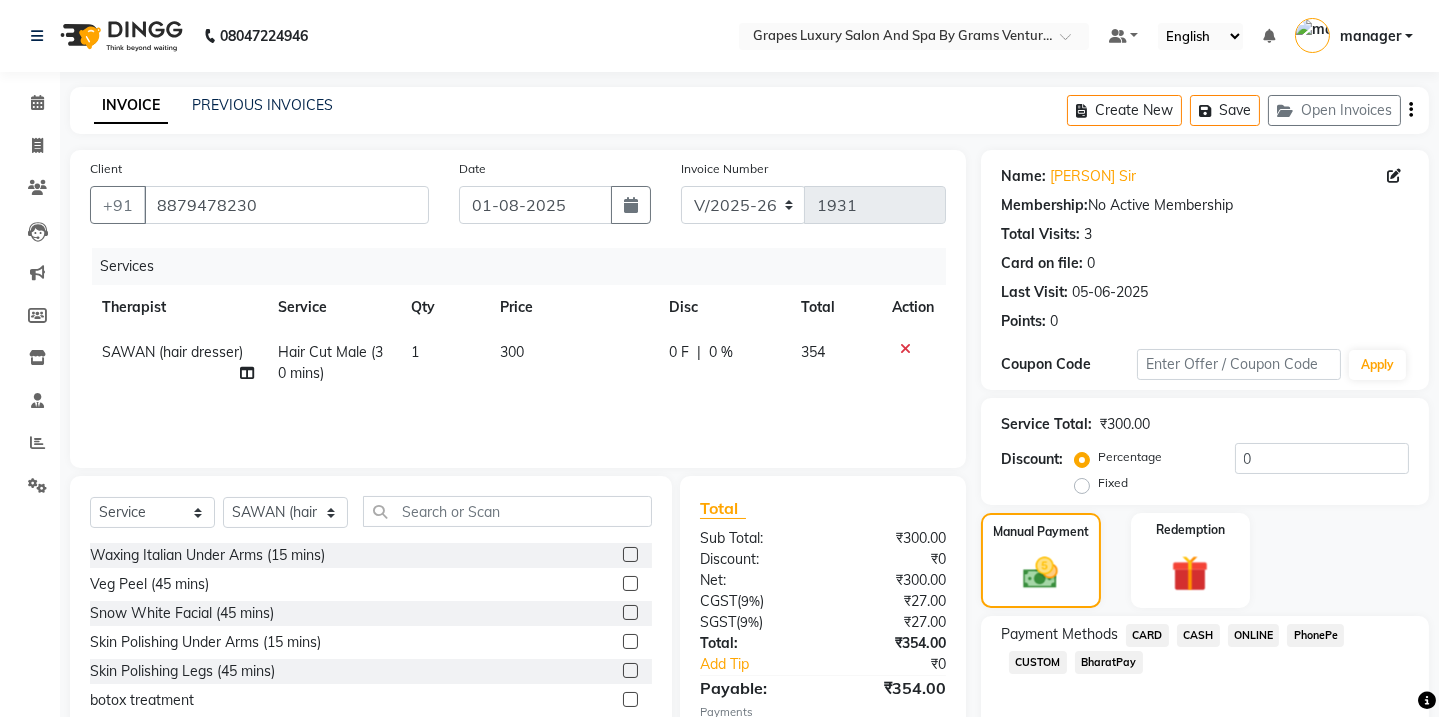 click 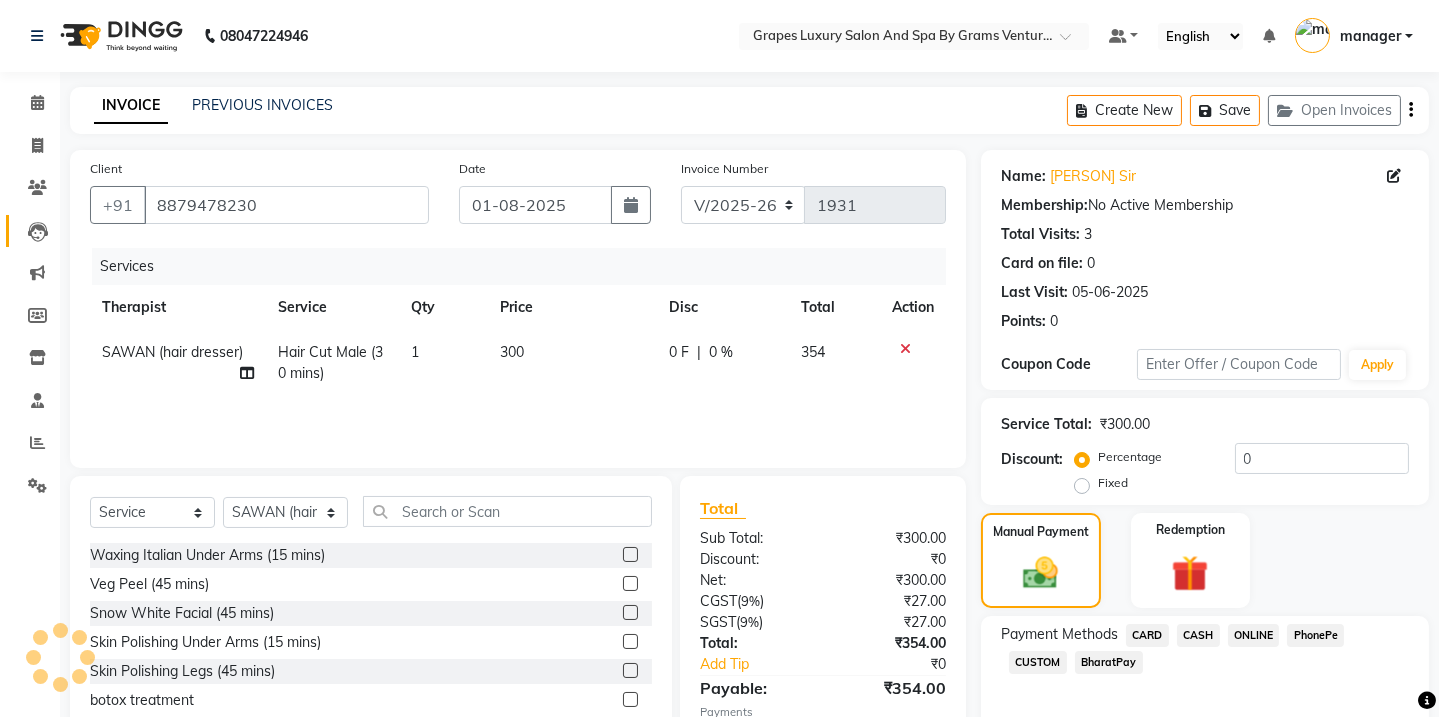 scroll, scrollTop: 201, scrollLeft: 0, axis: vertical 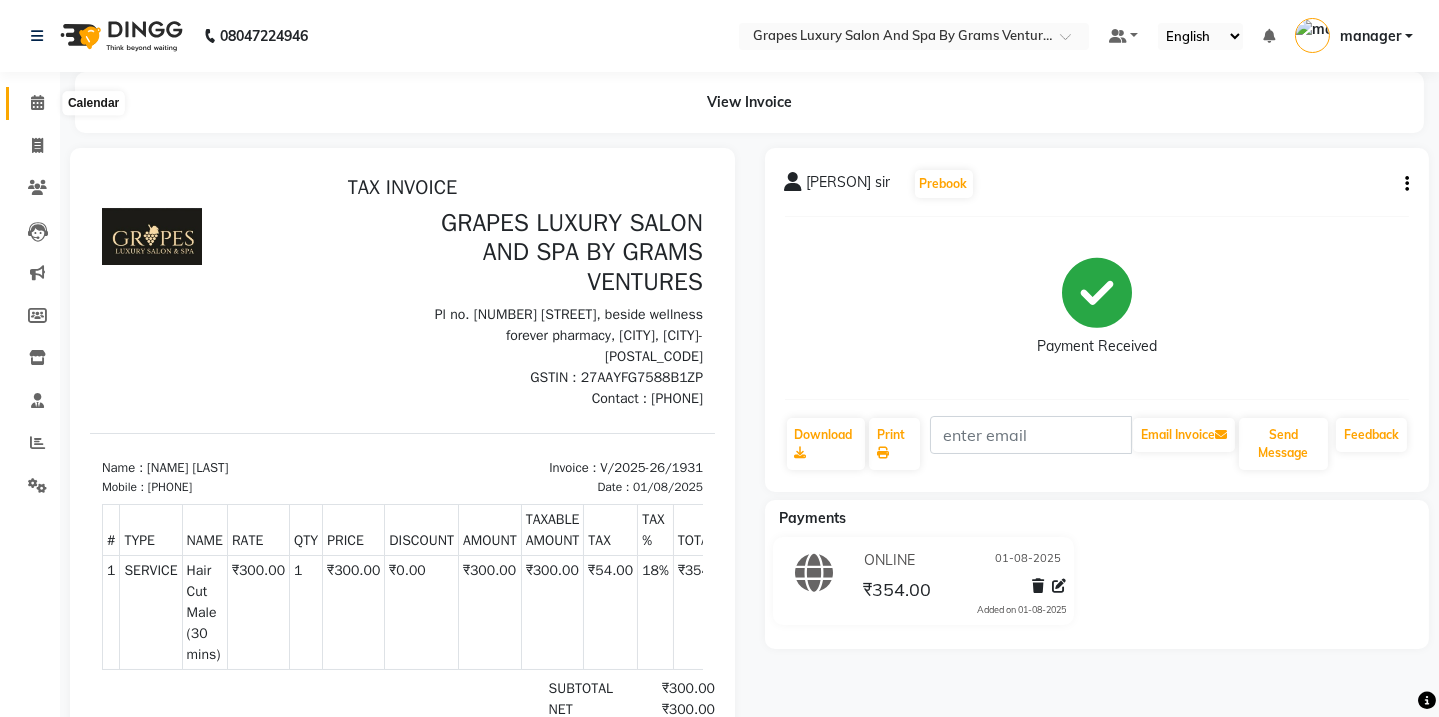 click 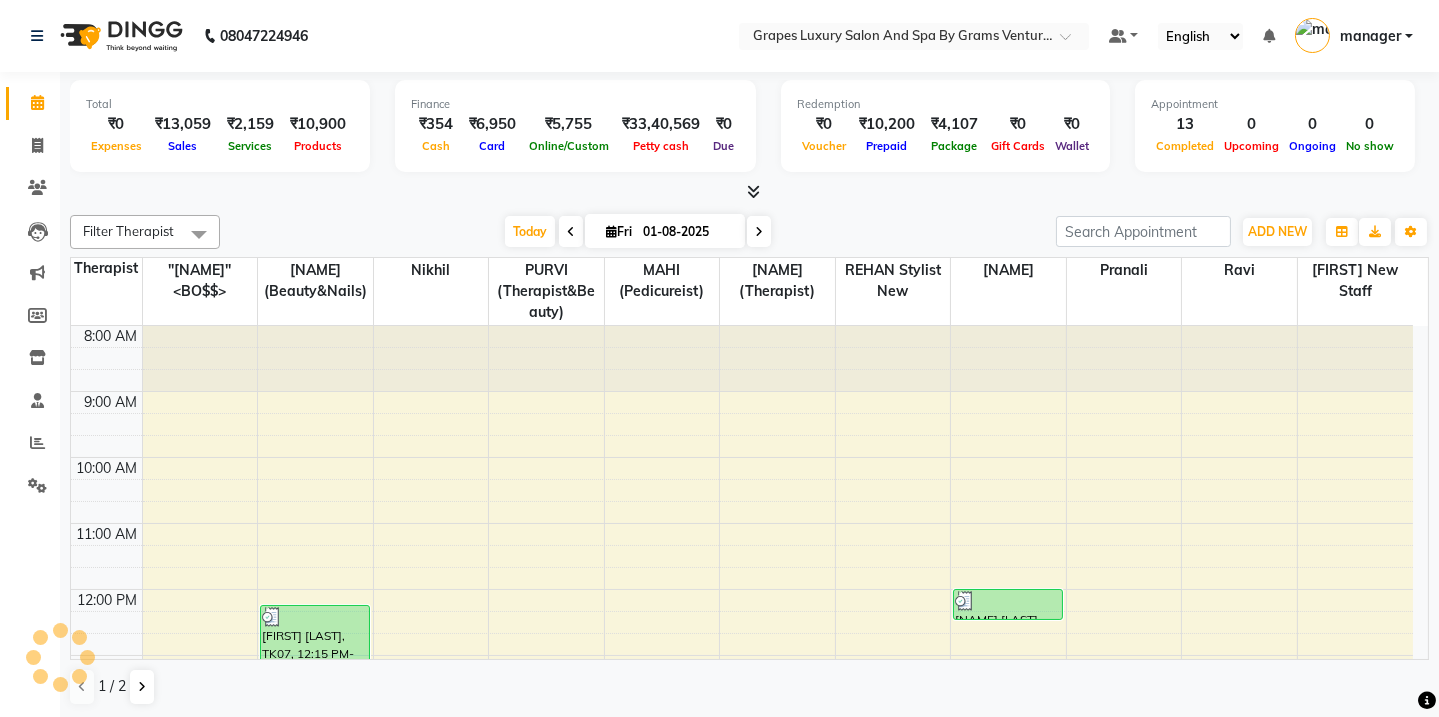 scroll, scrollTop: 0, scrollLeft: 0, axis: both 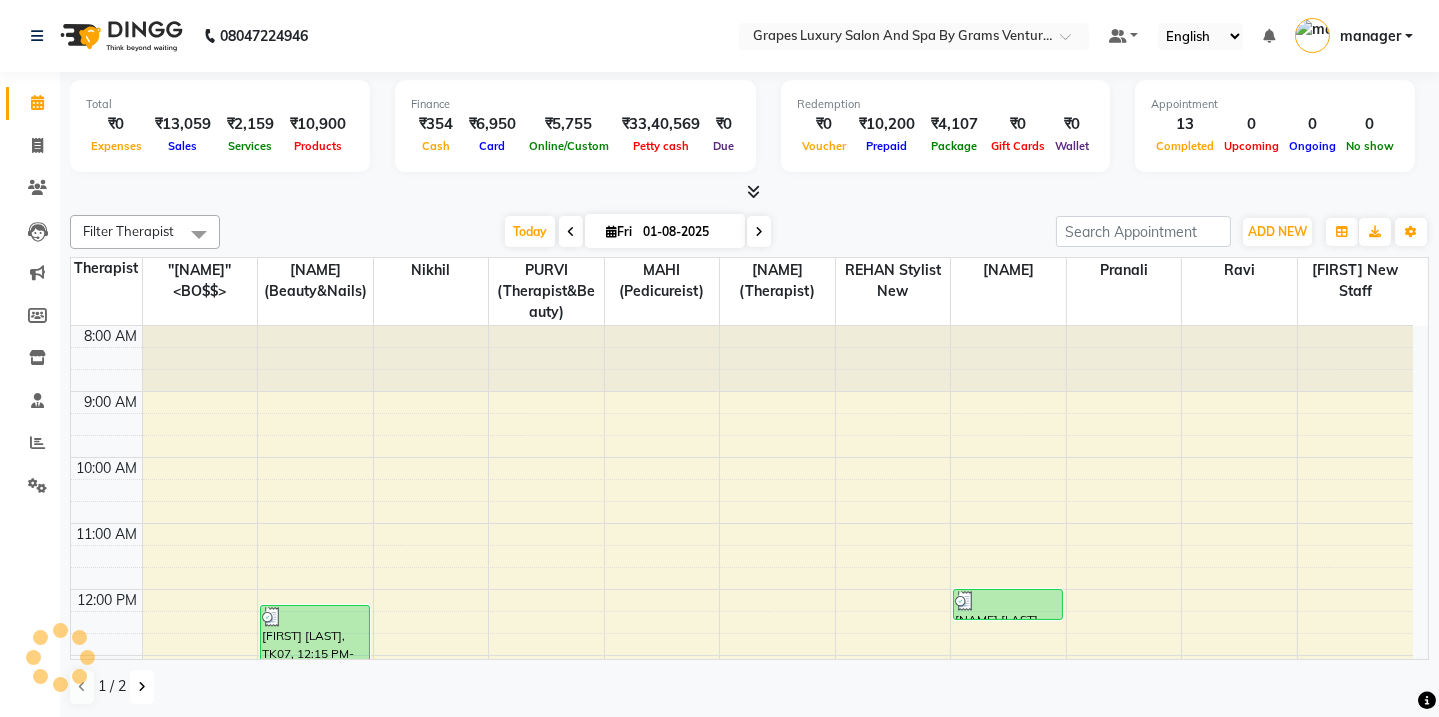click at bounding box center (142, 687) 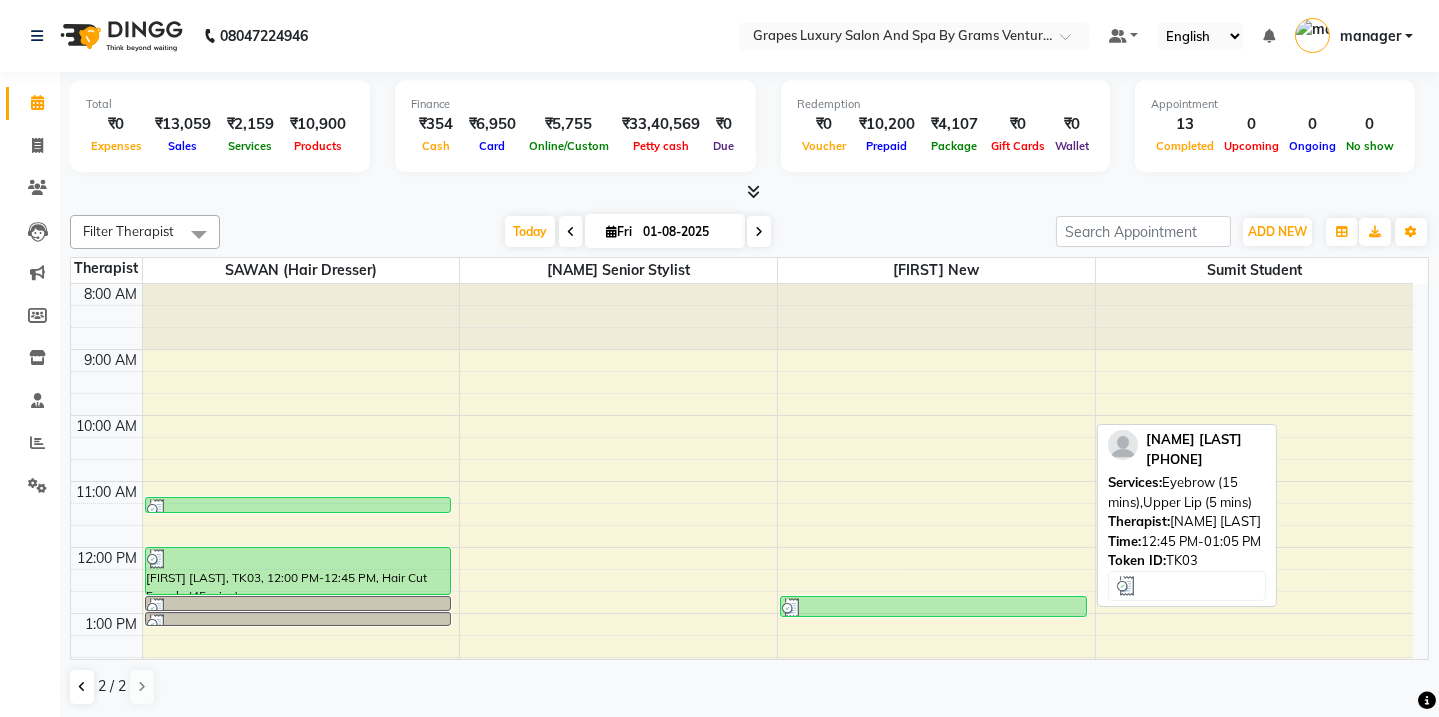 click at bounding box center (933, 608) 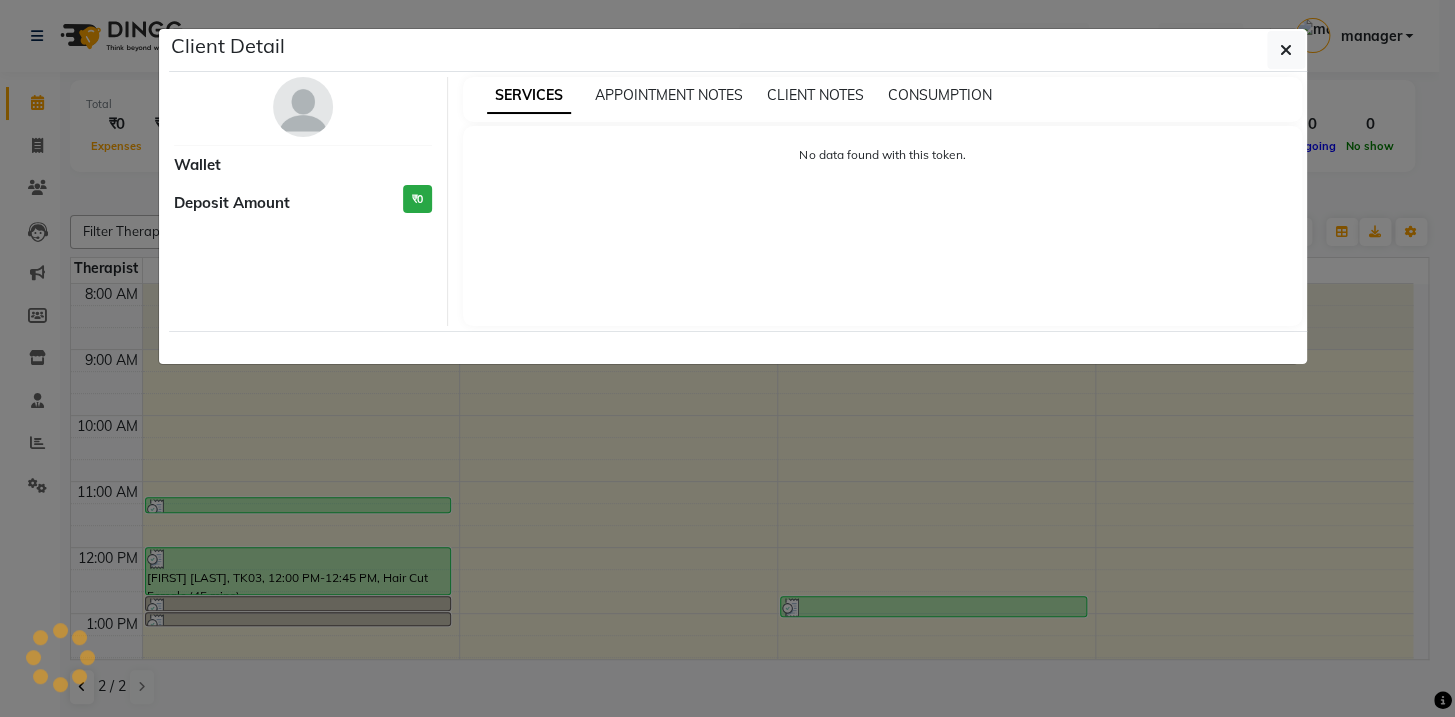 select on "3" 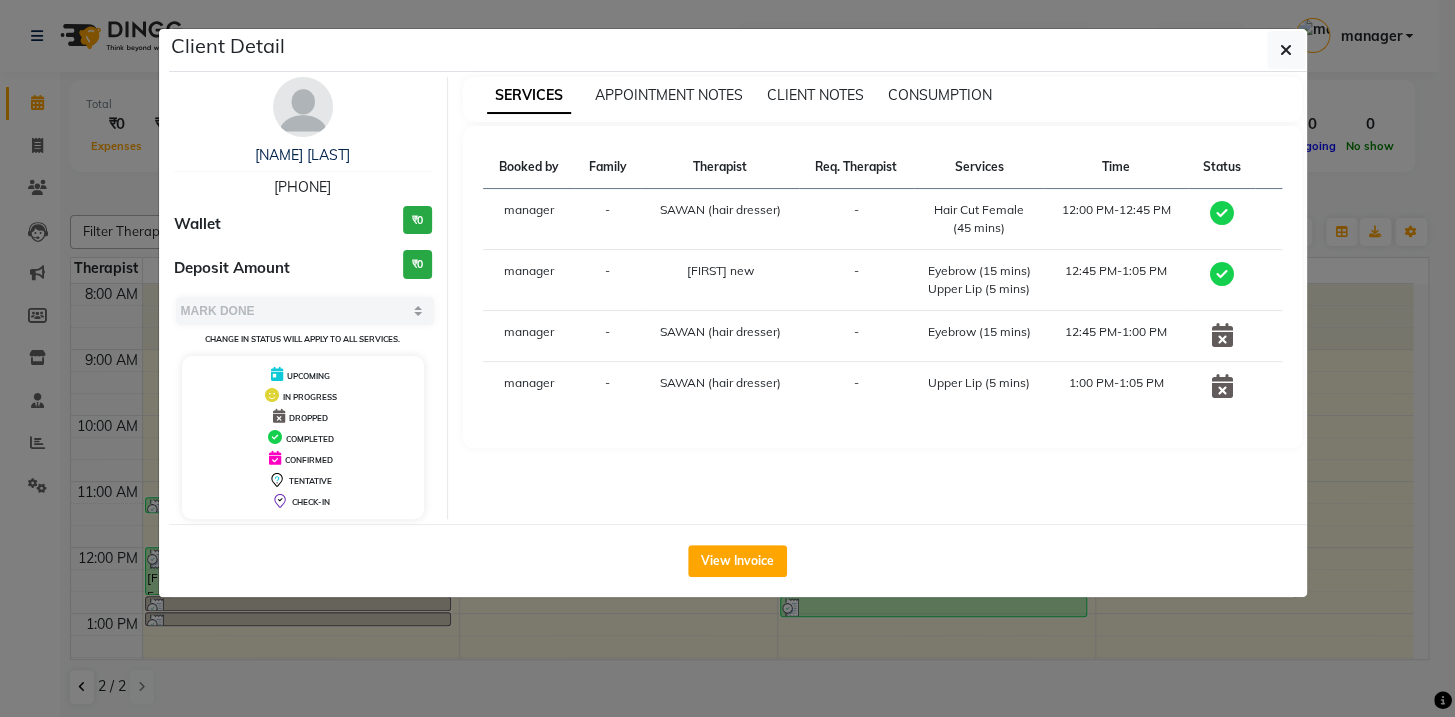 drag, startPoint x: 373, startPoint y: 181, endPoint x: 261, endPoint y: 180, distance: 112.00446 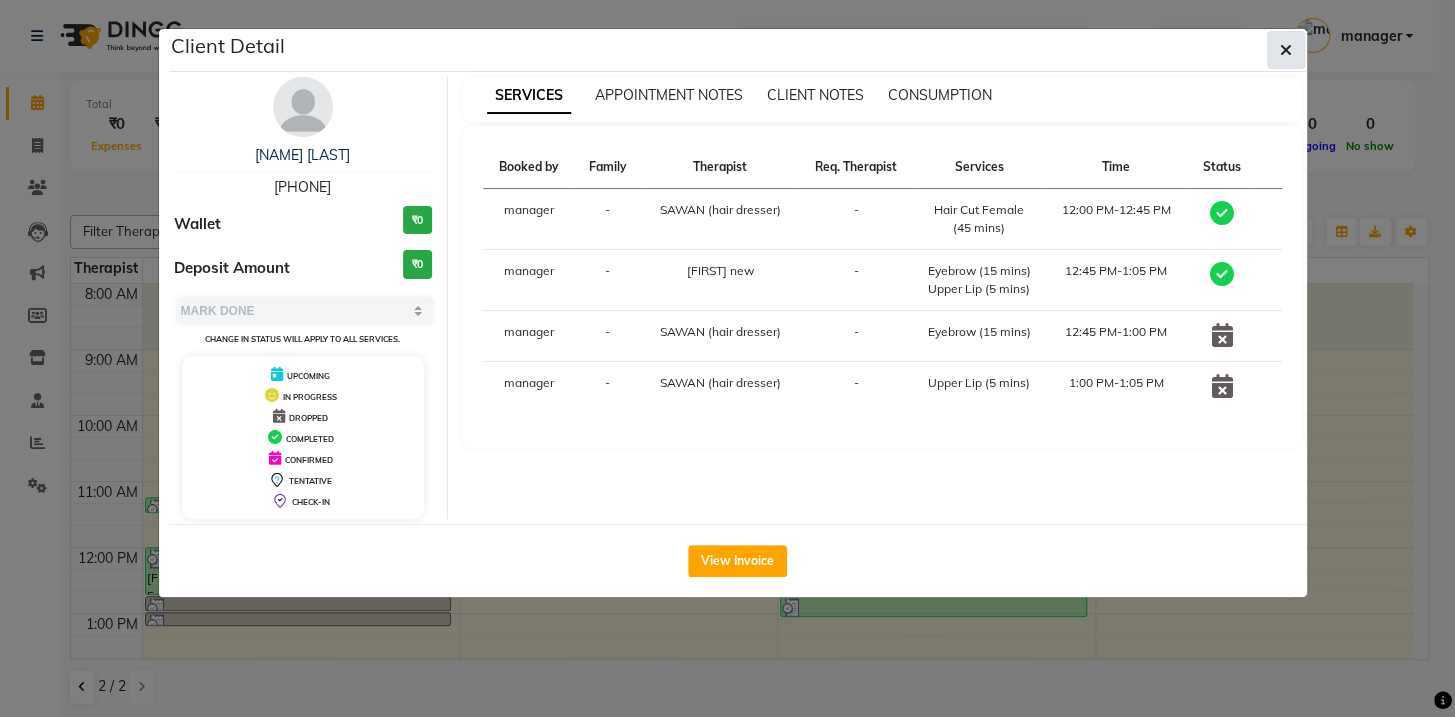 click 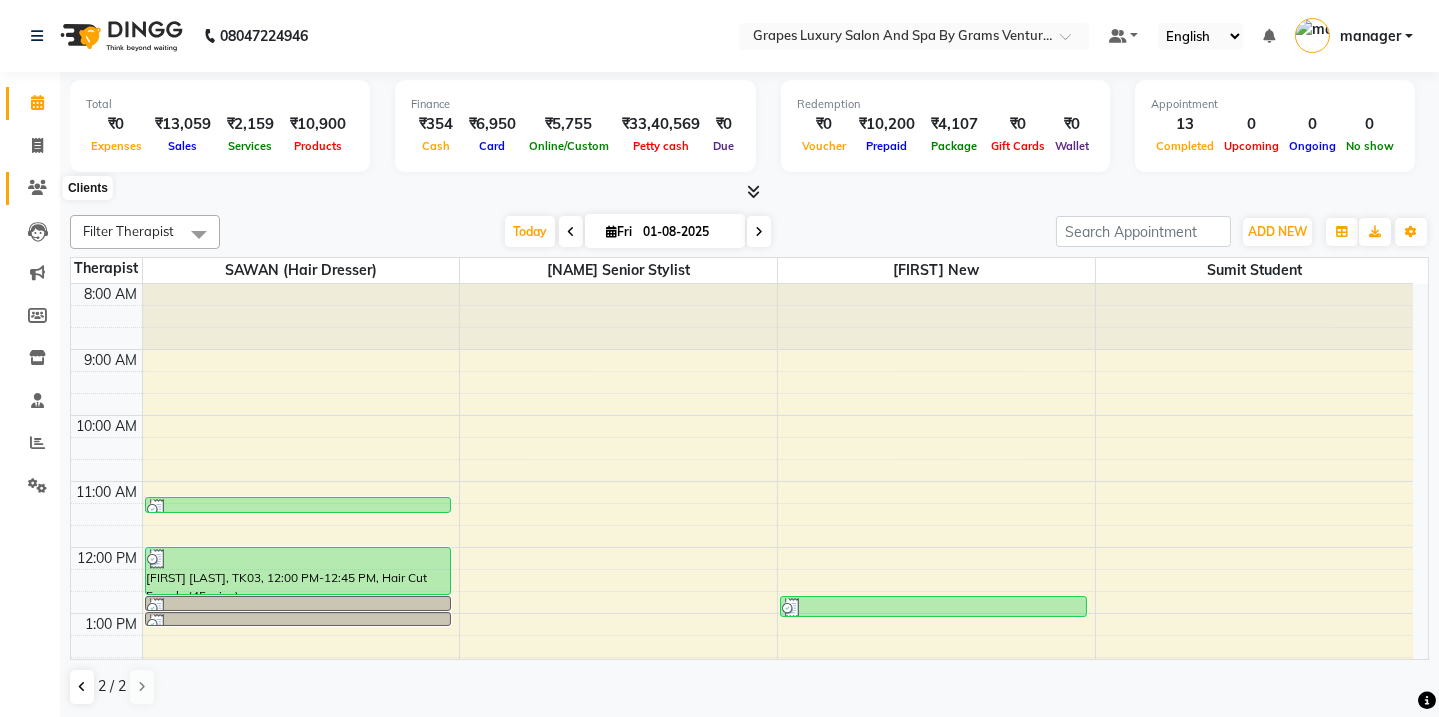 click 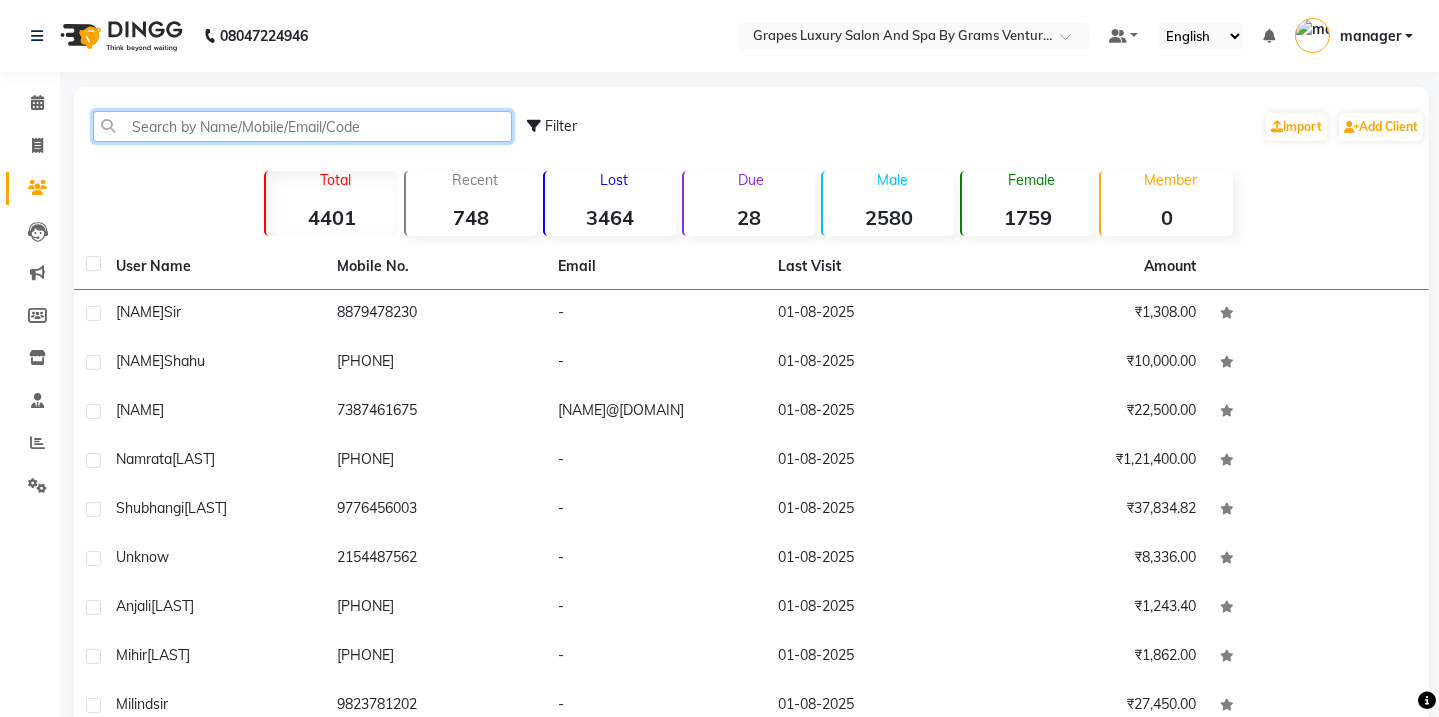 paste on "[PHONE]" 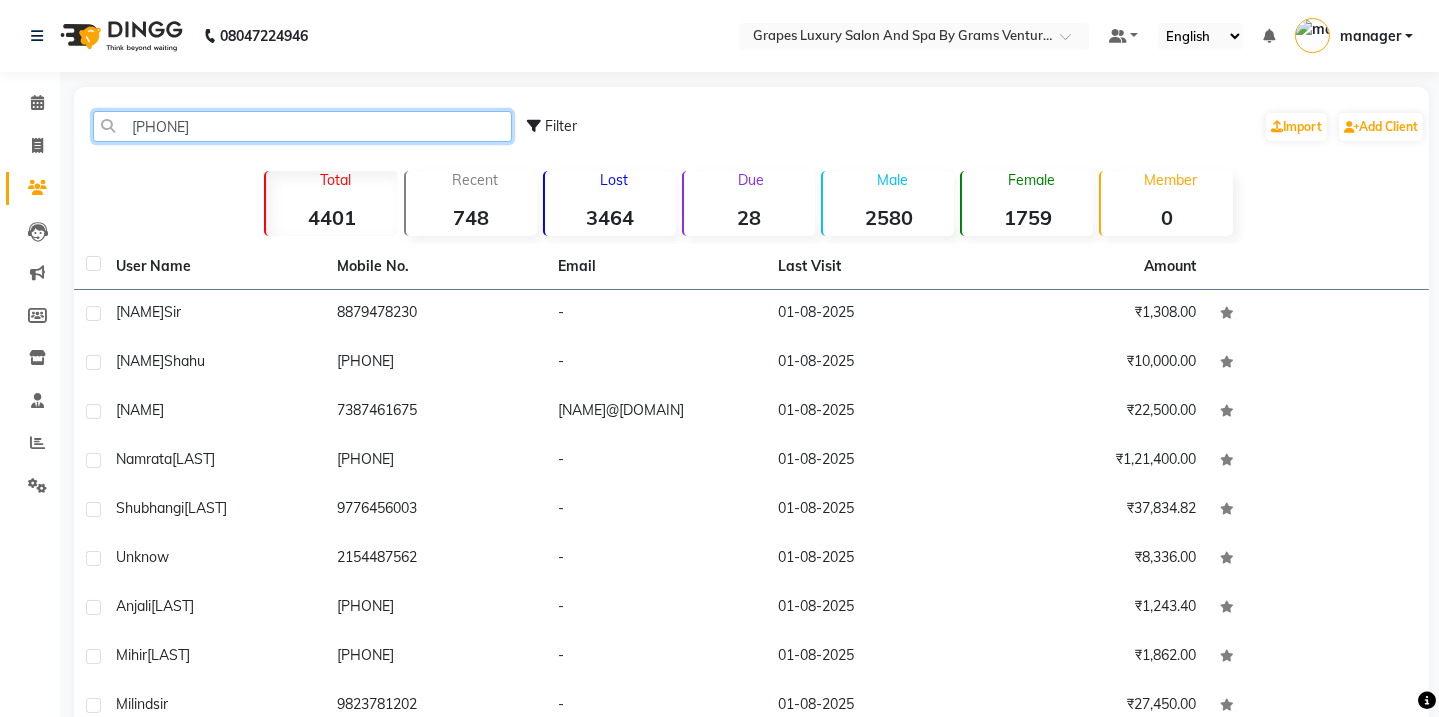 click on "[PHONE]" 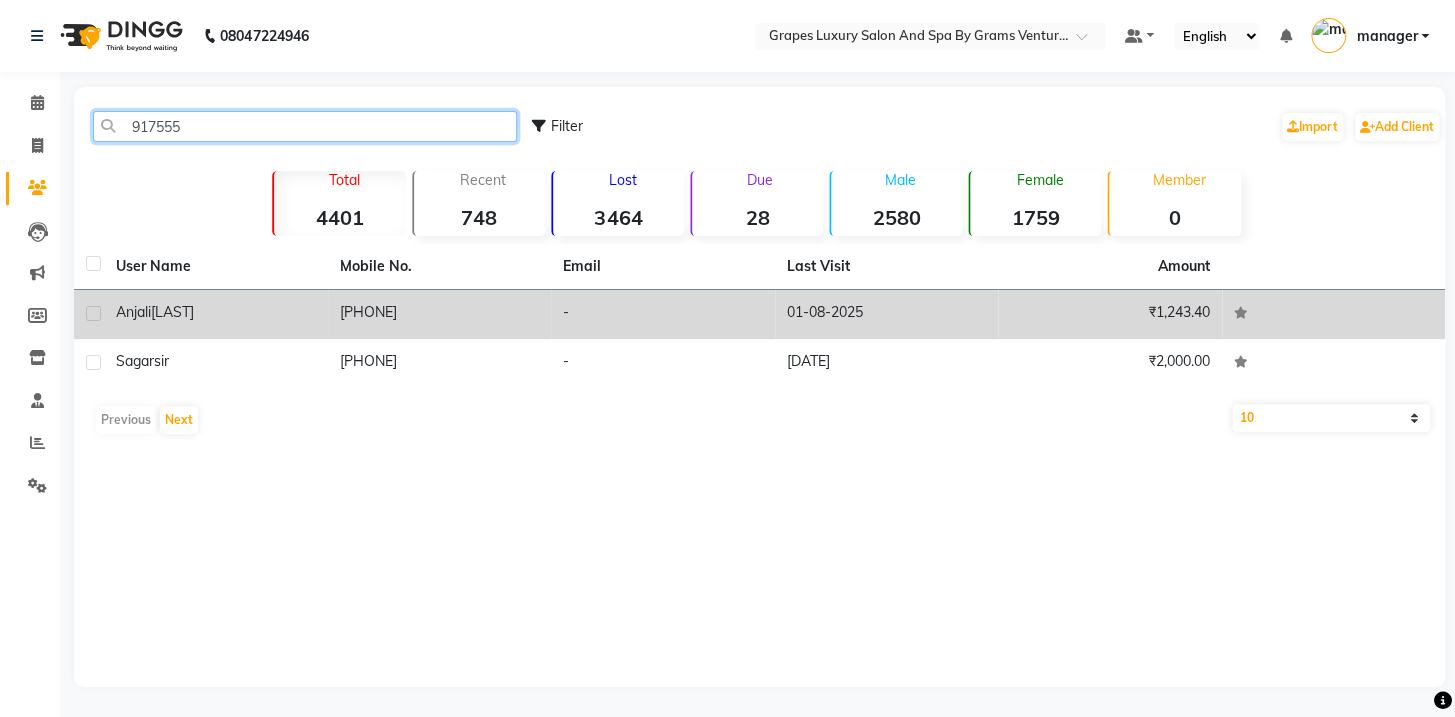 type on "917555" 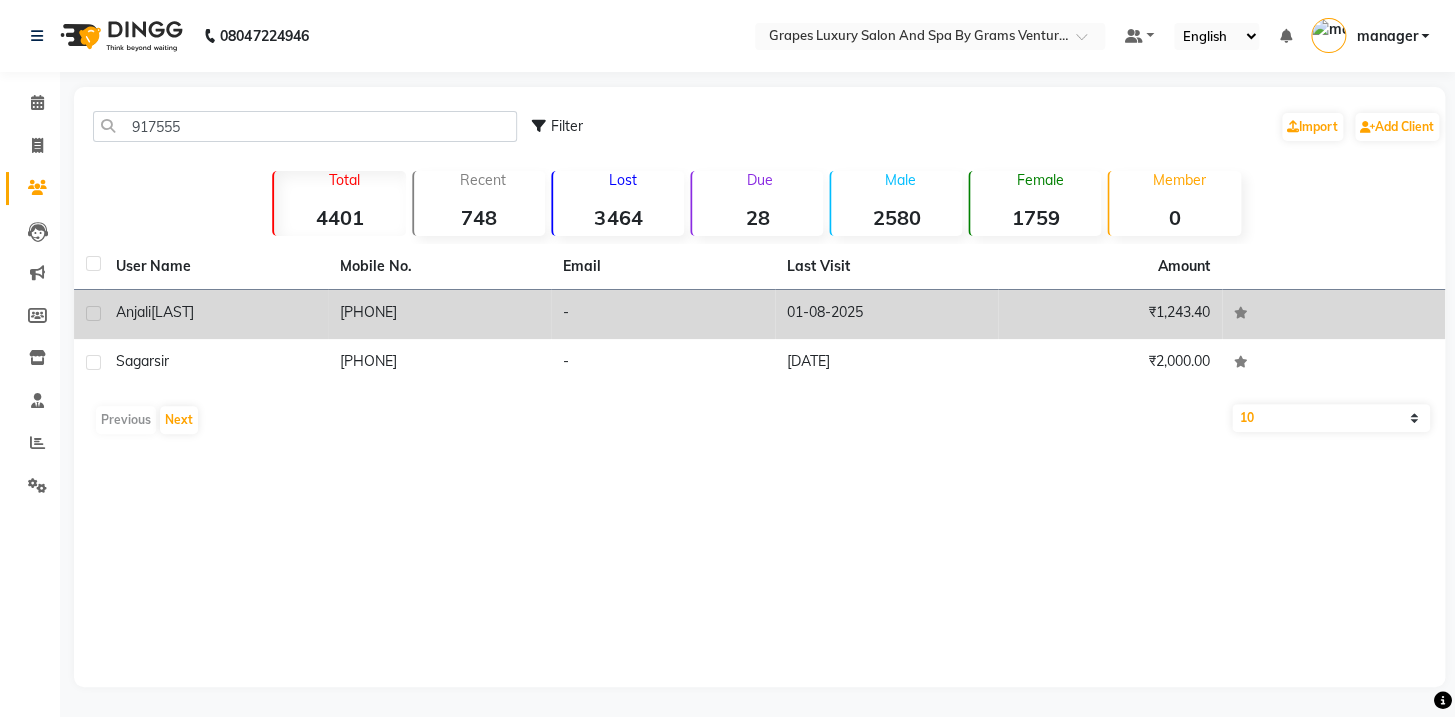 click on "[FIRST]  [LAST]" 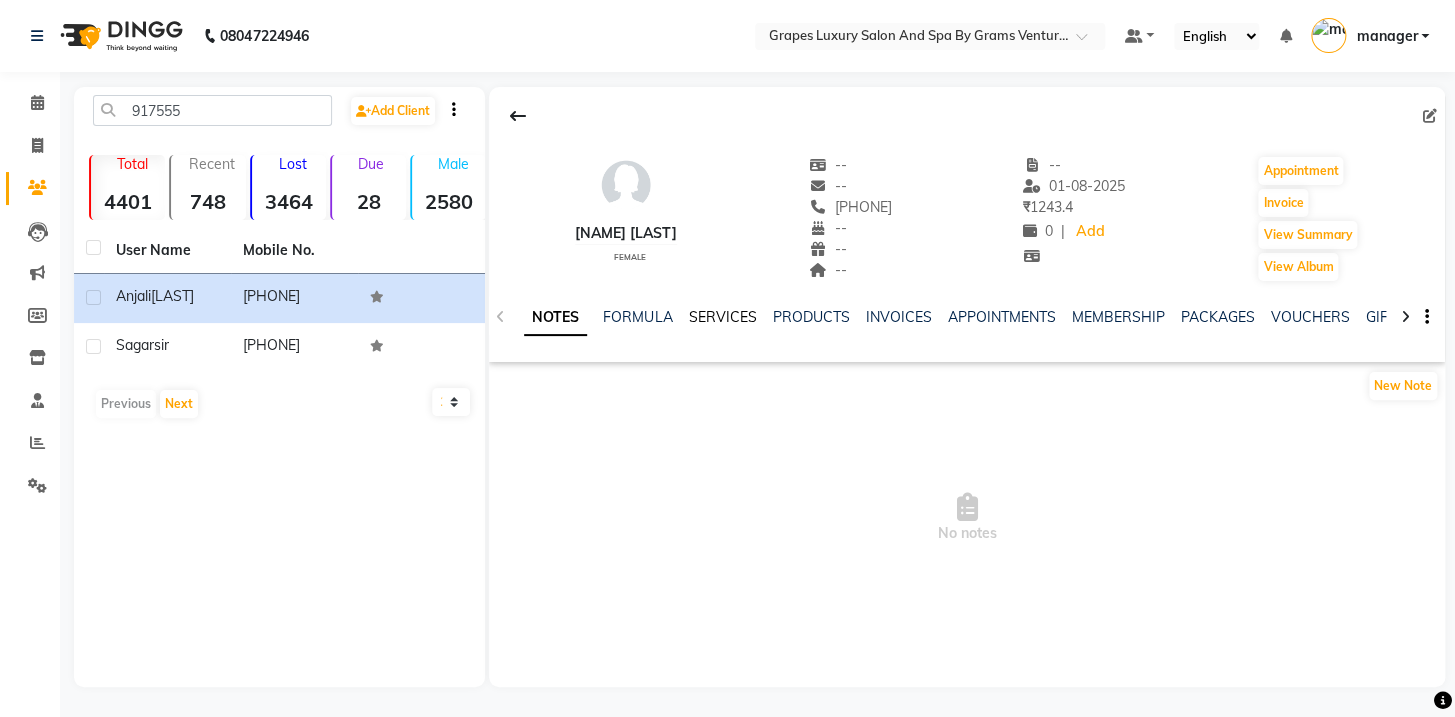click on "SERVICES" 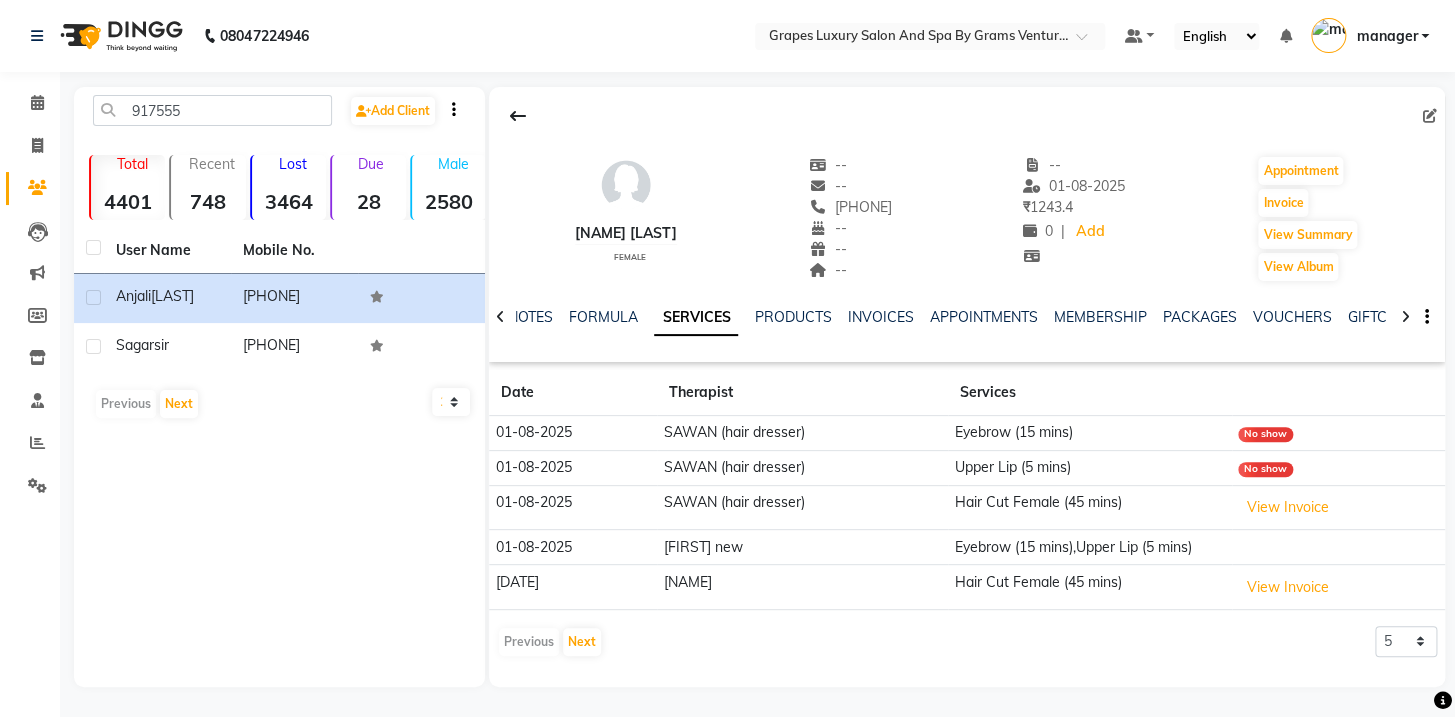 click on "NOTES FORMULA SERVICES PRODUCTS INVOICES APPOINTMENTS MEMBERSHIP PACKAGES VOUCHERS GIFTCARDS POINTS FORMS FAMILY CARDS WALLET" 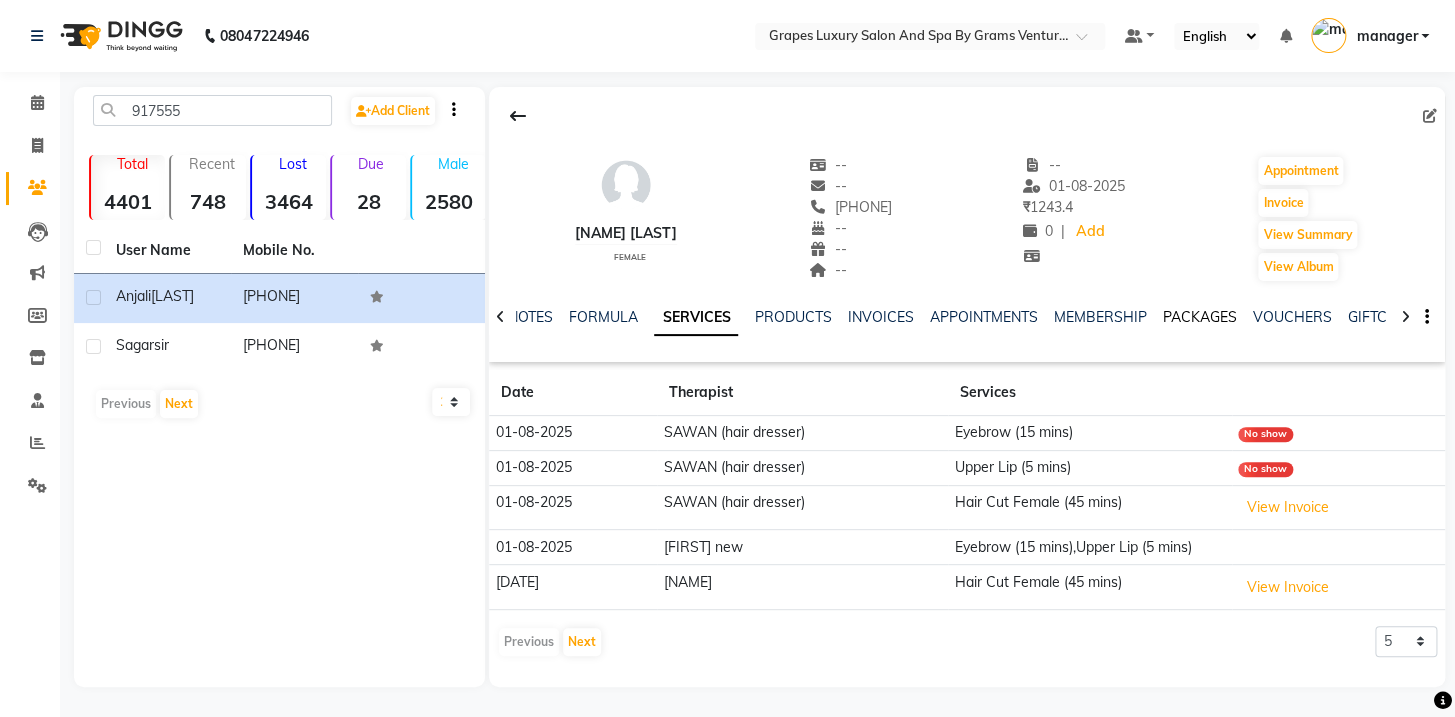 click on "PACKAGES" 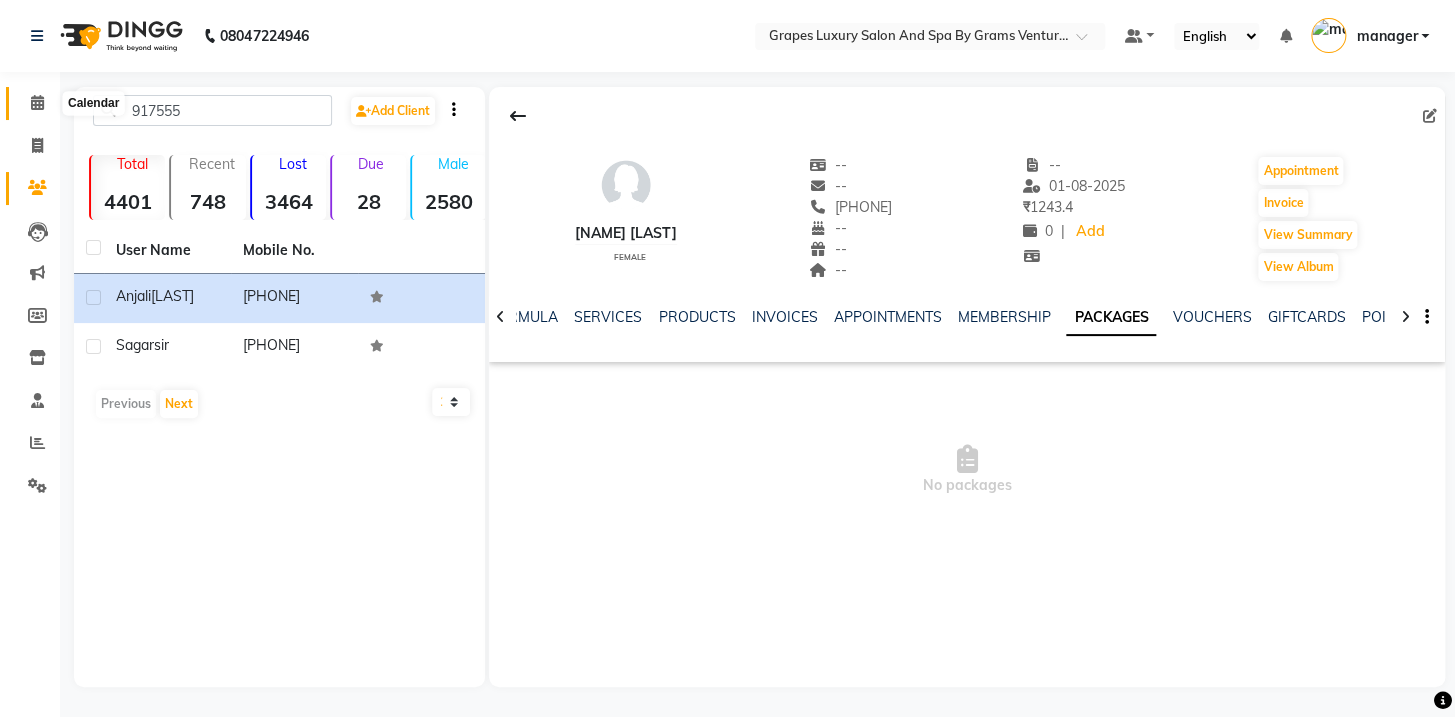 click 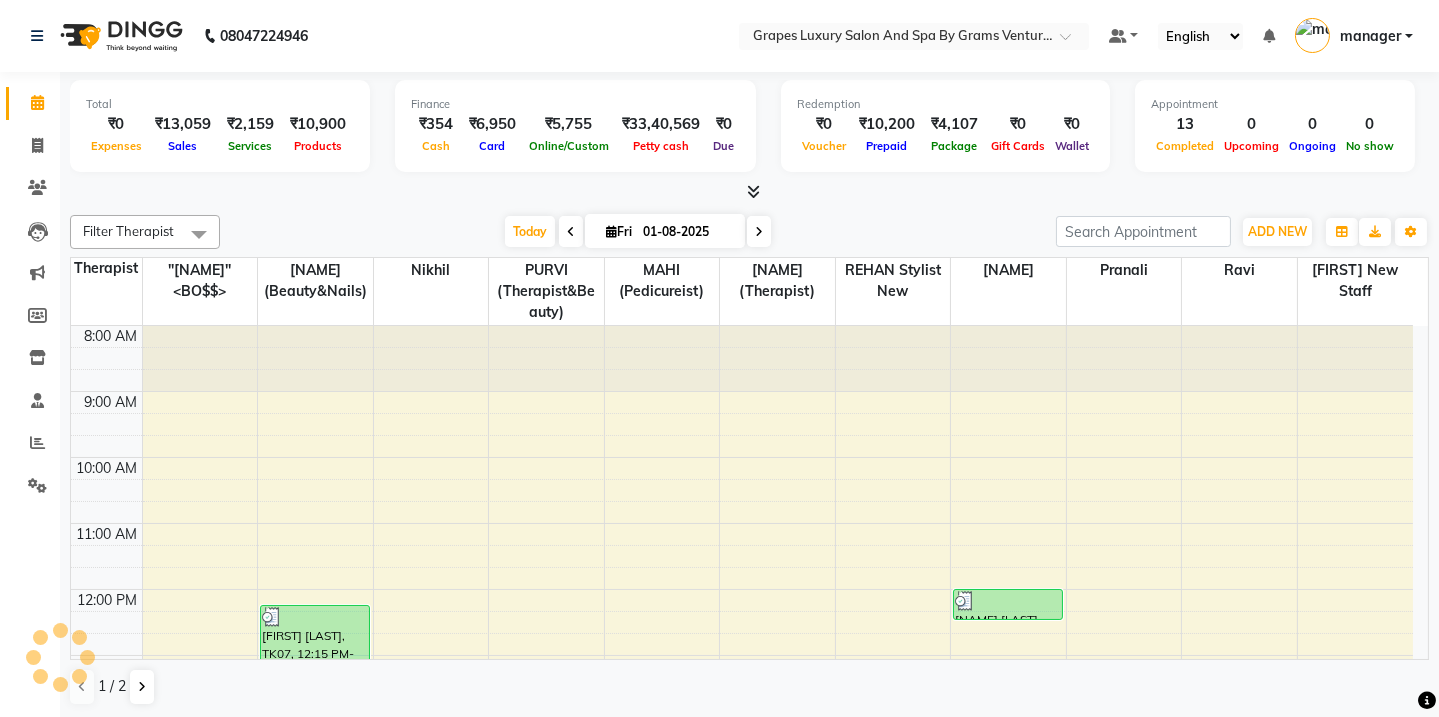 scroll, scrollTop: 0, scrollLeft: 0, axis: both 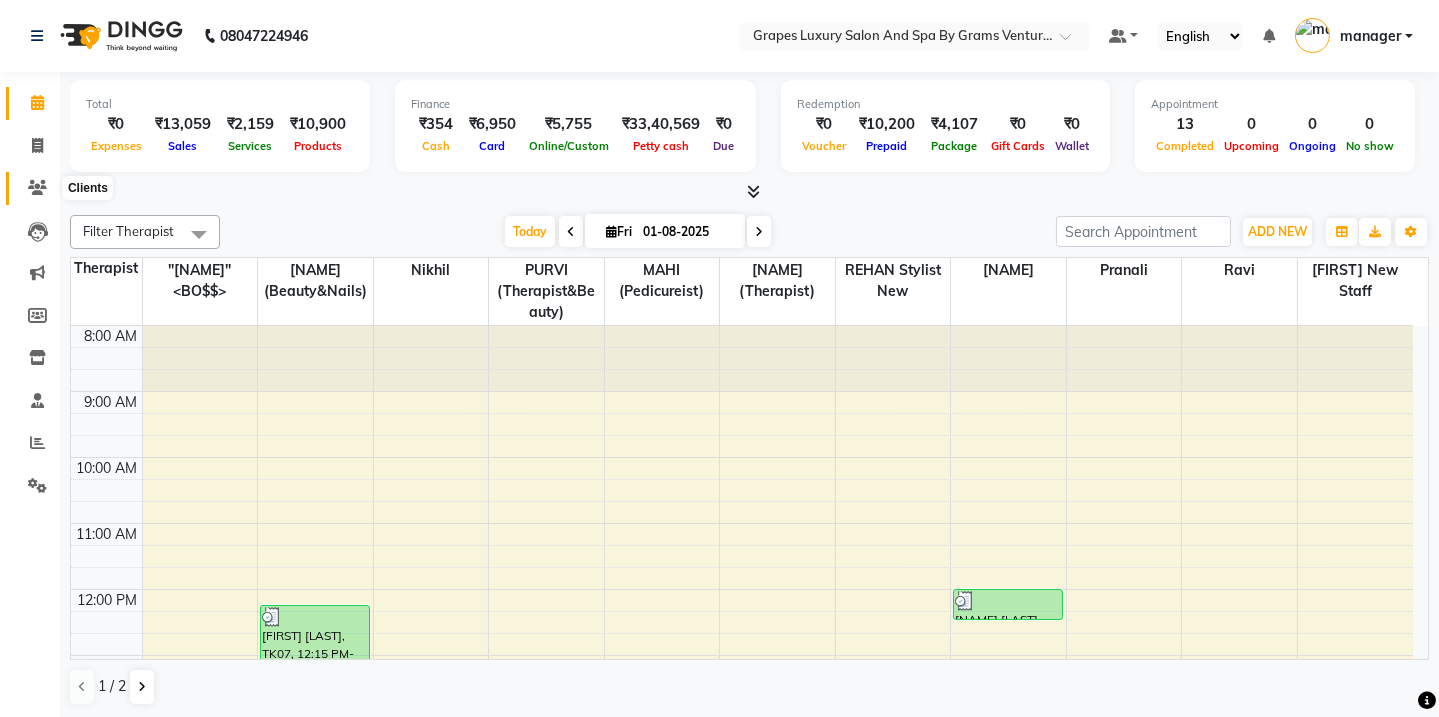 click 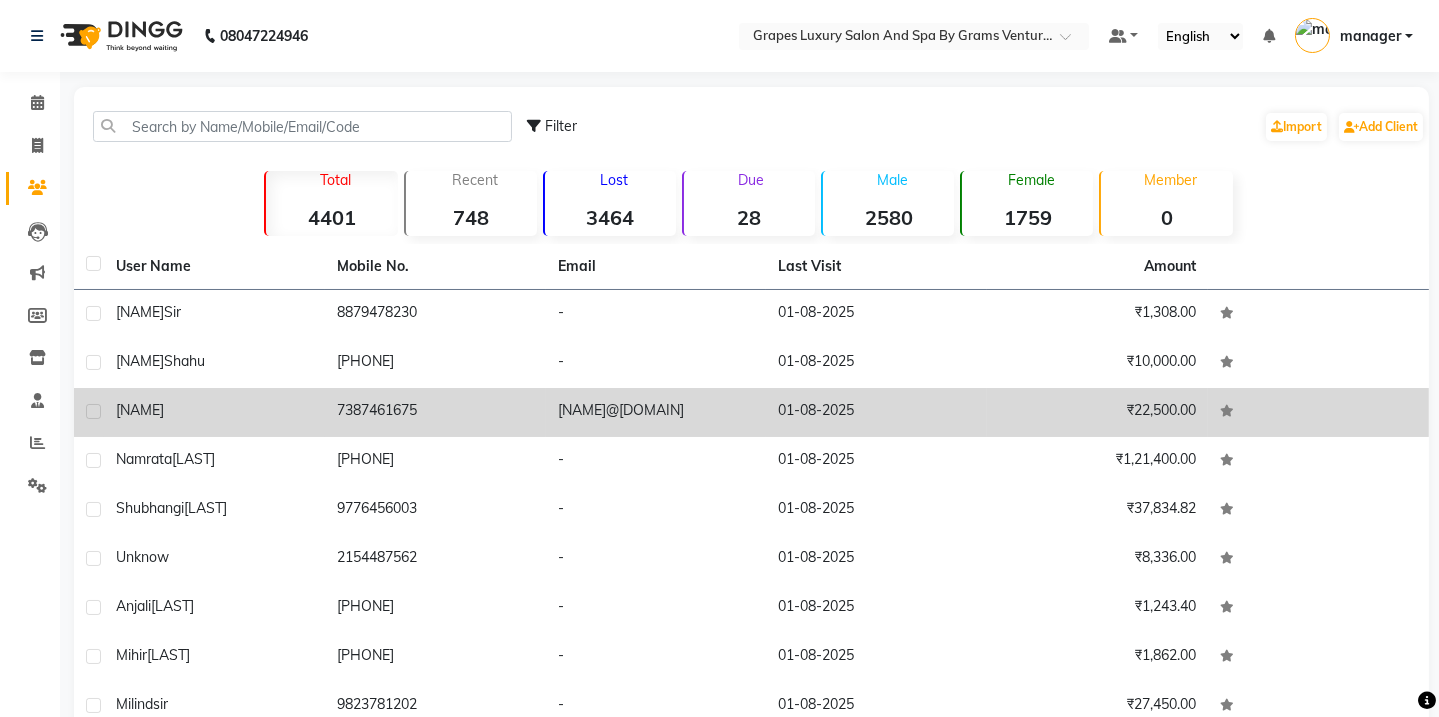 click on "[NAME]" 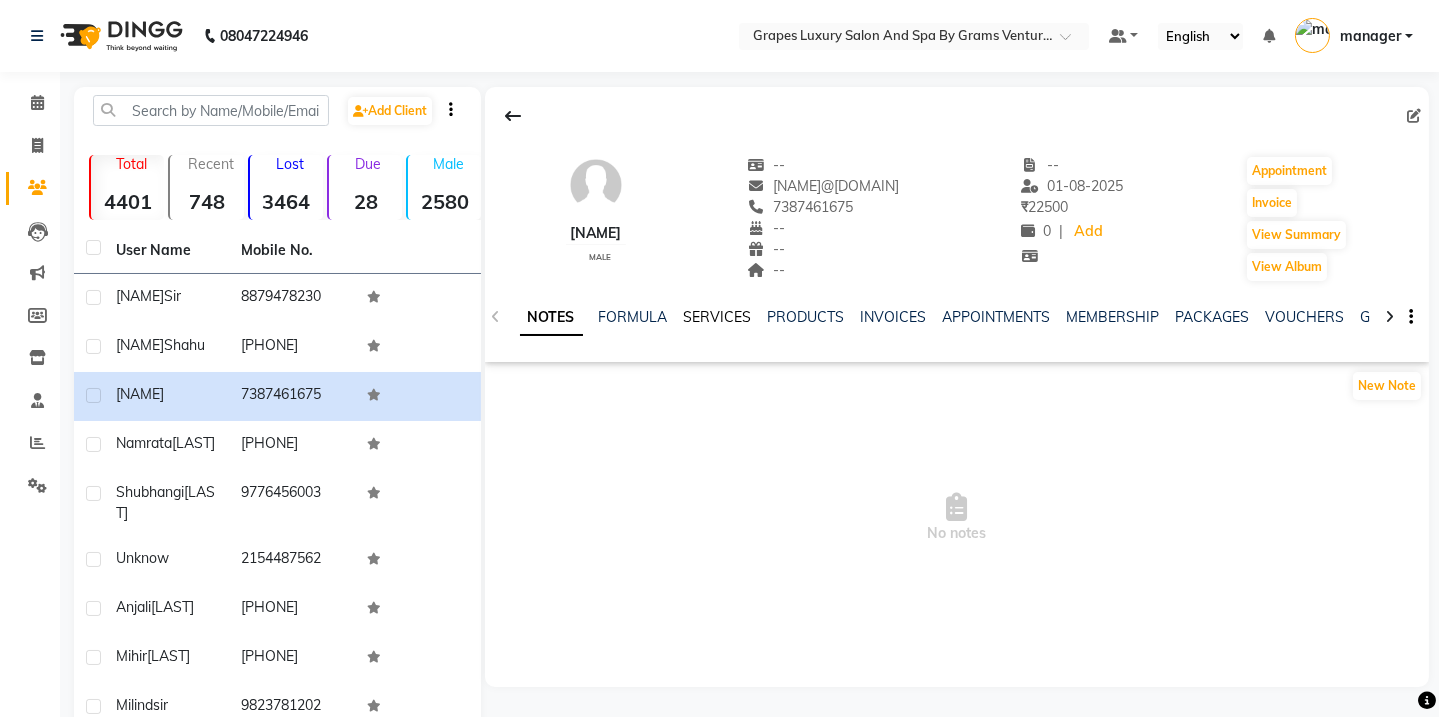 click on "SERVICES" 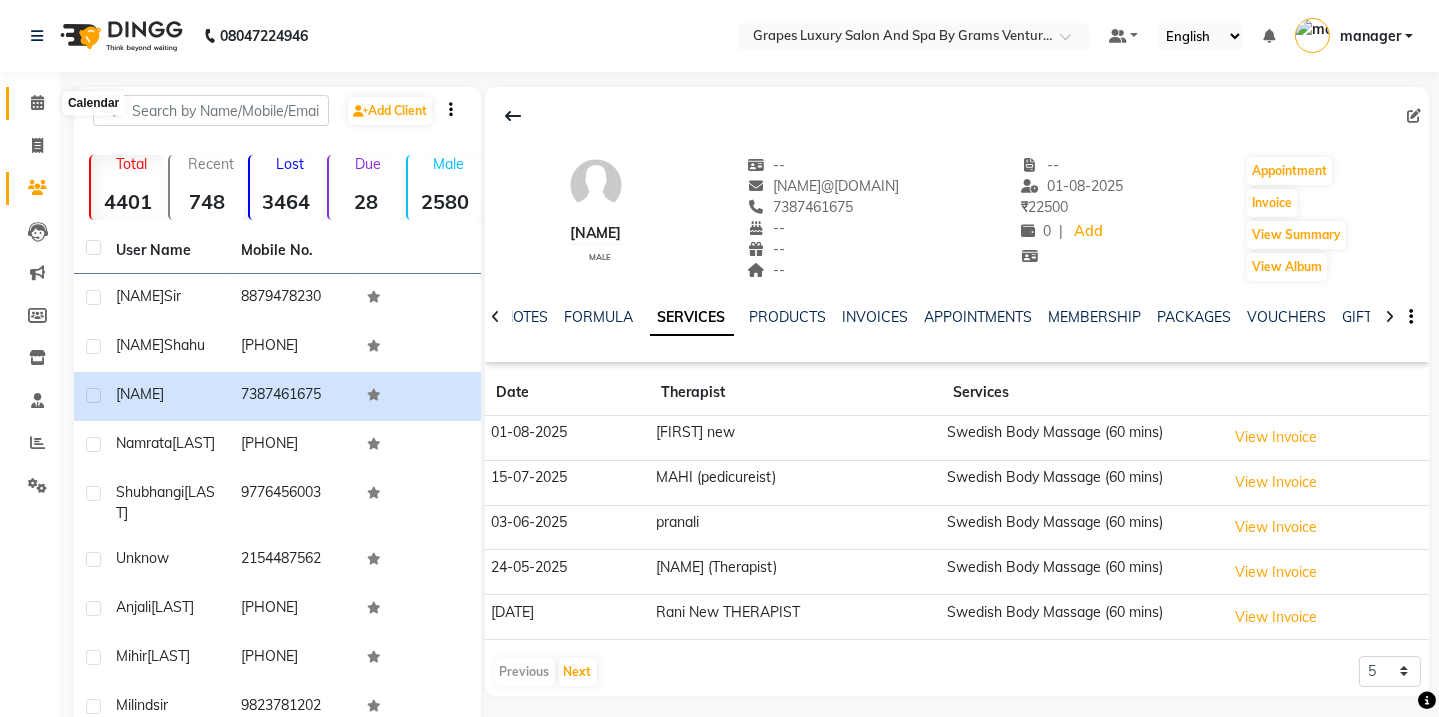 click 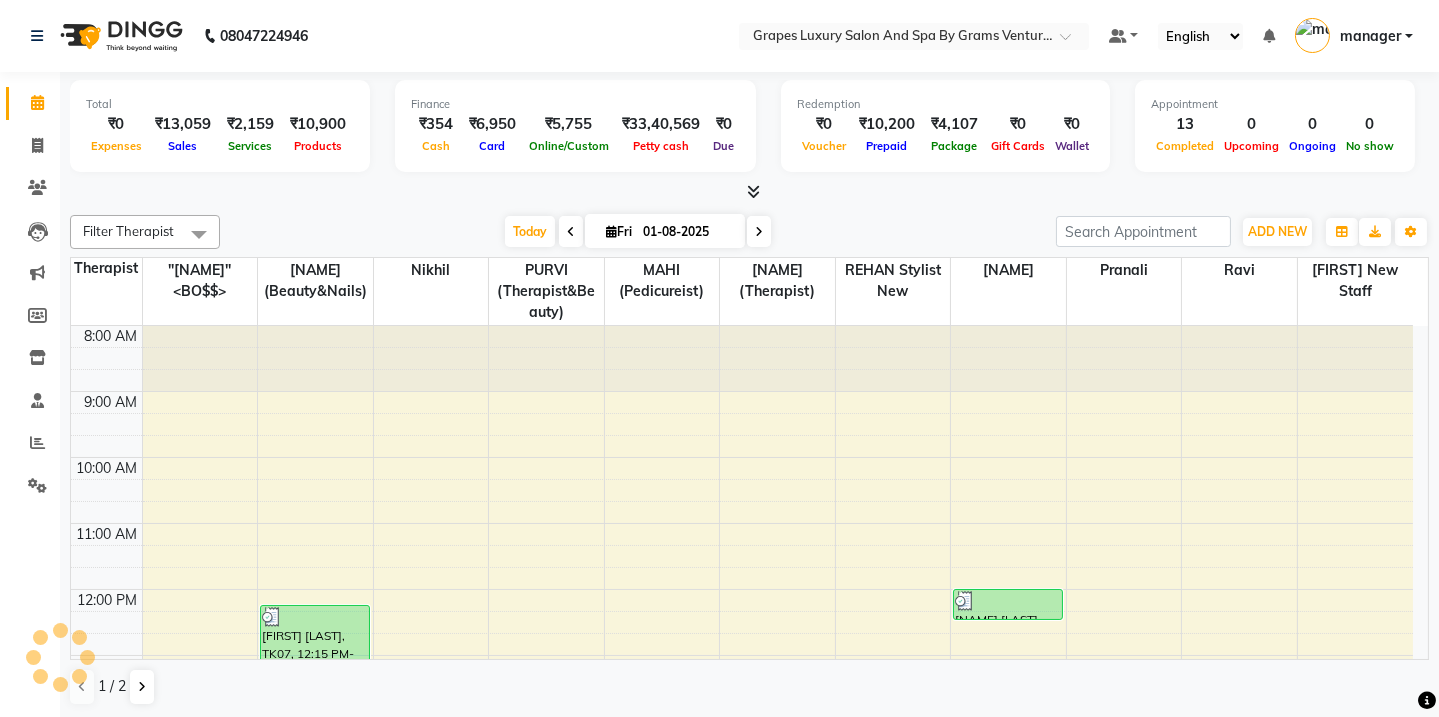 scroll, scrollTop: 0, scrollLeft: 0, axis: both 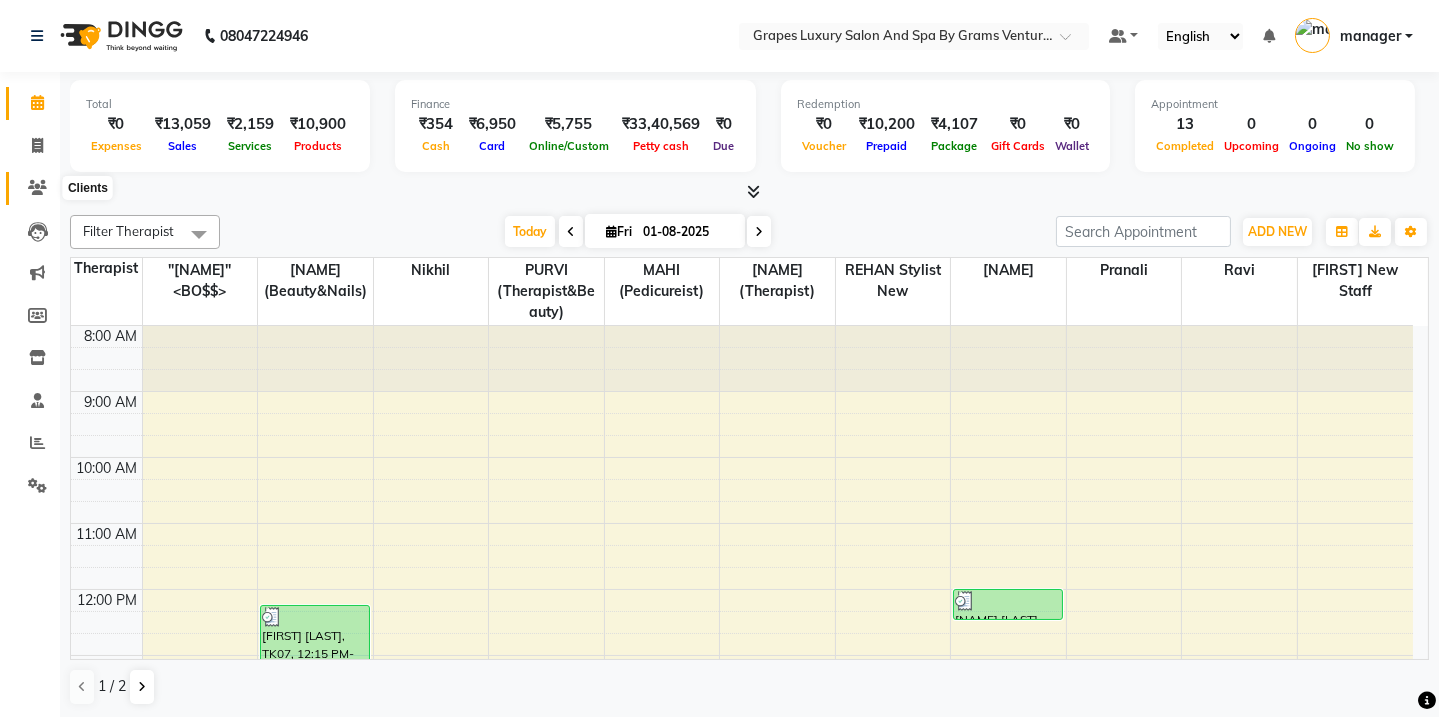 click 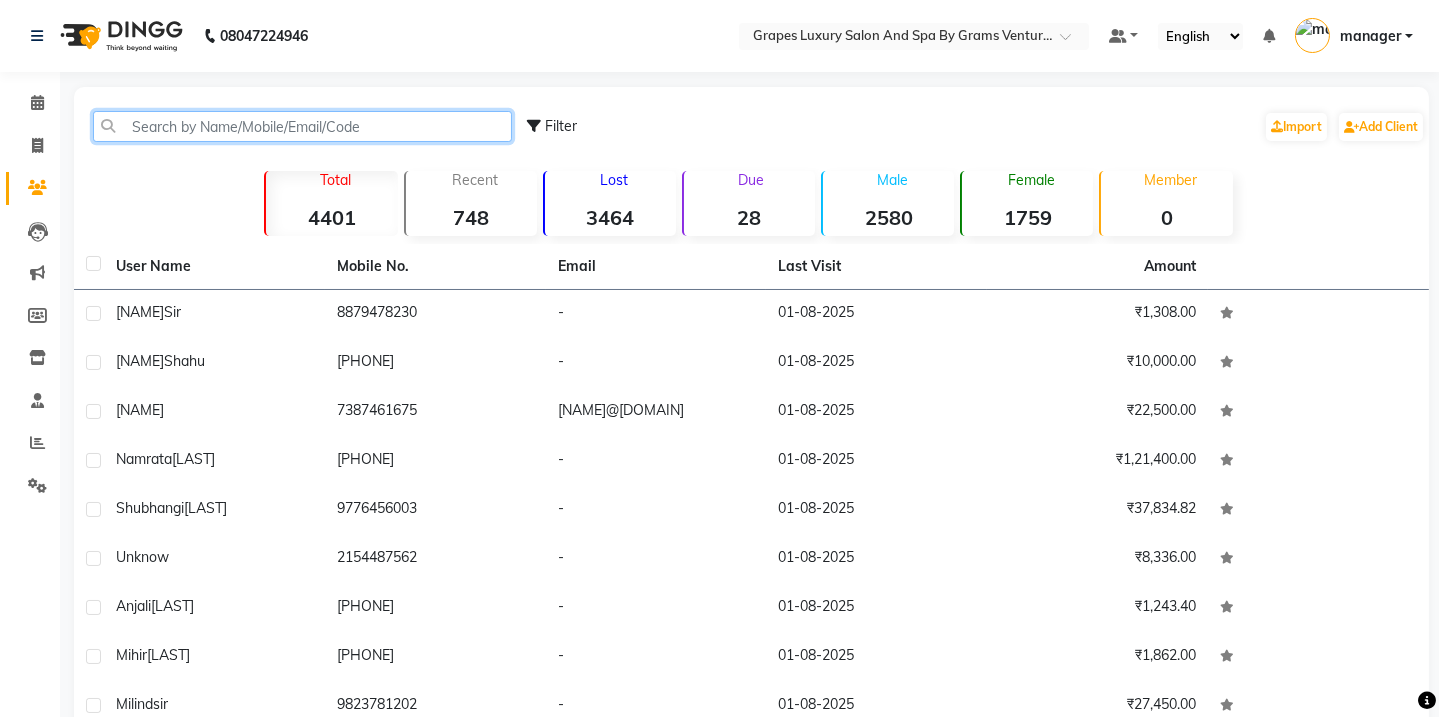 click 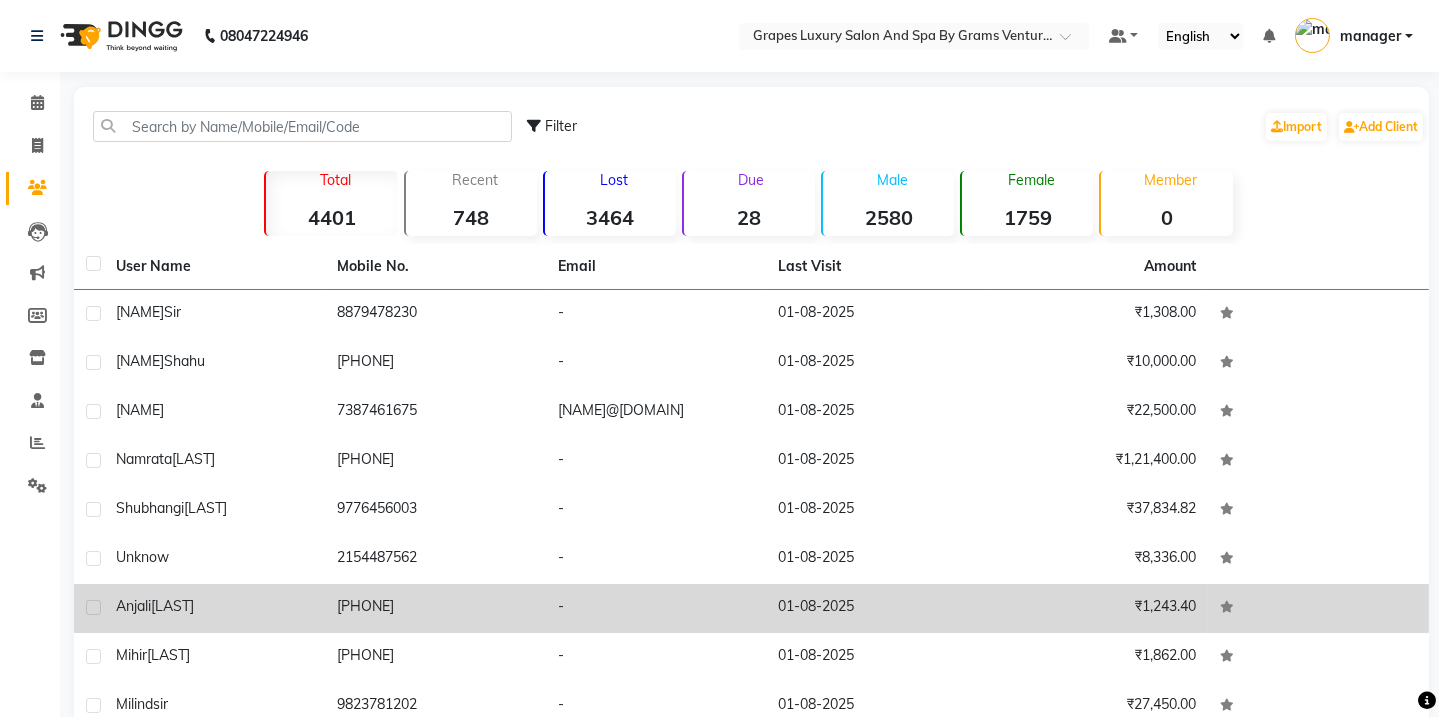 click on "[FIRST]  [LAST]" 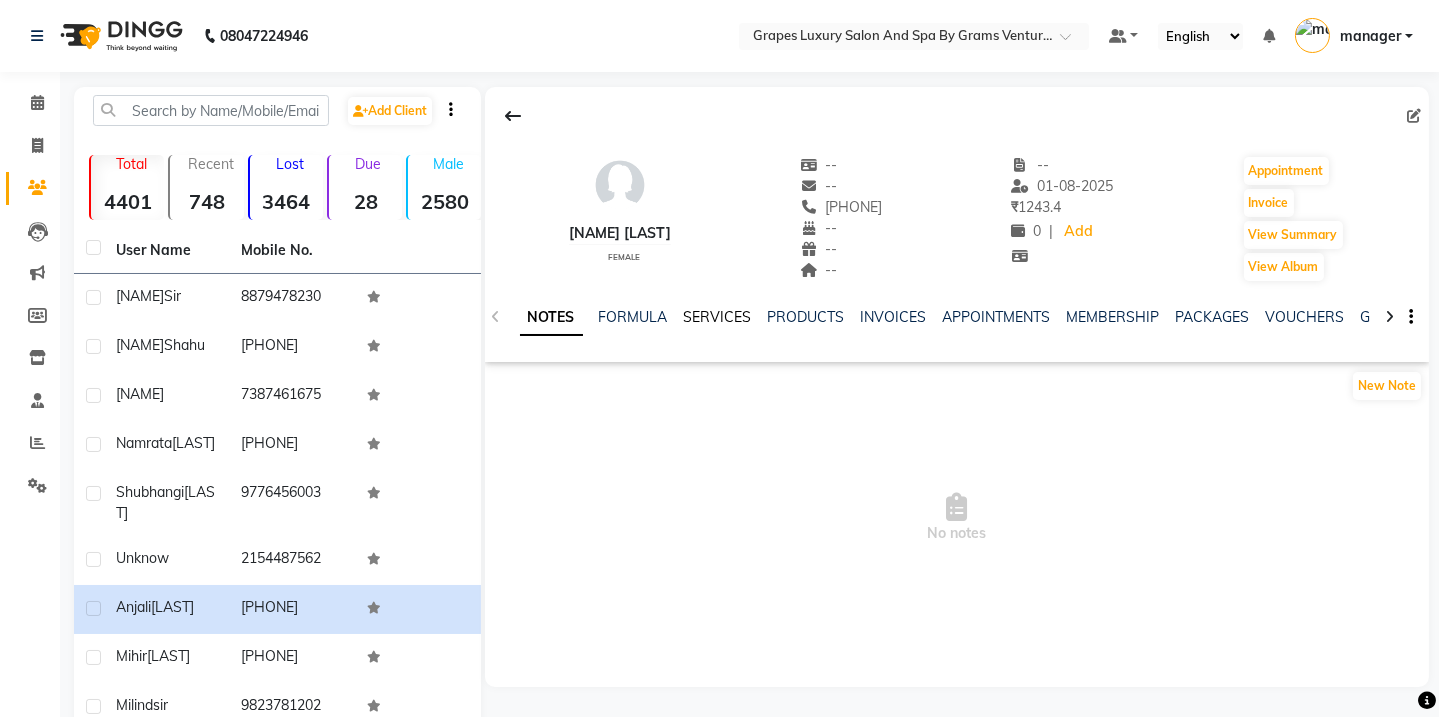 click on "SERVICES" 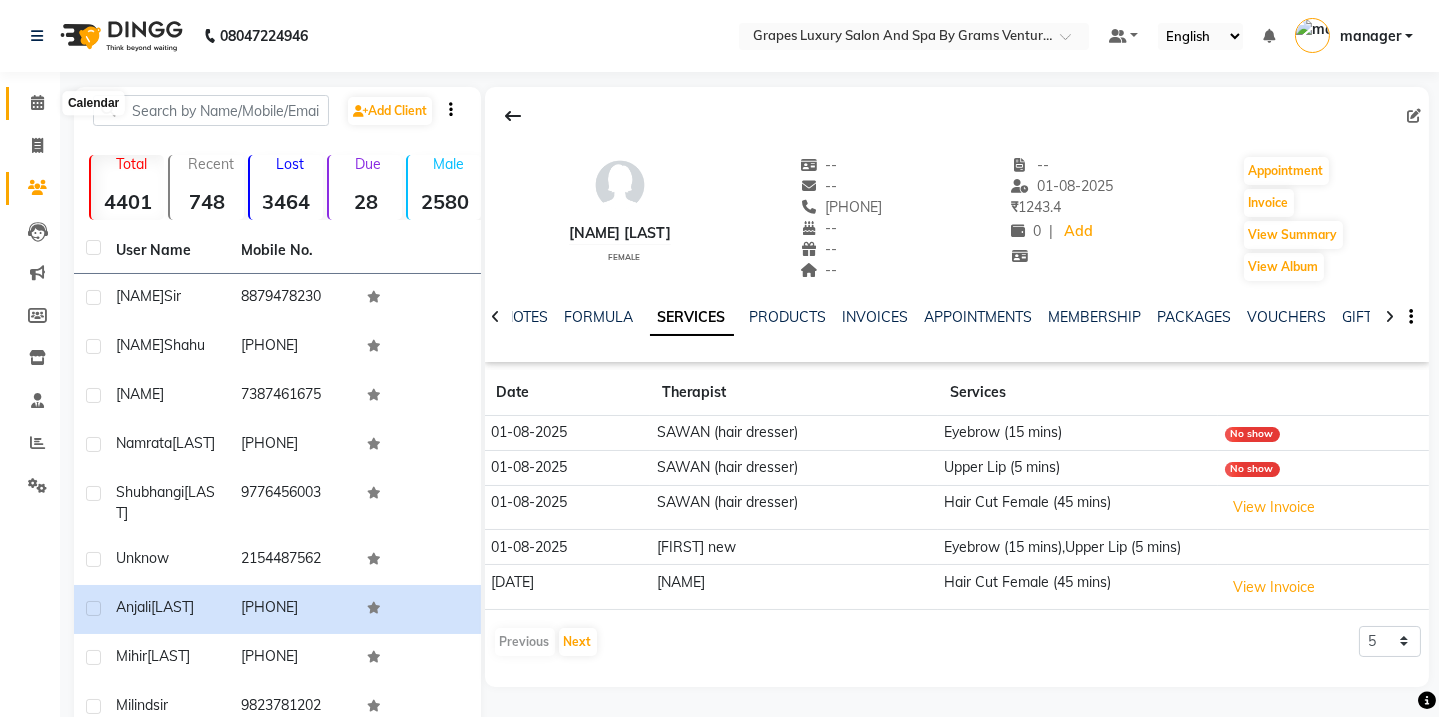 click 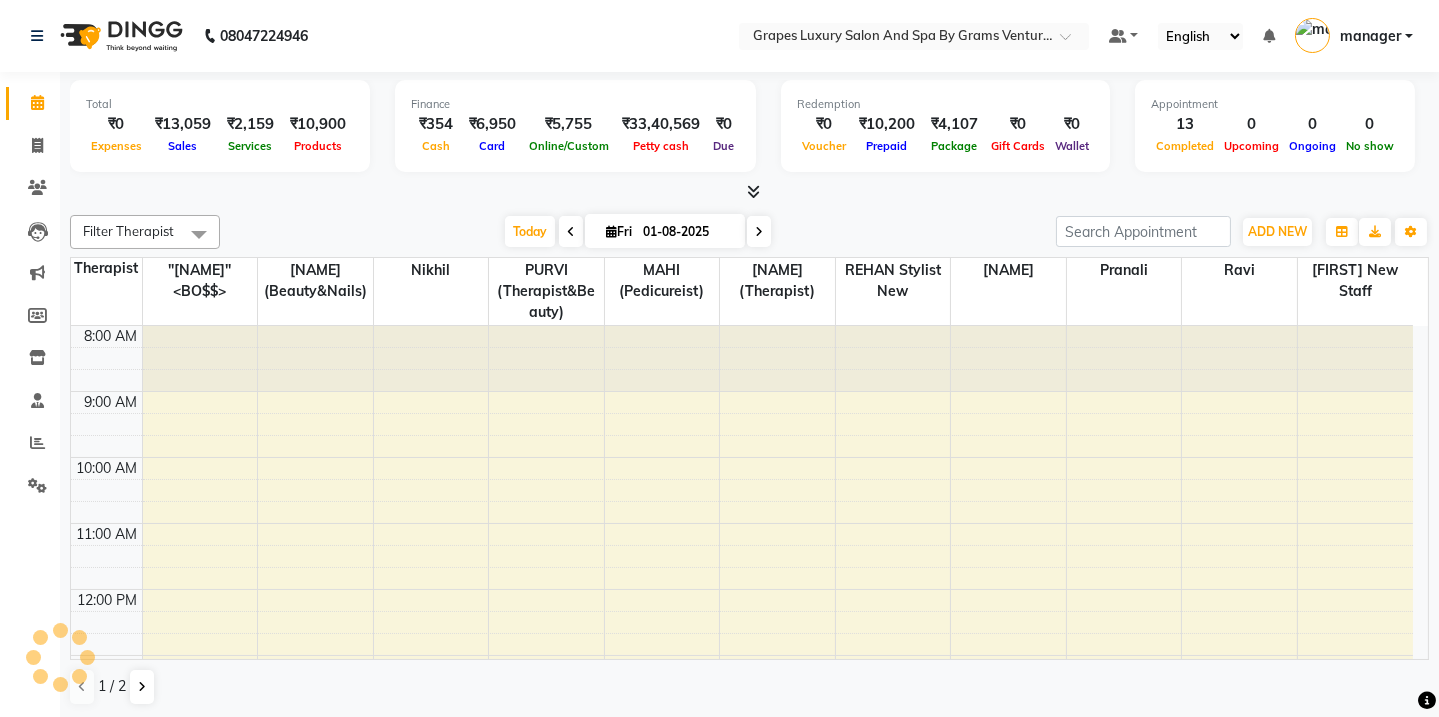 scroll, scrollTop: 482, scrollLeft: 0, axis: vertical 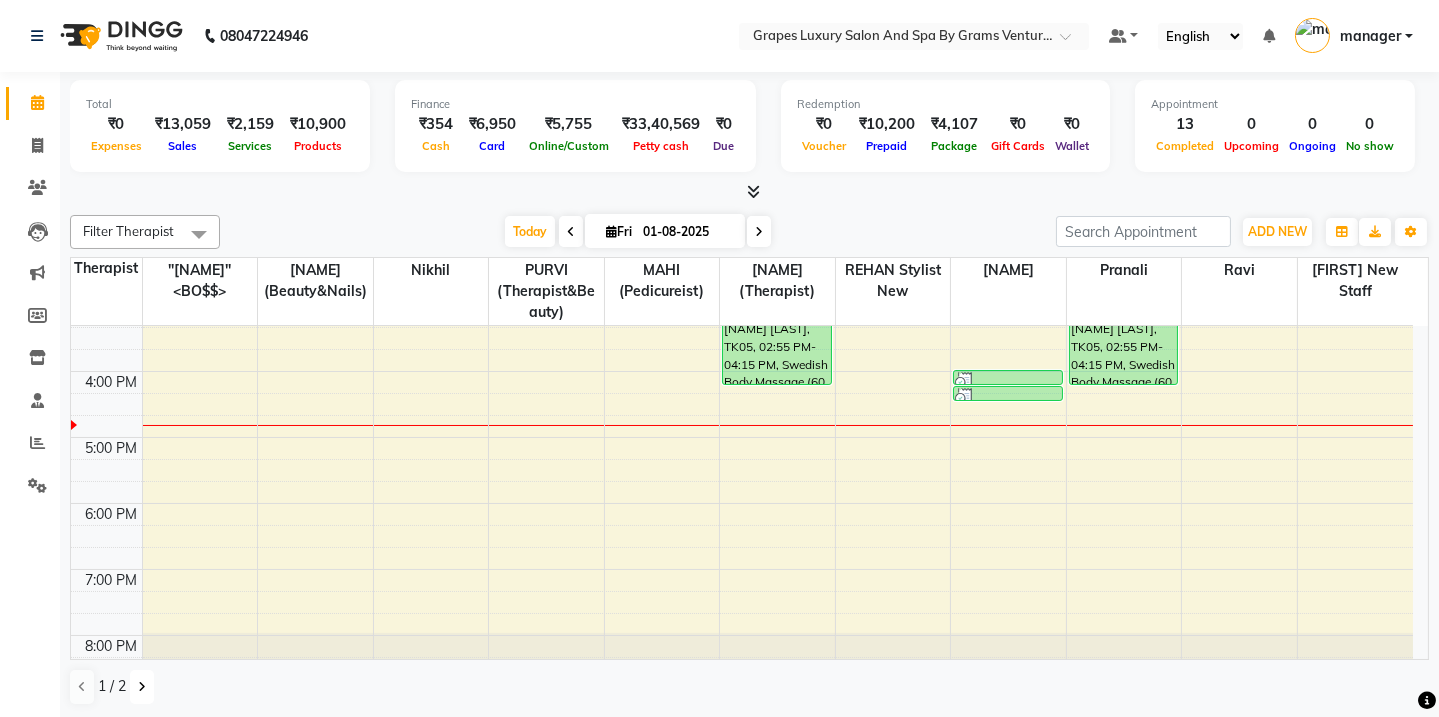 click at bounding box center (142, 687) 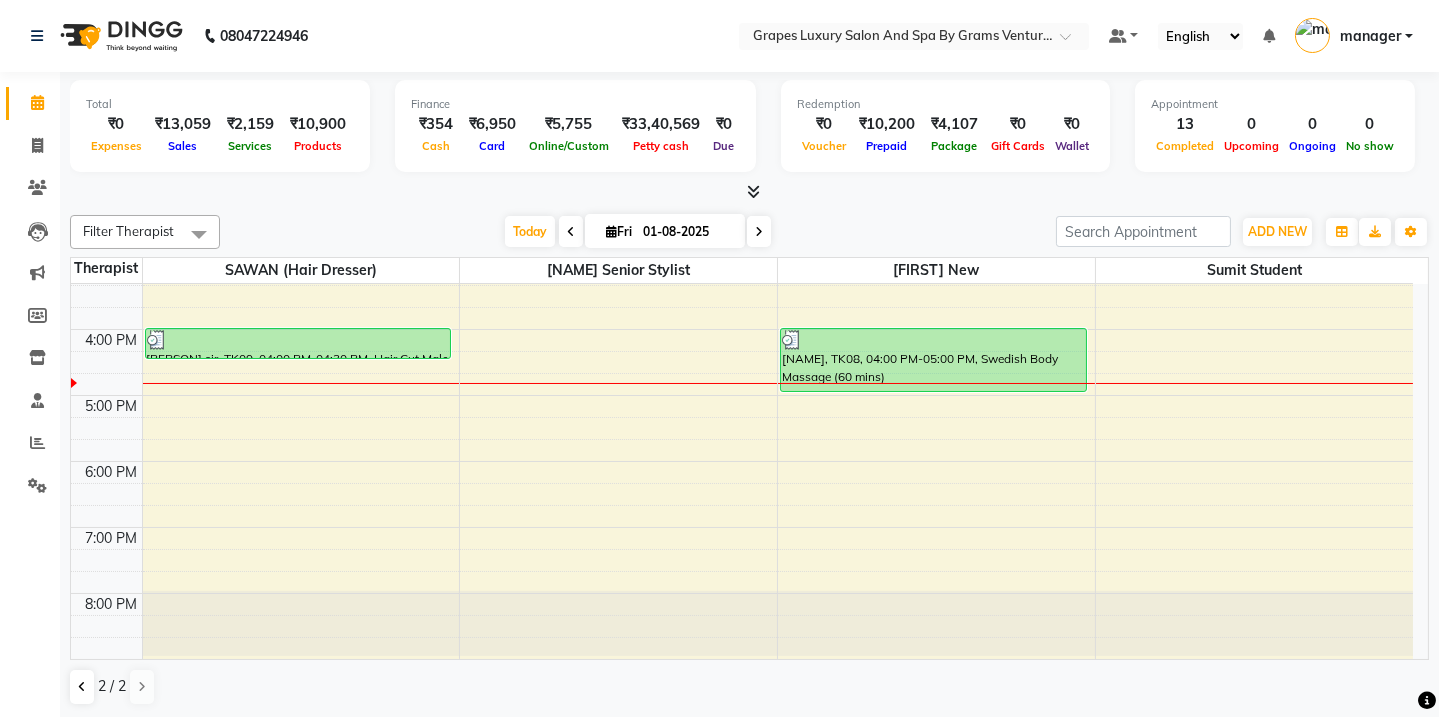 scroll, scrollTop: 478, scrollLeft: 0, axis: vertical 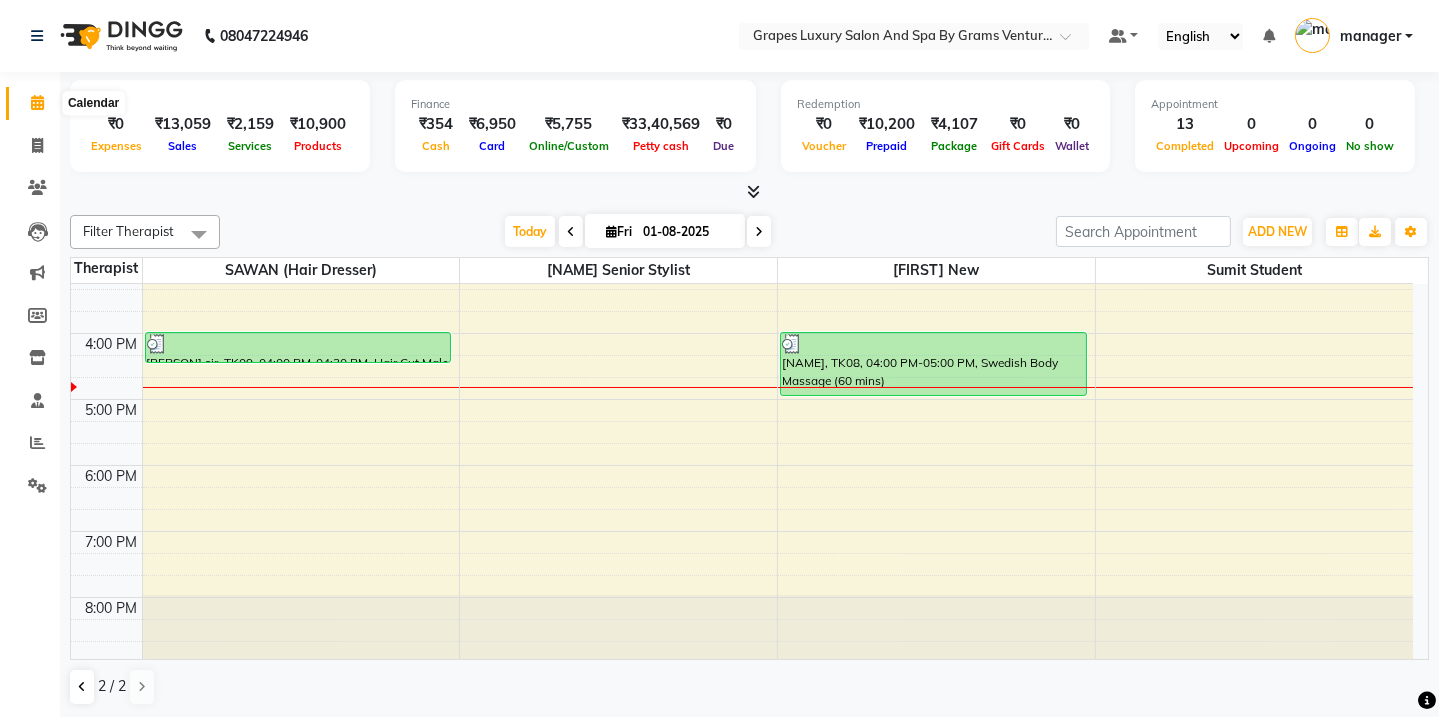 click 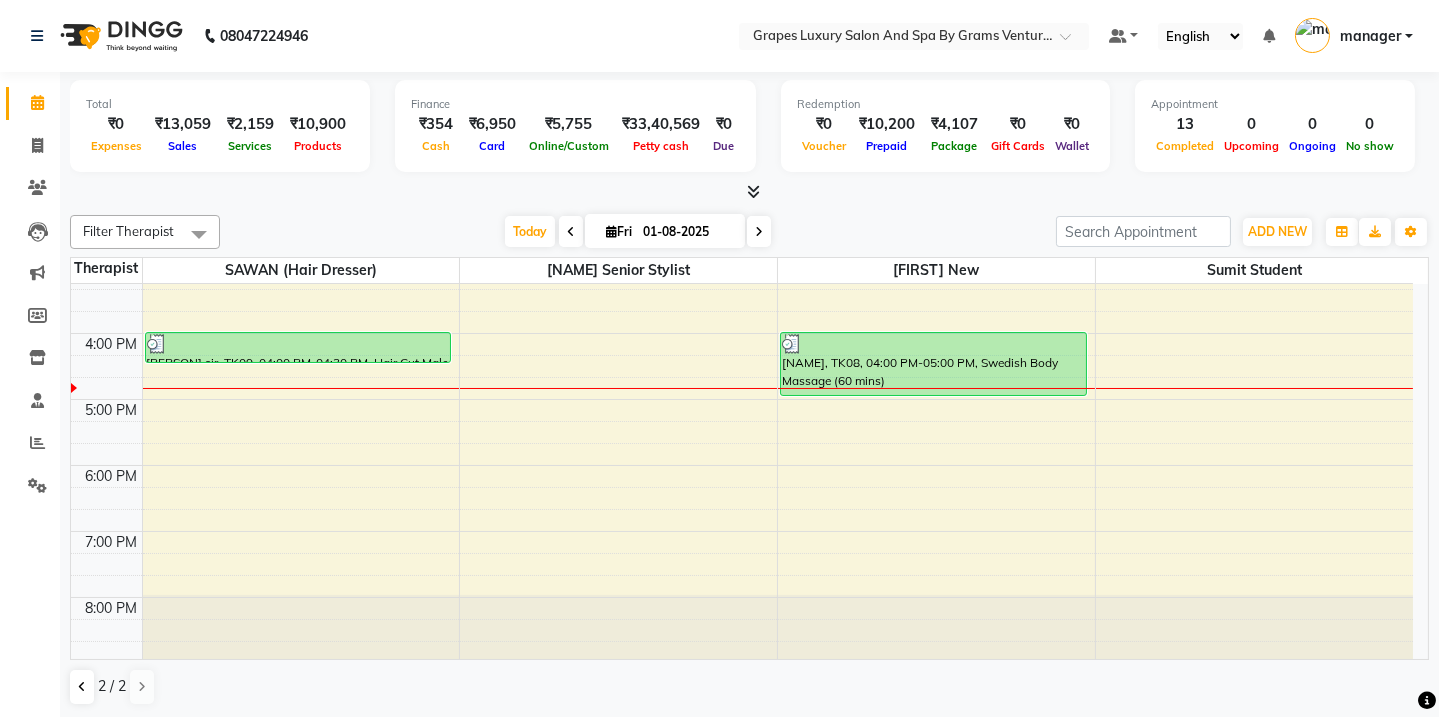 click on "Clients" 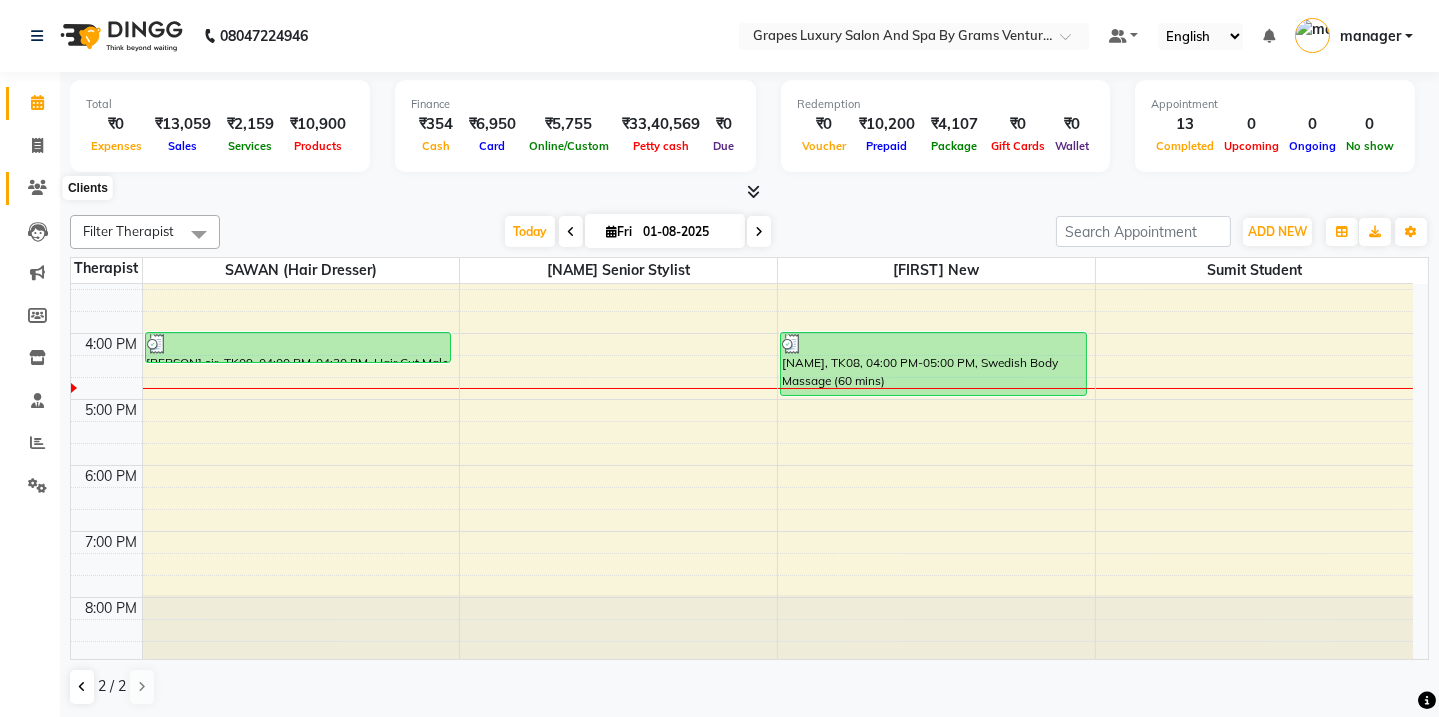 drag, startPoint x: 20, startPoint y: 177, endPoint x: 53, endPoint y: 164, distance: 35.468296 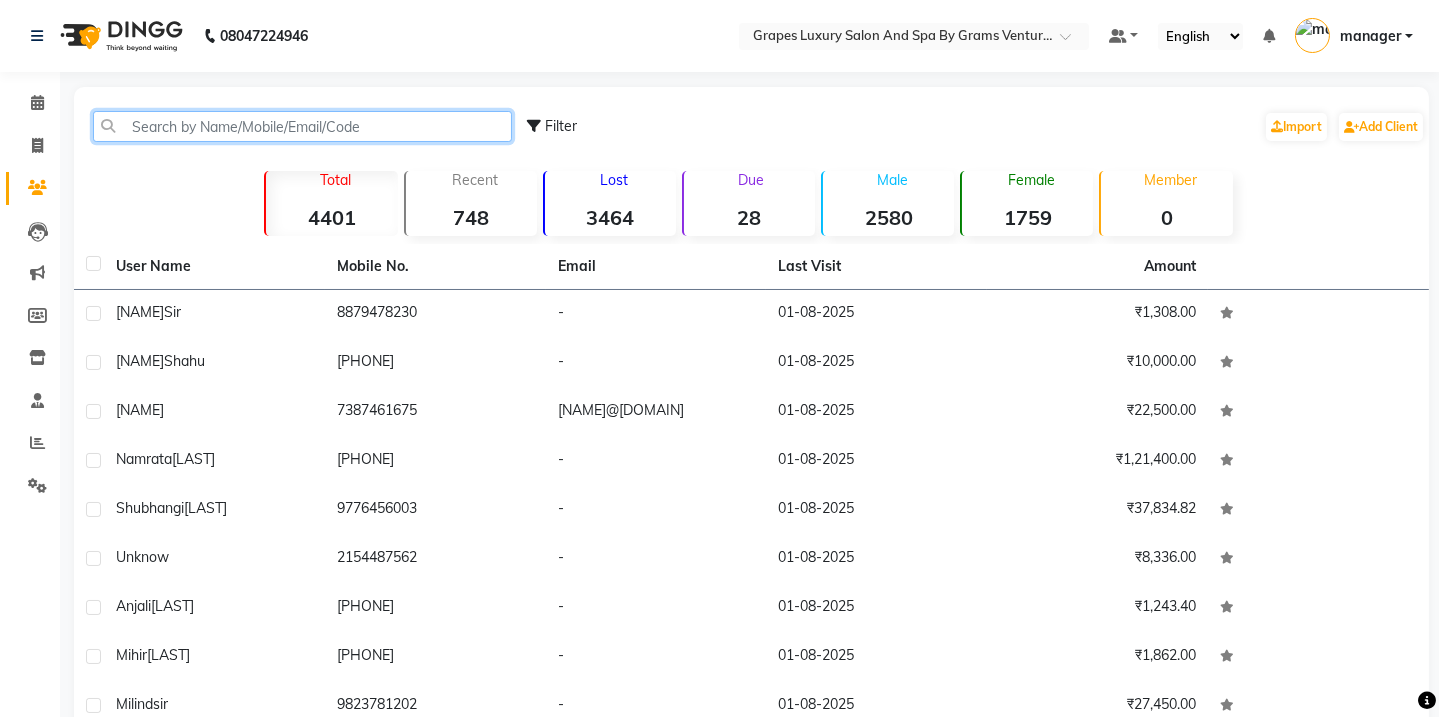 click 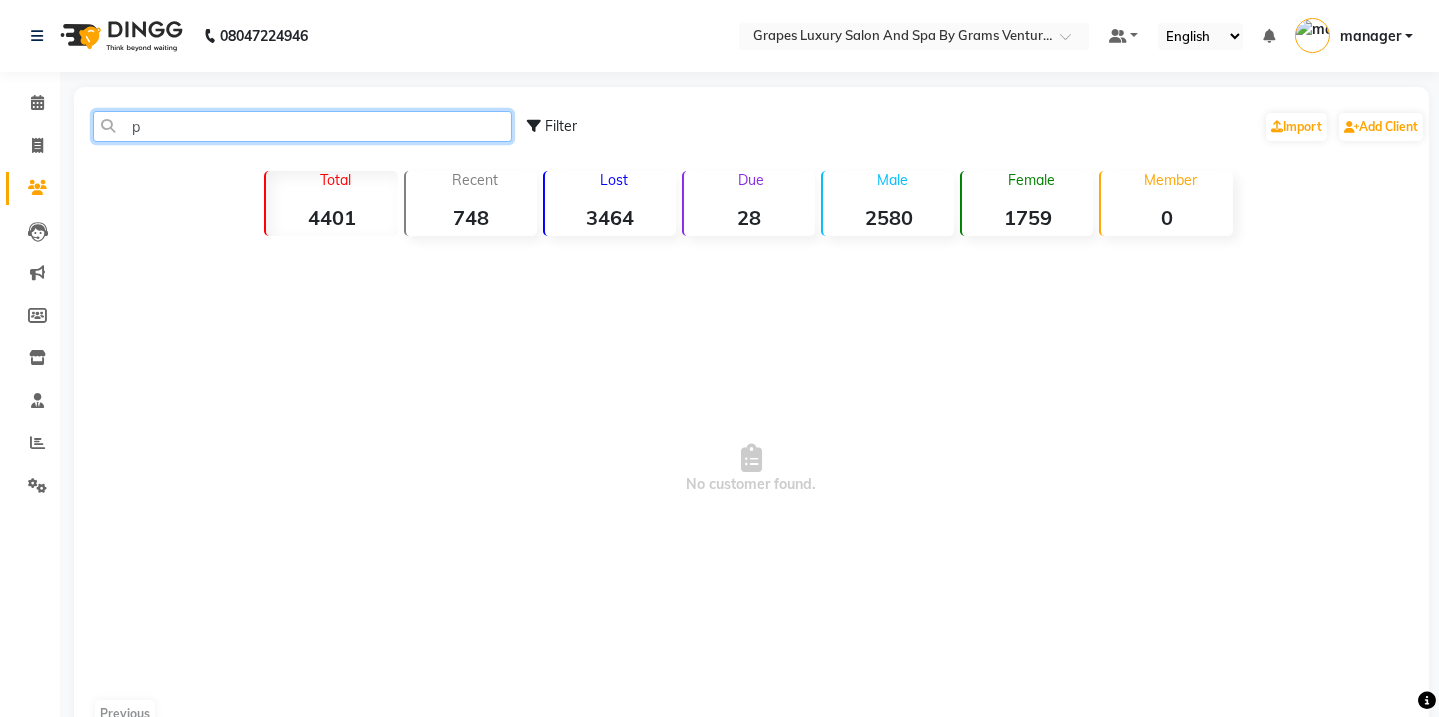 type on "p" 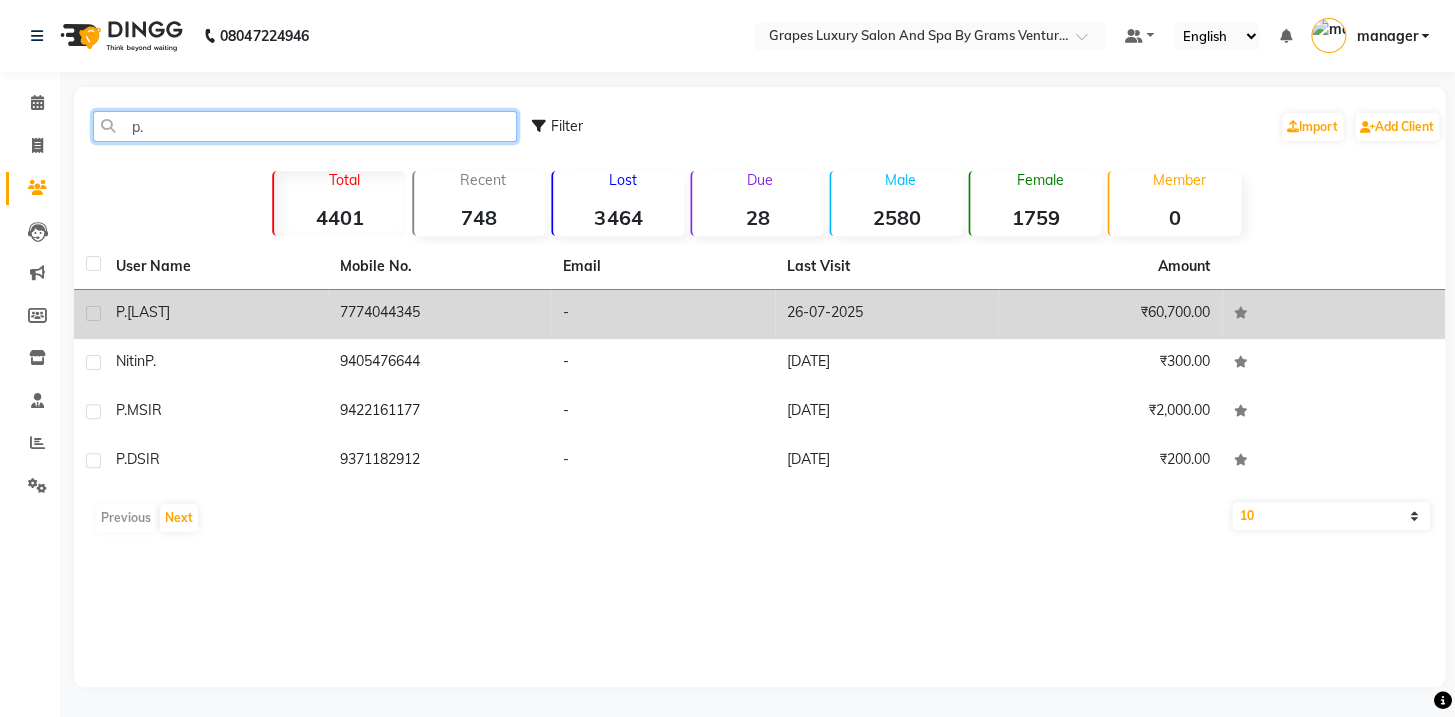 type on "p." 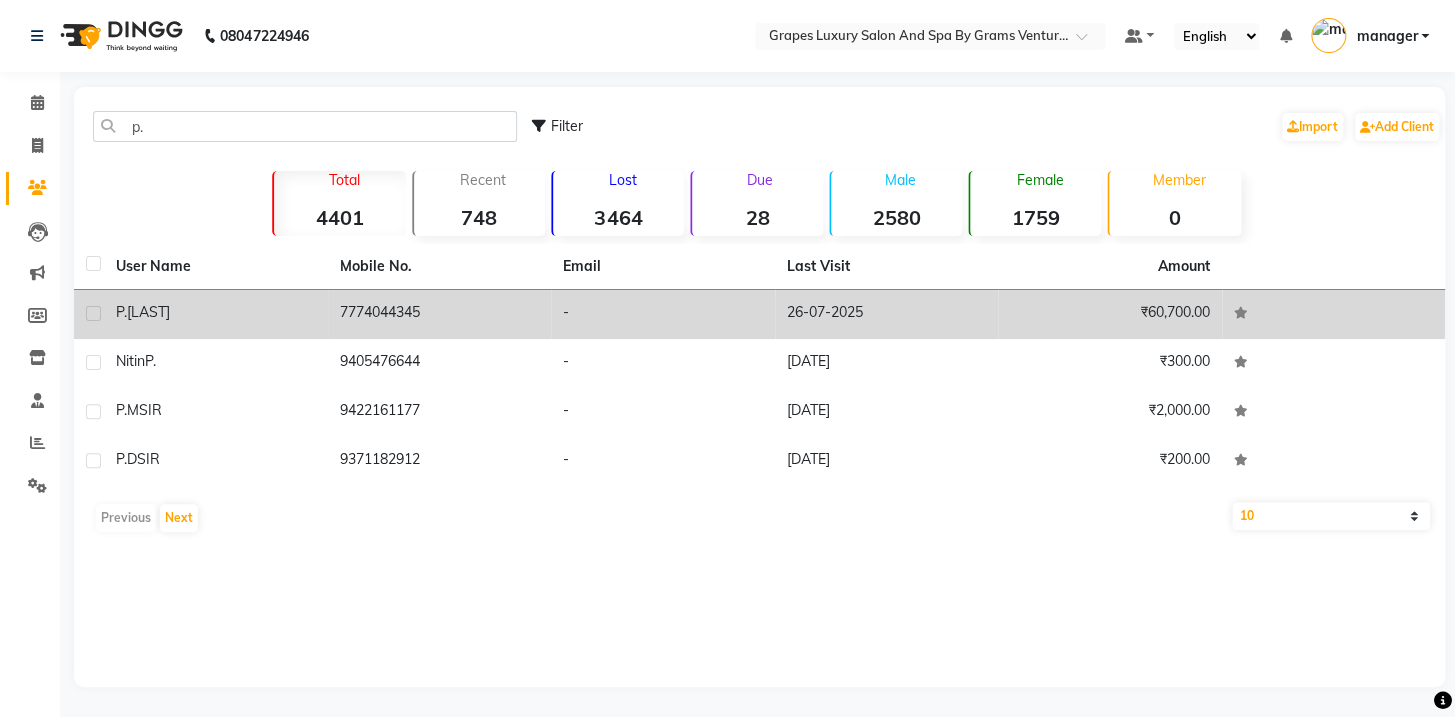 click on "7774044345" 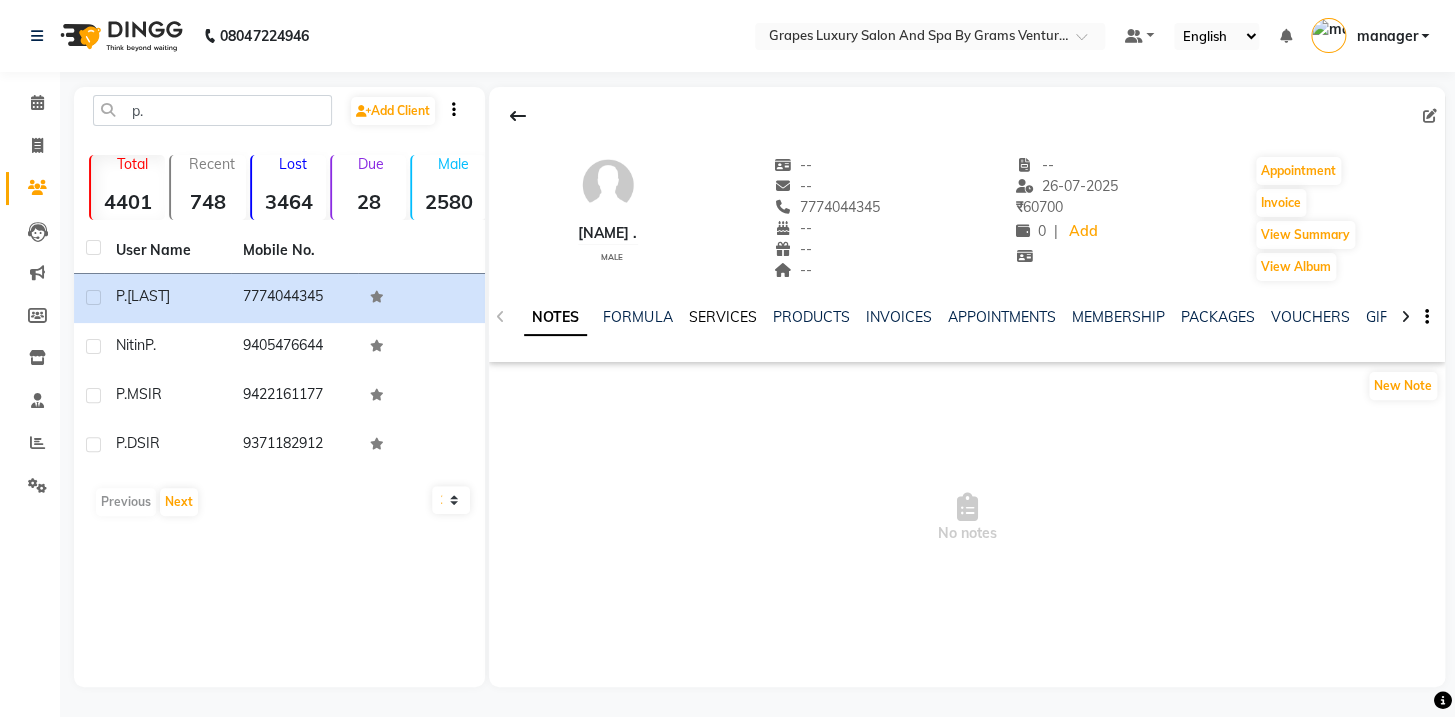 click on "SERVICES" 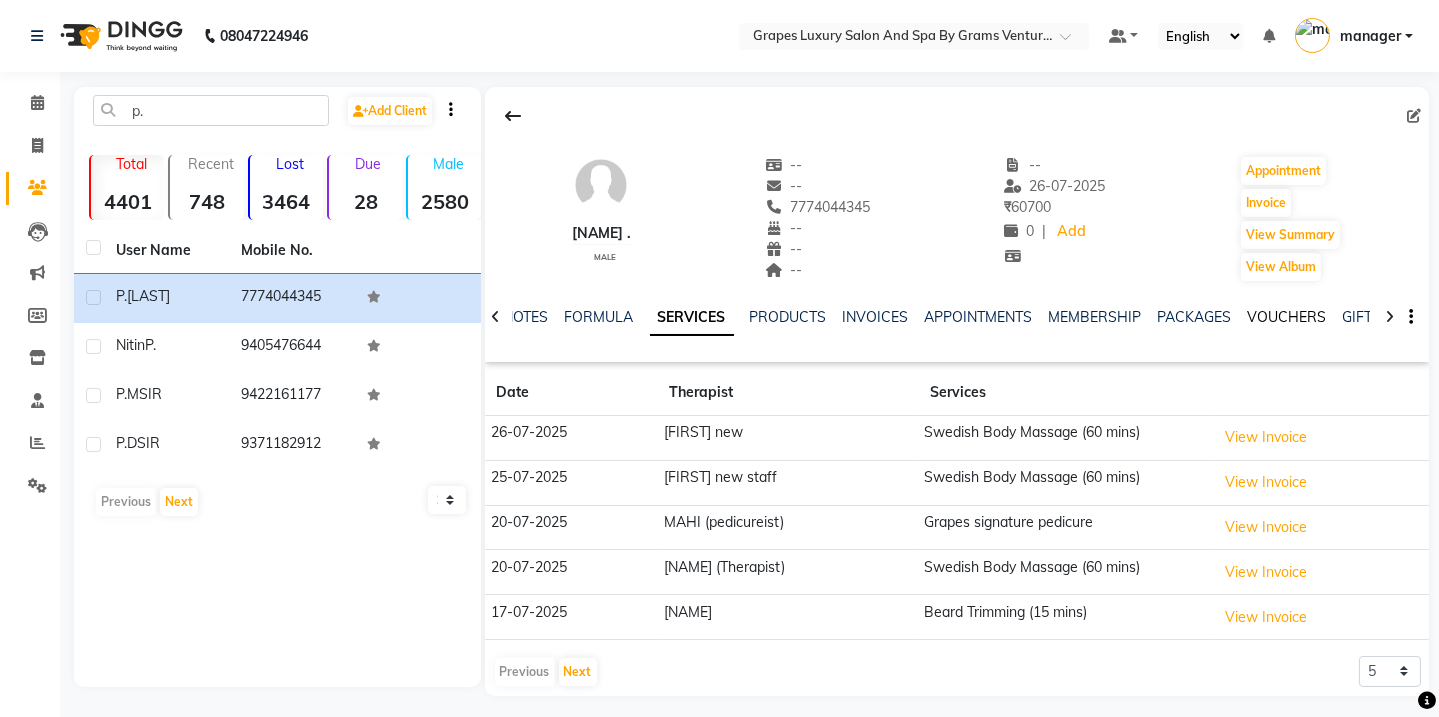 click on "VOUCHERS" 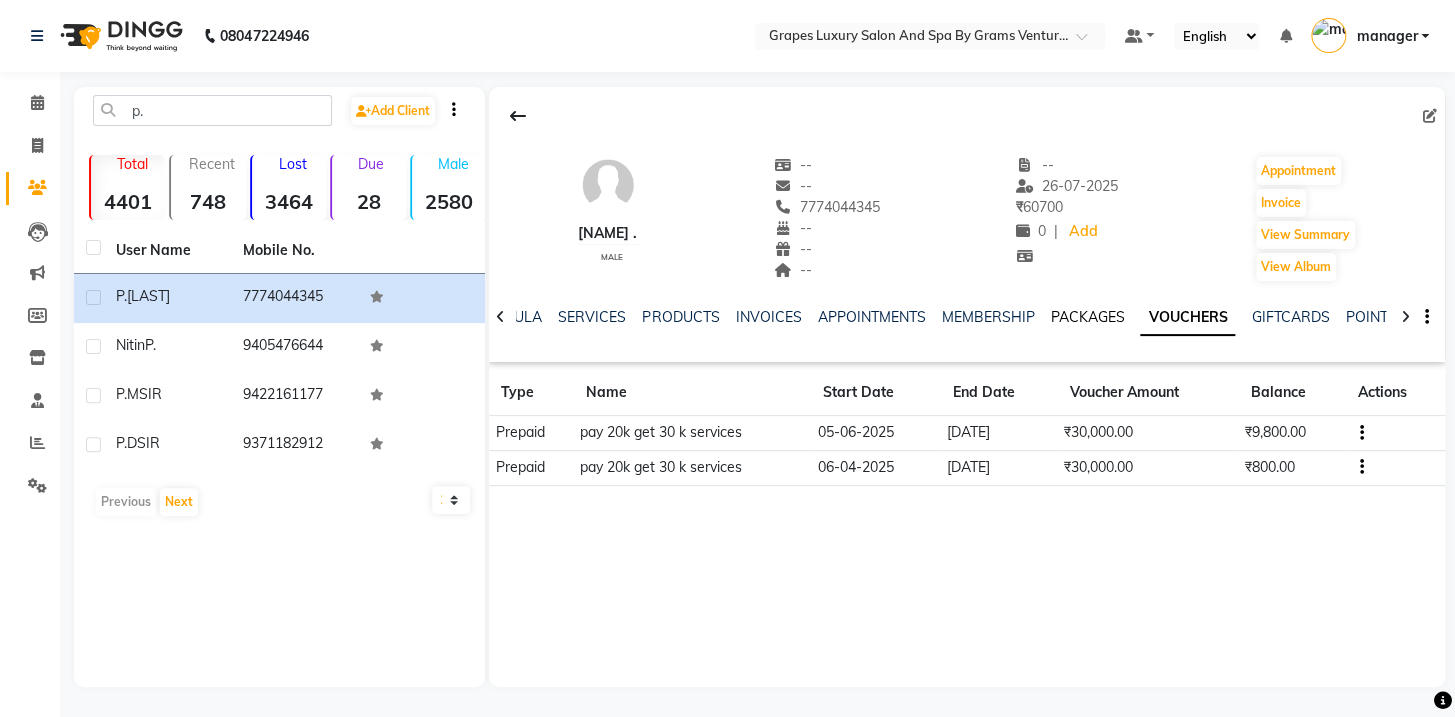 click on "PACKAGES" 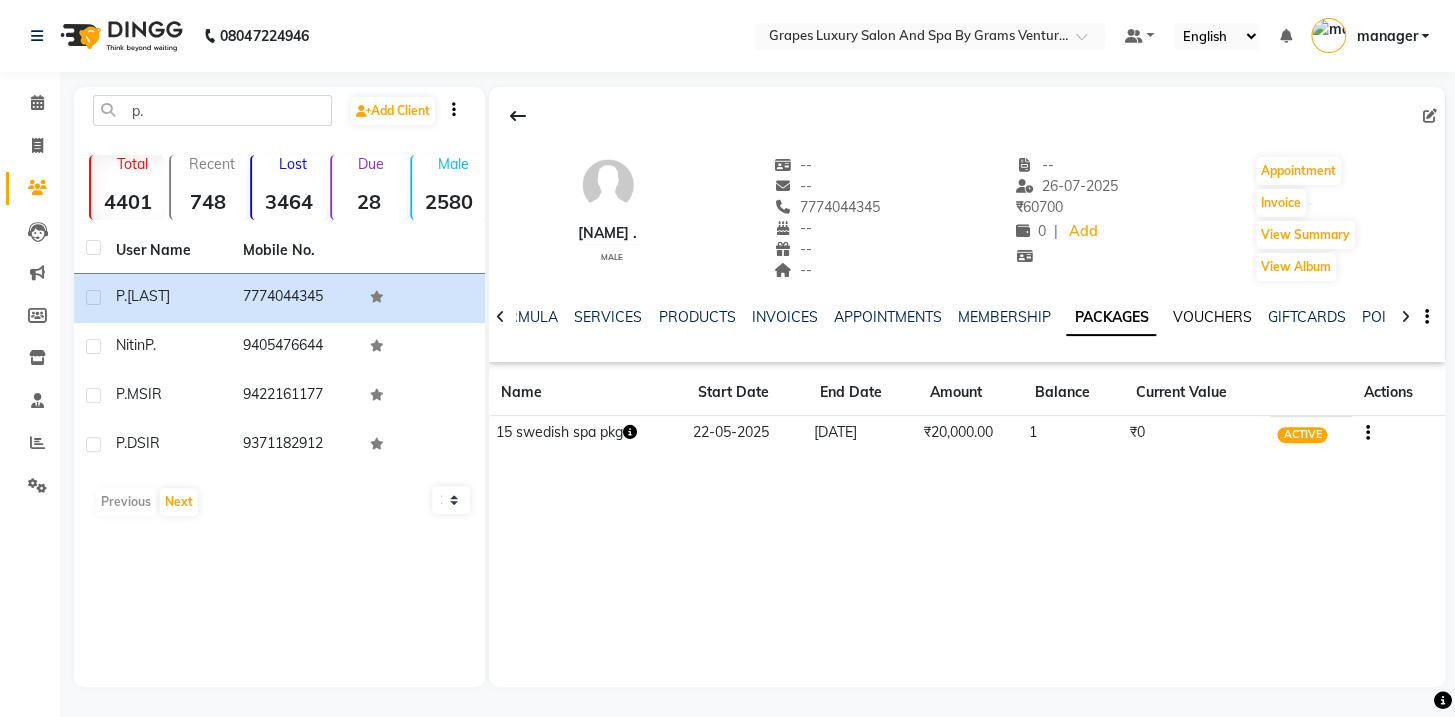 click on "VOUCHERS" 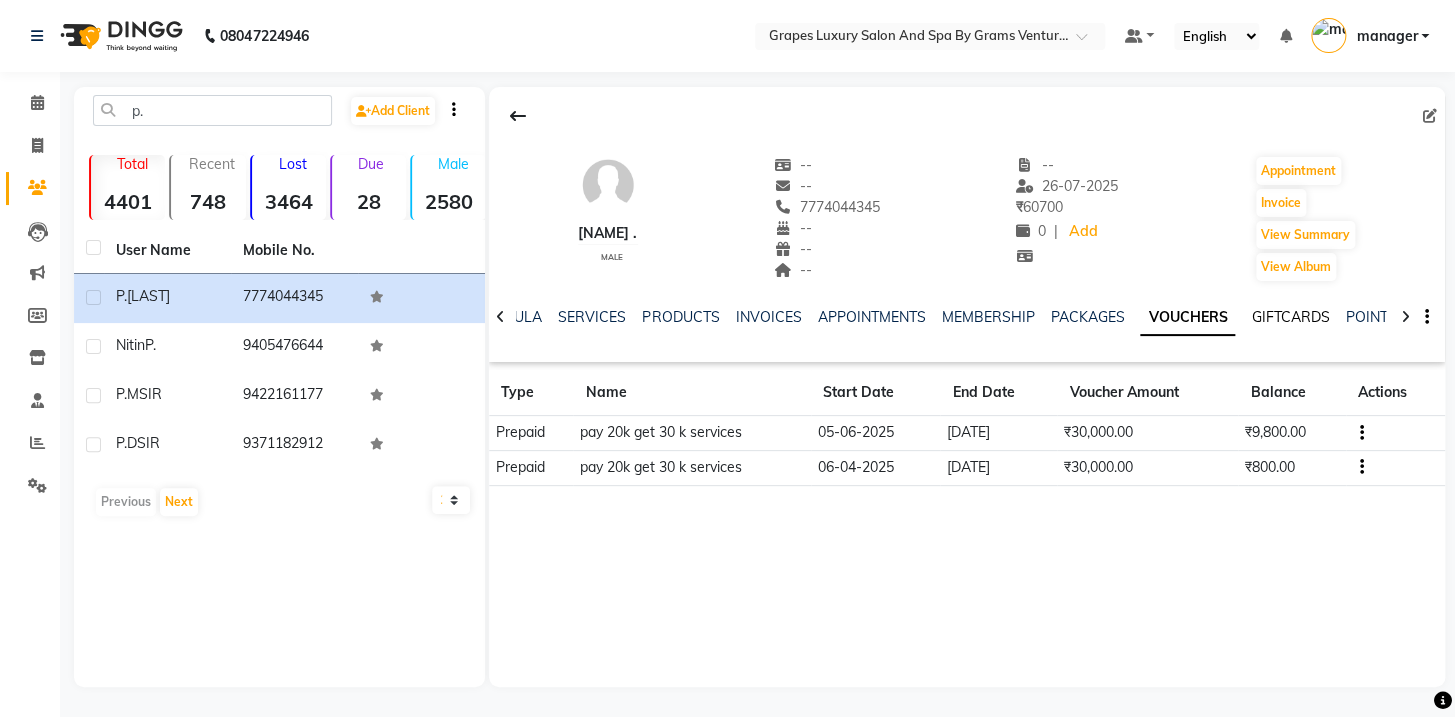 click on "GIFTCARDS" 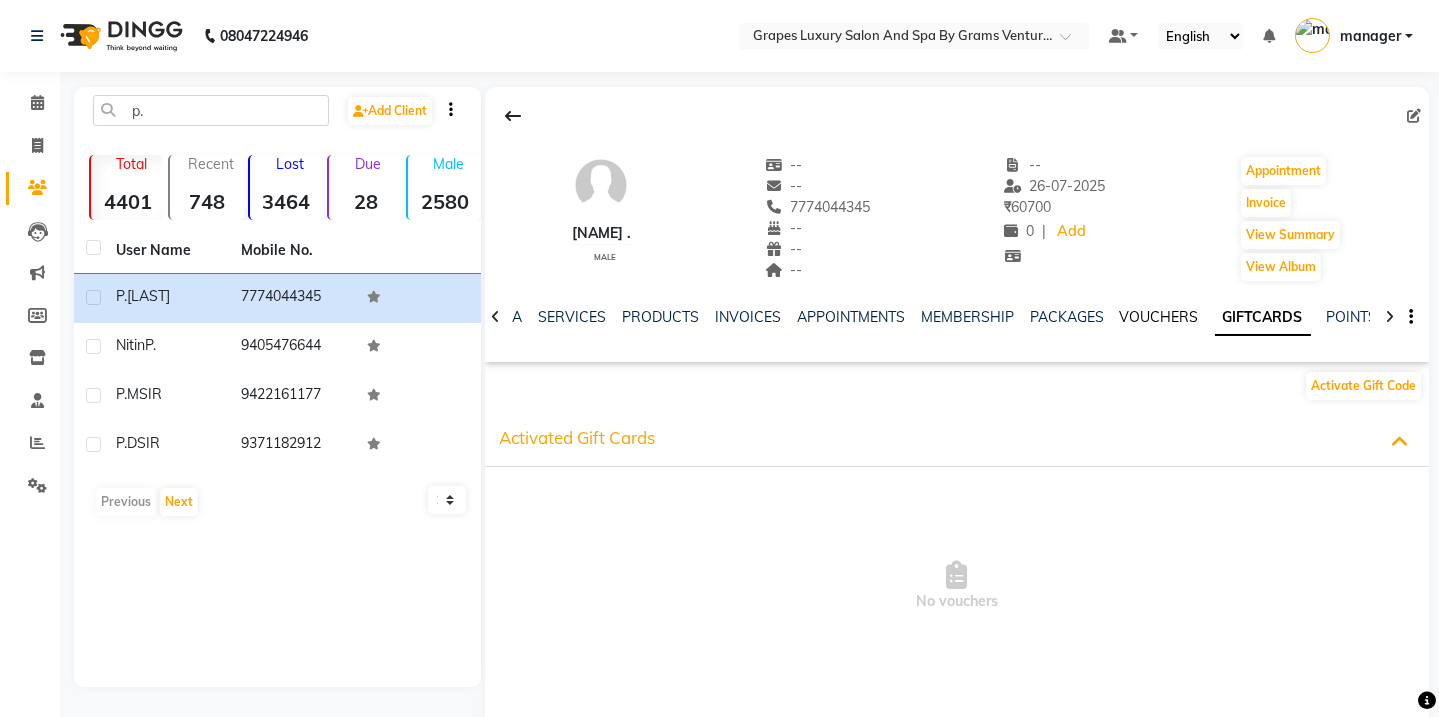 click on "VOUCHERS" 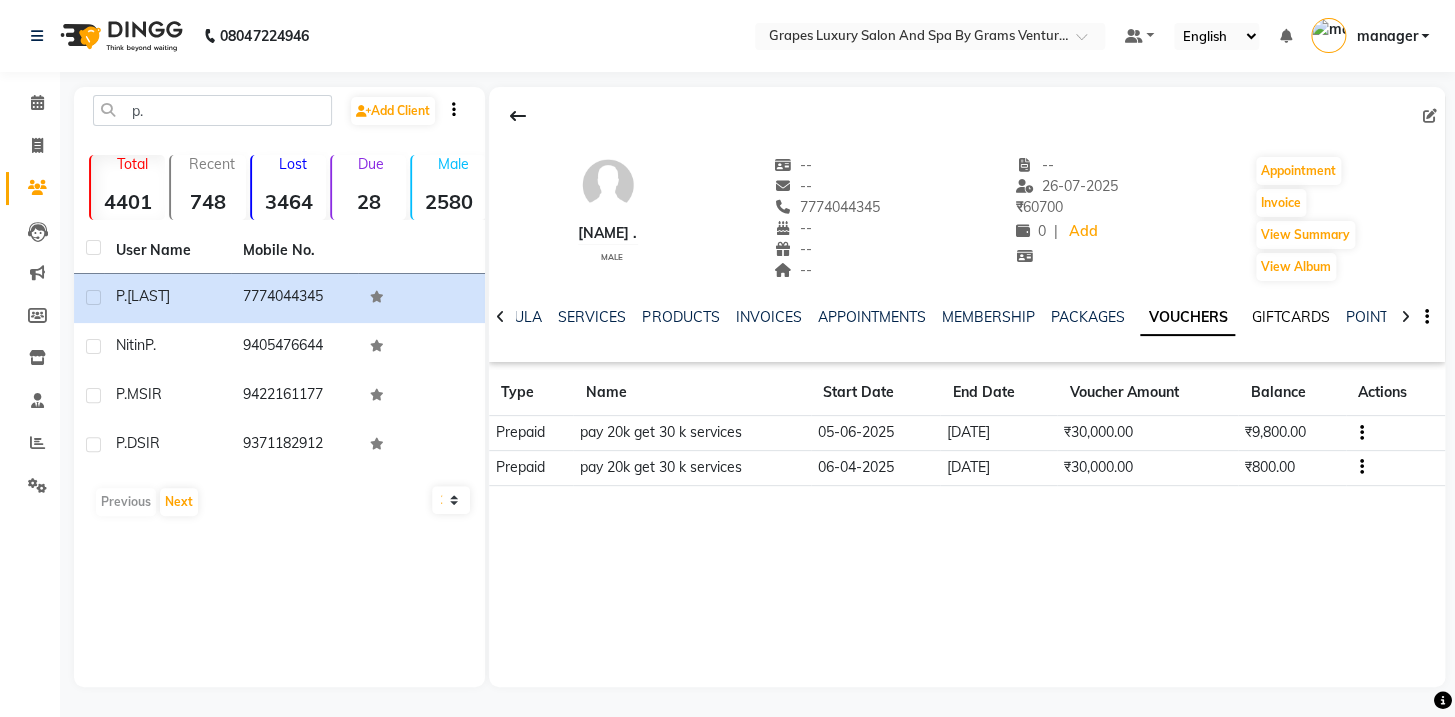 click on "GIFTCARDS" 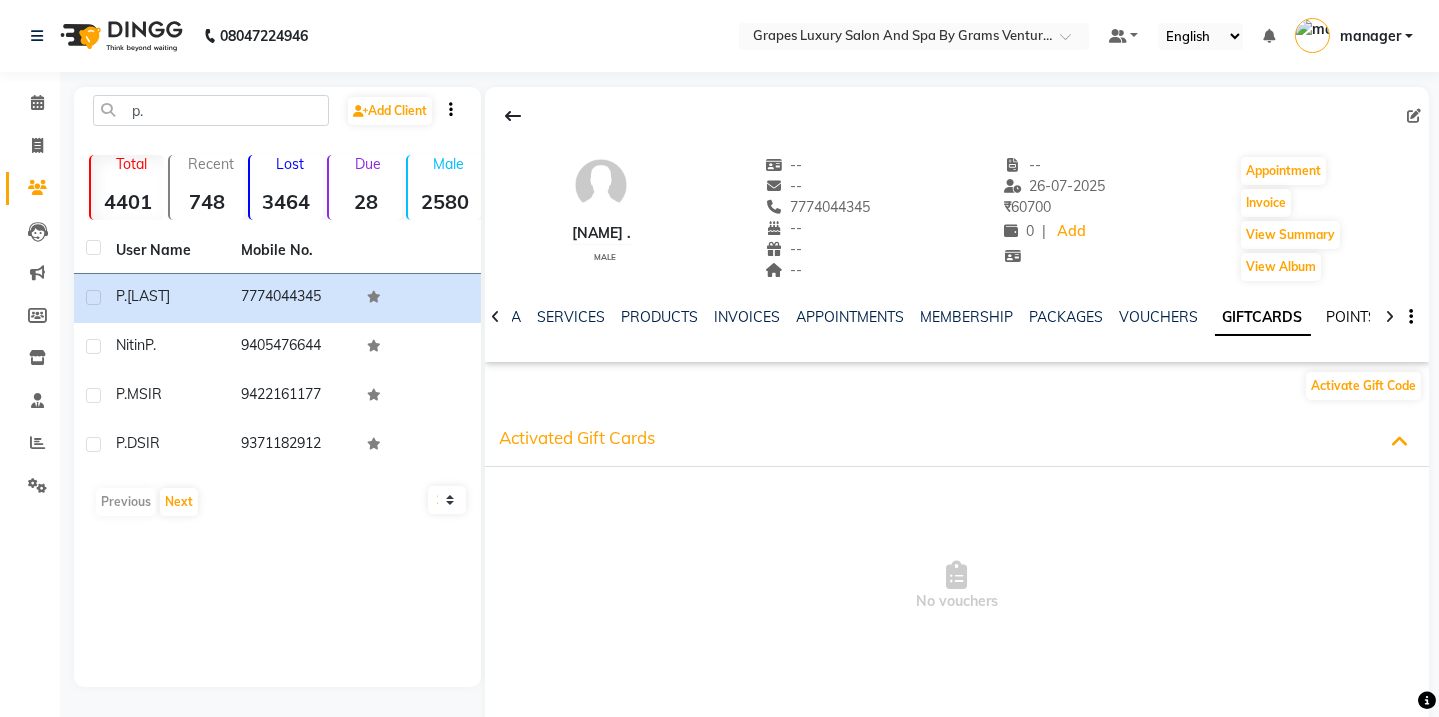 drag, startPoint x: 1350, startPoint y: 319, endPoint x: 1316, endPoint y: 320, distance: 34.0147 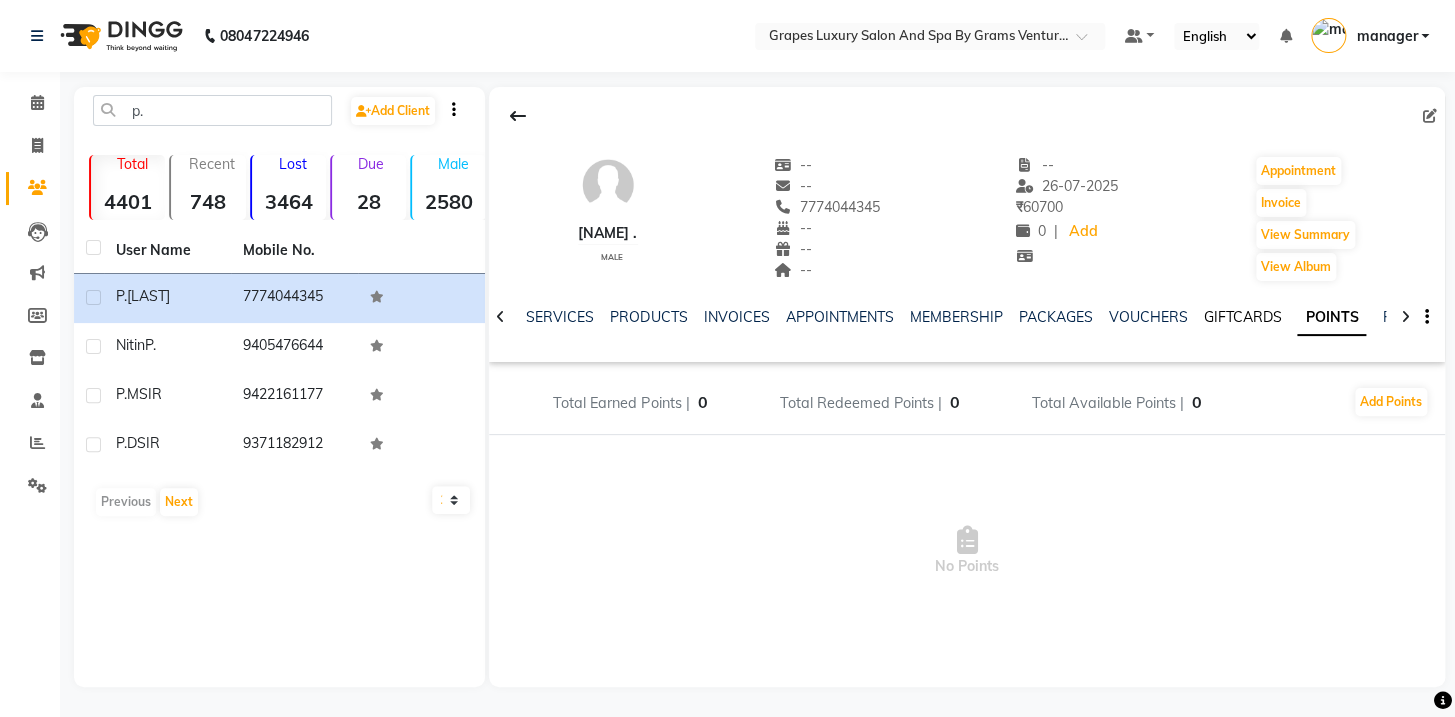 drag, startPoint x: 1212, startPoint y: 311, endPoint x: 1192, endPoint y: 311, distance: 20 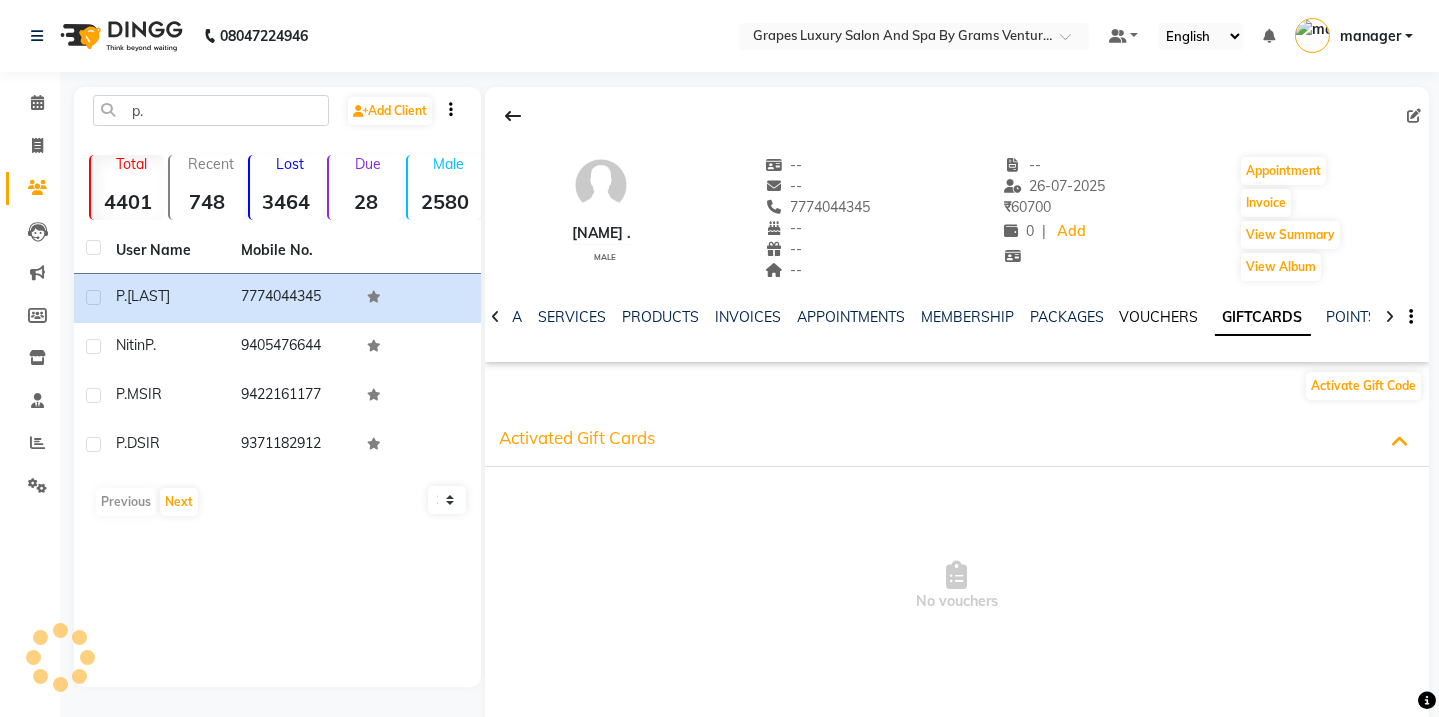 click on "VOUCHERS" 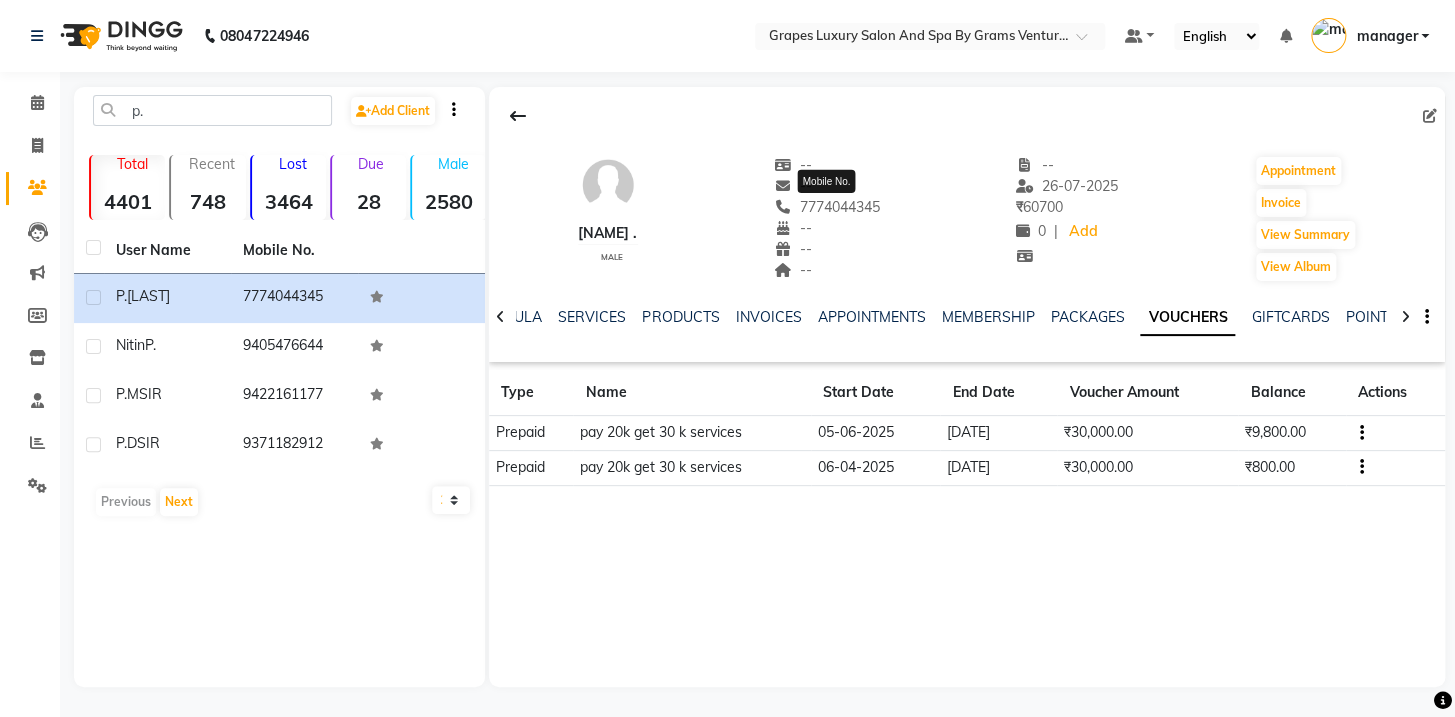 drag, startPoint x: 892, startPoint y: 200, endPoint x: 793, endPoint y: 206, distance: 99.18165 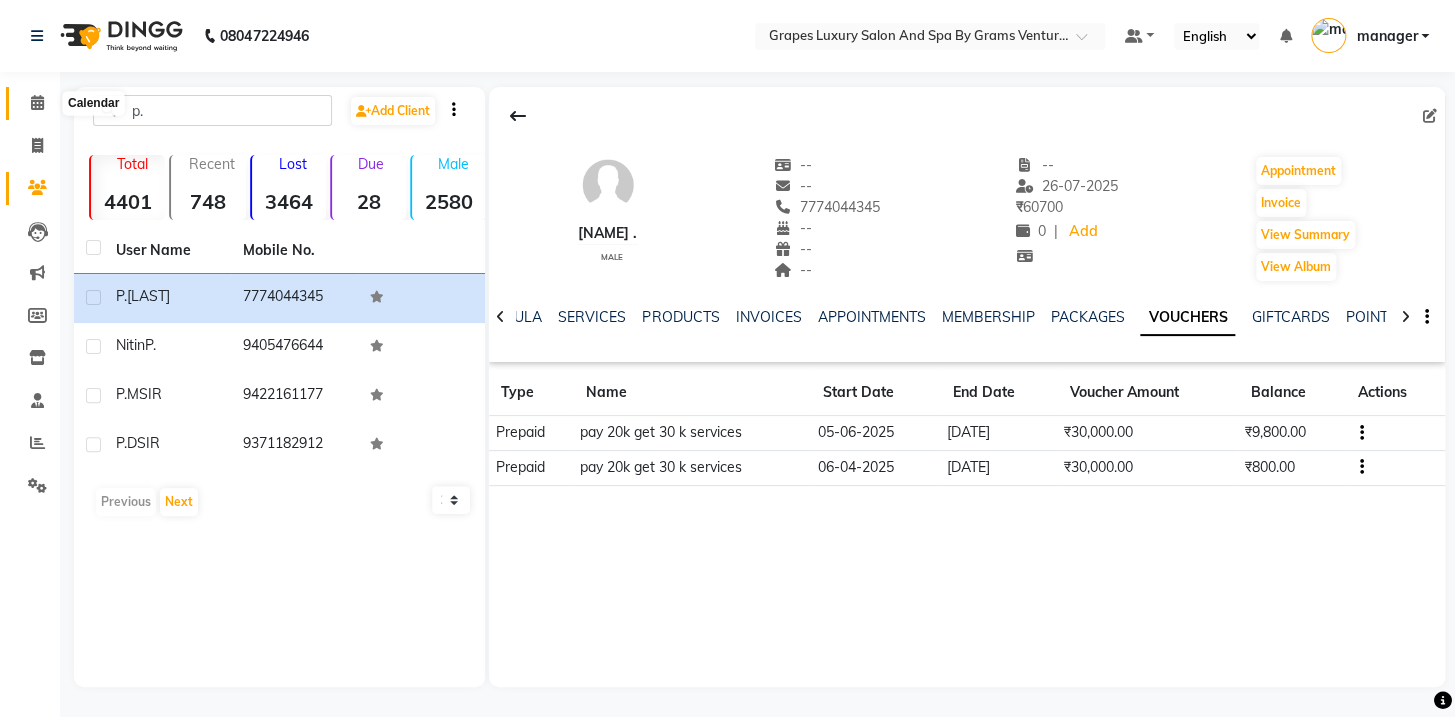 click 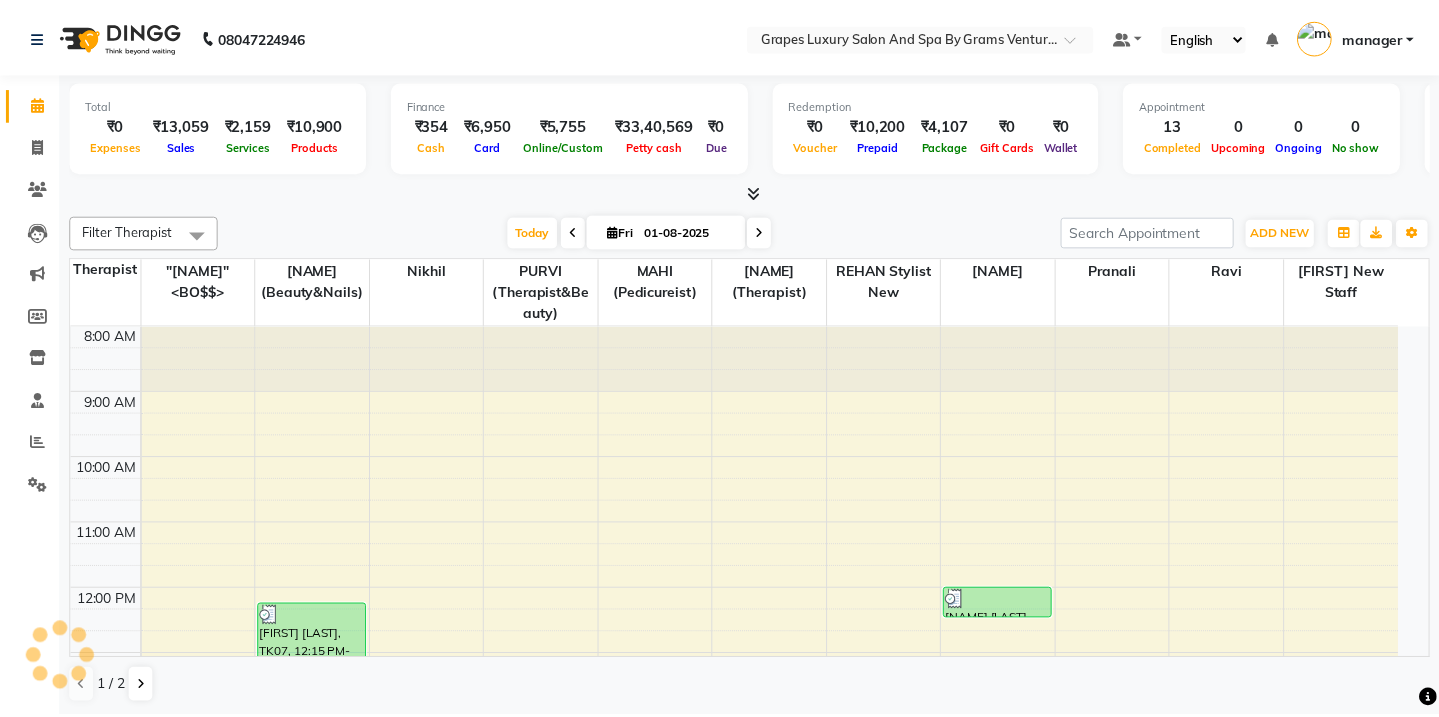 scroll, scrollTop: 0, scrollLeft: 0, axis: both 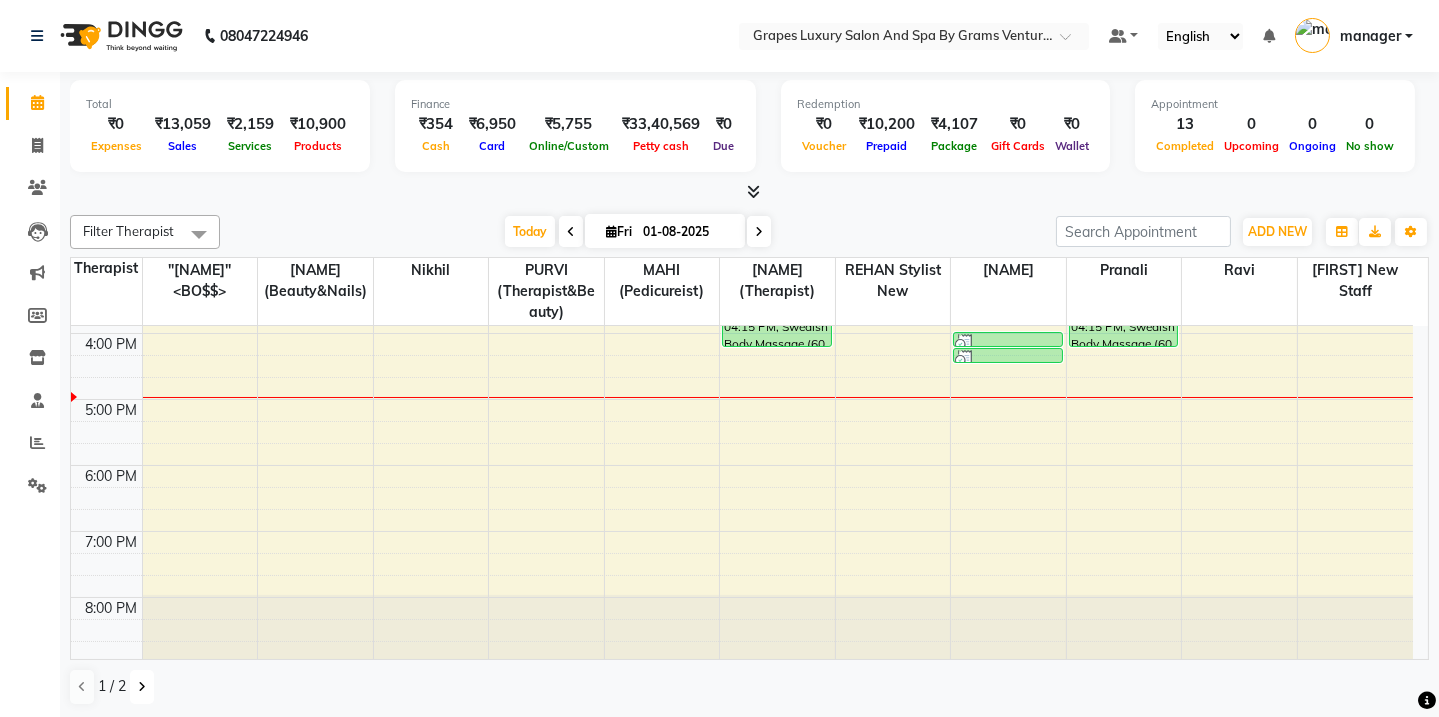 click at bounding box center (142, 687) 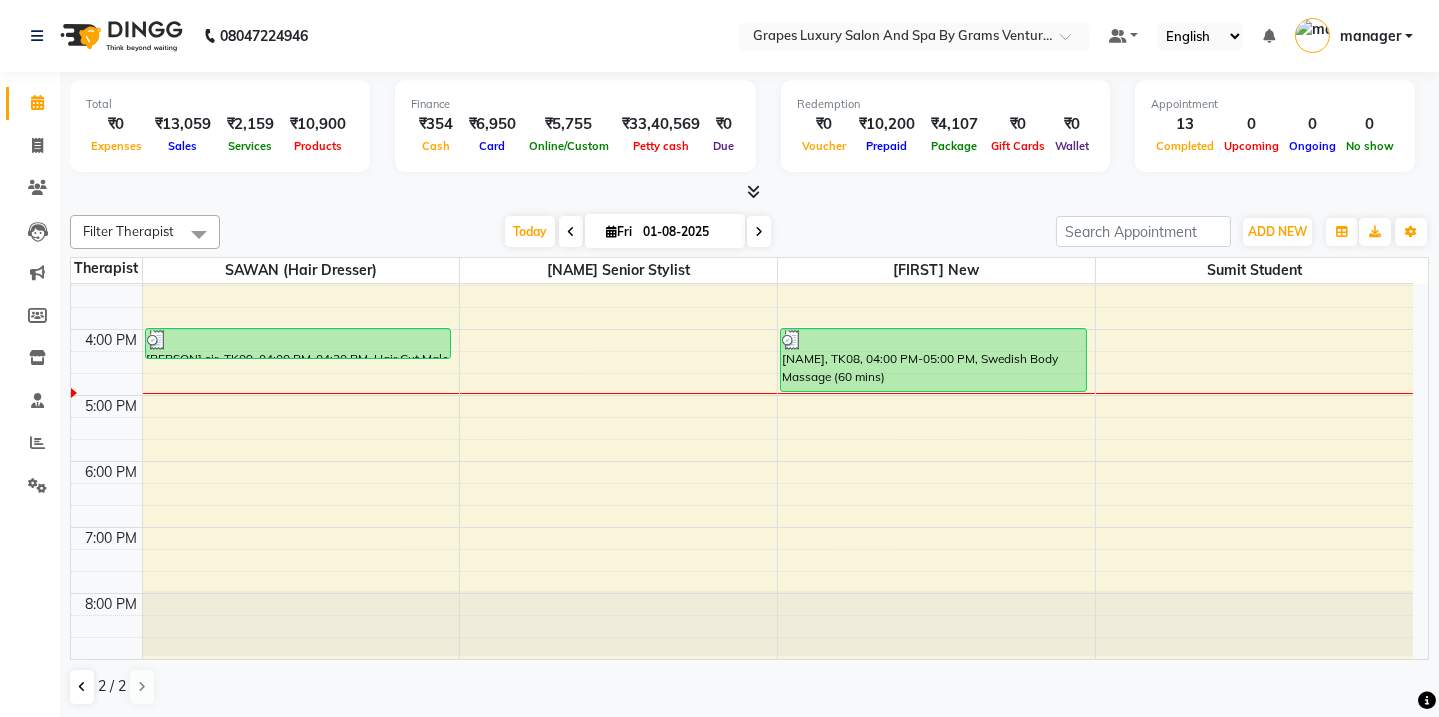 scroll, scrollTop: 478, scrollLeft: 0, axis: vertical 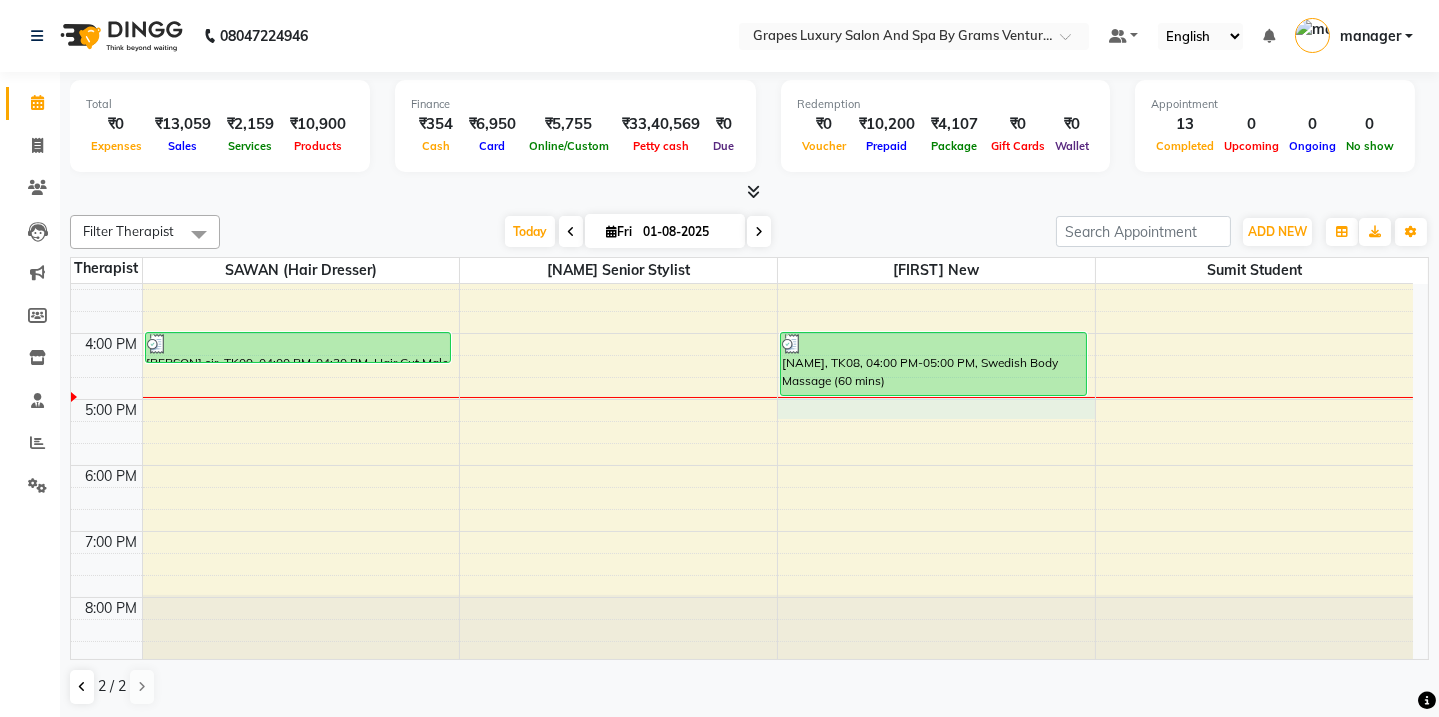 click on "8:00 AM 9:00 AM 10:00 AM 11:00 AM 12:00 PM 1:00 PM 2:00 PM 3:00 PM 4:00 PM 5:00 PM 6:00 PM 7:00 PM 8:00 PM     [NAME] [LAST], TK01, 11:15 AM-11:30 AM, Shaving (15 mins)     [NAME] [LAST], TK03, 12:00 PM-12:45 PM, Hair Cut Female (45 mins)     [NAME] [LAST], TK03, 12:45 PM-01:00 PM, Eyebrow (15 mins)     [NAME] [LAST], TK03, 01:00 PM-01:05 PM, Upper Lip (5 mins)     [NAME] sir, TK09, 04:00 PM-04:30 PM, Hair Cut Male (30 mins)     [NAME] [LAST], TK03, 12:45 PM-01:05 PM, Eyebrow (15 mins),Upper Lip (5 mins)     [NAME] [LAST], TK08, 04:00 PM-05:00 PM, Swedish Body Massage (60 mins)" at bounding box center [742, 234] 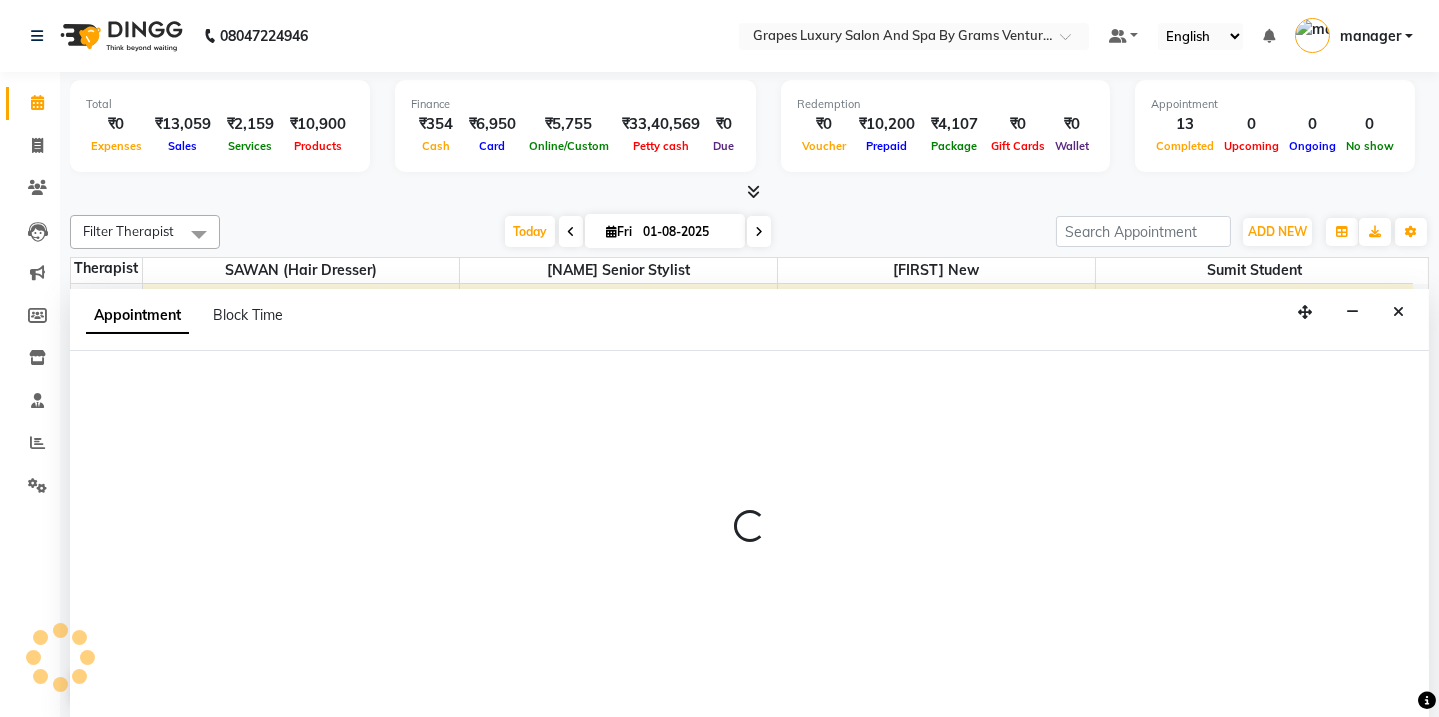select on "77162" 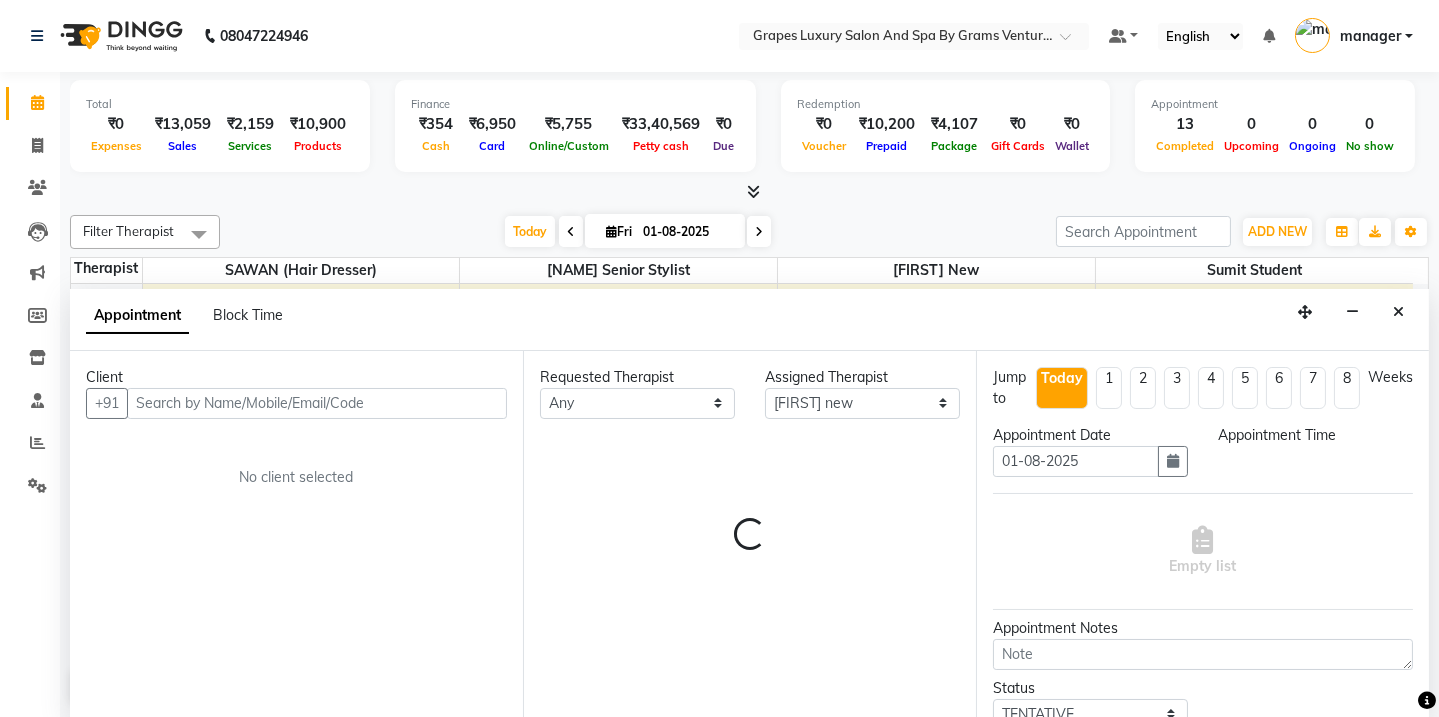 scroll, scrollTop: 0, scrollLeft: 0, axis: both 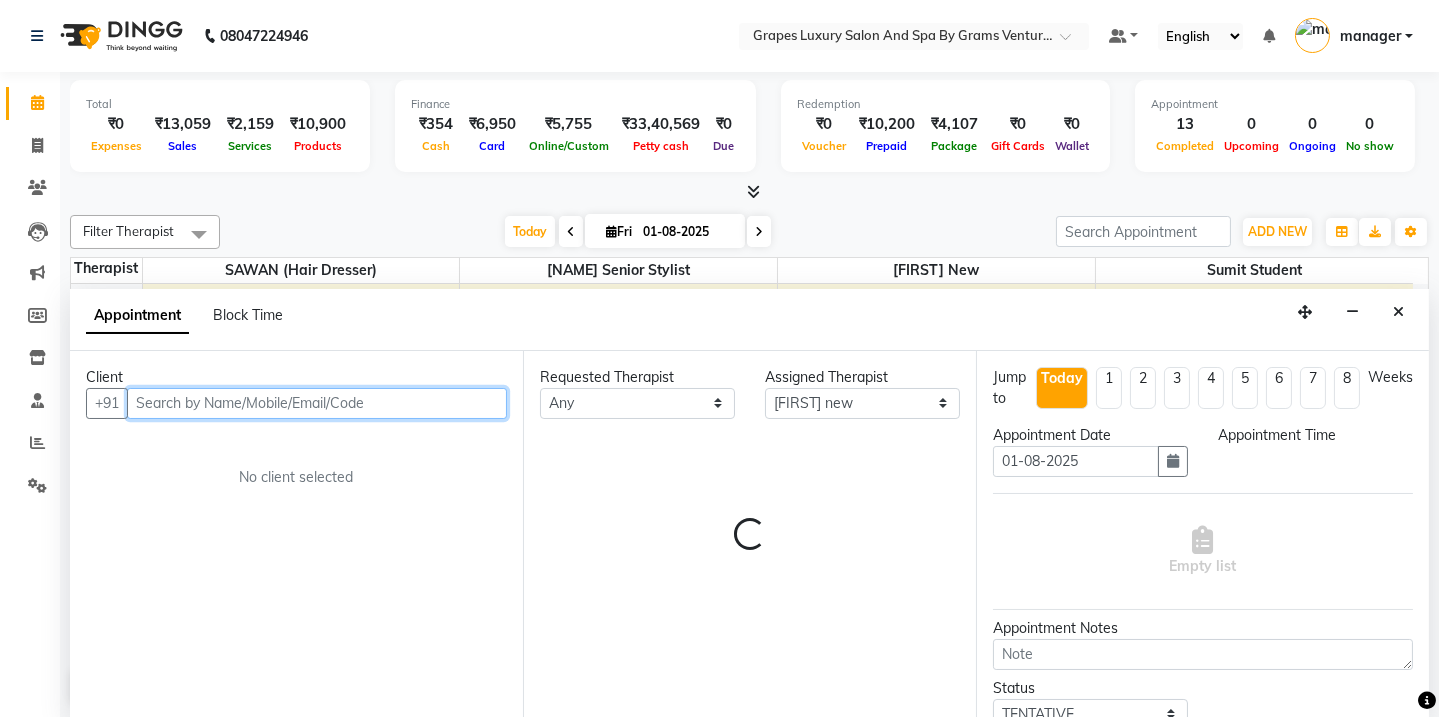 select on "1020" 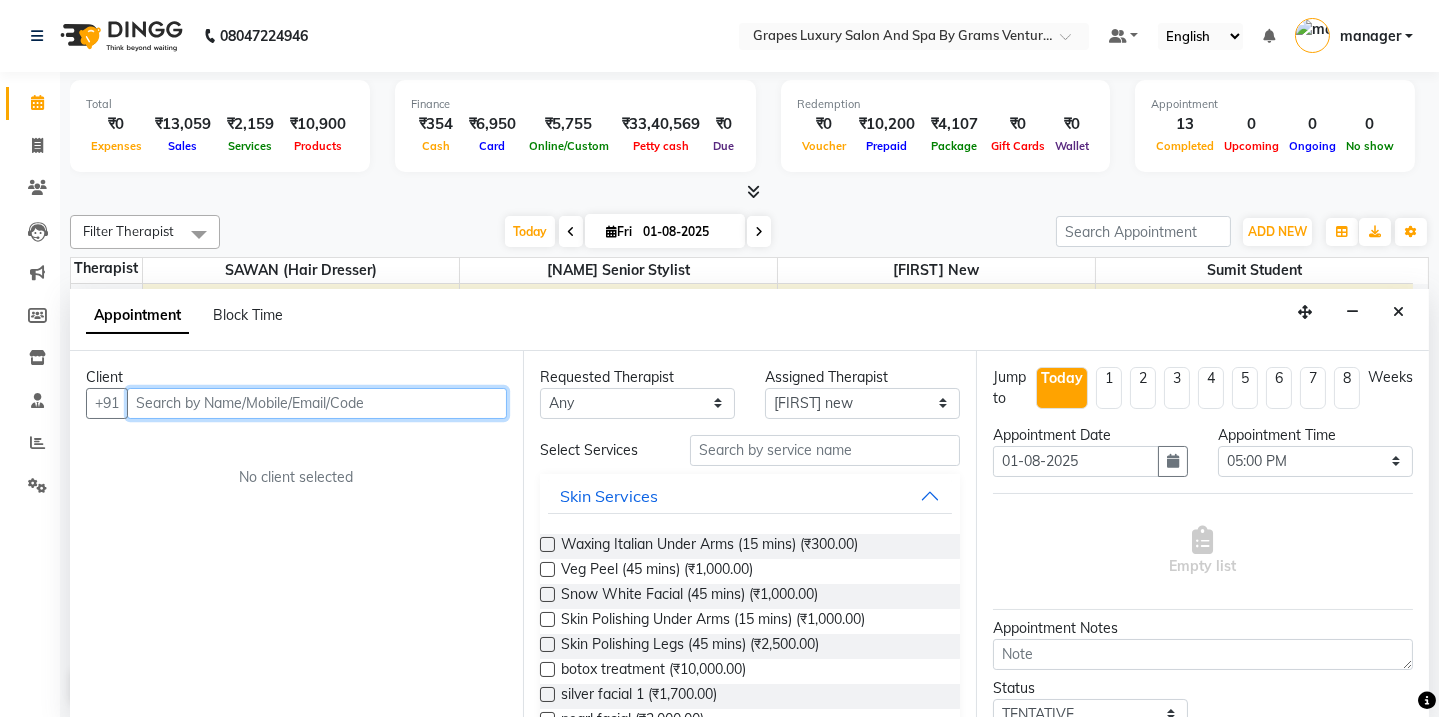 paste on "7774044345" 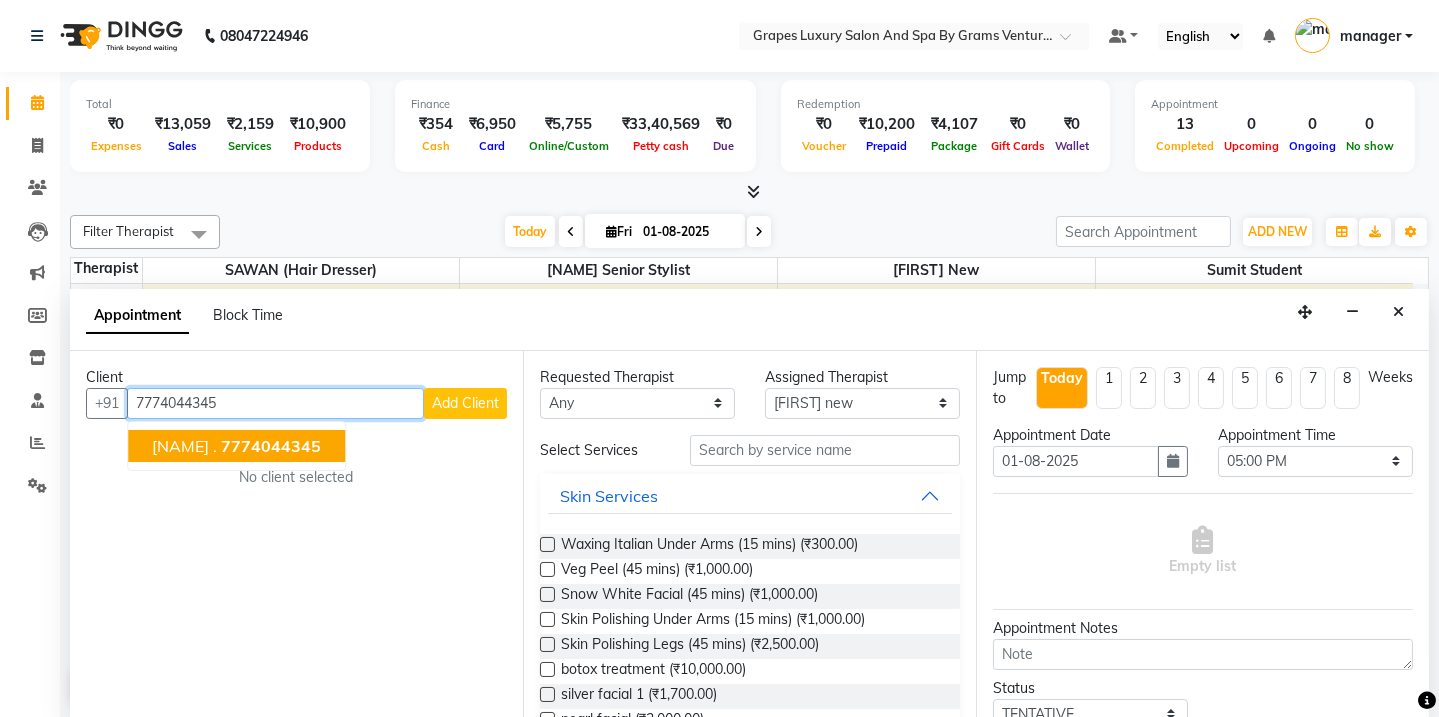 click on "[NAME] ." at bounding box center (184, 446) 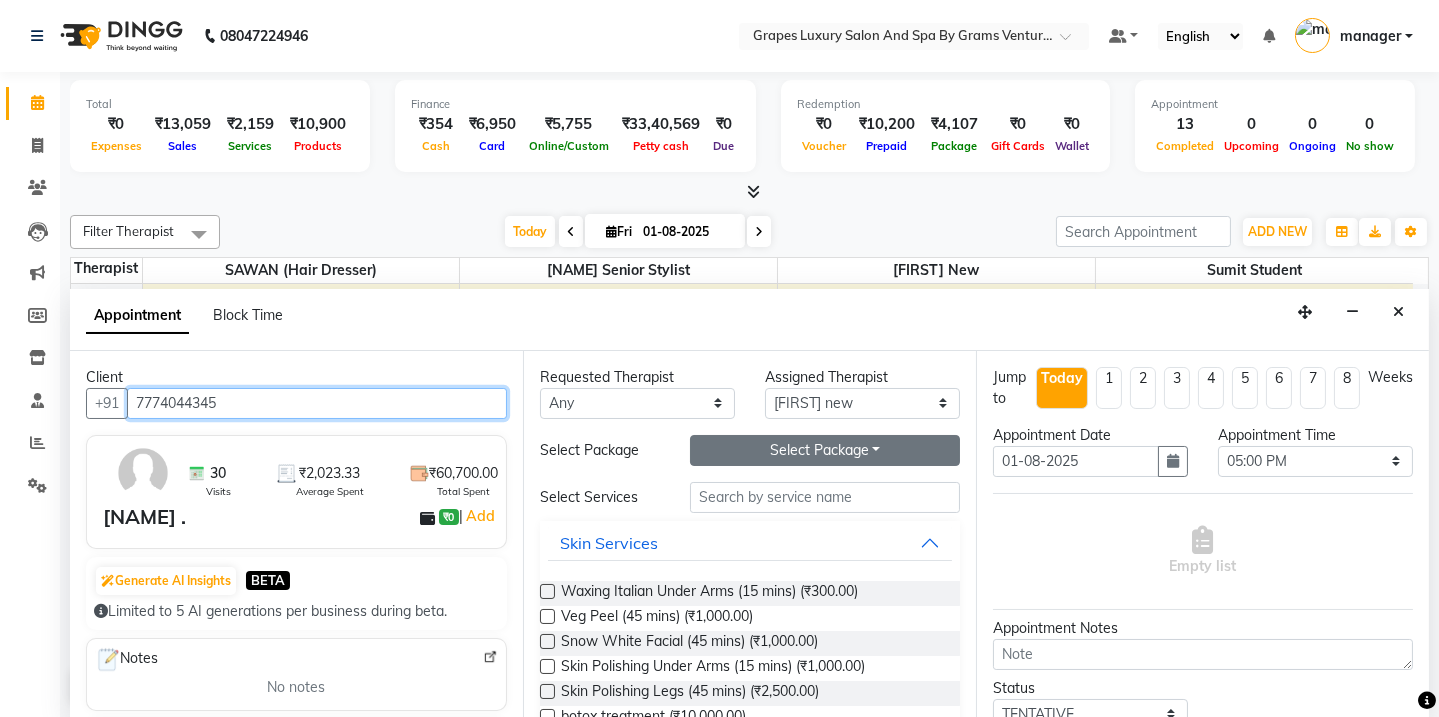 type on "7774044345" 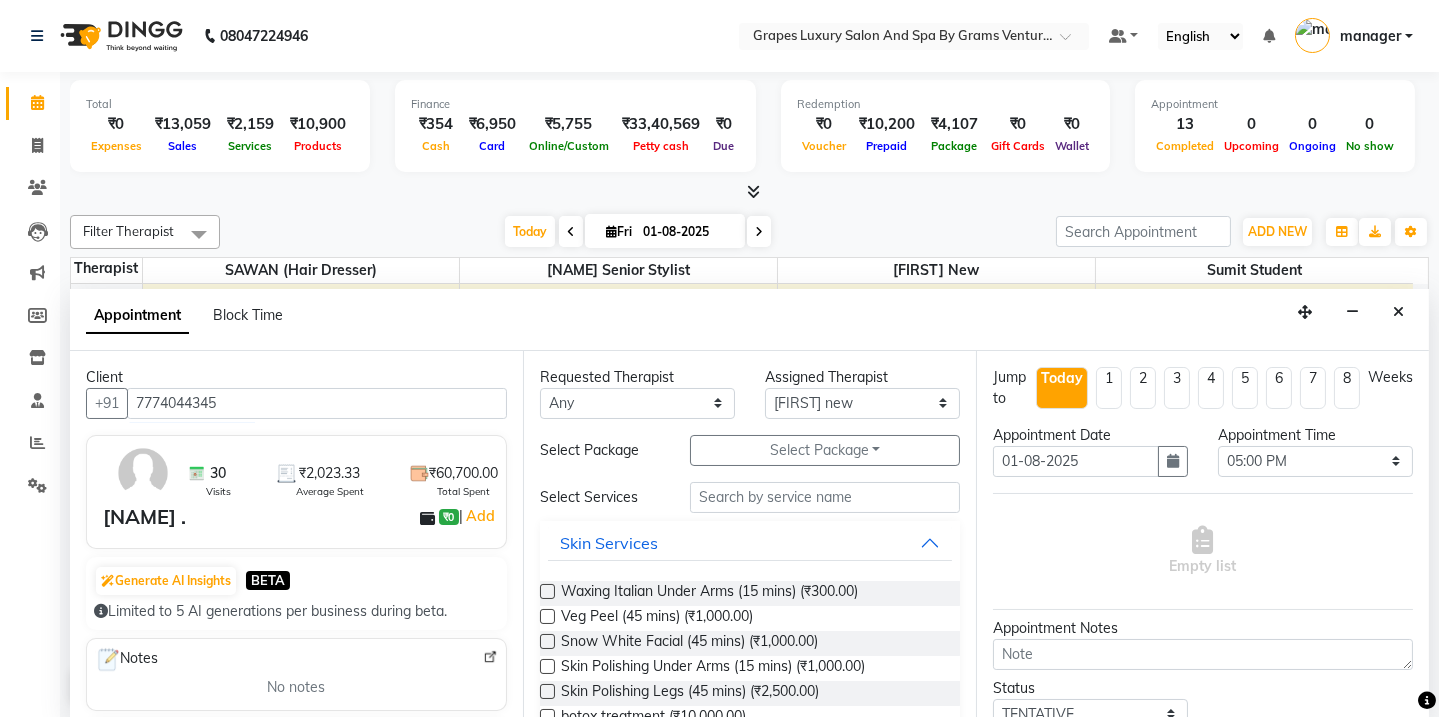 drag, startPoint x: 737, startPoint y: 435, endPoint x: 716, endPoint y: 501, distance: 69.260376 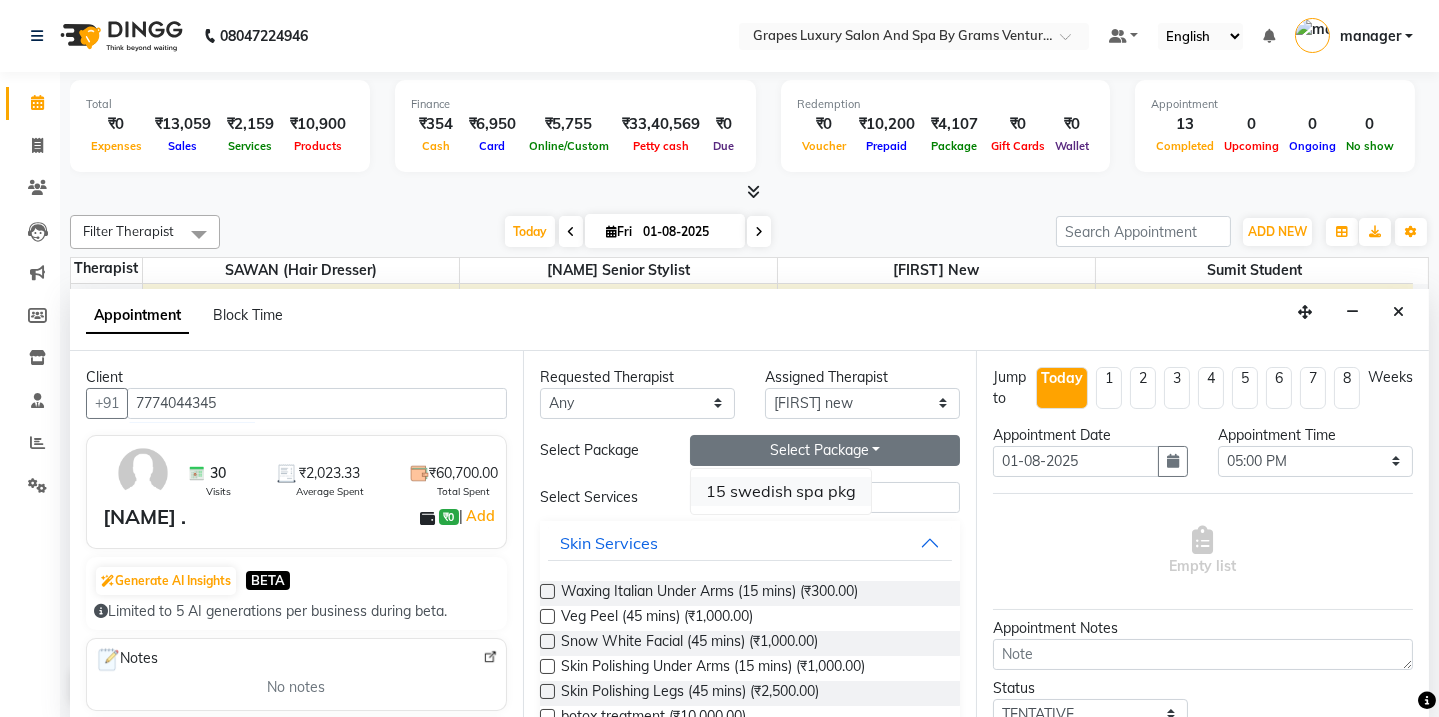 click on "15 swedish spa pkg" at bounding box center [781, 491] 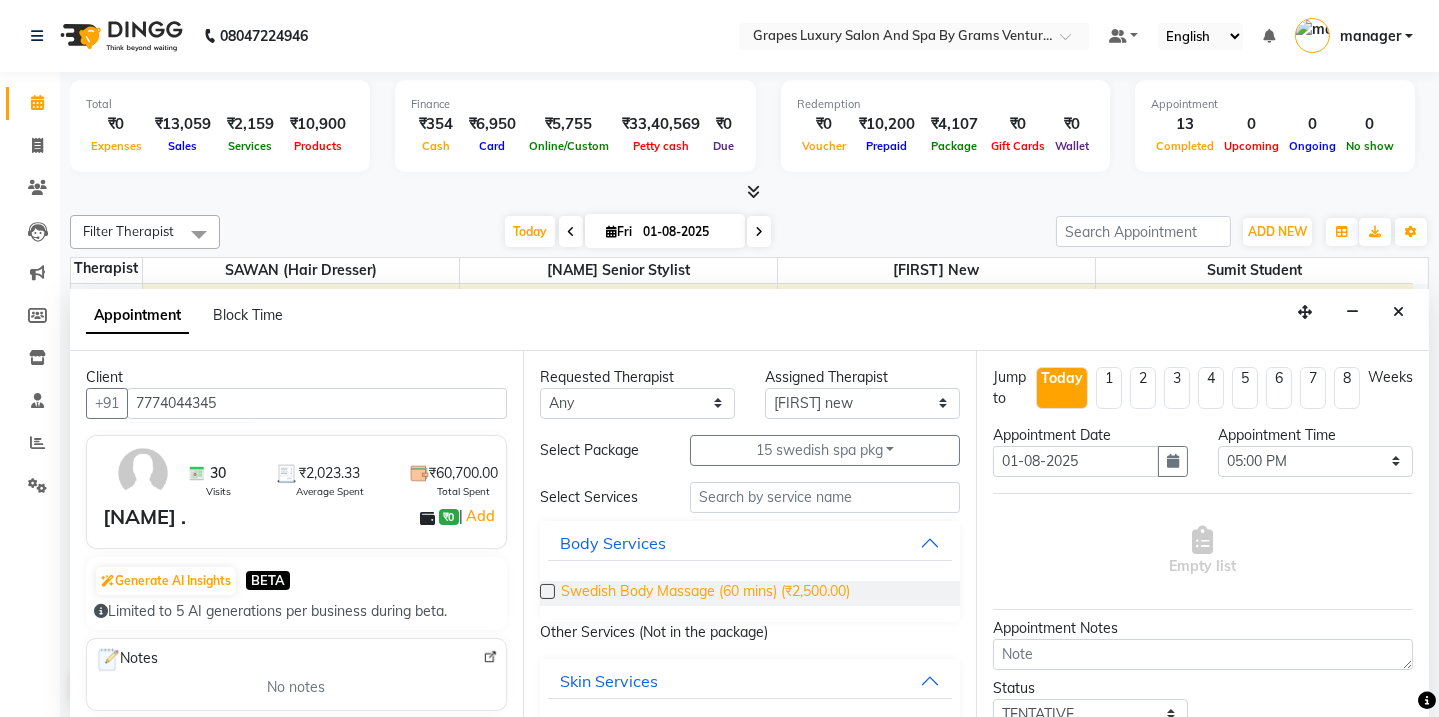 click on "Swedish Body Massage (60 mins) (₹2,500.00)" at bounding box center [705, 593] 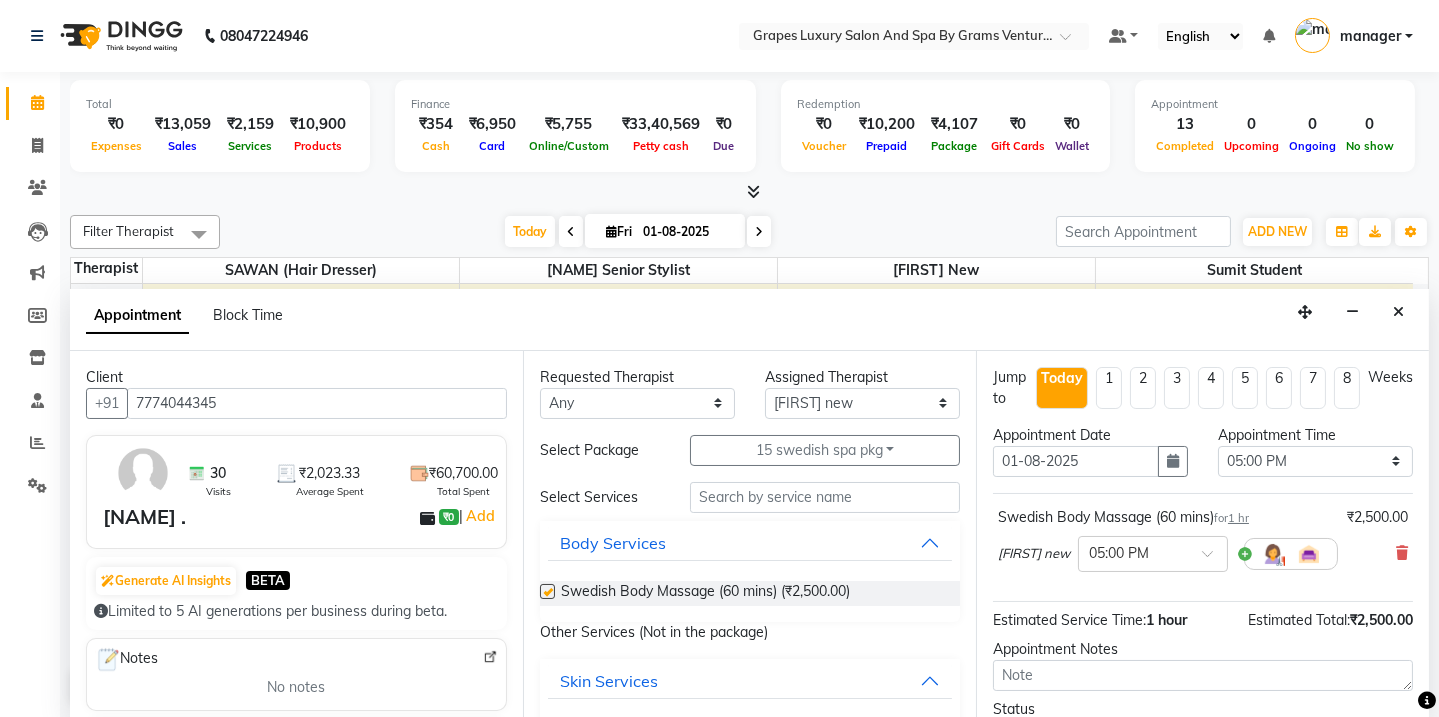 checkbox on "false" 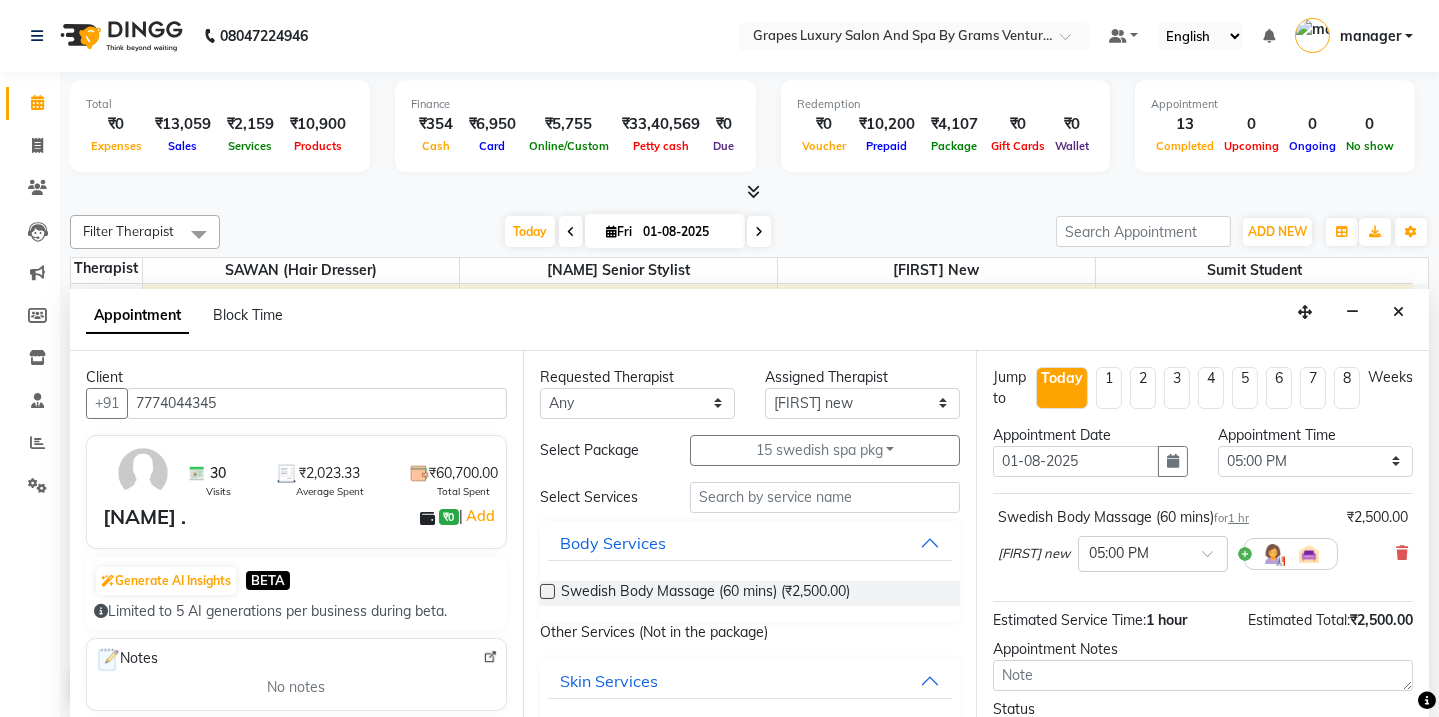 click on "Appointment Notes" at bounding box center (1203, 665) 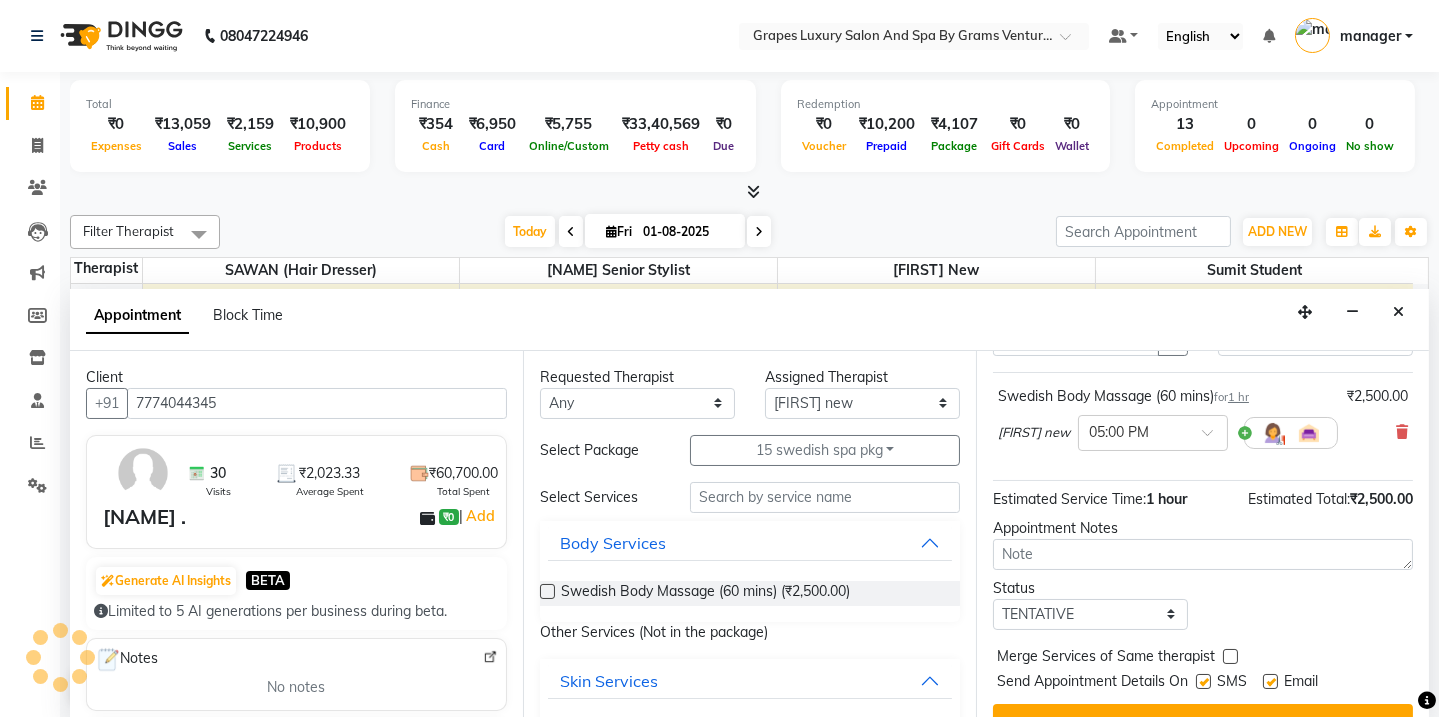 scroll, scrollTop: 157, scrollLeft: 0, axis: vertical 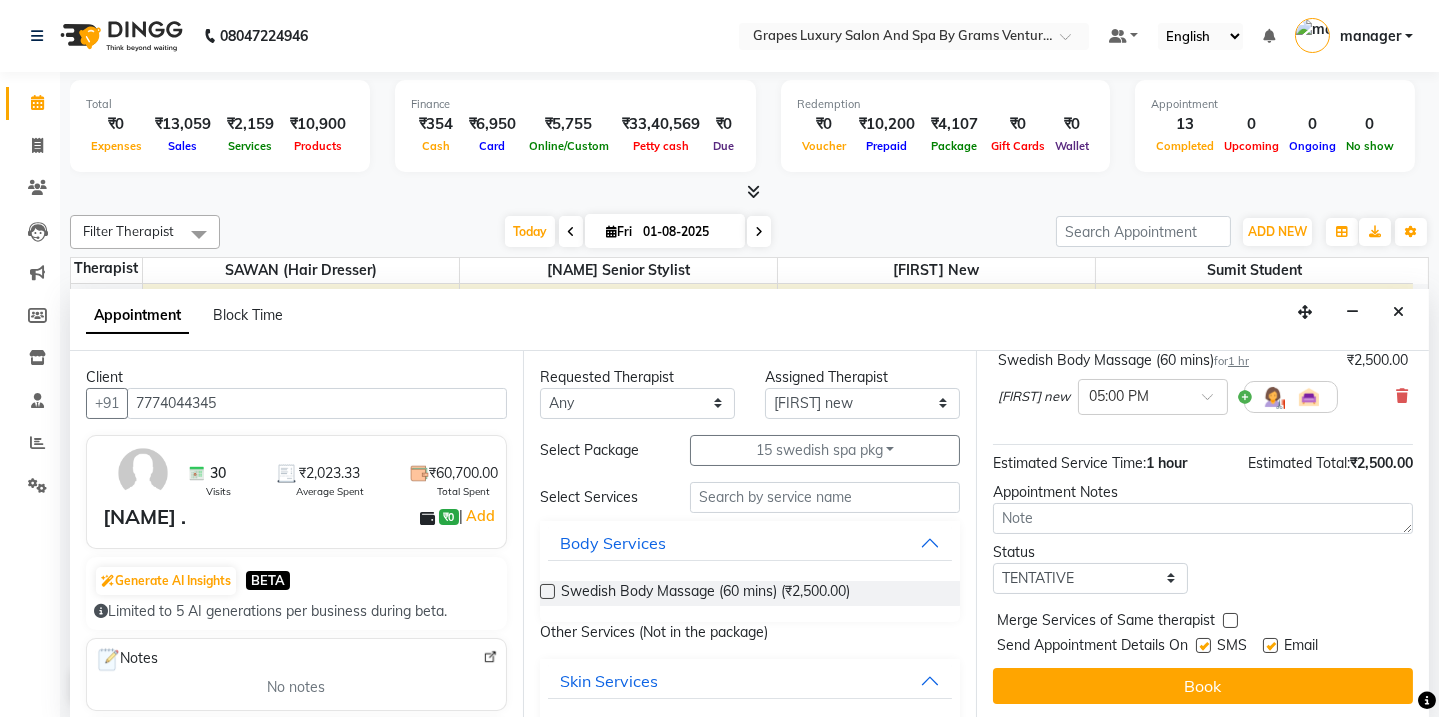click at bounding box center [1203, 645] 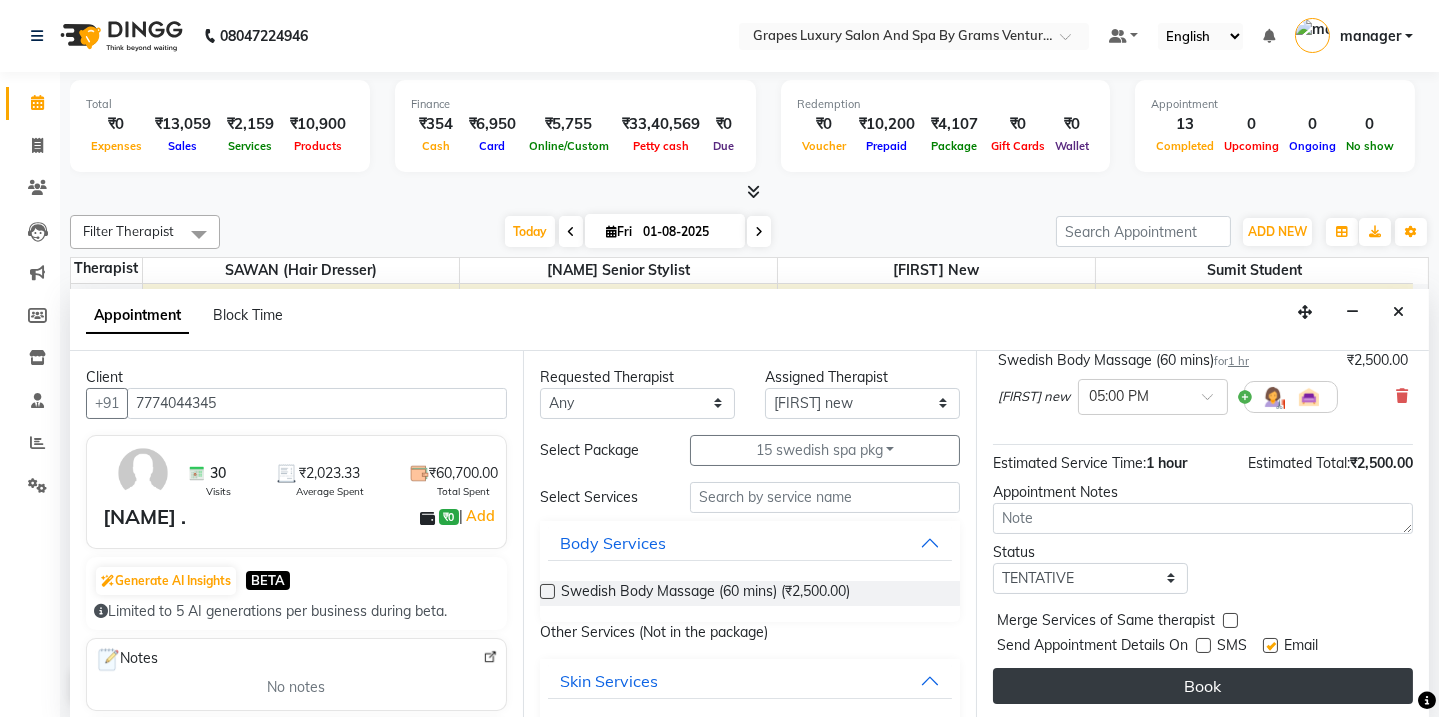click on "Book" at bounding box center (1203, 686) 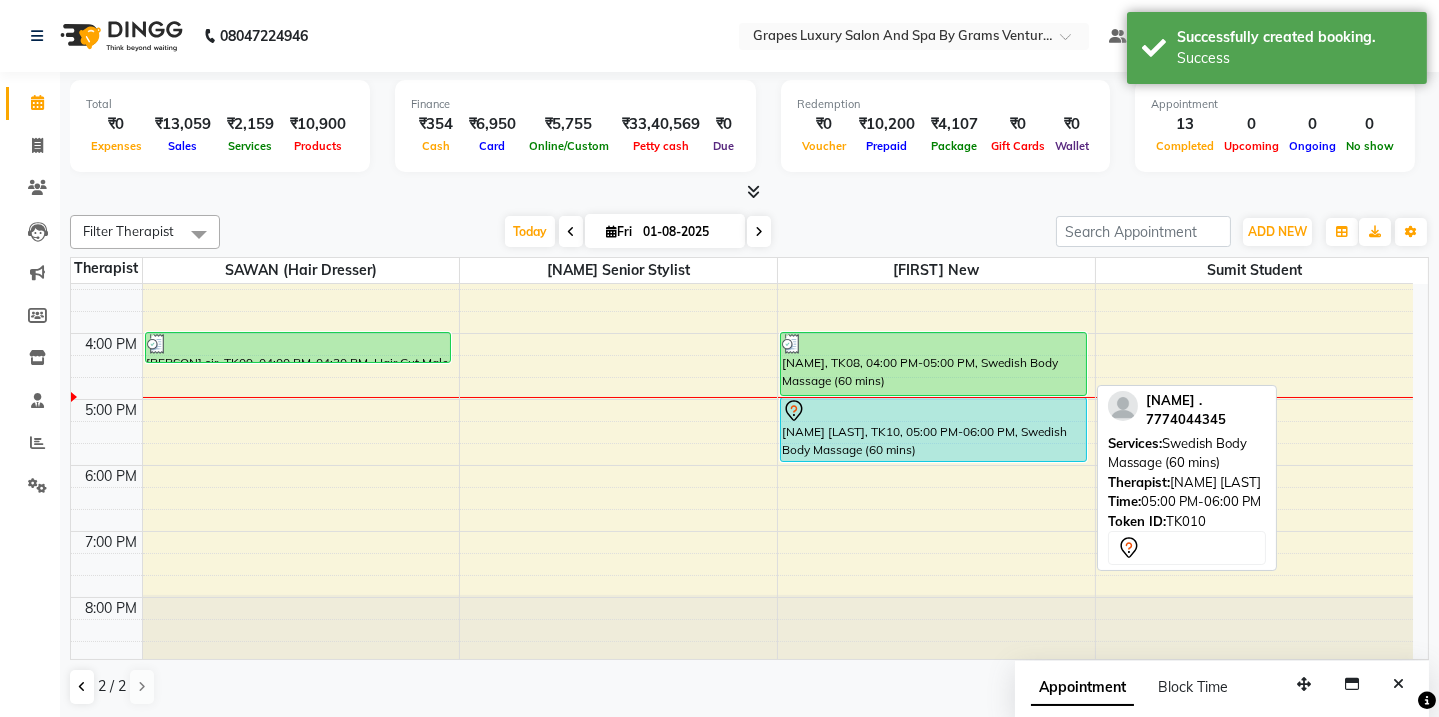 scroll, scrollTop: 0, scrollLeft: 0, axis: both 